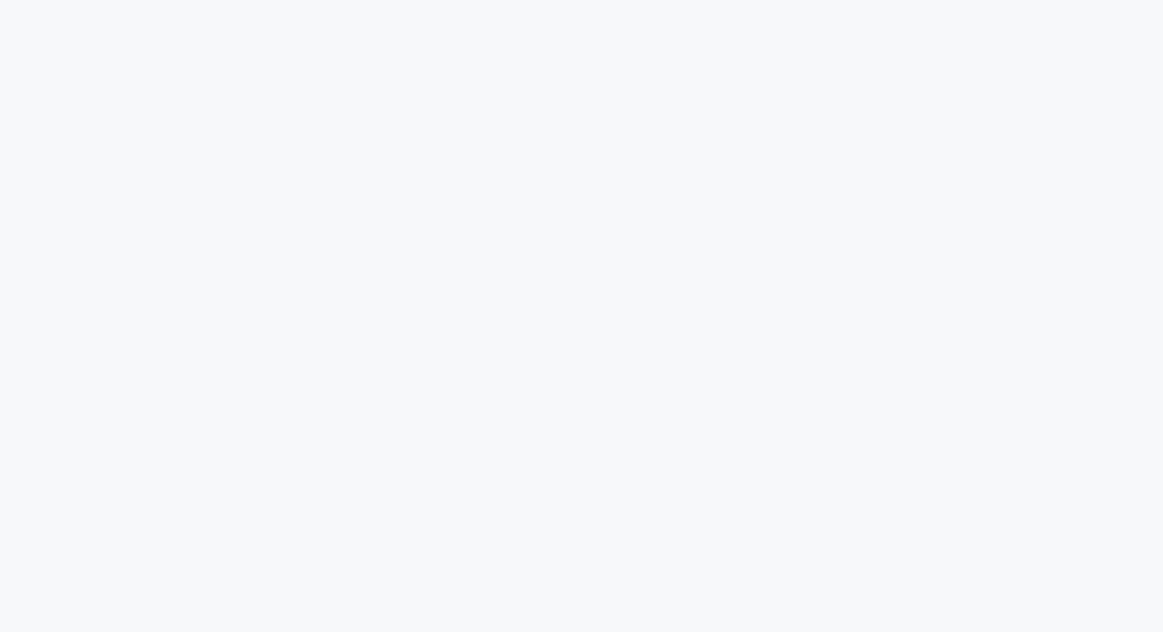scroll, scrollTop: 0, scrollLeft: 0, axis: both 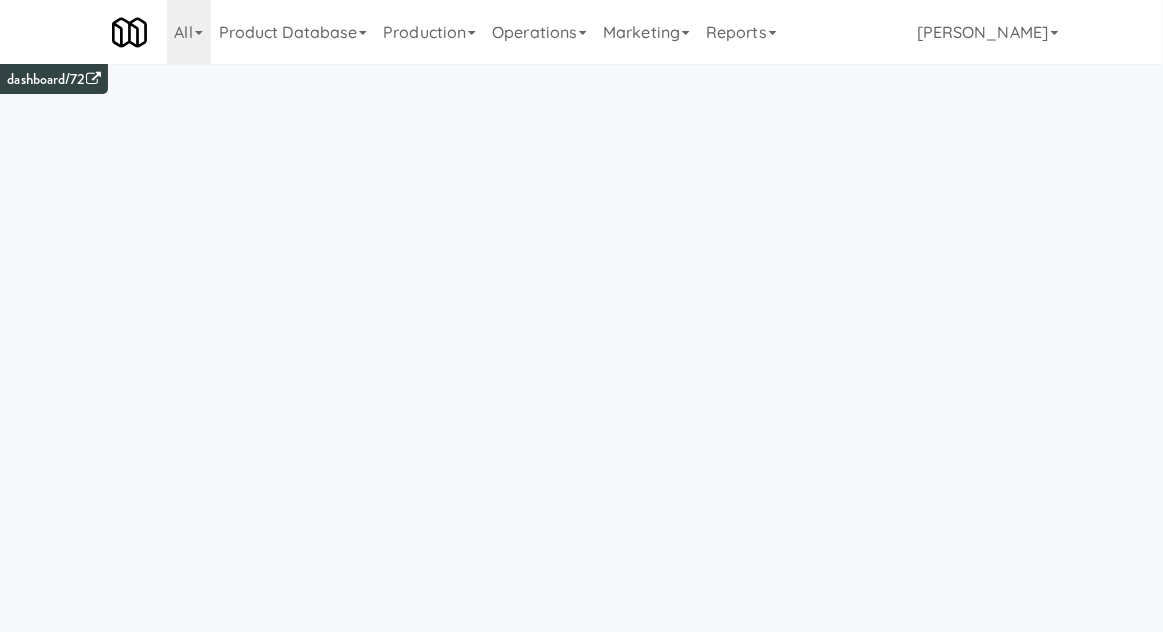 click on "Operations" at bounding box center (539, 32) 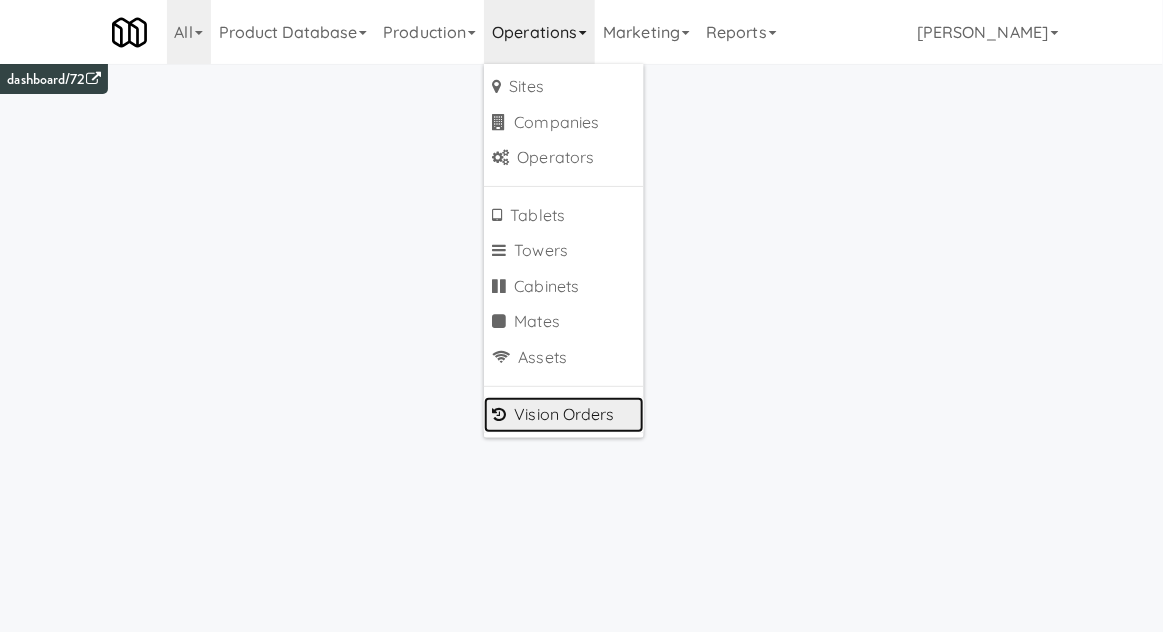 click on "Vision Orders" at bounding box center (564, 415) 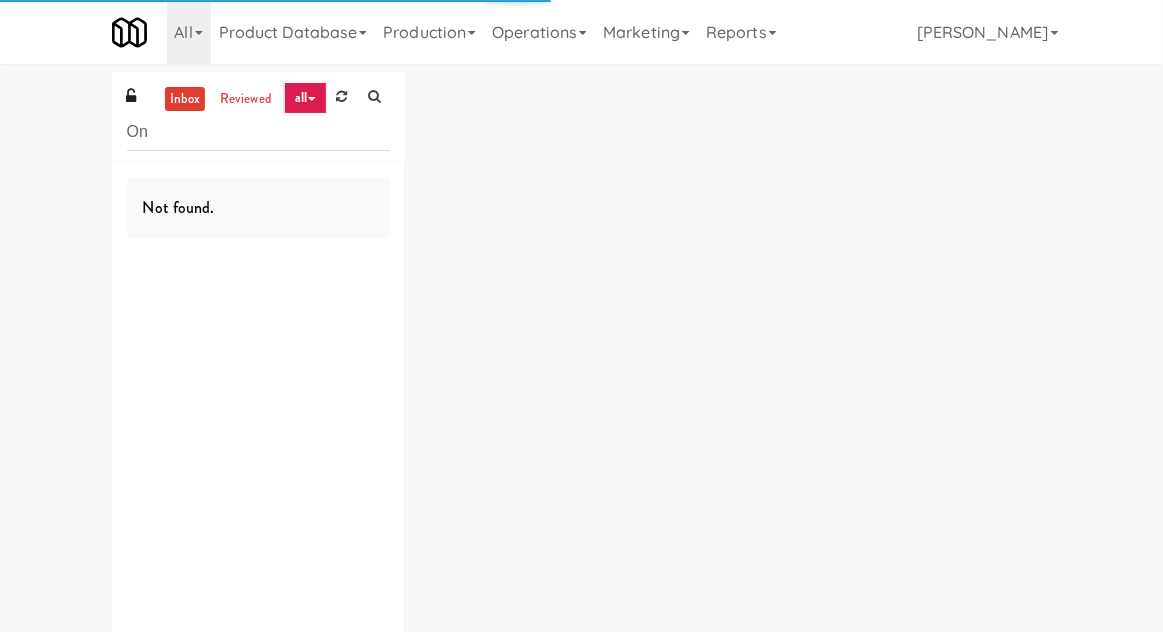 type on "O" 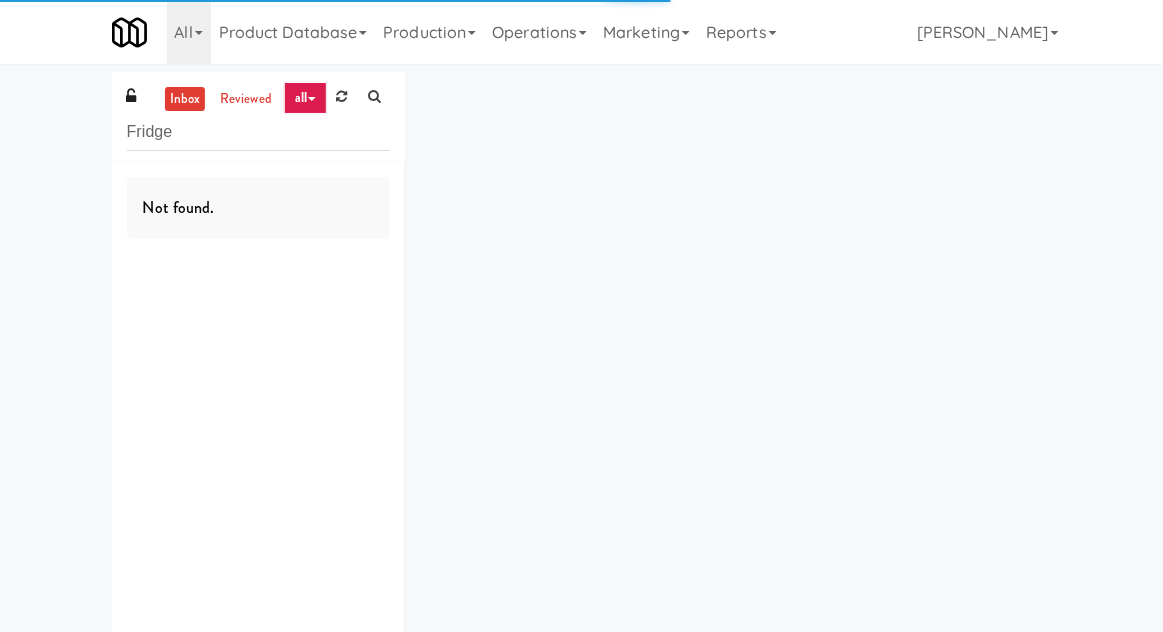 type on "Fridge" 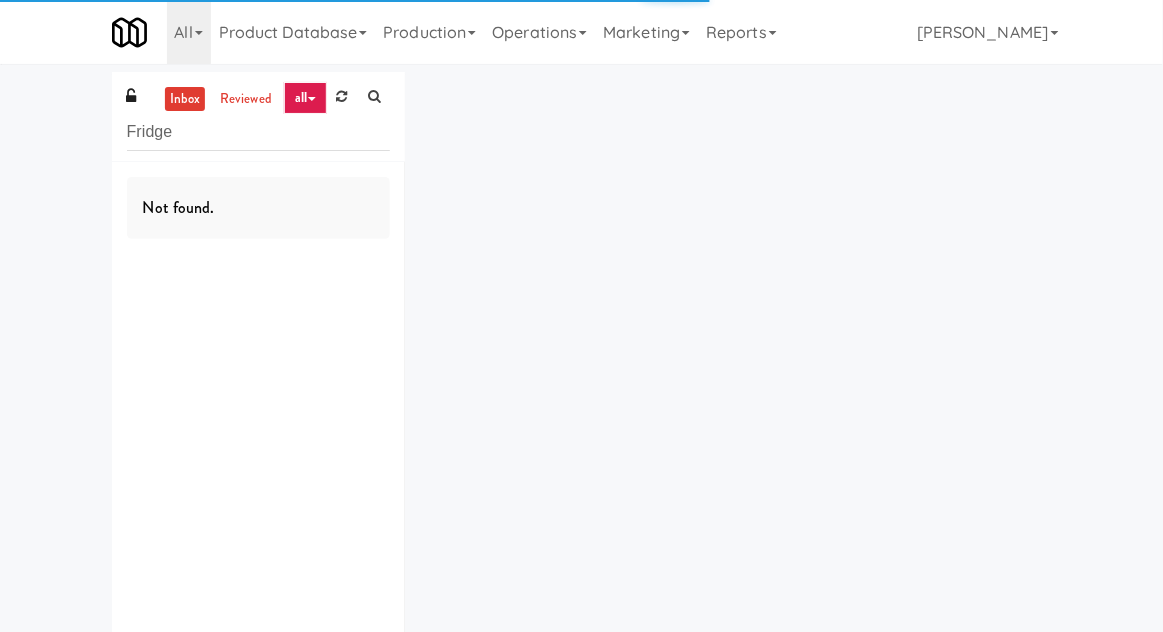 click on "inbox" at bounding box center (185, 99) 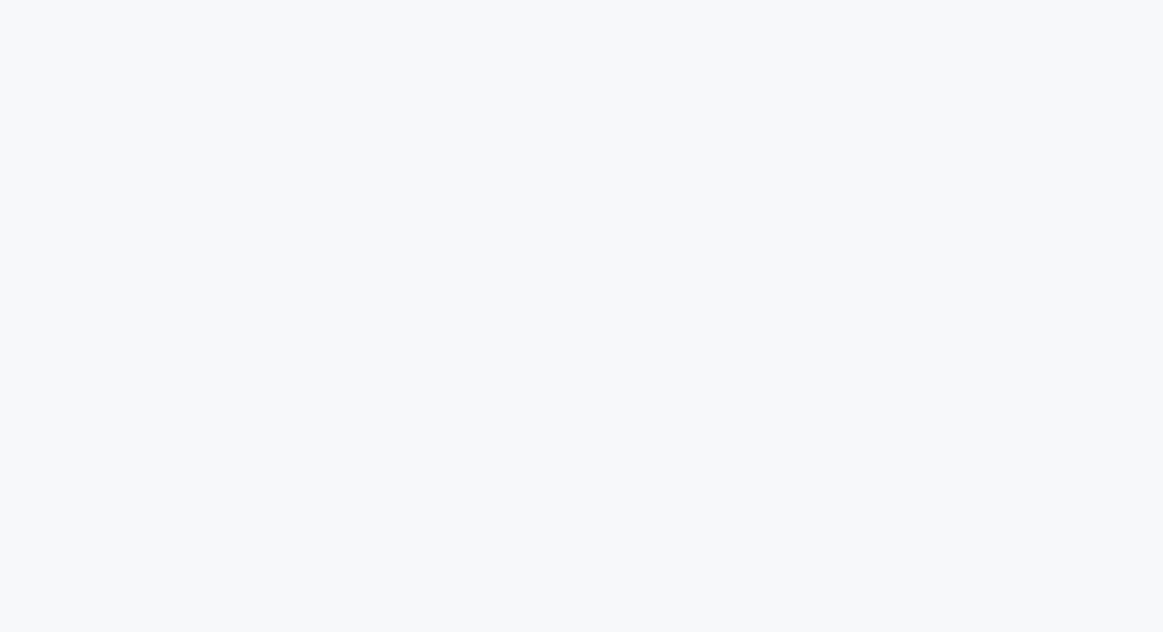 scroll, scrollTop: 0, scrollLeft: 0, axis: both 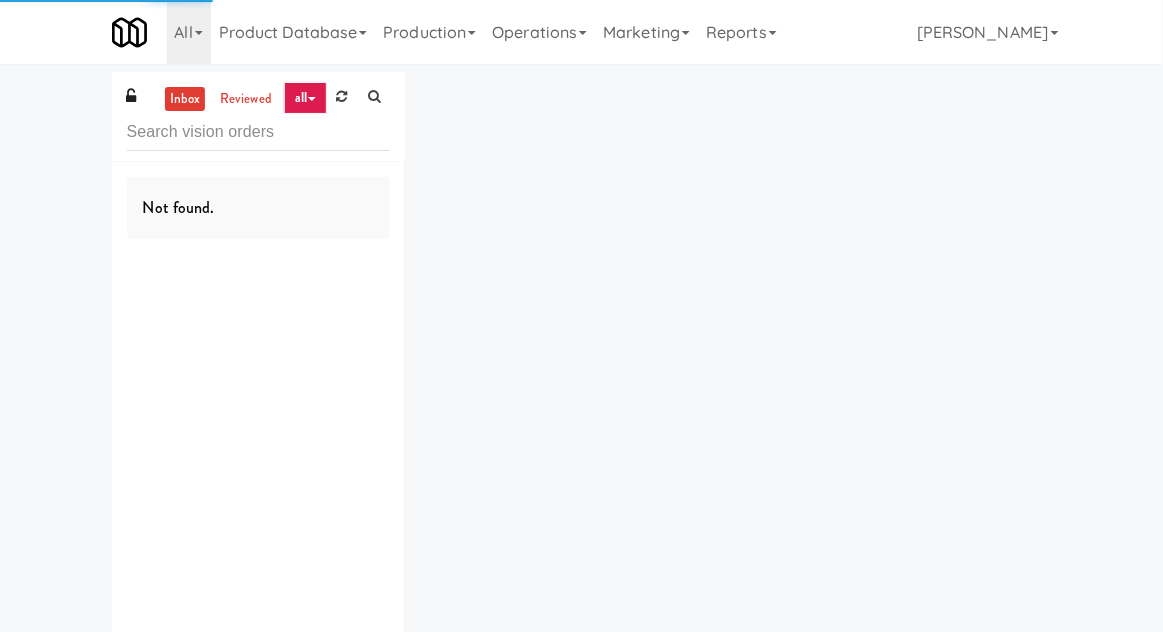 click at bounding box center [258, 132] 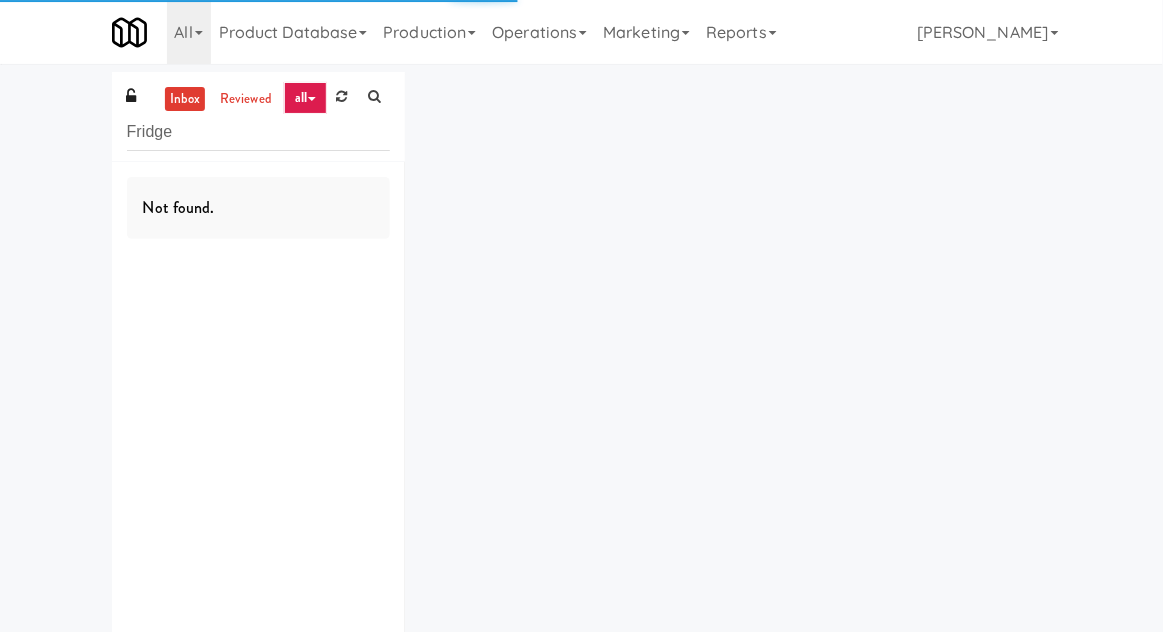 type on "Fridge" 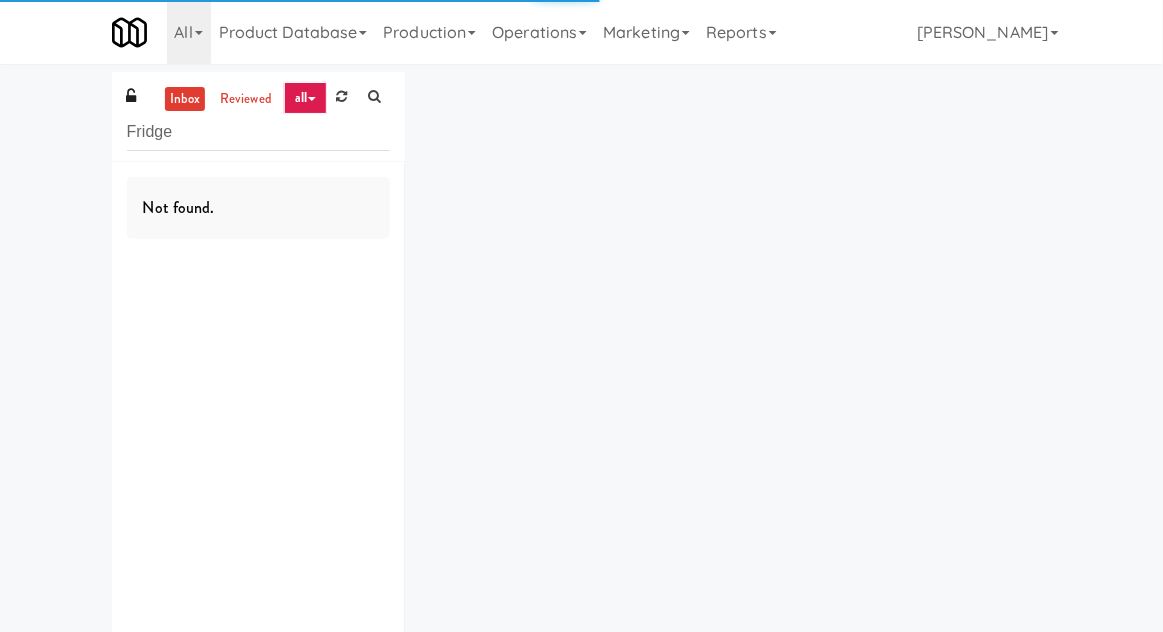 click on "inbox" at bounding box center (185, 99) 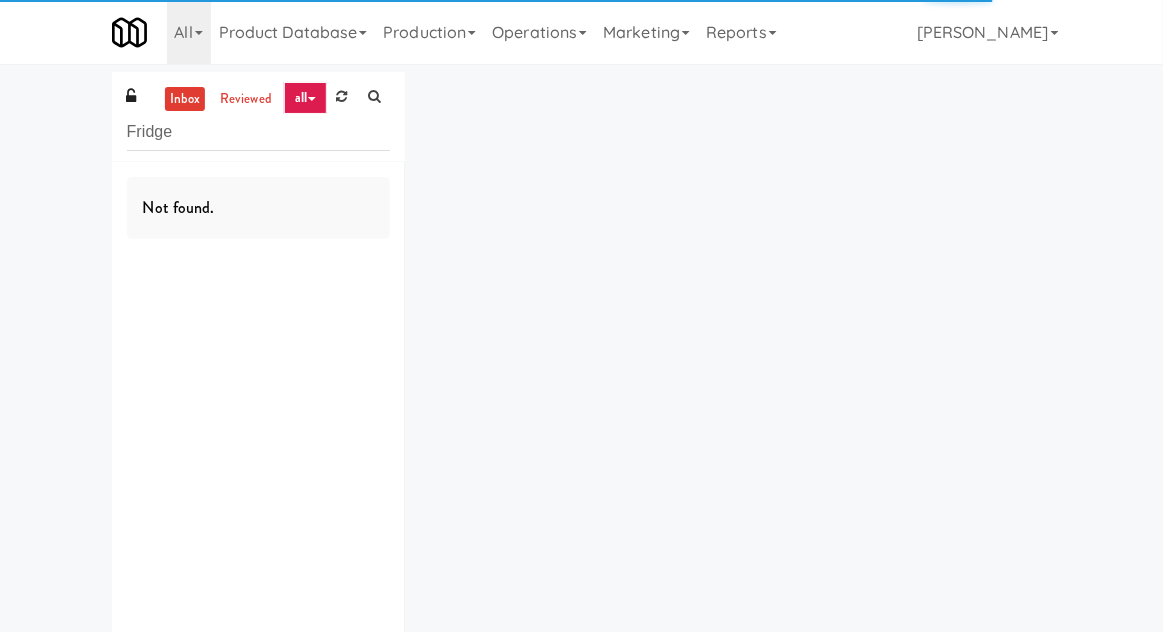 click on "inbox" at bounding box center (185, 99) 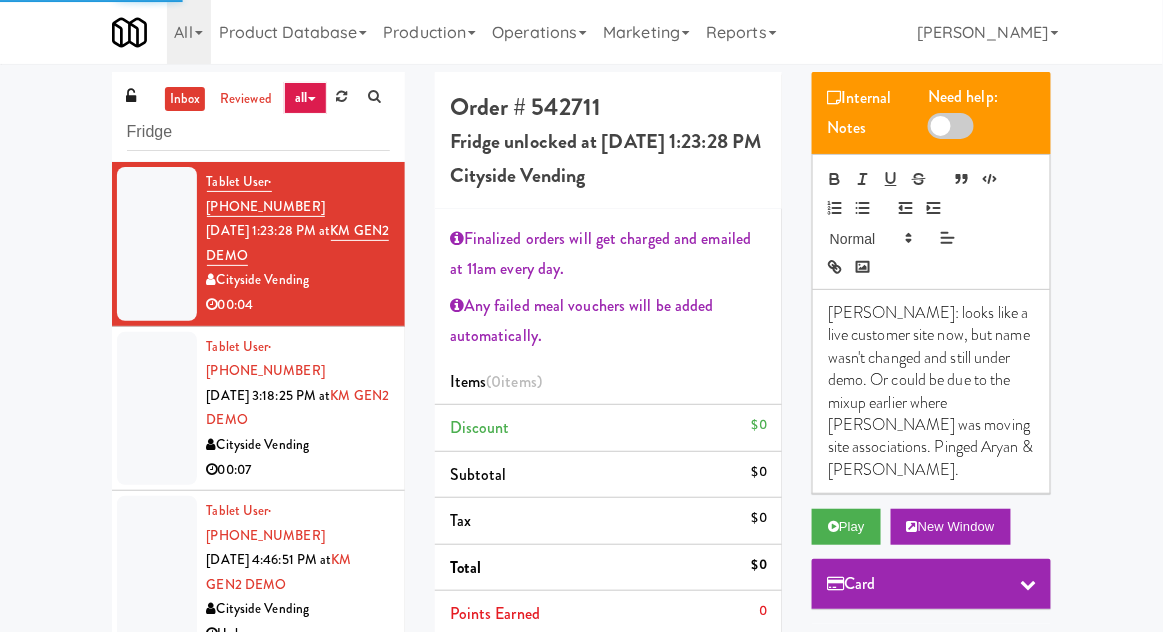 click on "inbox" at bounding box center [185, 99] 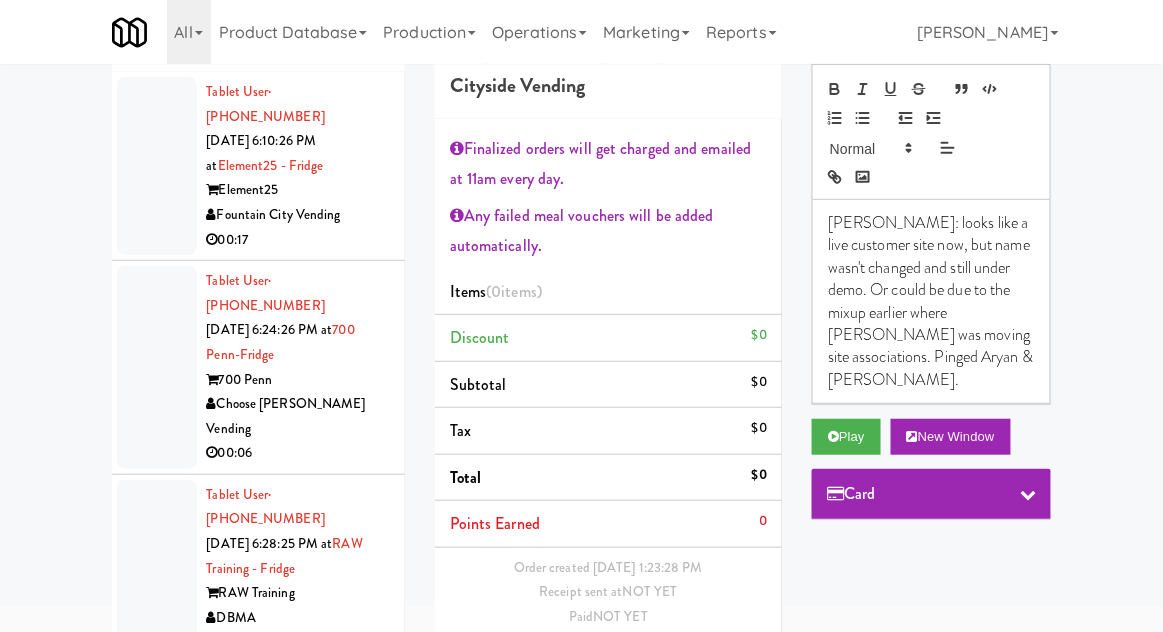scroll, scrollTop: 192, scrollLeft: 0, axis: vertical 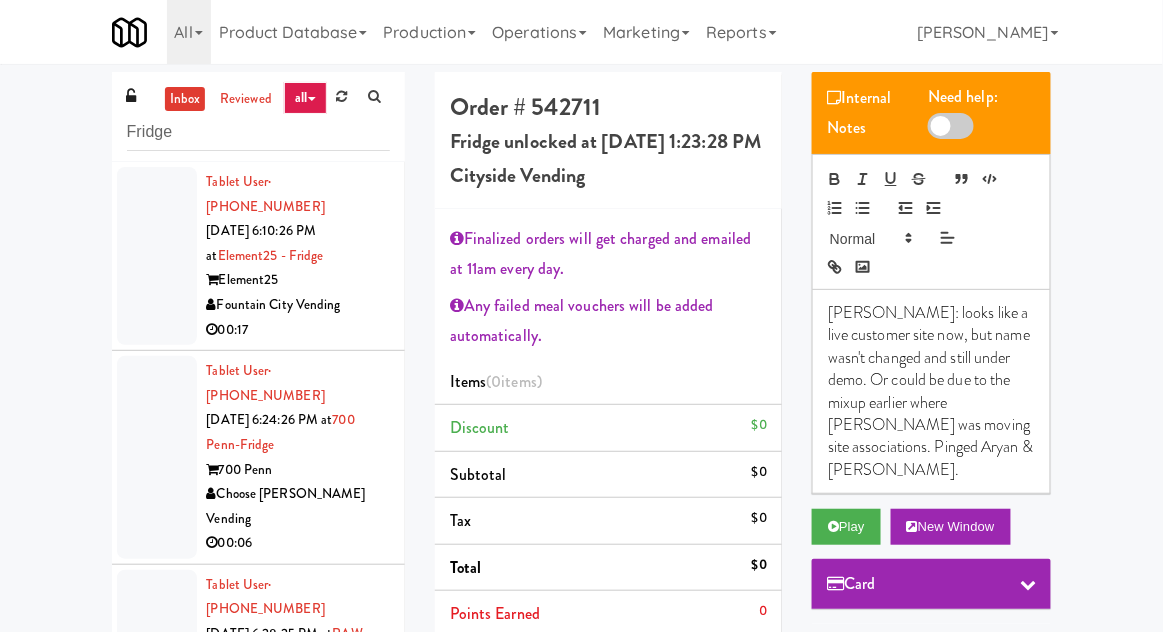 click at bounding box center [157, 256] 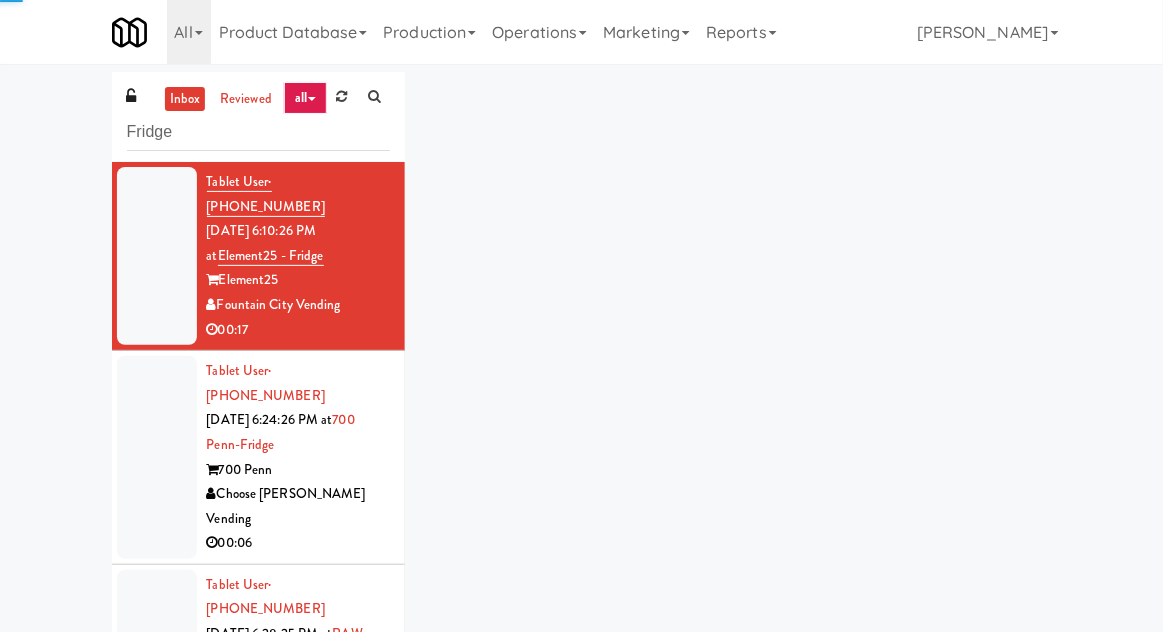 click at bounding box center (157, 256) 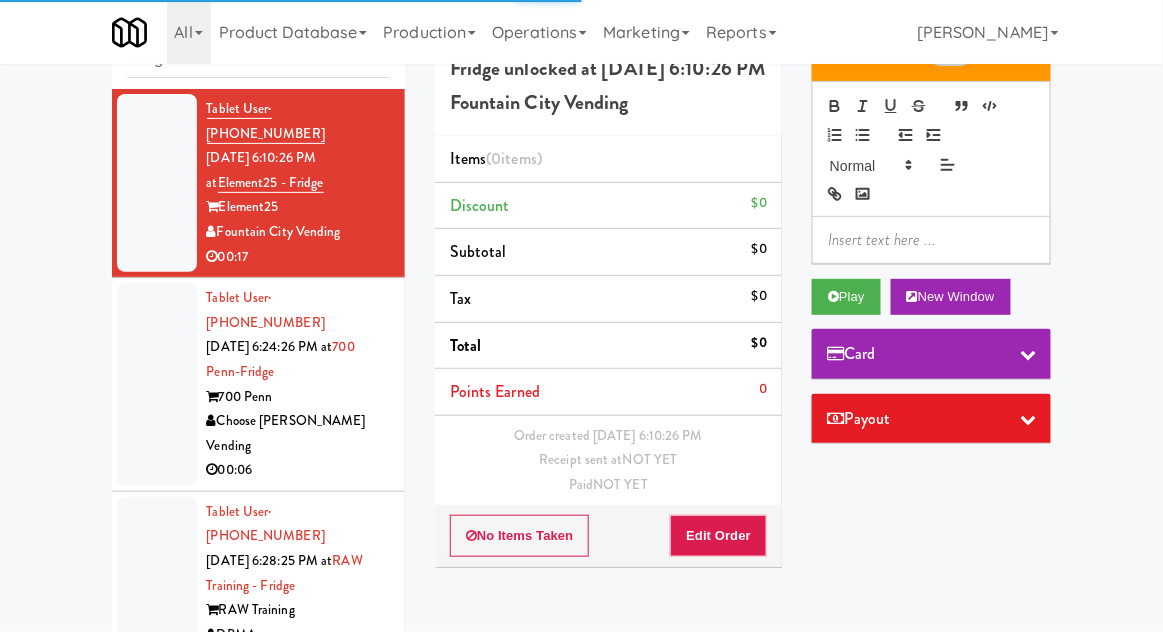 scroll, scrollTop: 81, scrollLeft: 0, axis: vertical 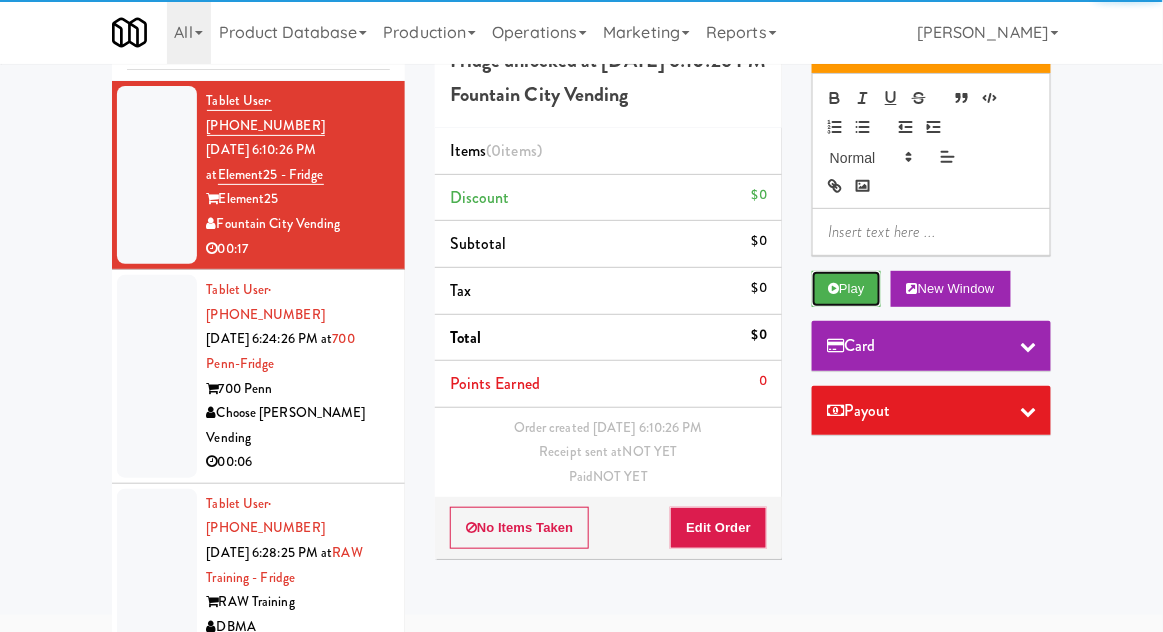 click on "Play" at bounding box center (846, 289) 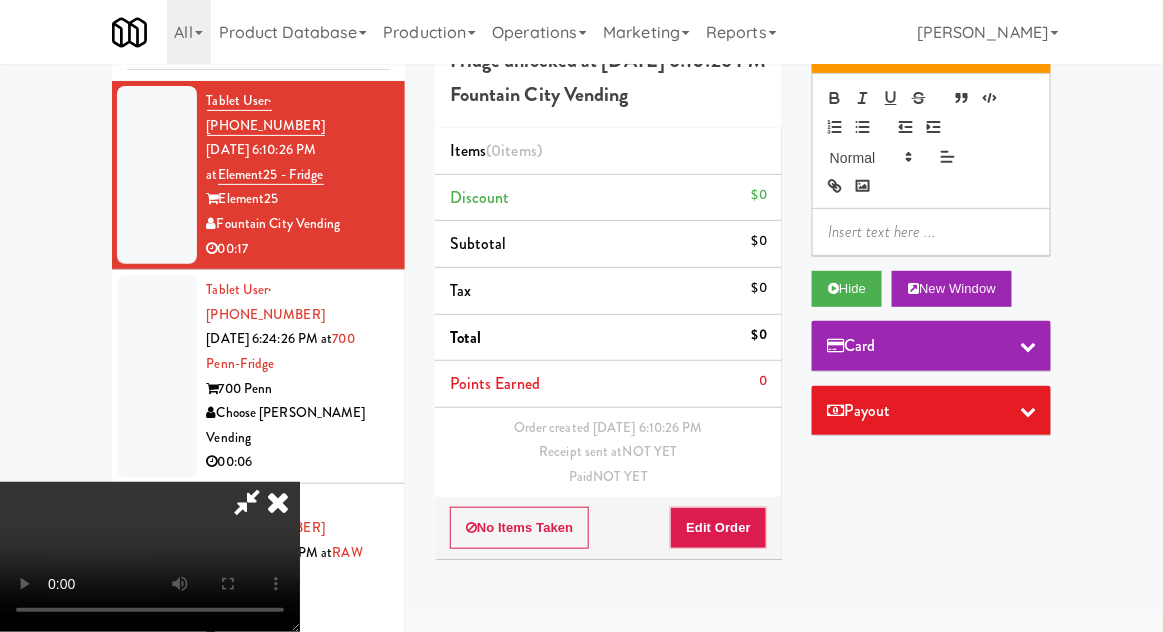 click on "Paid  NOT YET" at bounding box center [608, 477] 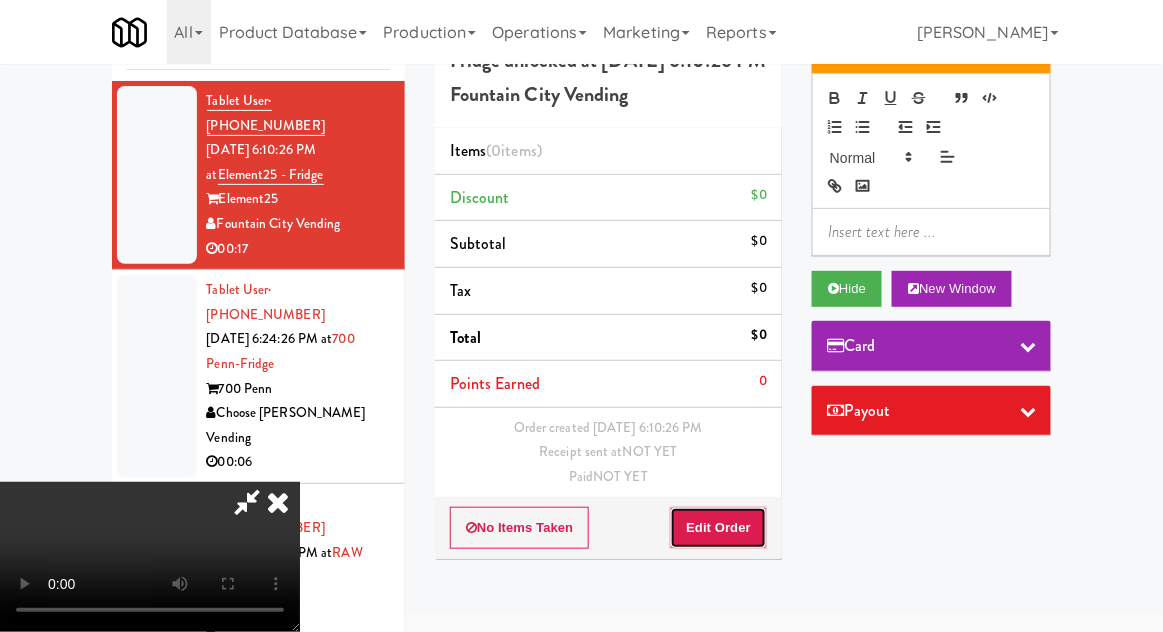 click on "Edit Order" at bounding box center [718, 528] 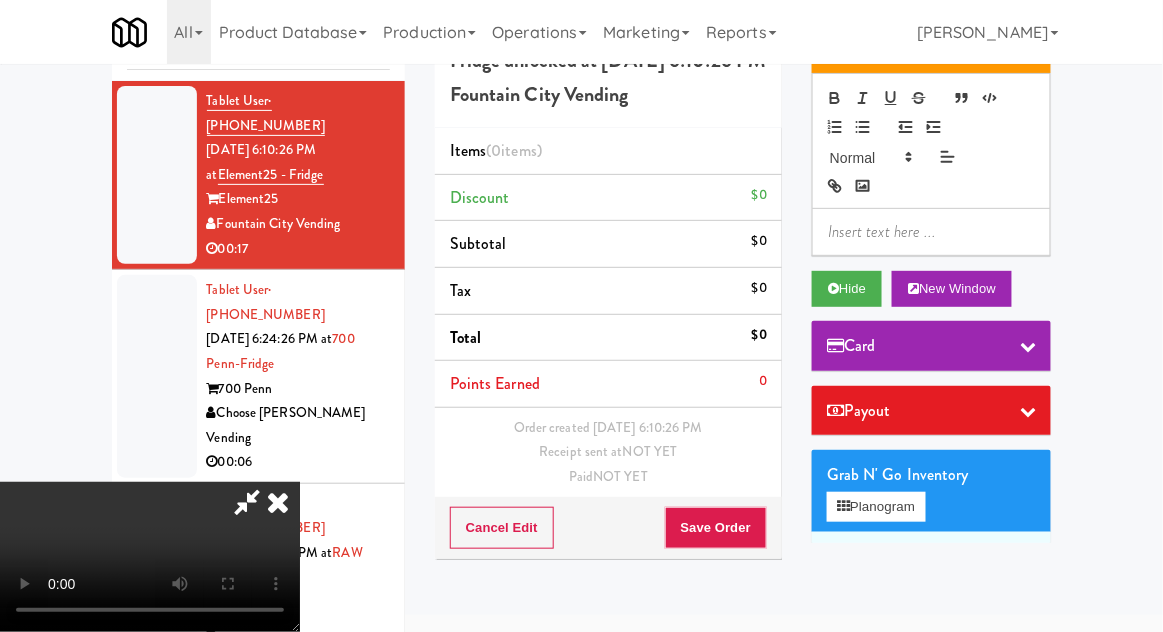 scroll, scrollTop: 73, scrollLeft: 0, axis: vertical 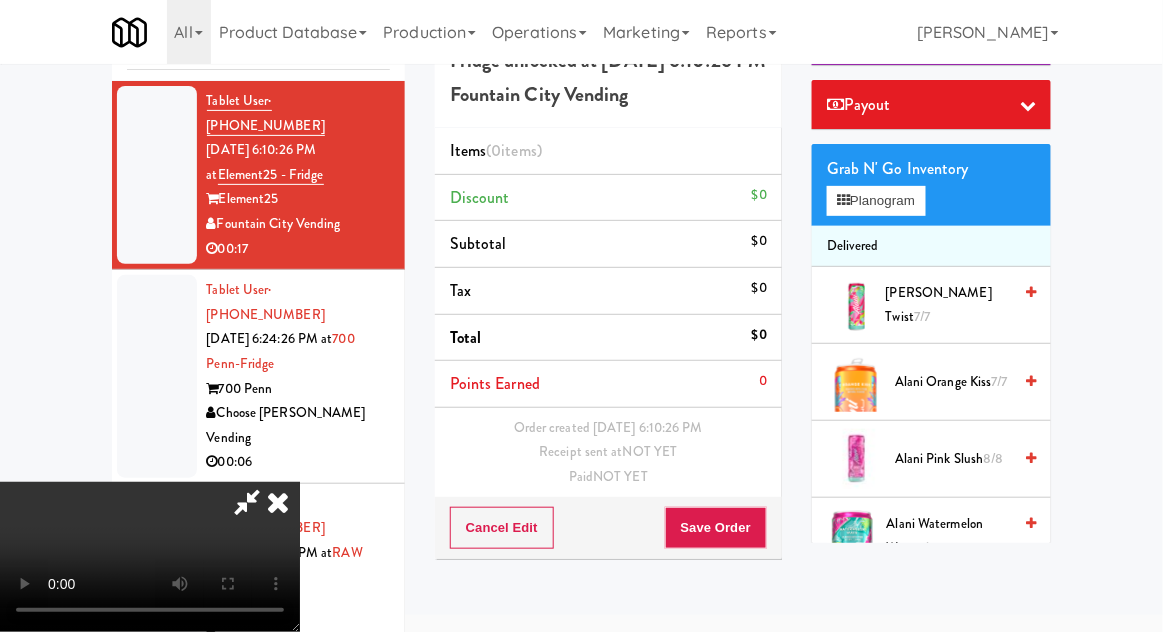 click on "[PERSON_NAME] Twist  7/7" at bounding box center [949, 305] 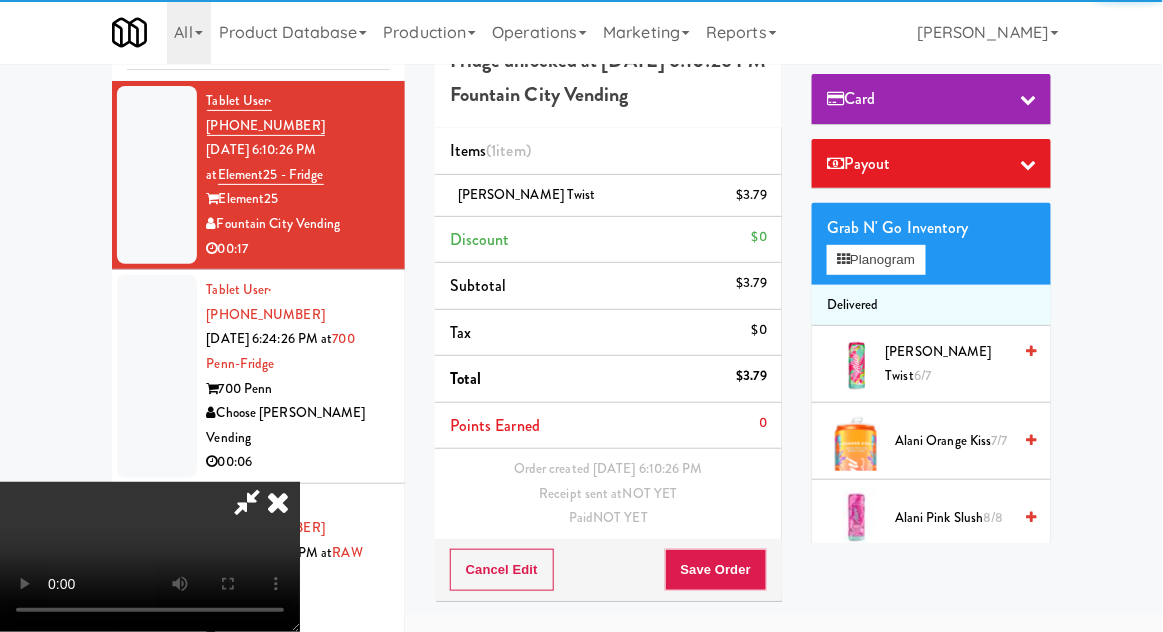 scroll, scrollTop: 244, scrollLeft: 0, axis: vertical 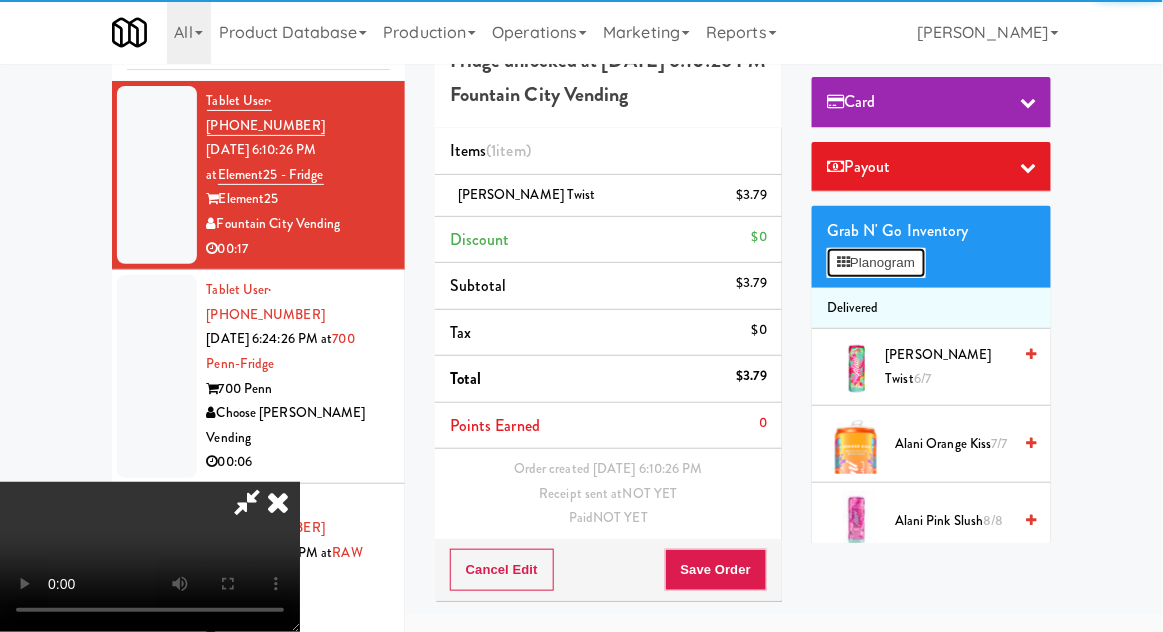 click on "Planogram" at bounding box center [876, 263] 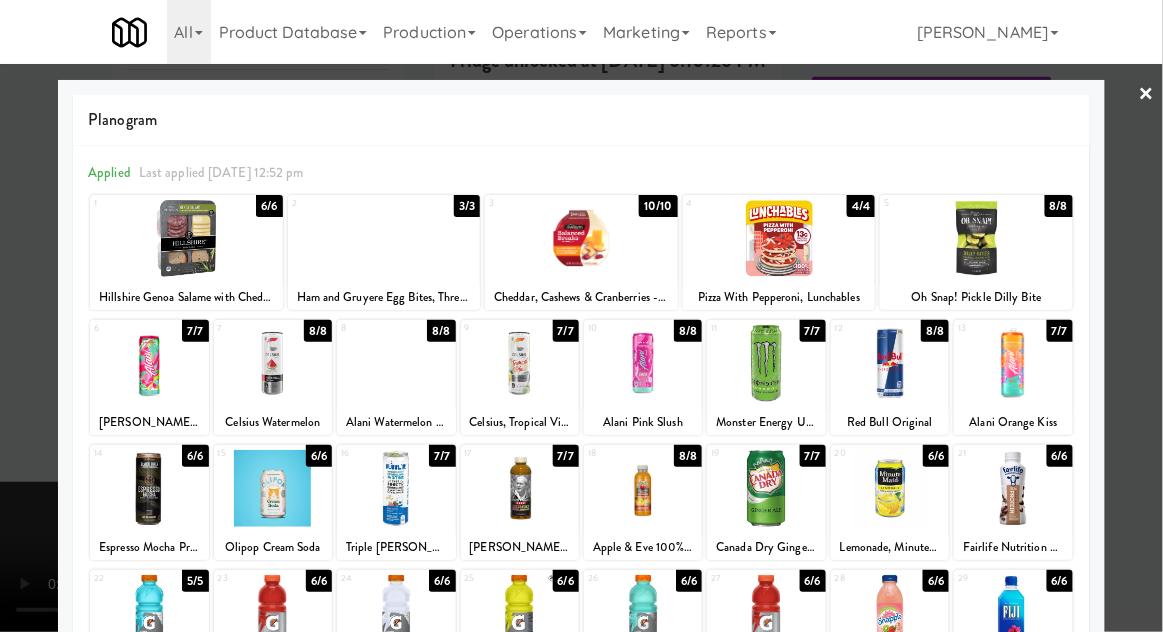 click at bounding box center [581, 316] 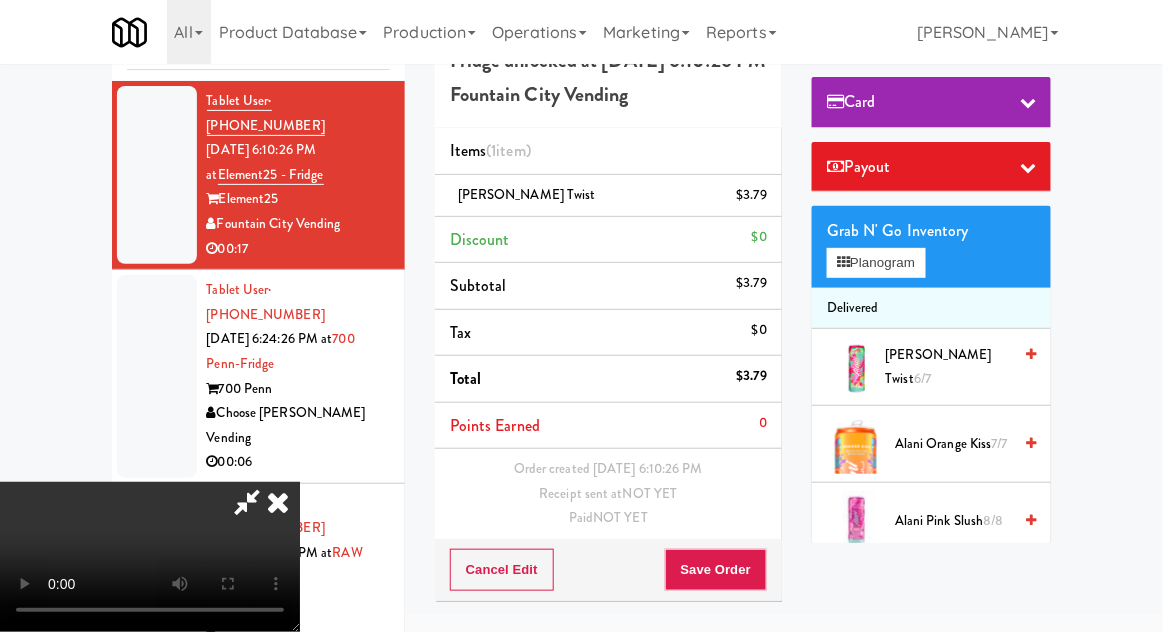 scroll, scrollTop: 73, scrollLeft: 0, axis: vertical 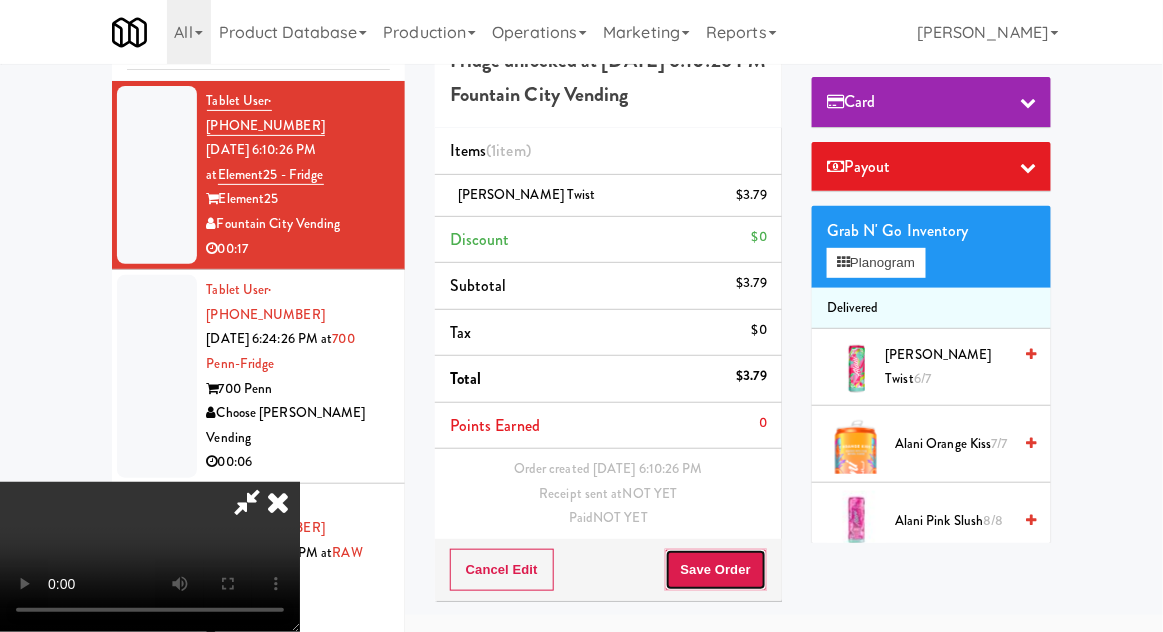 click on "Save Order" at bounding box center (716, 570) 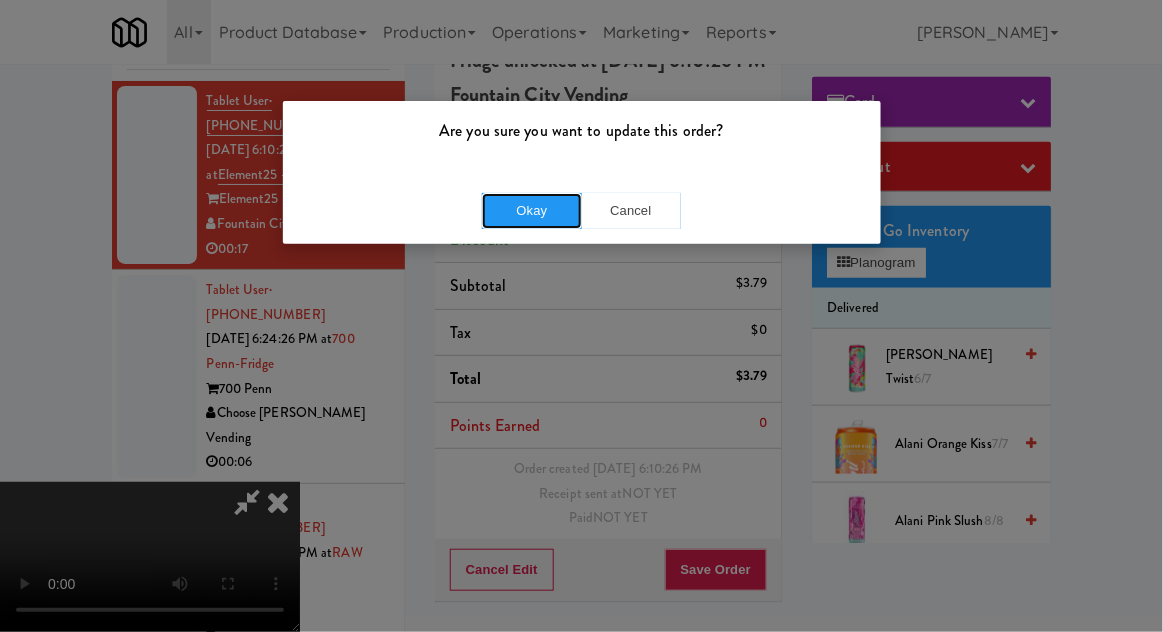 click on "Okay" at bounding box center [532, 211] 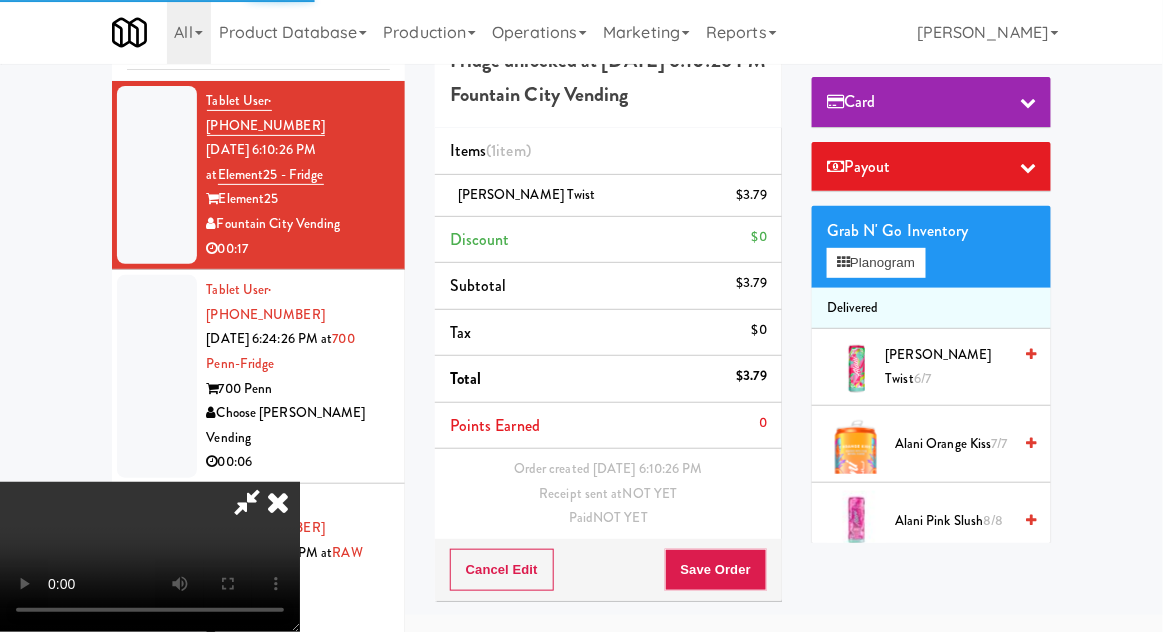 scroll, scrollTop: 0, scrollLeft: 0, axis: both 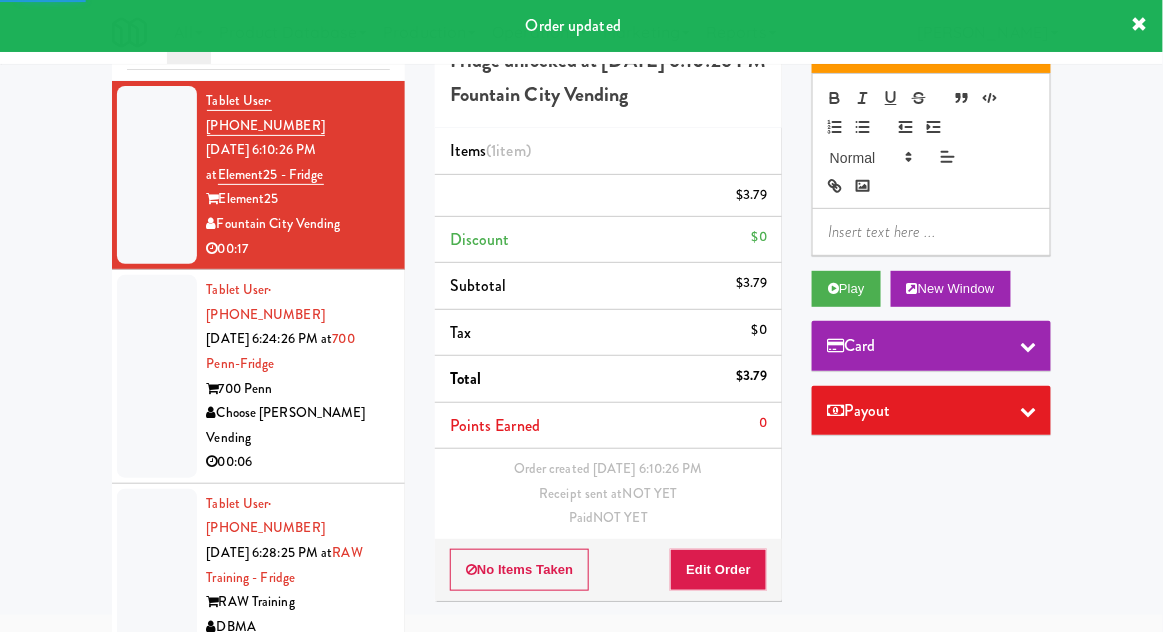 click at bounding box center (157, 376) 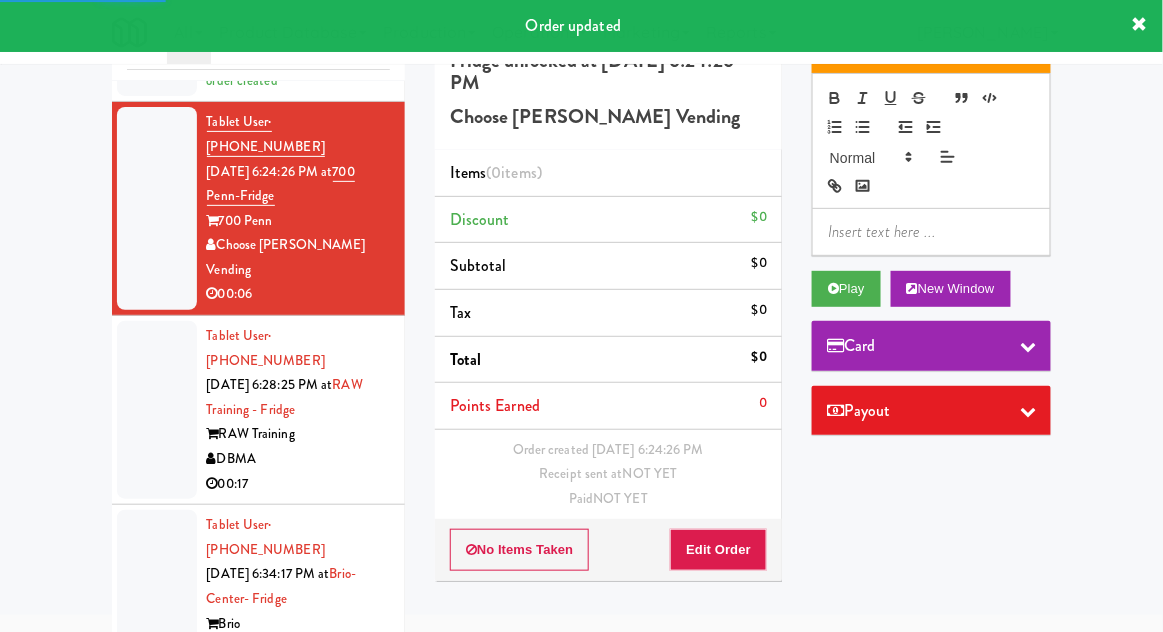 scroll, scrollTop: 218, scrollLeft: 0, axis: vertical 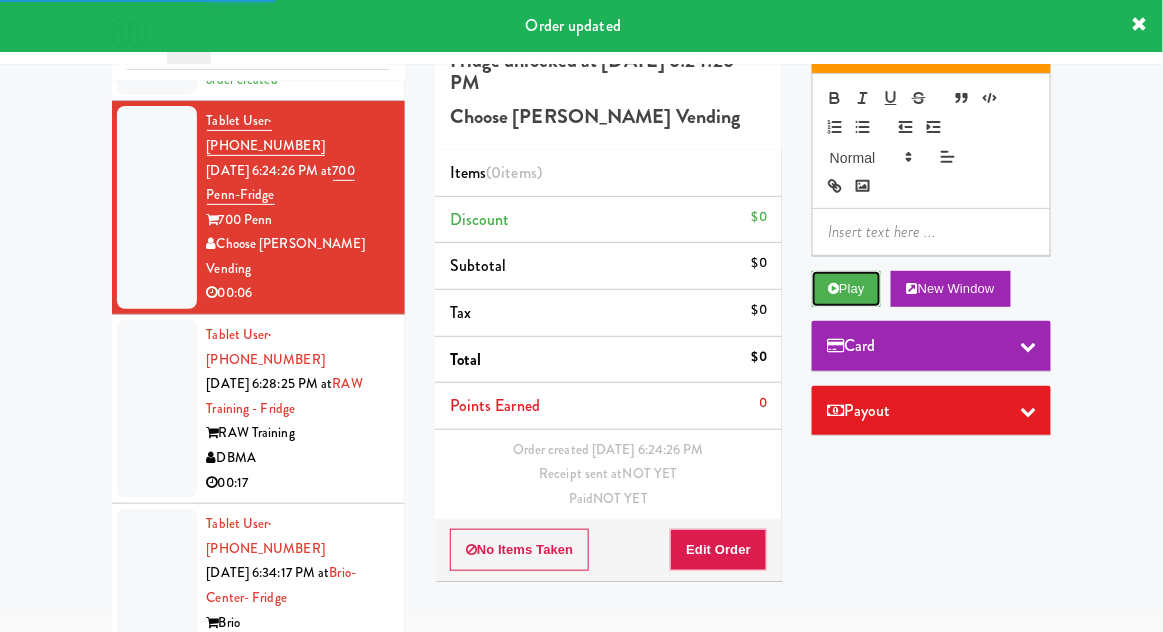 click on "Play" at bounding box center (846, 289) 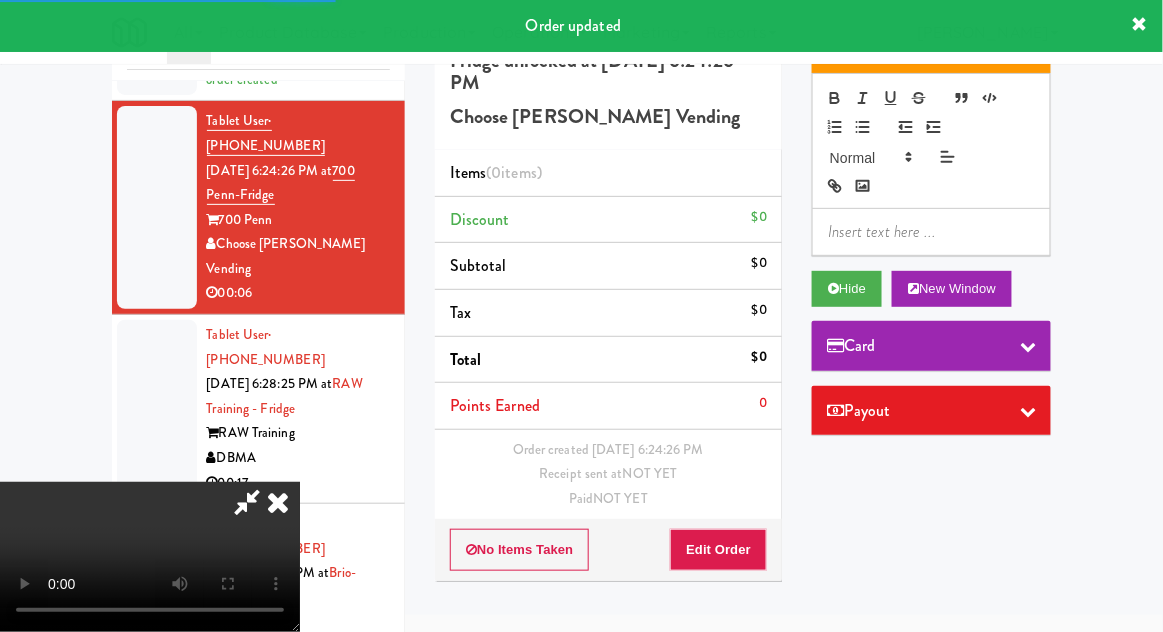 click on "Paid  NOT YET" at bounding box center [608, 499] 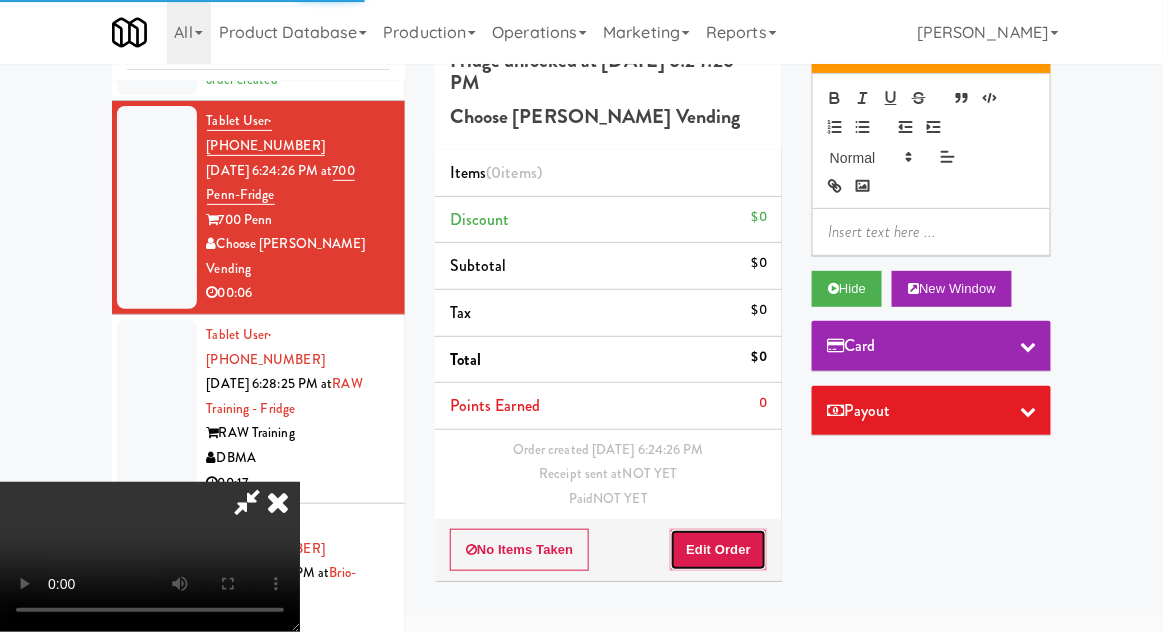 click on "Edit Order" at bounding box center [718, 550] 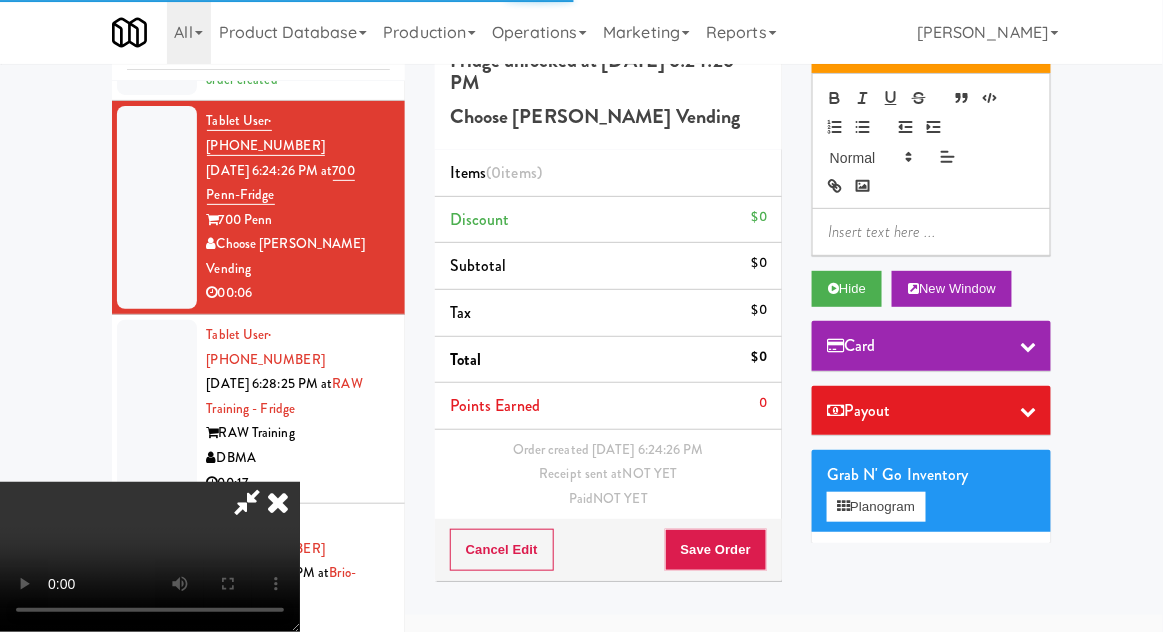scroll, scrollTop: 73, scrollLeft: 0, axis: vertical 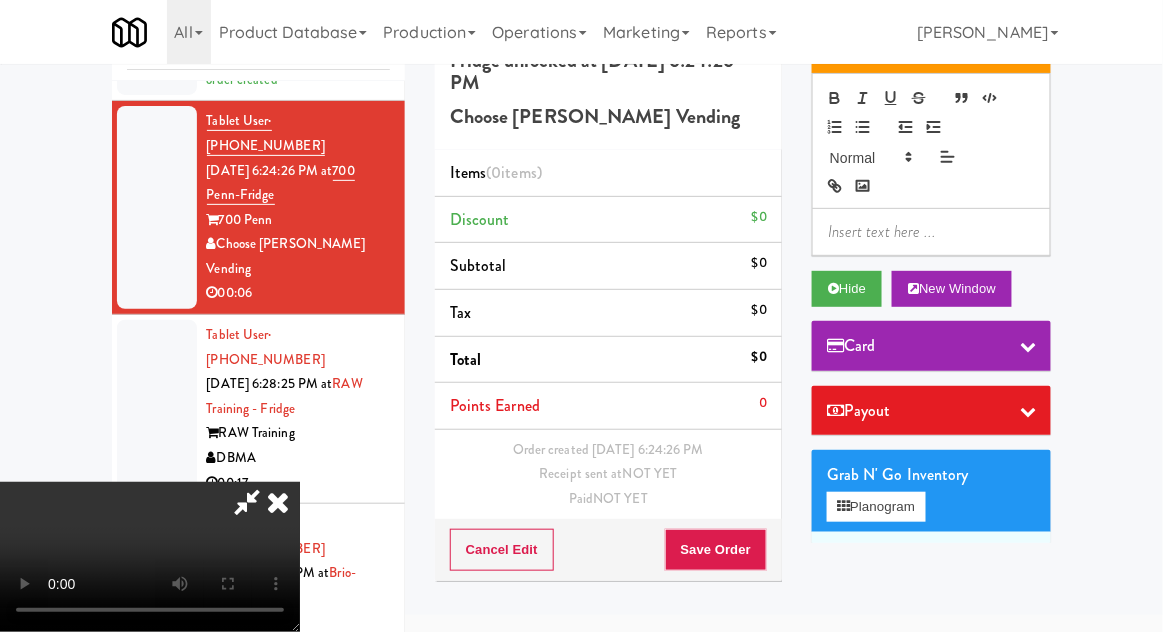 type 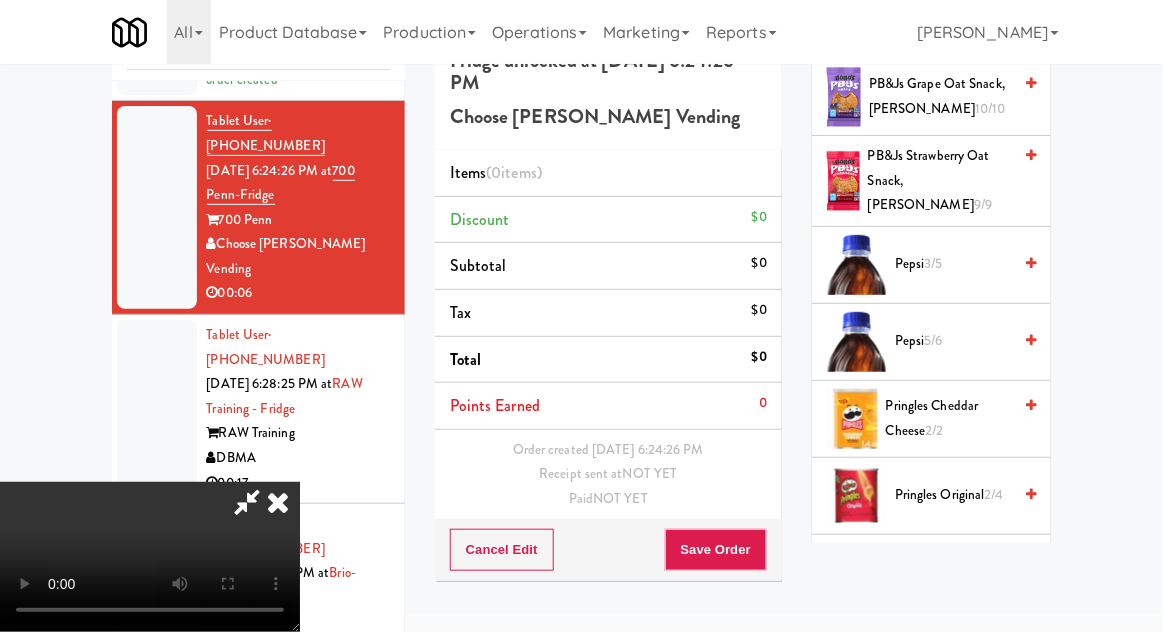 scroll, scrollTop: 1906, scrollLeft: 0, axis: vertical 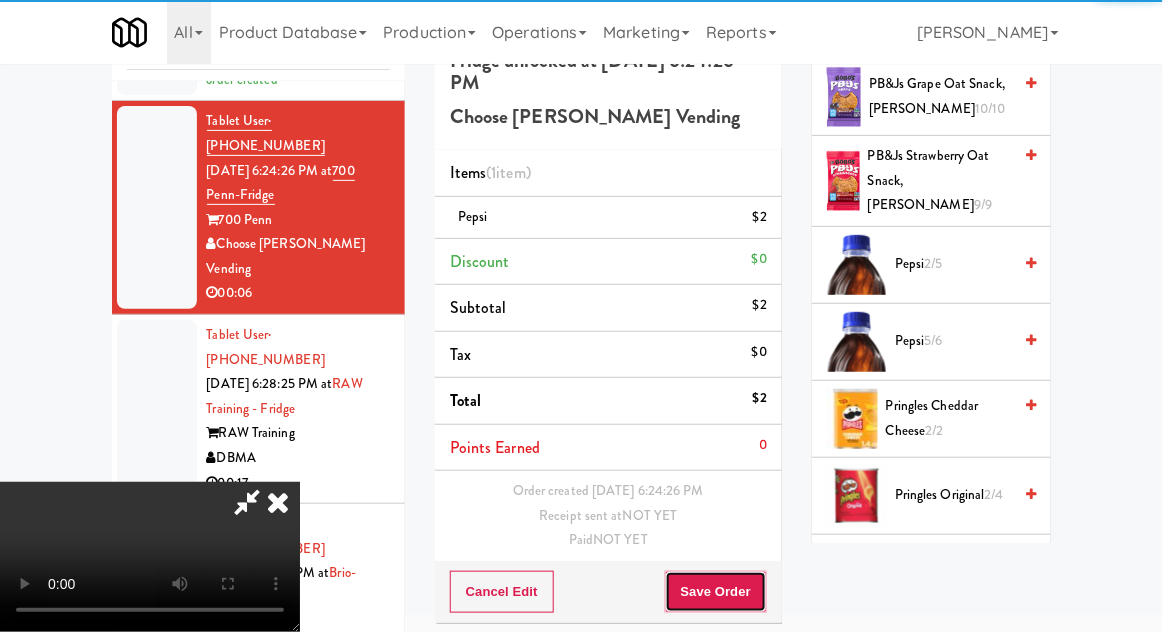click on "Save Order" at bounding box center [716, 592] 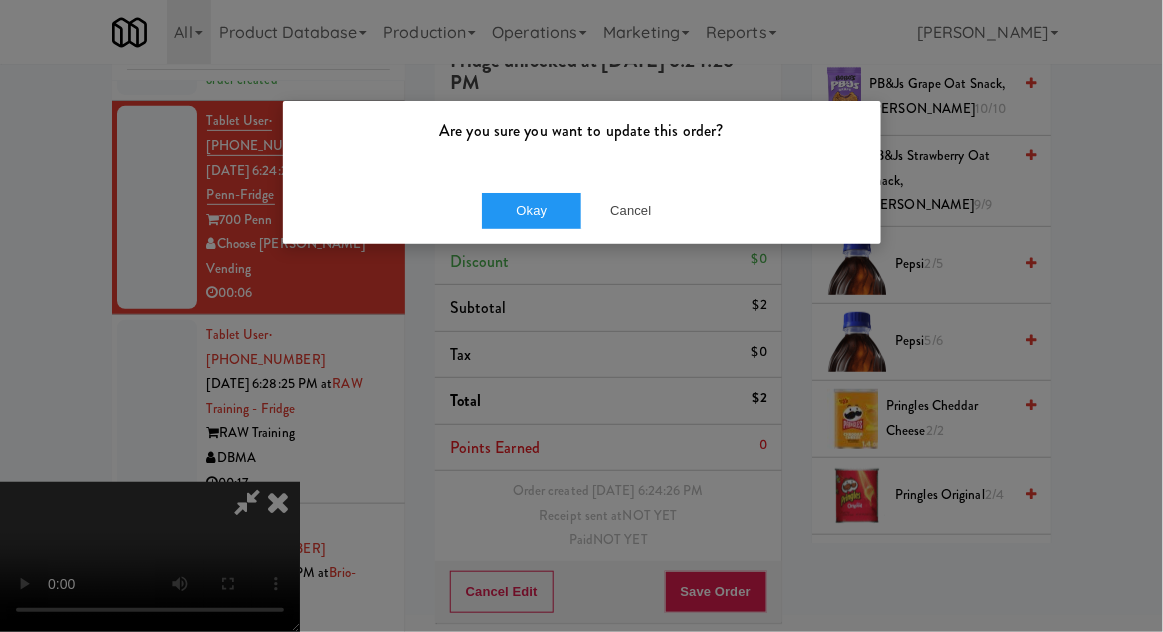 click on "Okay Cancel" at bounding box center (582, 210) 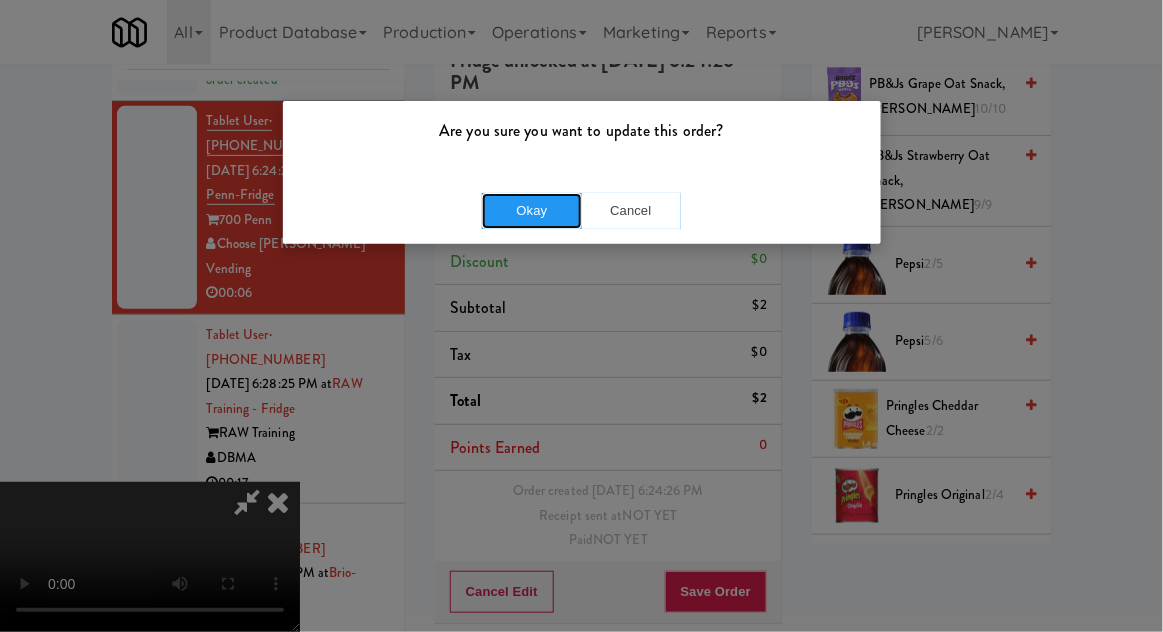 click on "Okay" at bounding box center (532, 211) 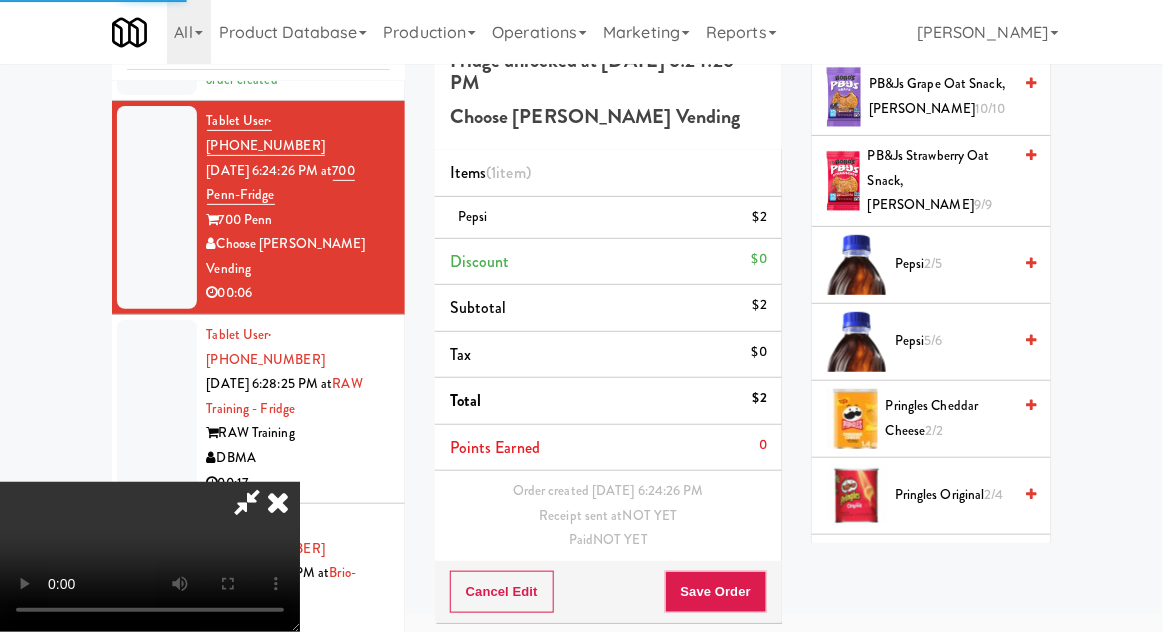 scroll, scrollTop: 0, scrollLeft: 0, axis: both 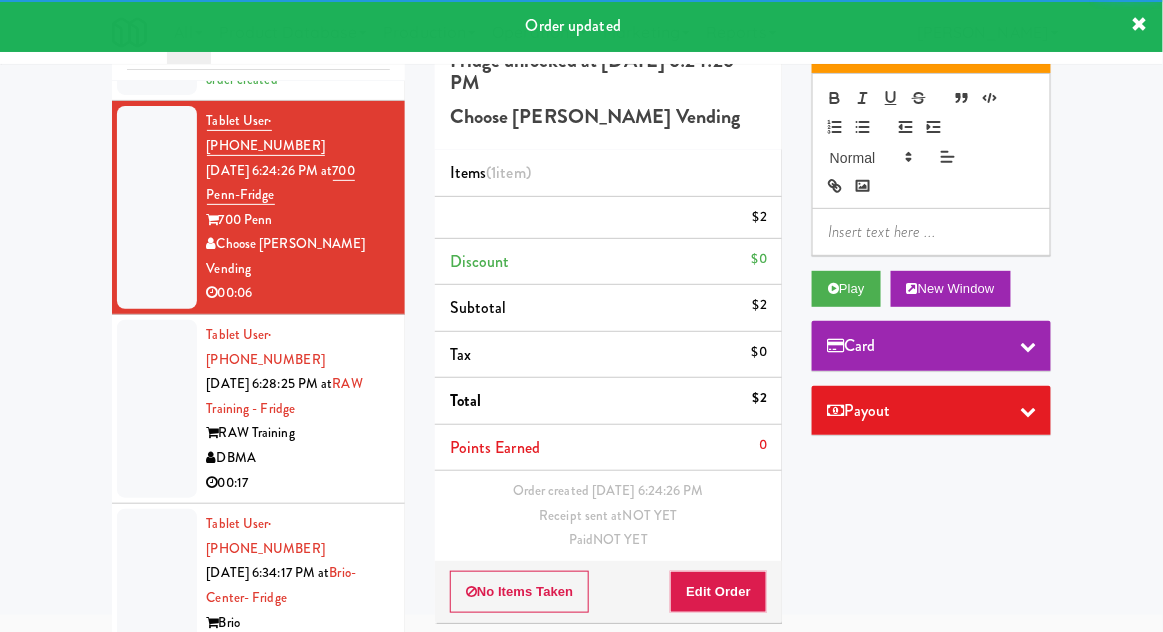 click at bounding box center [157, 409] 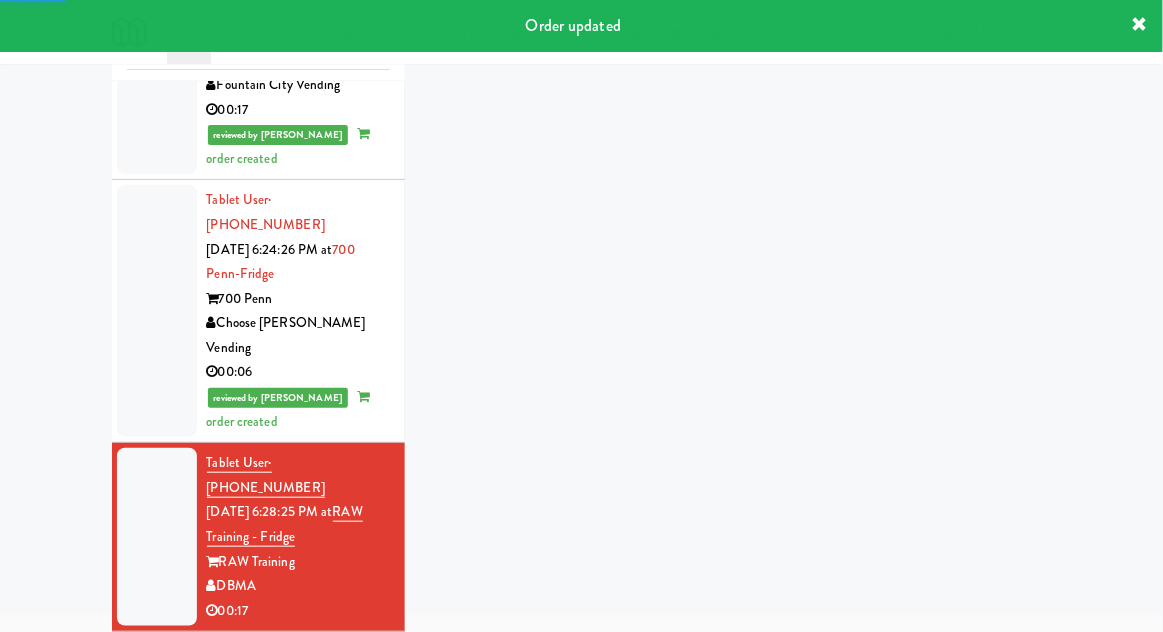 scroll, scrollTop: 0, scrollLeft: 0, axis: both 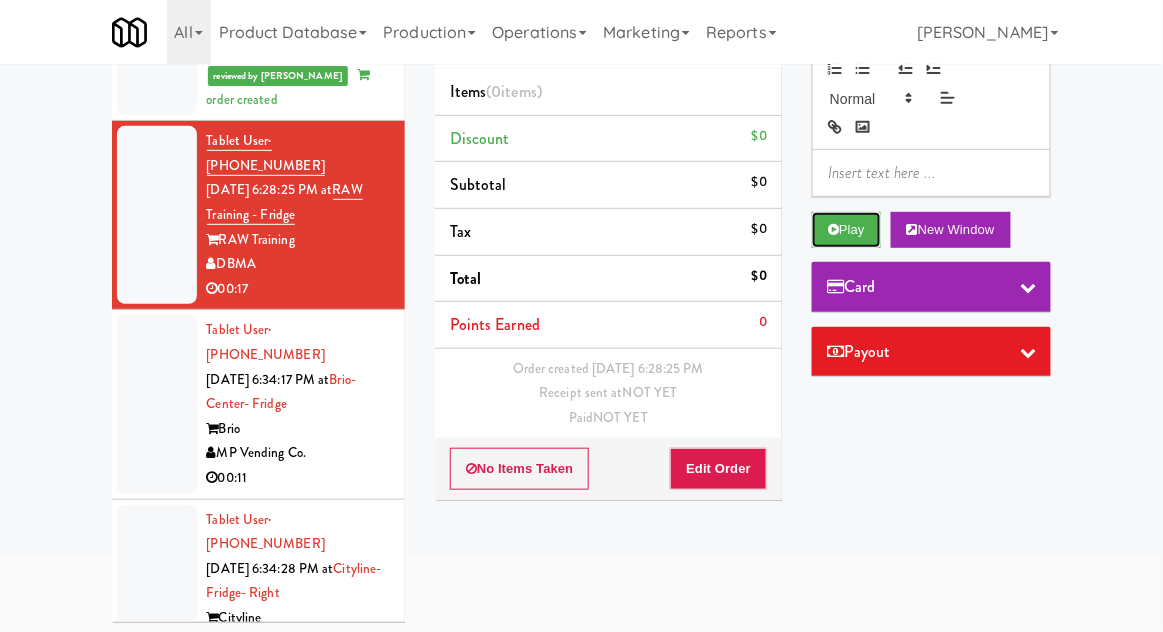 click on "Play" at bounding box center (846, 230) 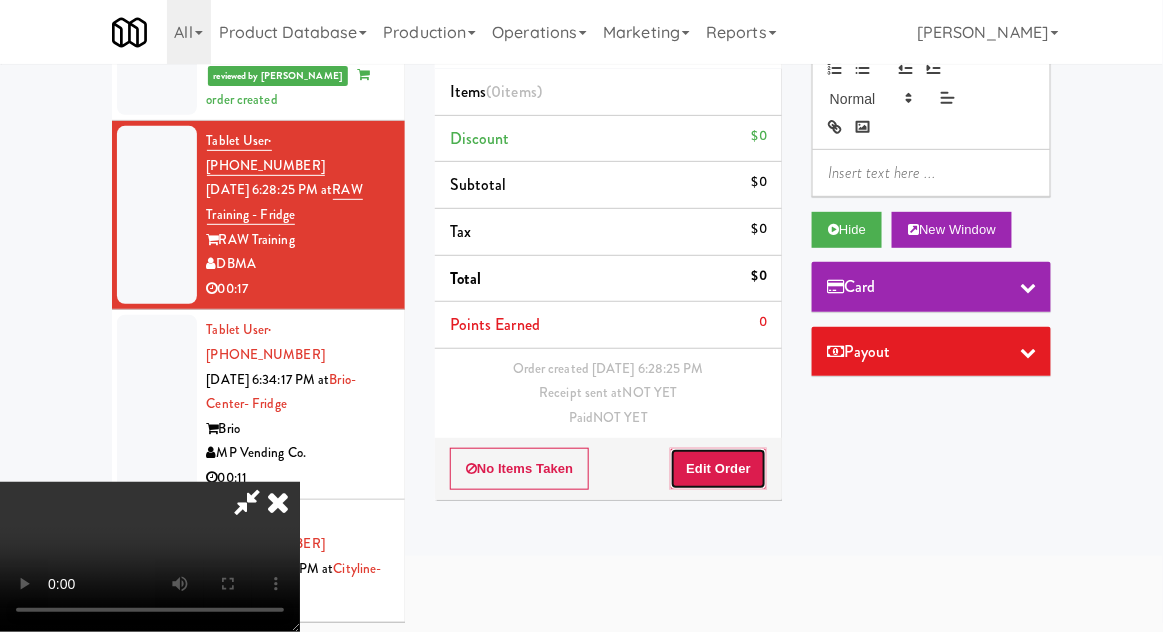 click on "Edit Order" at bounding box center (718, 469) 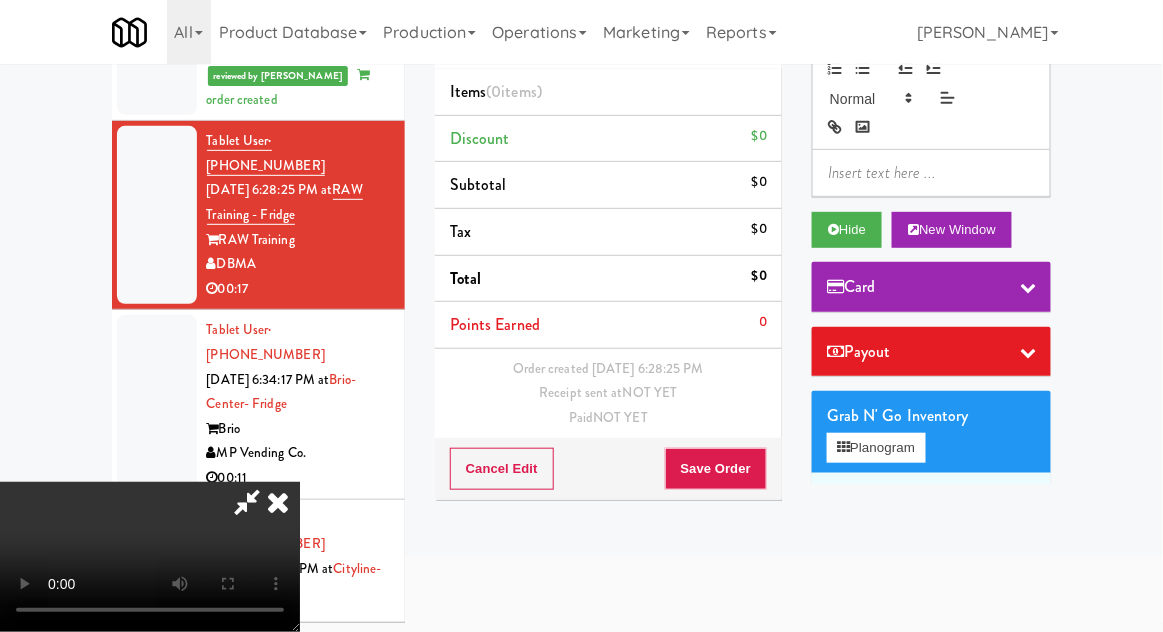 scroll, scrollTop: 70, scrollLeft: 0, axis: vertical 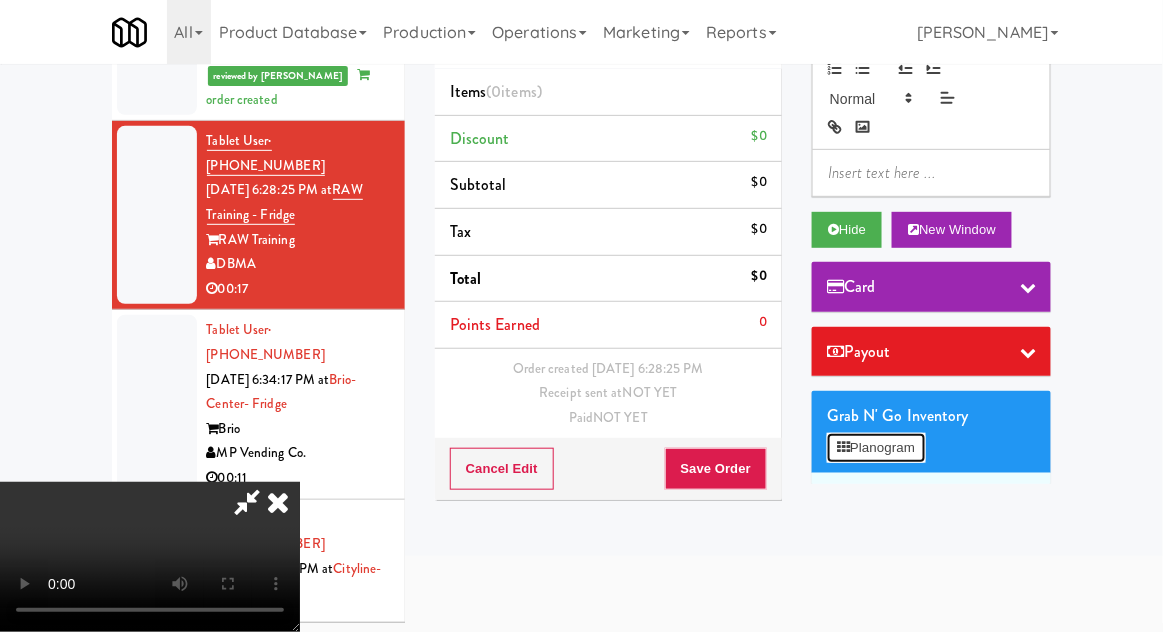 click on "Planogram" at bounding box center (876, 448) 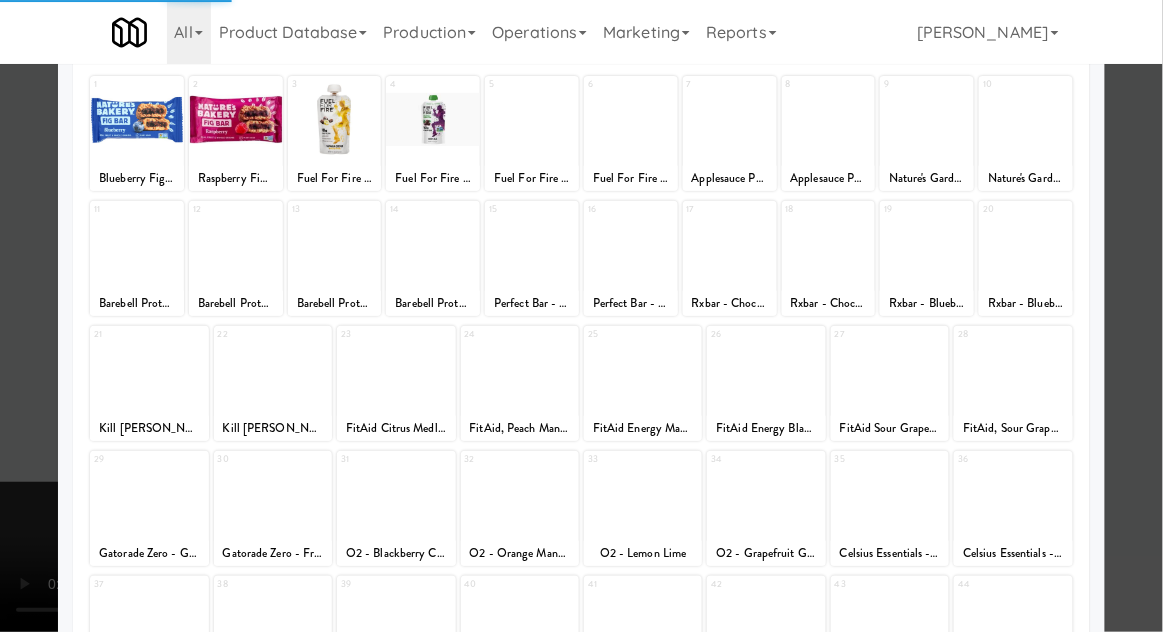 scroll, scrollTop: 122, scrollLeft: 0, axis: vertical 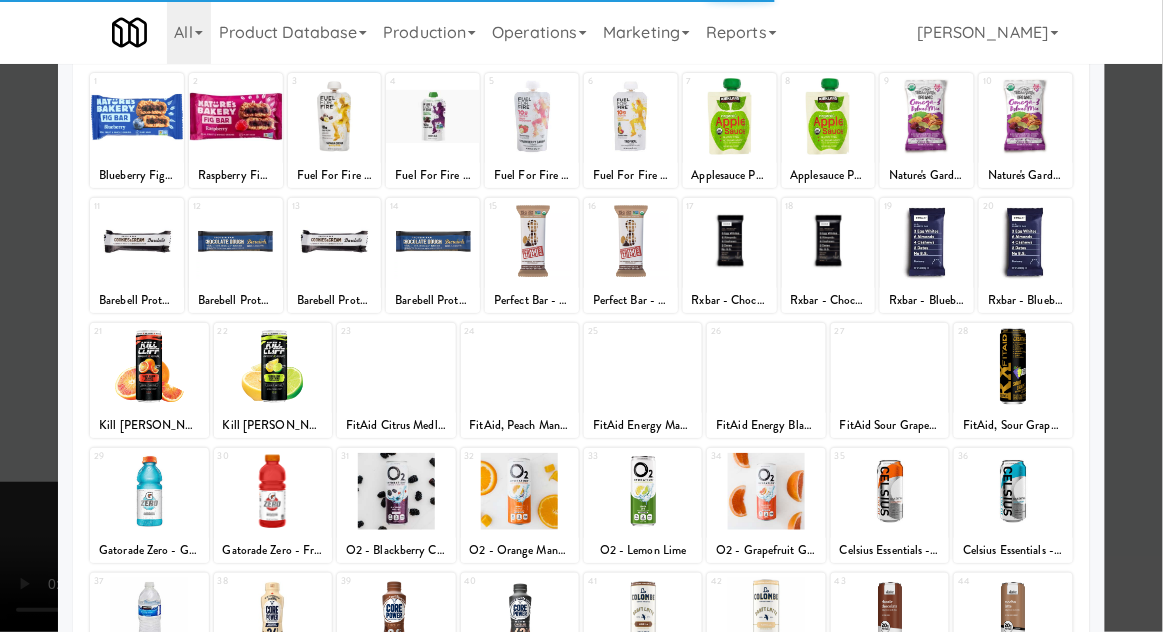click at bounding box center [396, 366] 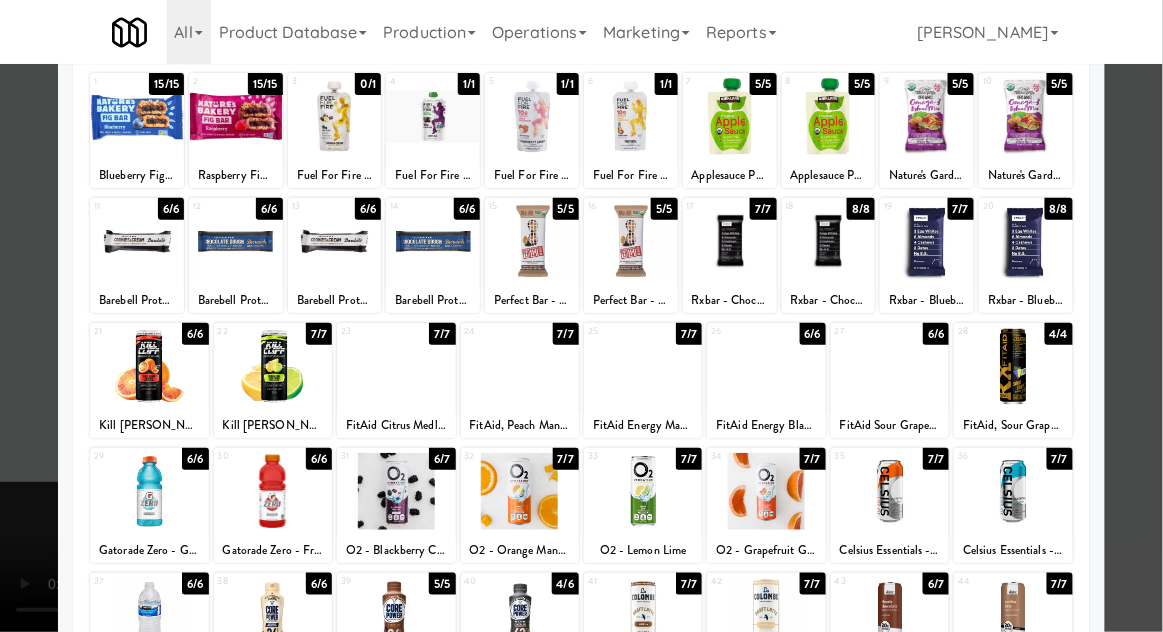 click at bounding box center [396, 366] 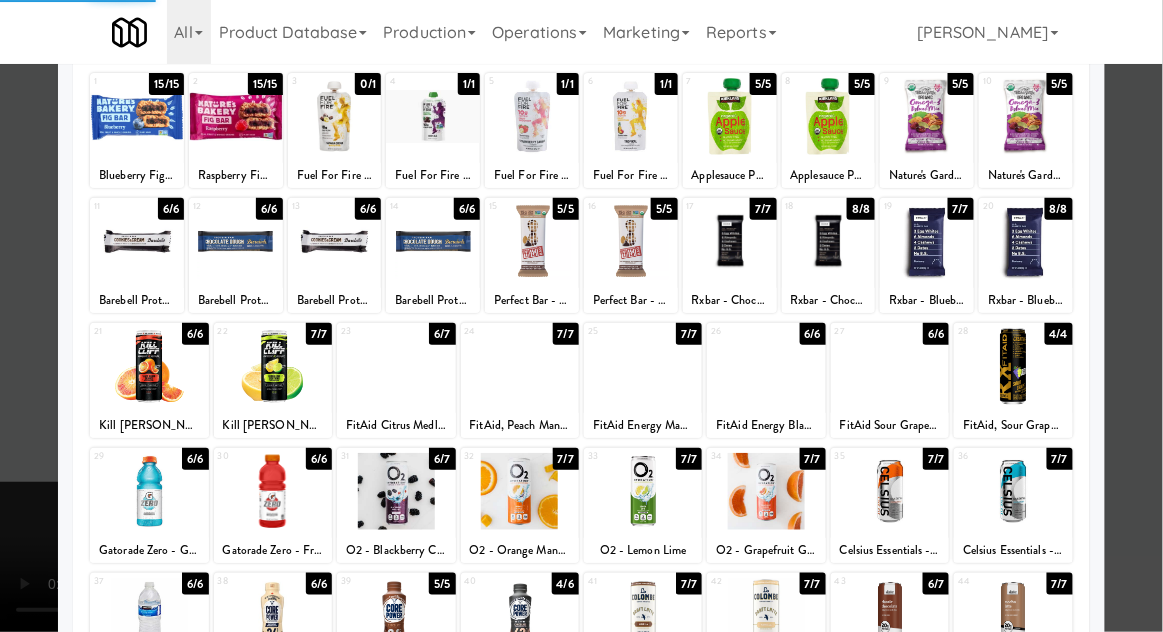 click at bounding box center [581, 316] 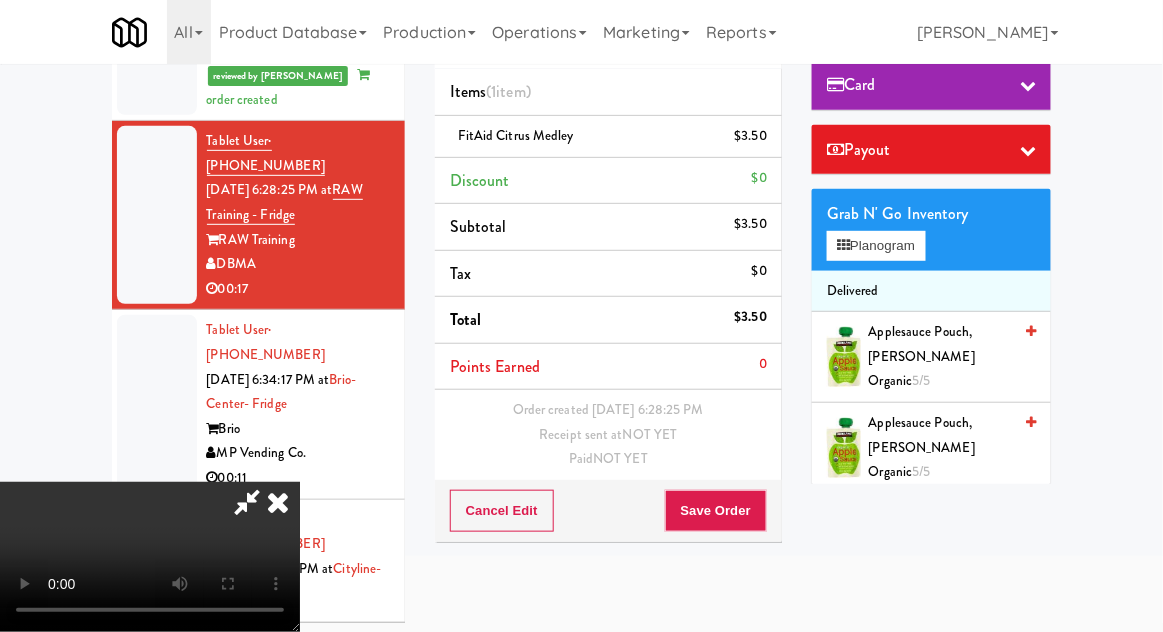 scroll, scrollTop: 194, scrollLeft: 0, axis: vertical 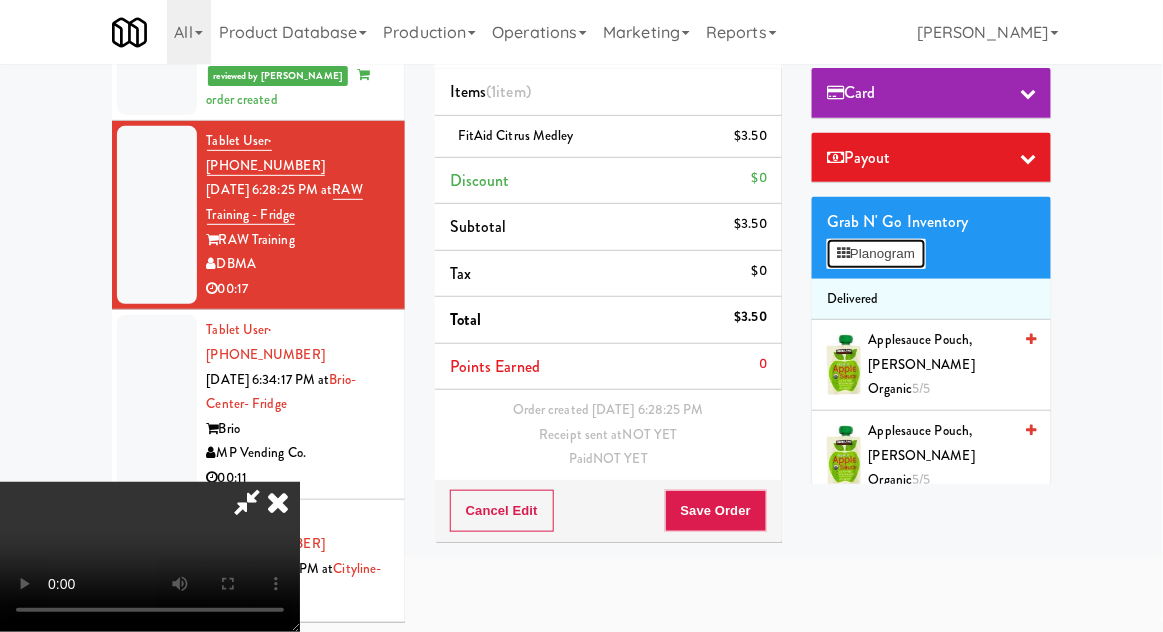 click on "Planogram" at bounding box center [876, 254] 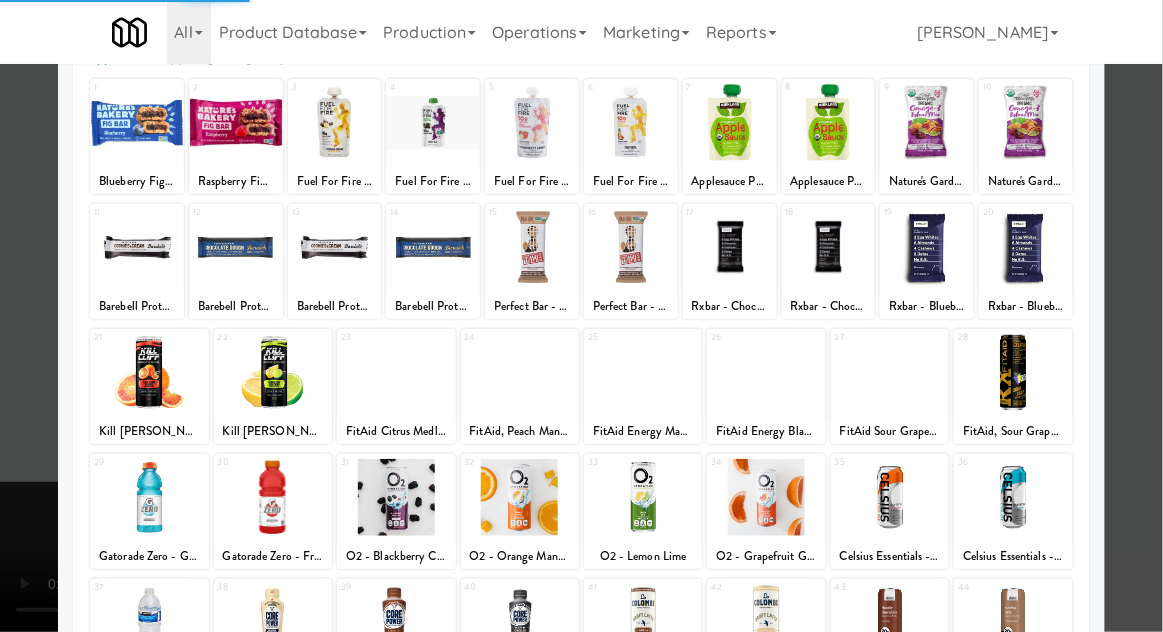 scroll, scrollTop: 116, scrollLeft: 0, axis: vertical 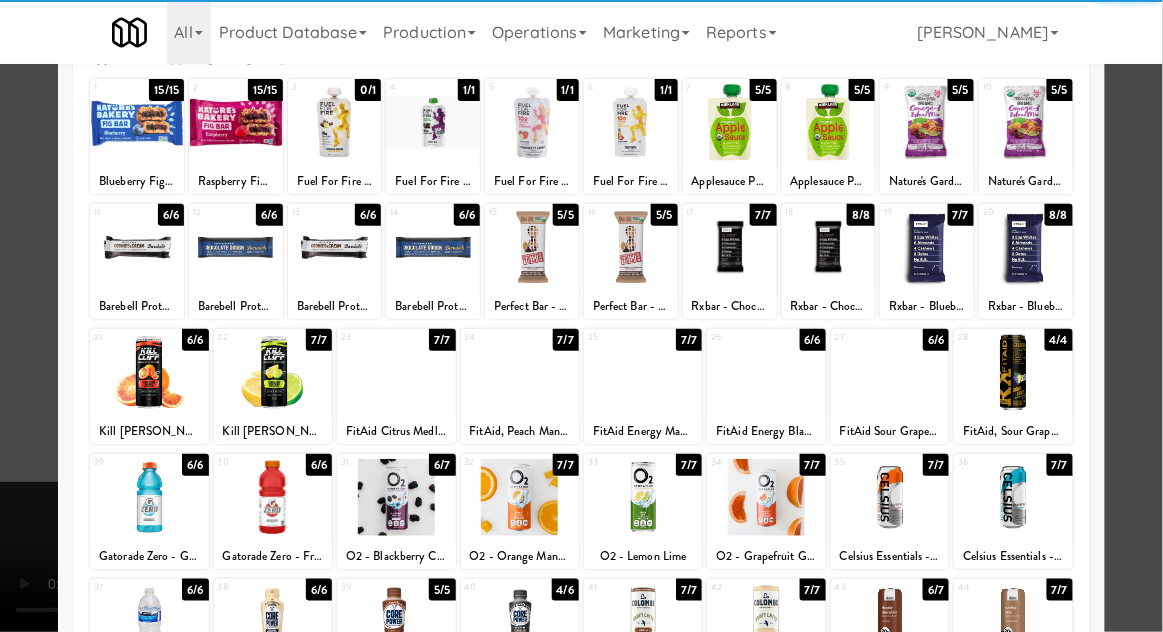click at bounding box center (1013, 497) 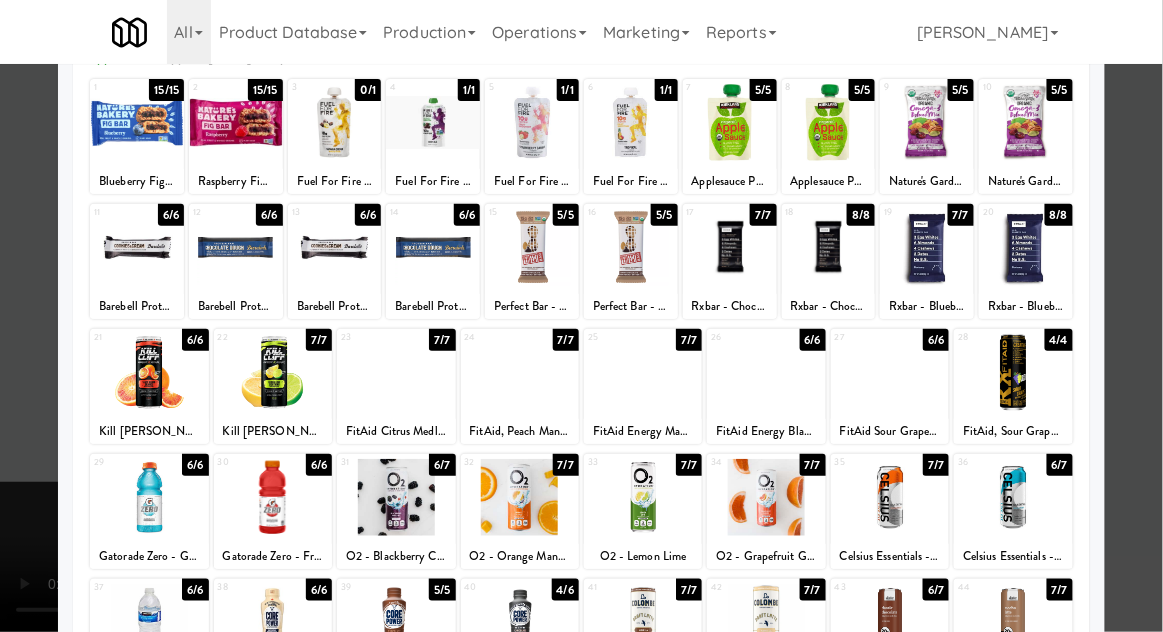 click at bounding box center (581, 316) 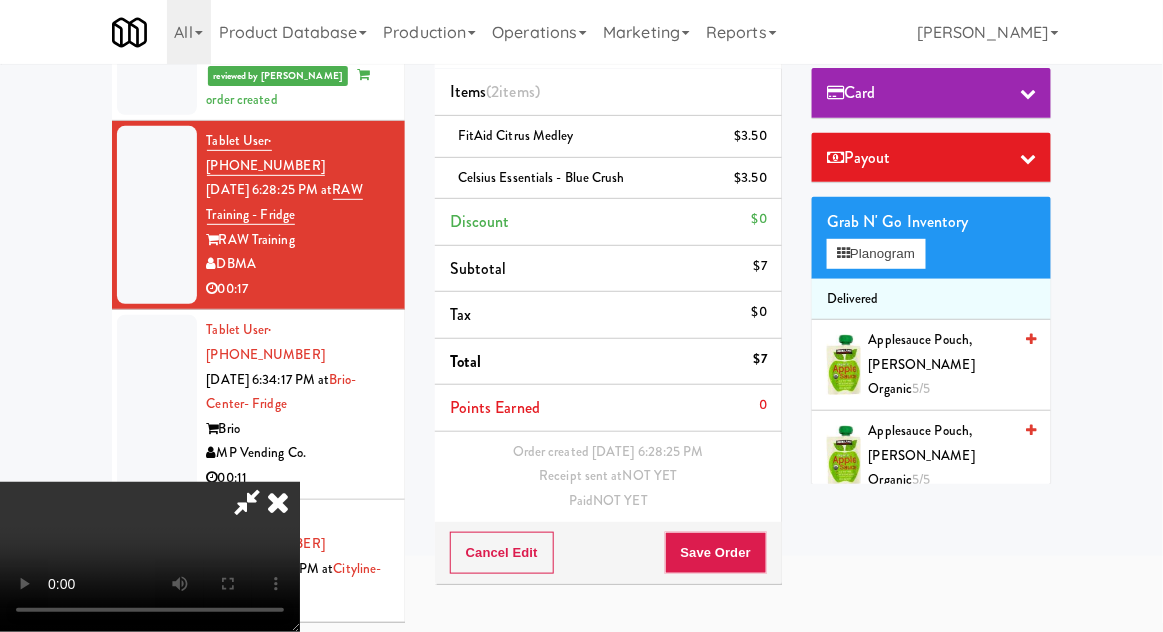 scroll, scrollTop: 144, scrollLeft: 0, axis: vertical 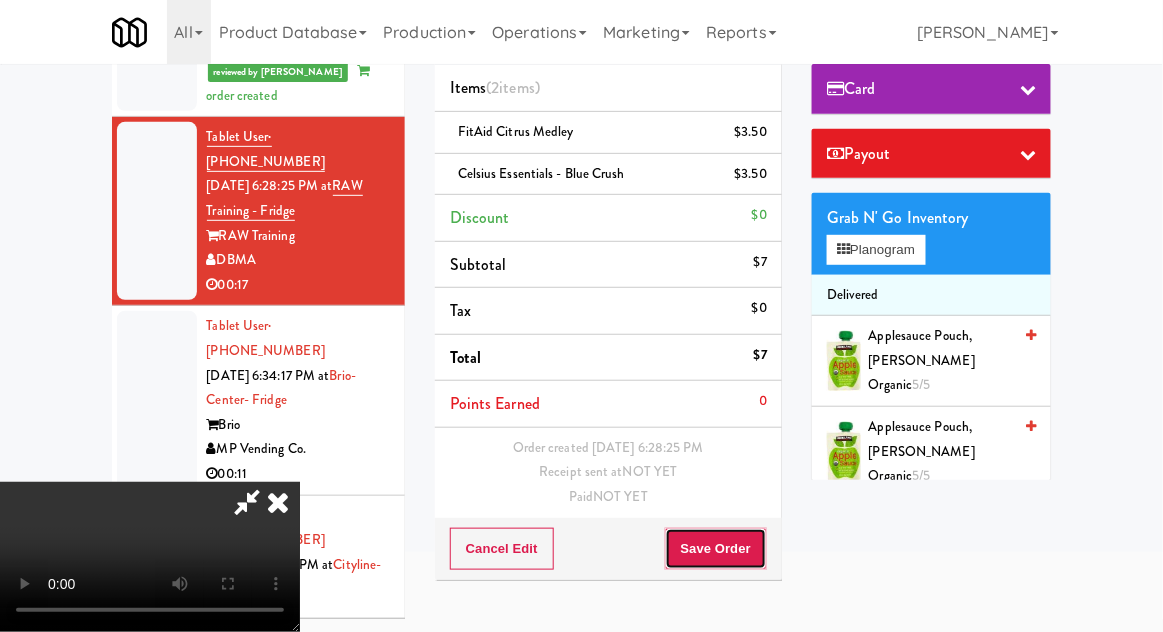 click on "Save Order" at bounding box center [716, 549] 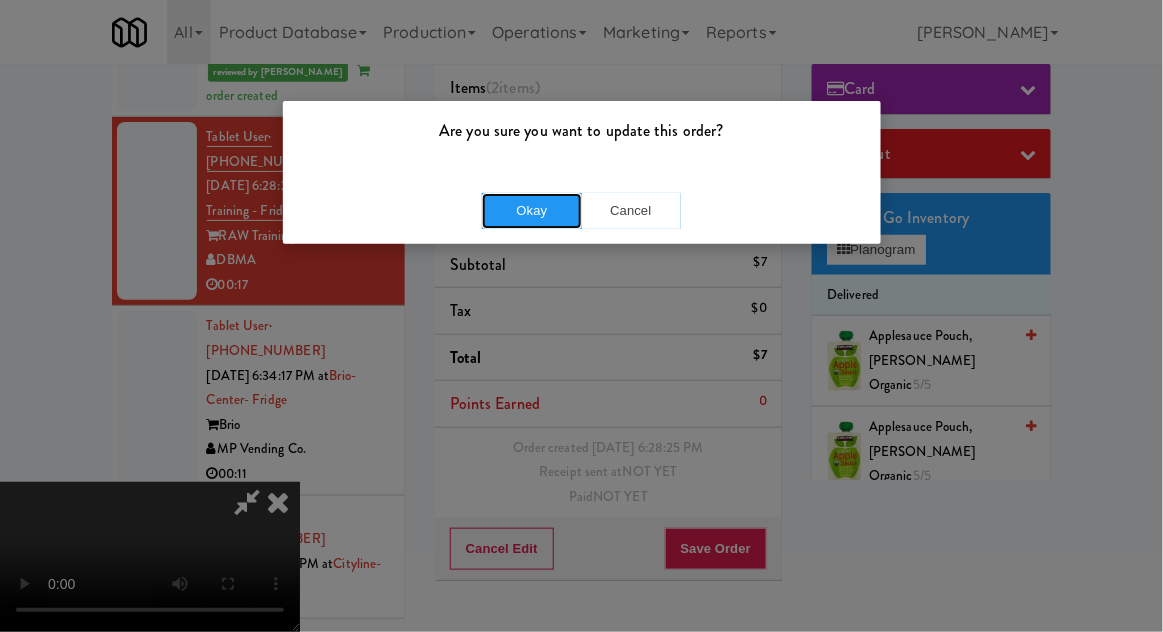 click on "Okay" at bounding box center (532, 211) 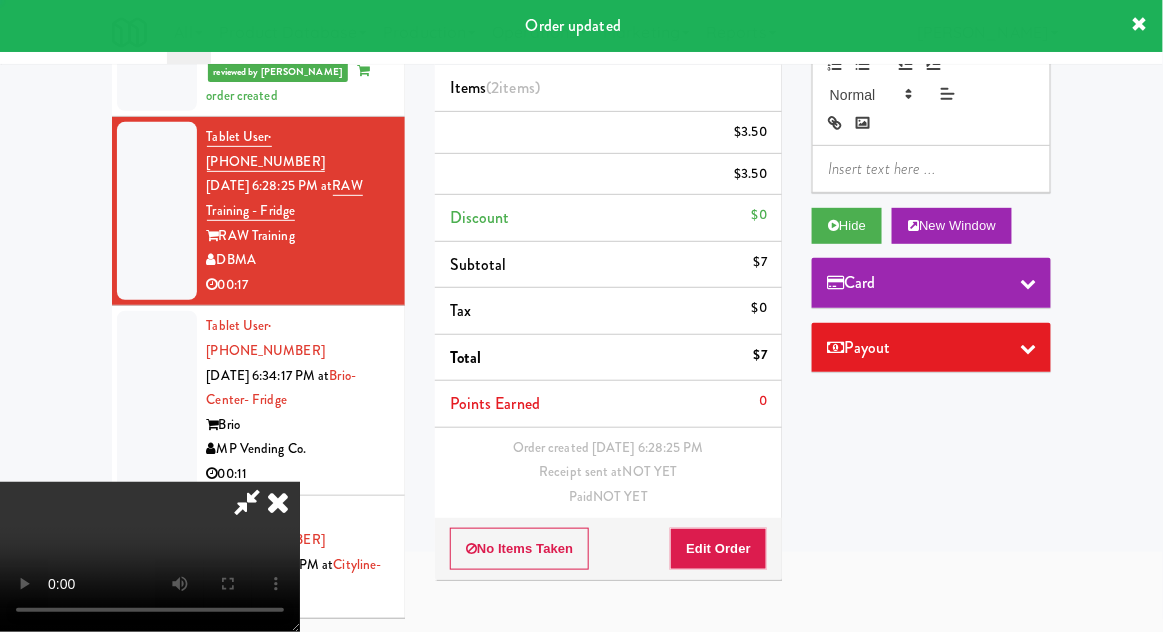 scroll, scrollTop: 0, scrollLeft: 0, axis: both 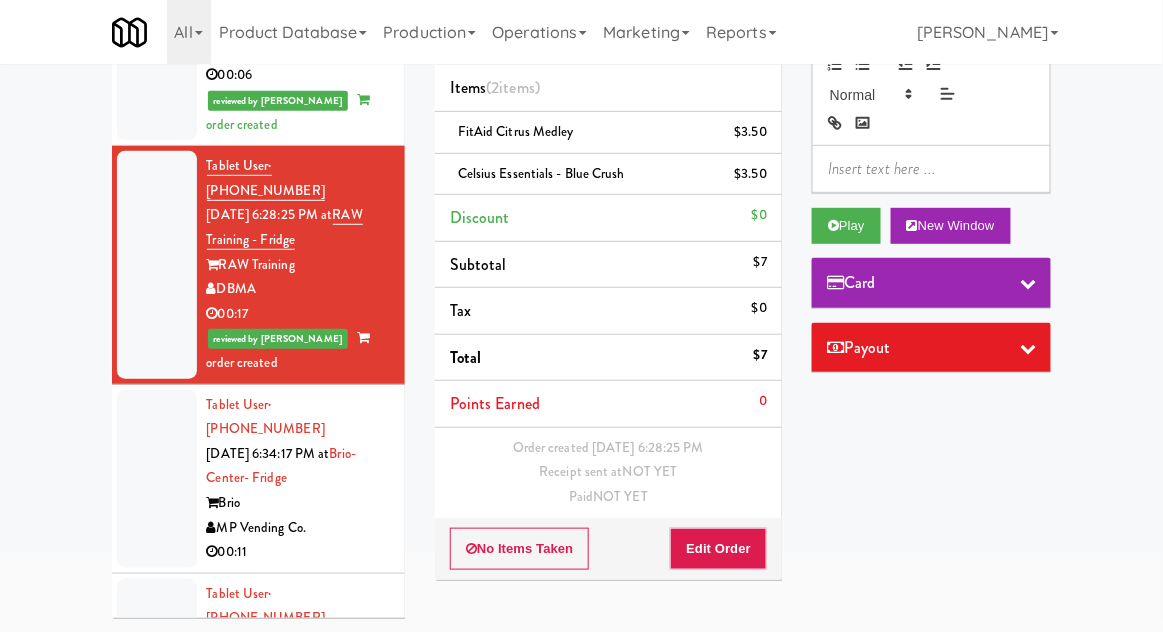 click at bounding box center [157, 479] 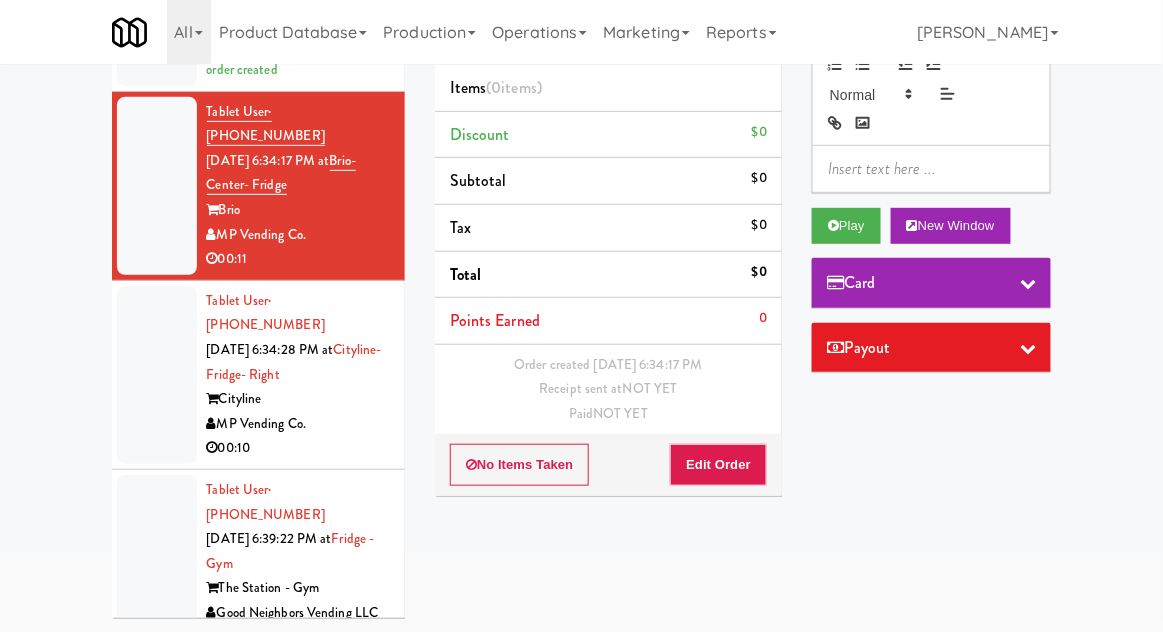 scroll, scrollTop: 636, scrollLeft: 0, axis: vertical 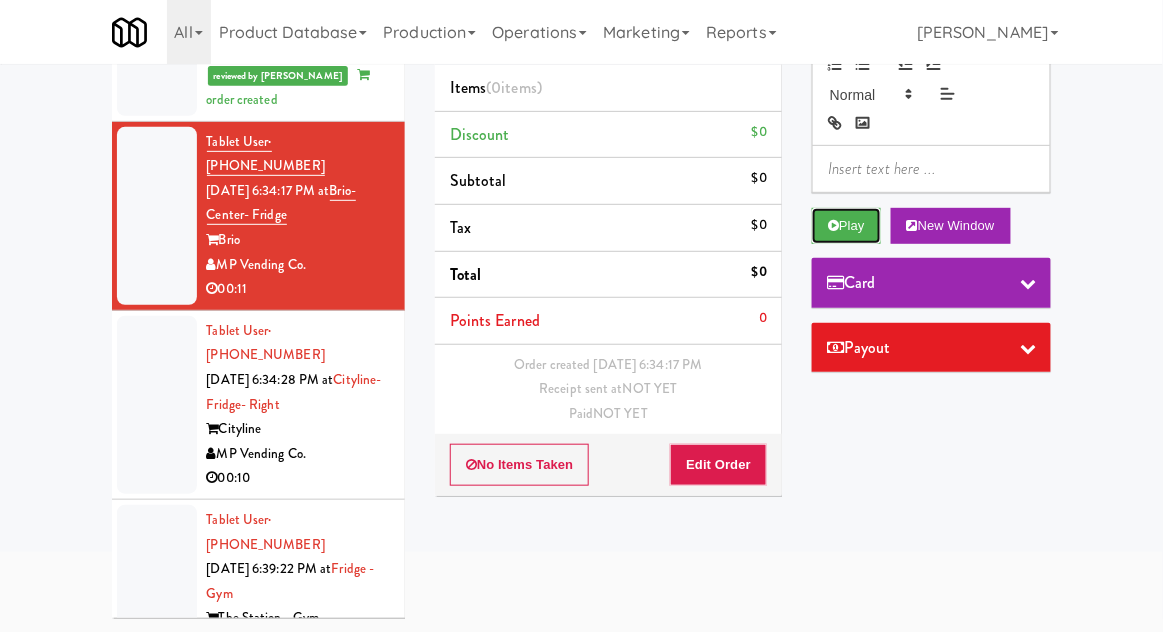 click on "Play" at bounding box center (846, 226) 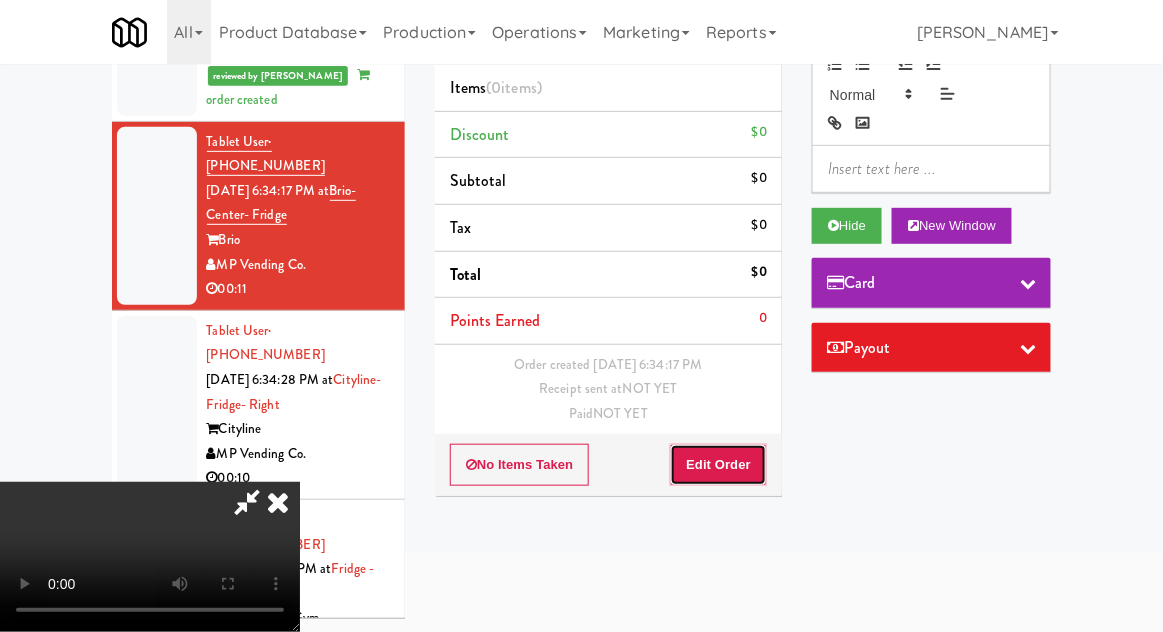 click on "Edit Order" at bounding box center [718, 465] 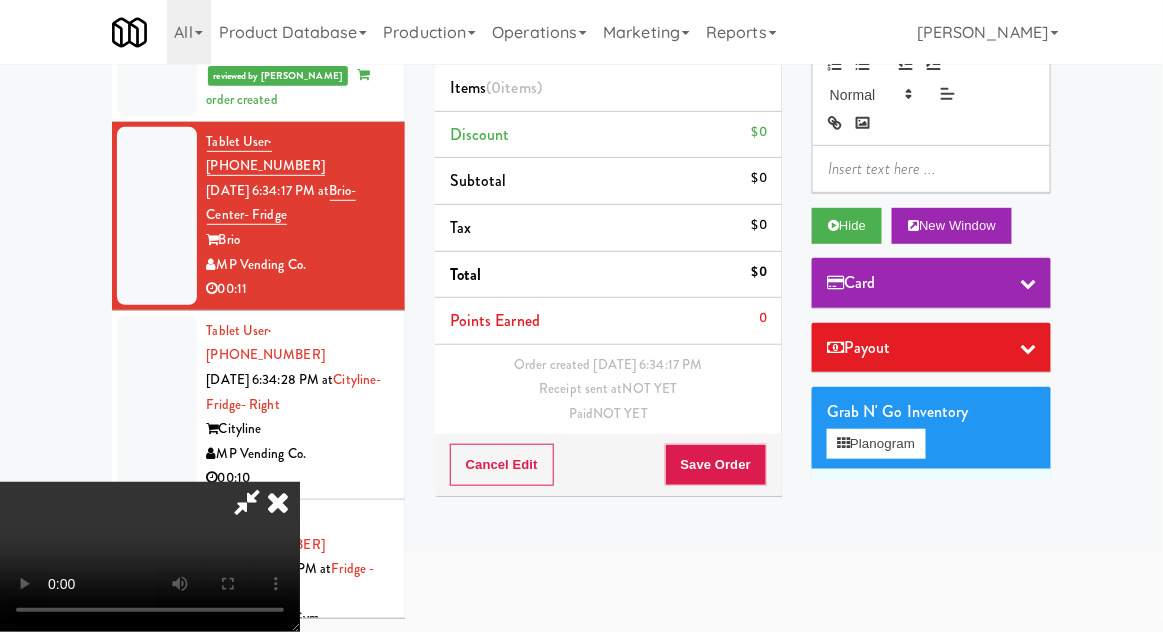 type 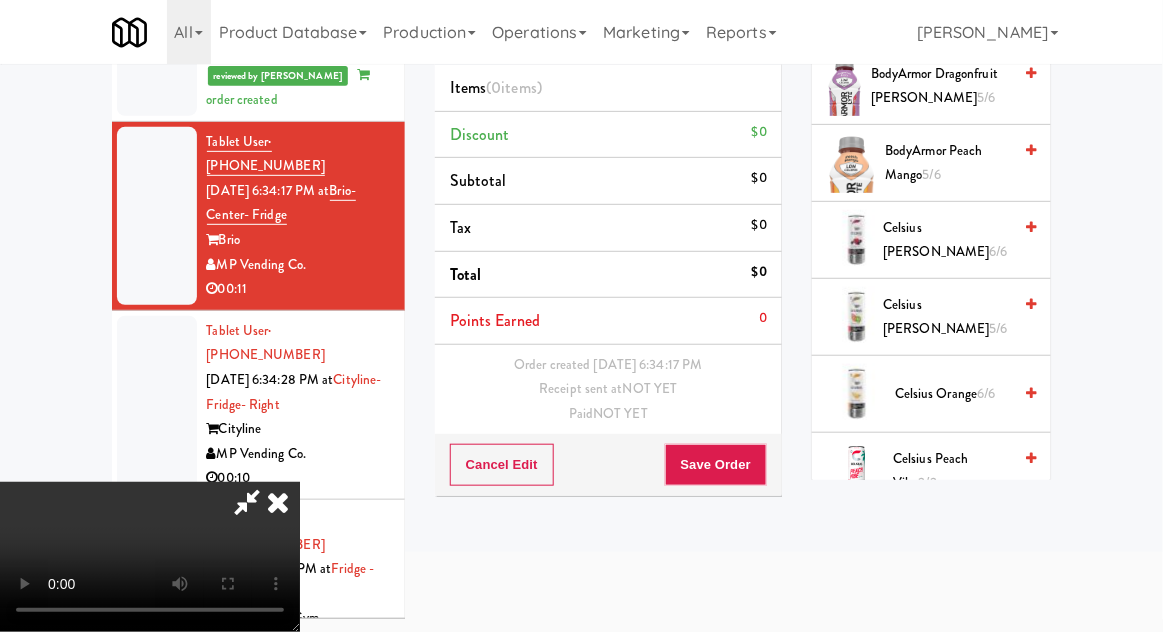 scroll, scrollTop: 539, scrollLeft: 0, axis: vertical 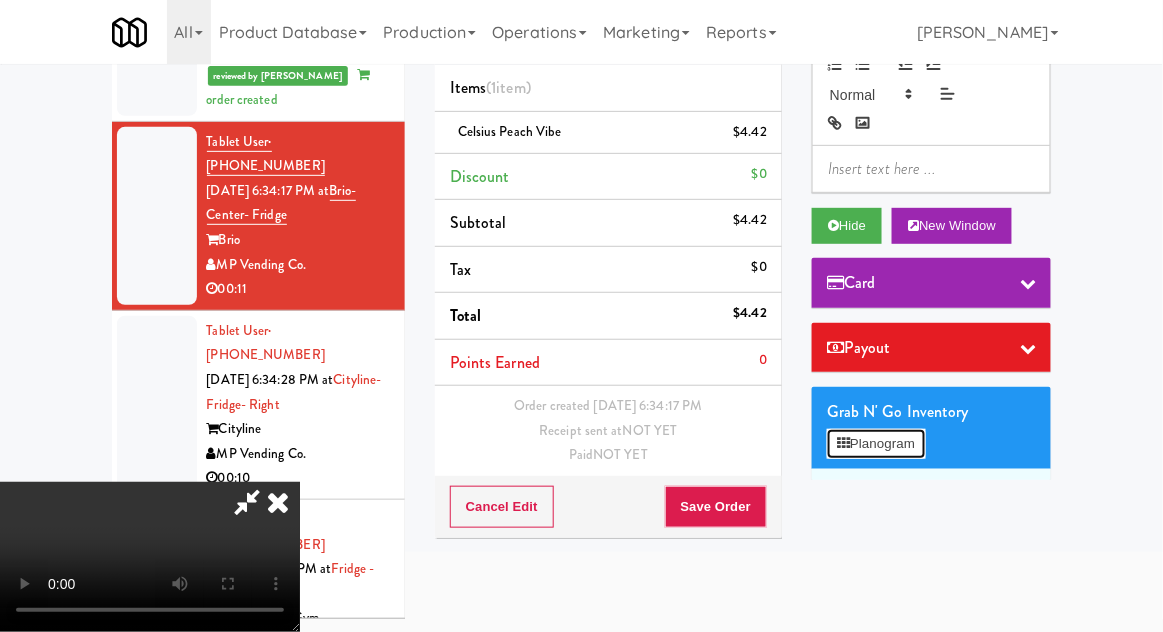 click on "Planogram" at bounding box center [876, 444] 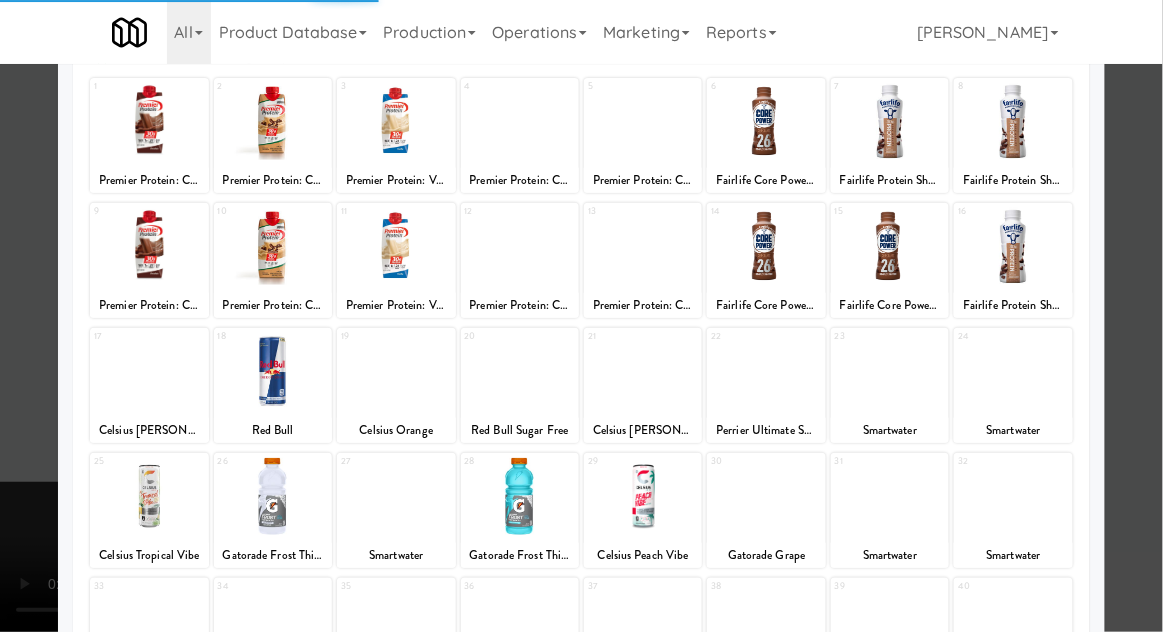 scroll, scrollTop: 138, scrollLeft: 0, axis: vertical 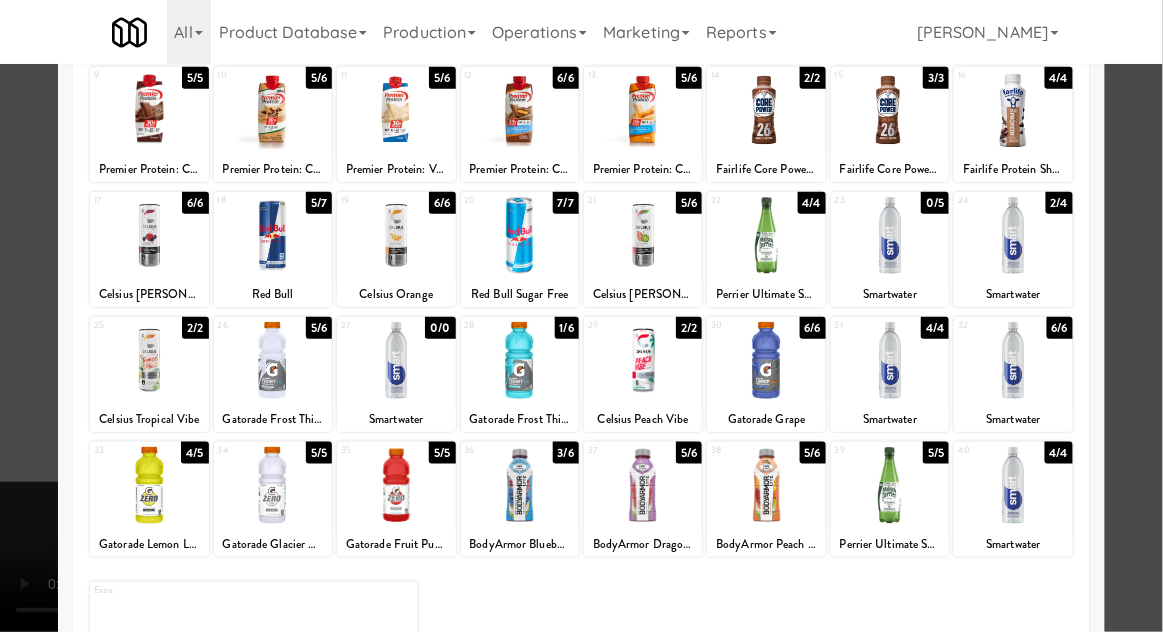 click at bounding box center (149, 360) 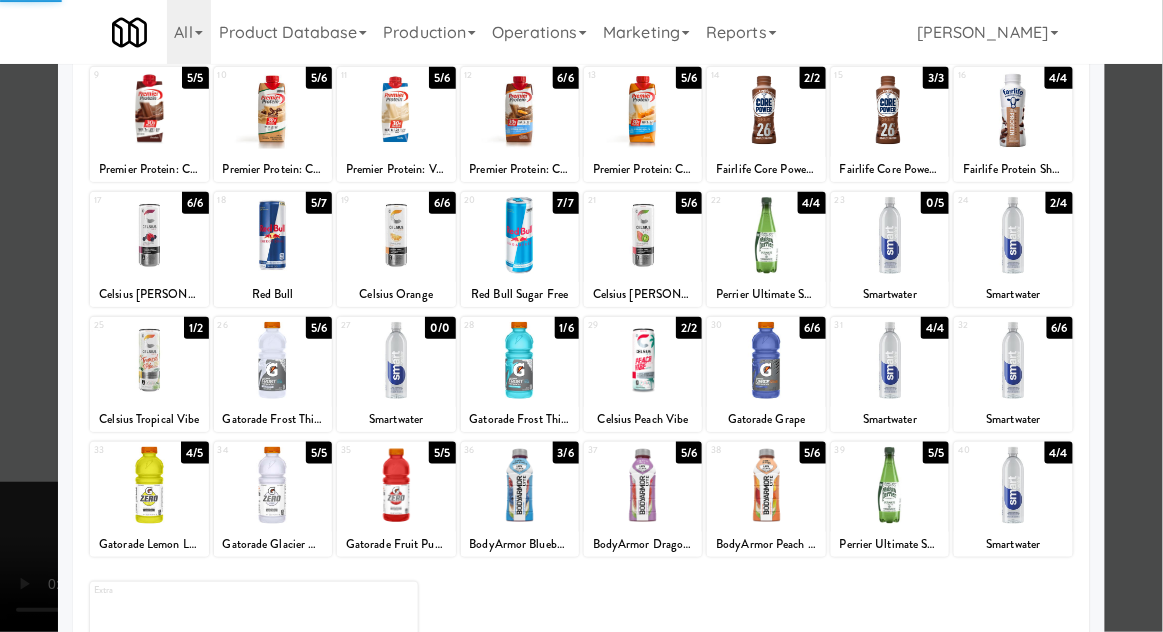 click at bounding box center (581, 316) 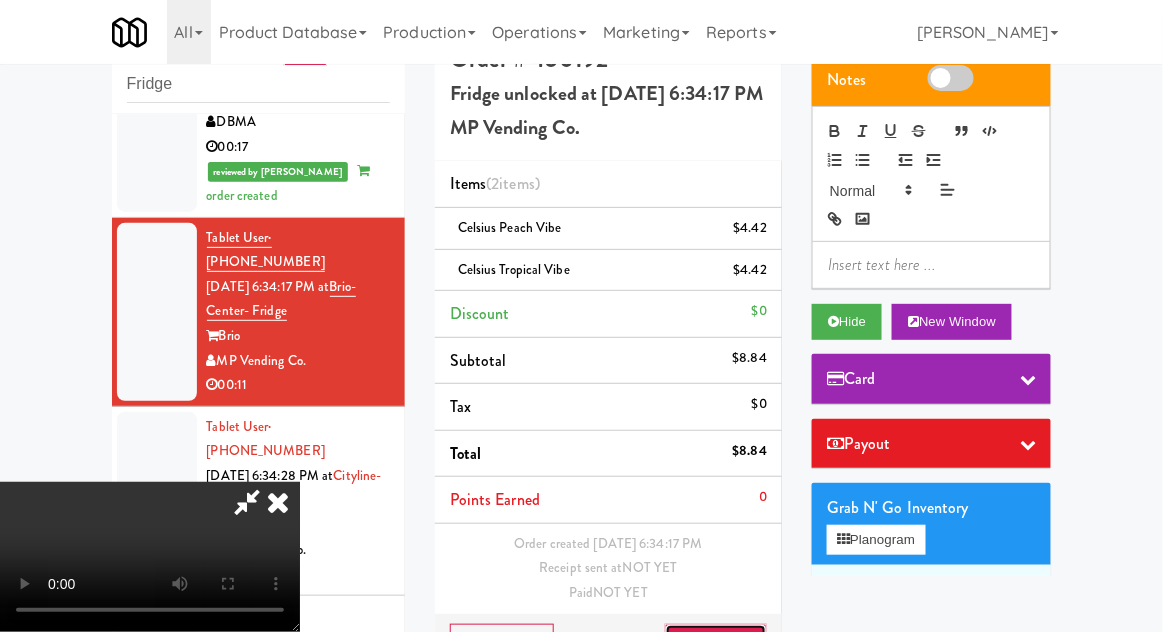 click on "Save Order" at bounding box center [716, 645] 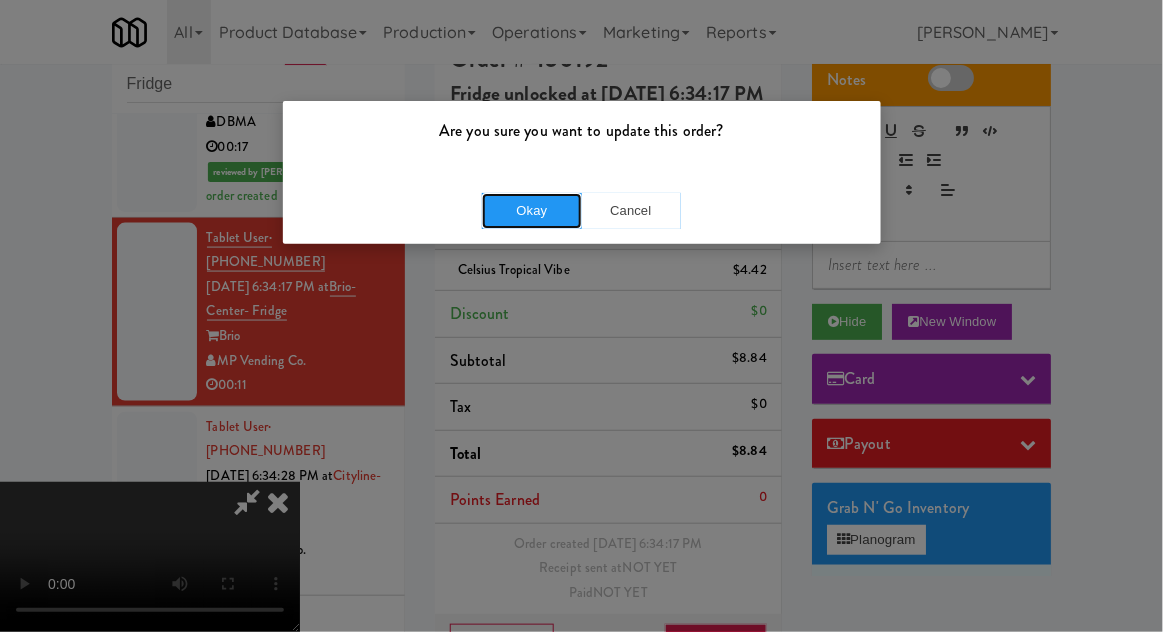 click on "Okay" at bounding box center [532, 211] 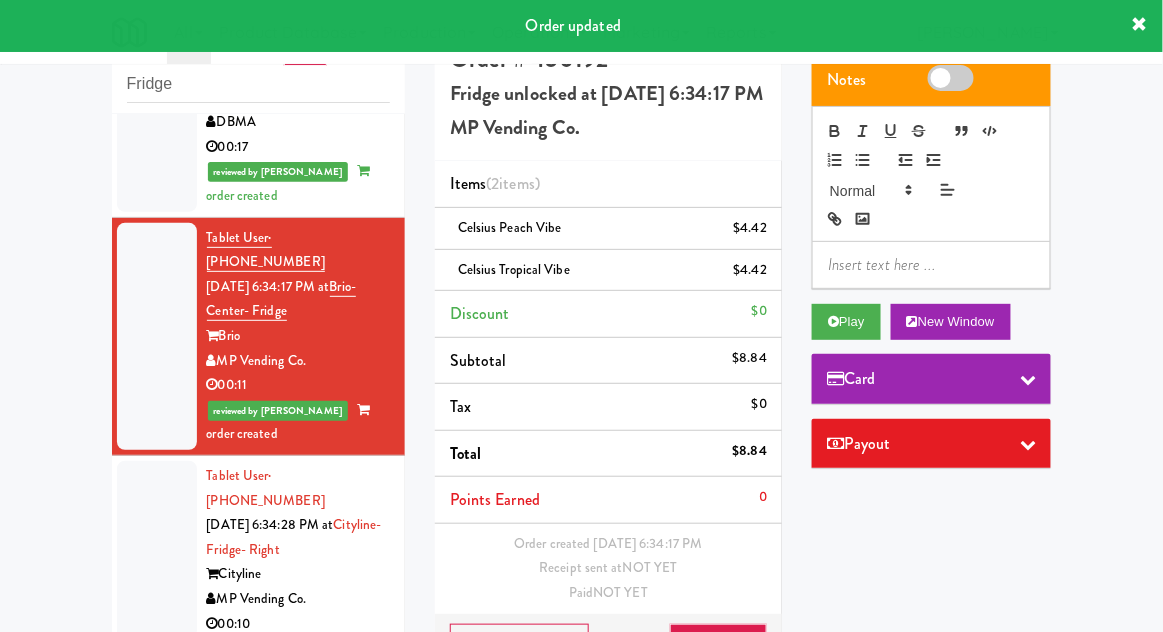 click at bounding box center [157, 550] 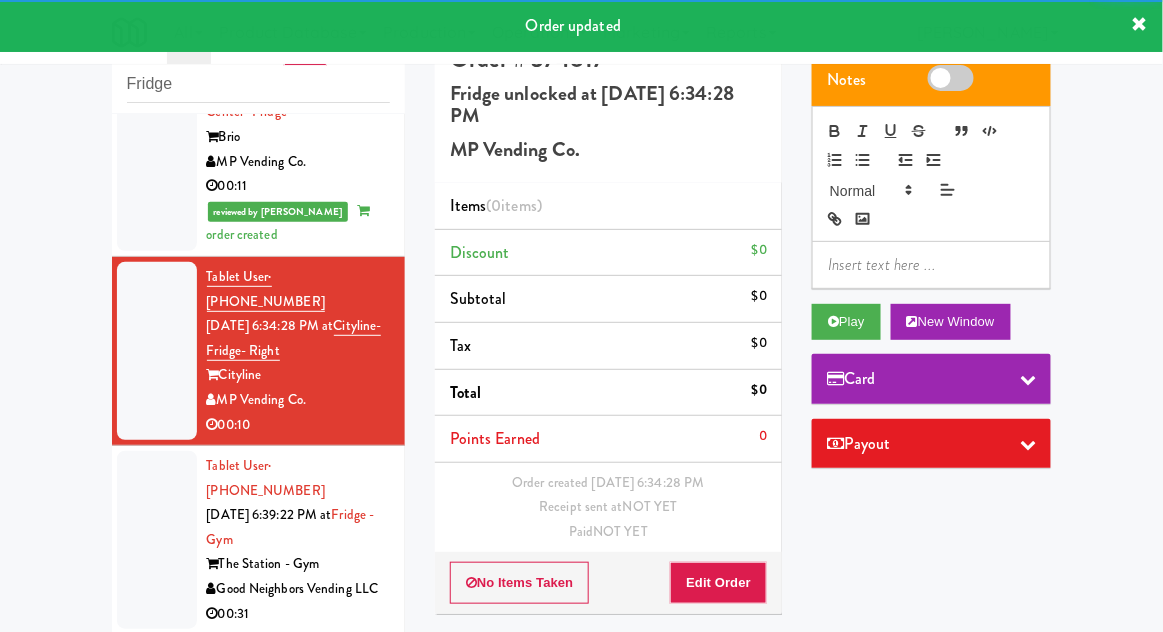 scroll, scrollTop: 852, scrollLeft: 0, axis: vertical 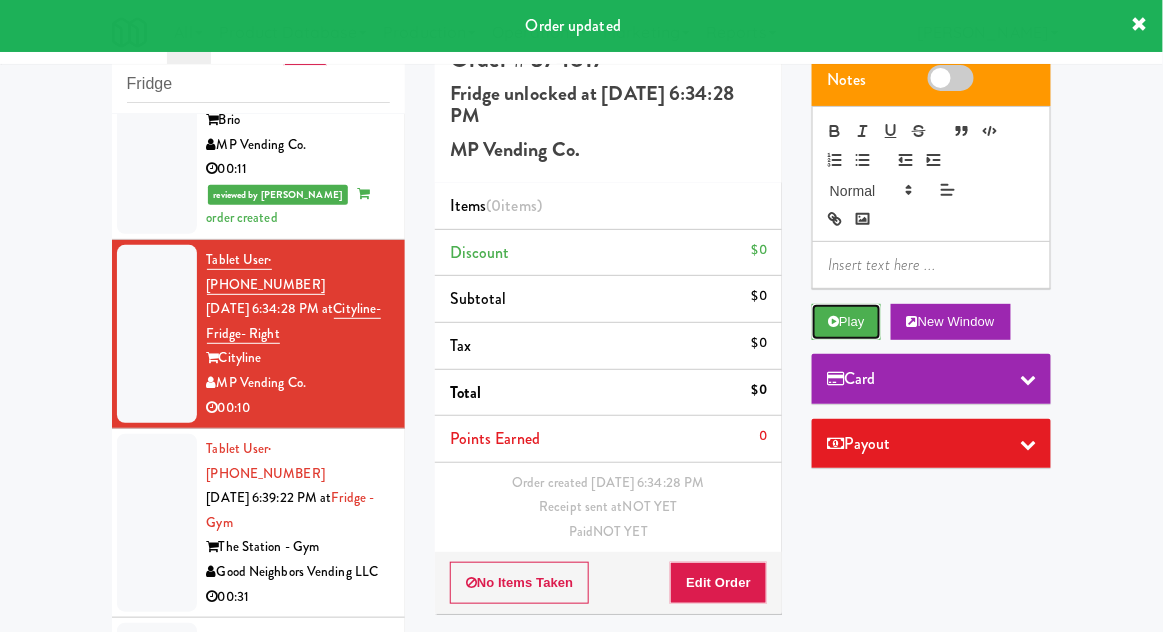 click on "Play" at bounding box center [846, 322] 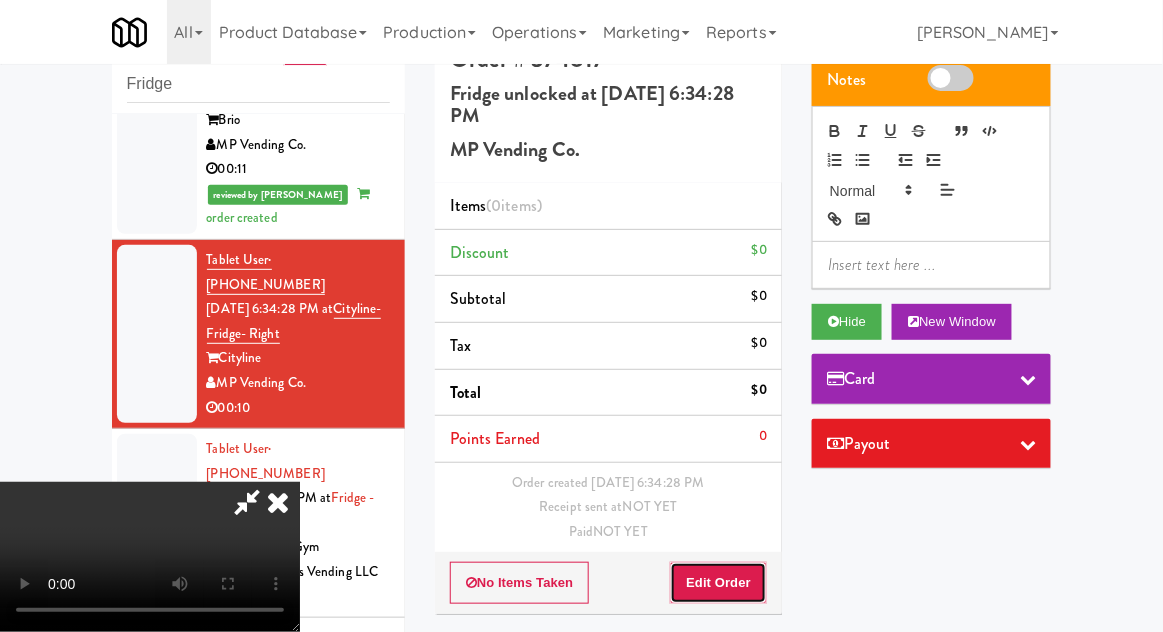 click on "Edit Order" at bounding box center [718, 583] 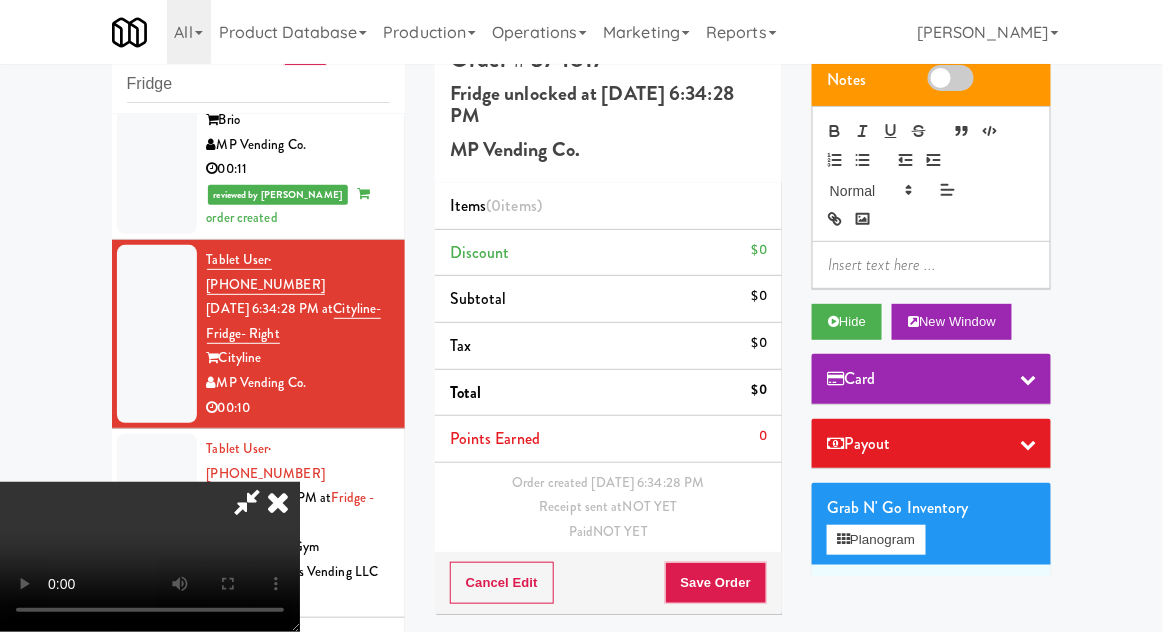 type 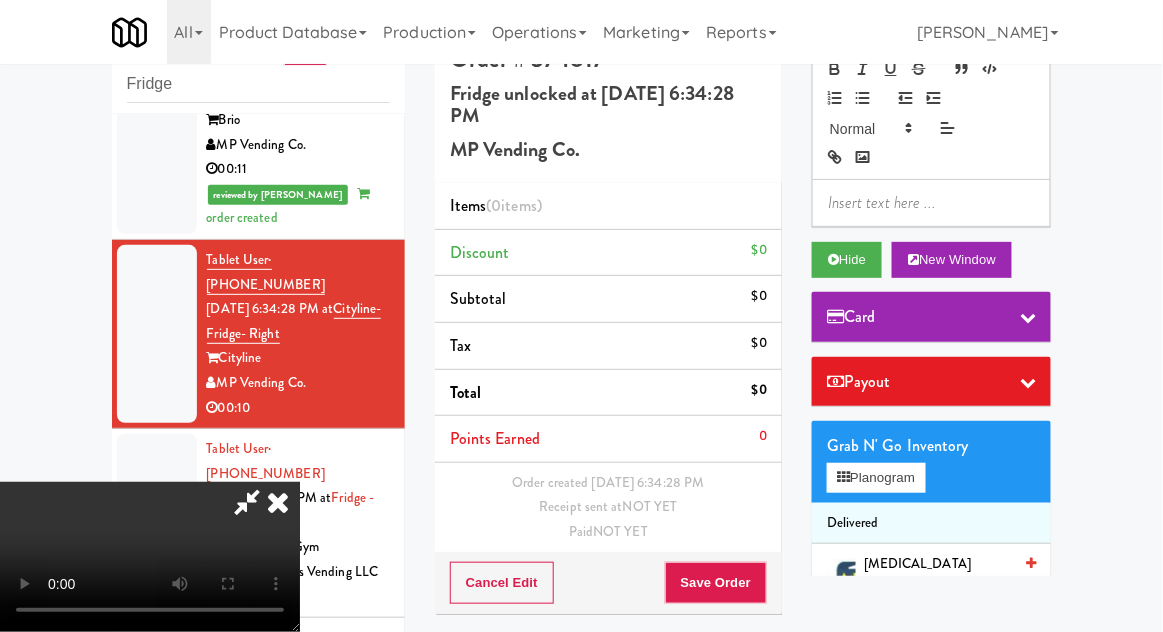 scroll, scrollTop: 0, scrollLeft: 0, axis: both 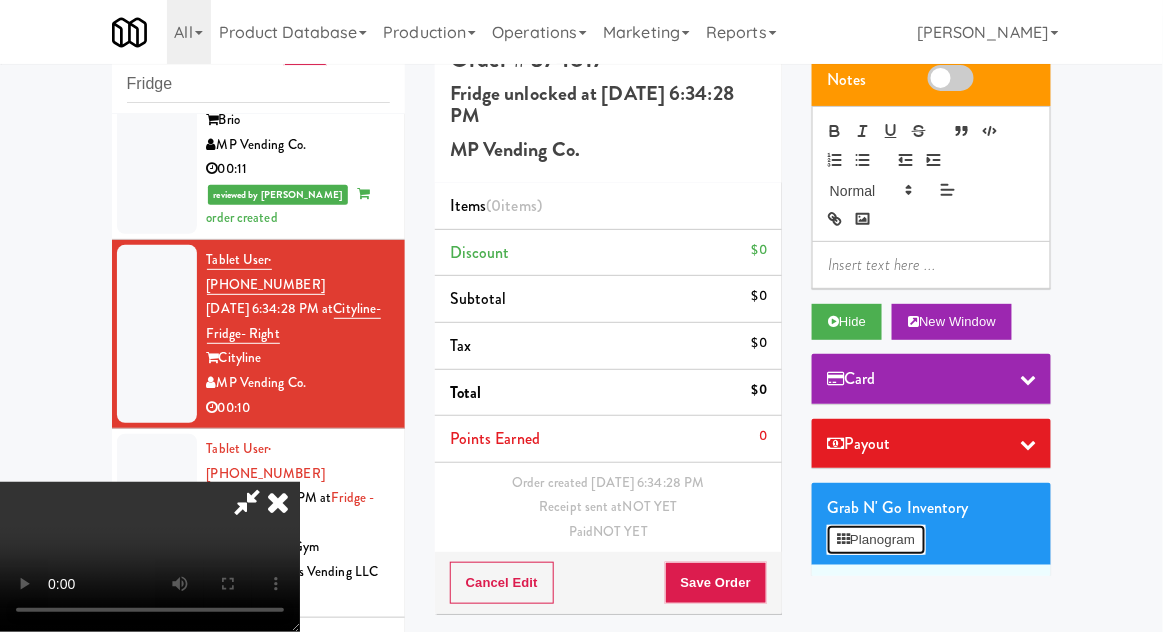 click on "Planogram" at bounding box center [876, 540] 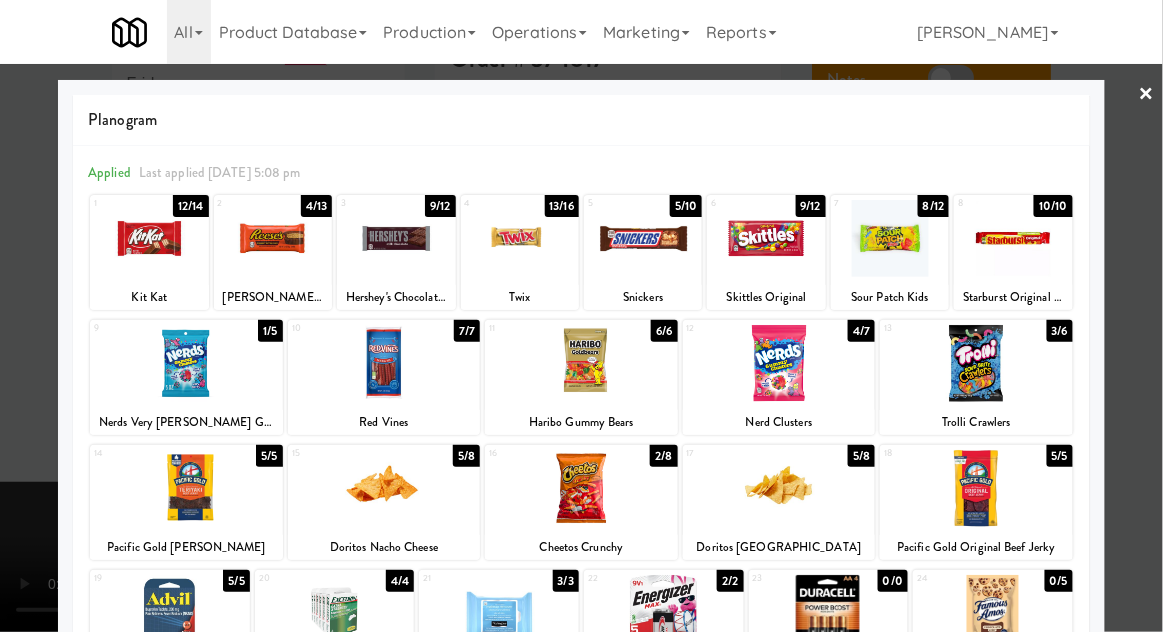 click at bounding box center [149, 238] 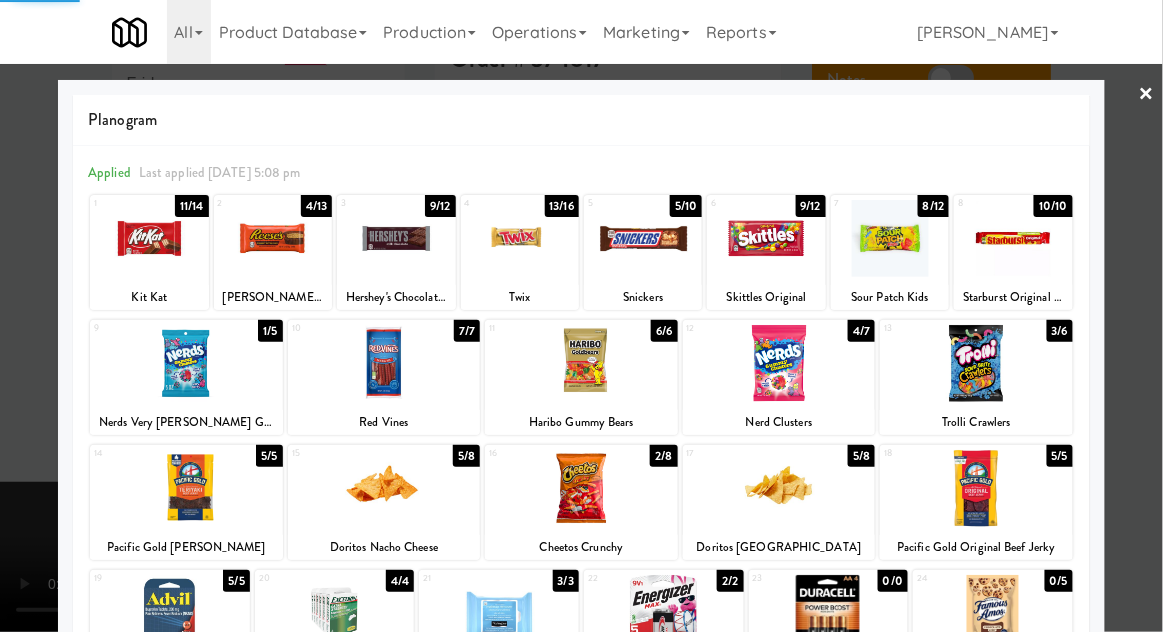 click at bounding box center (581, 316) 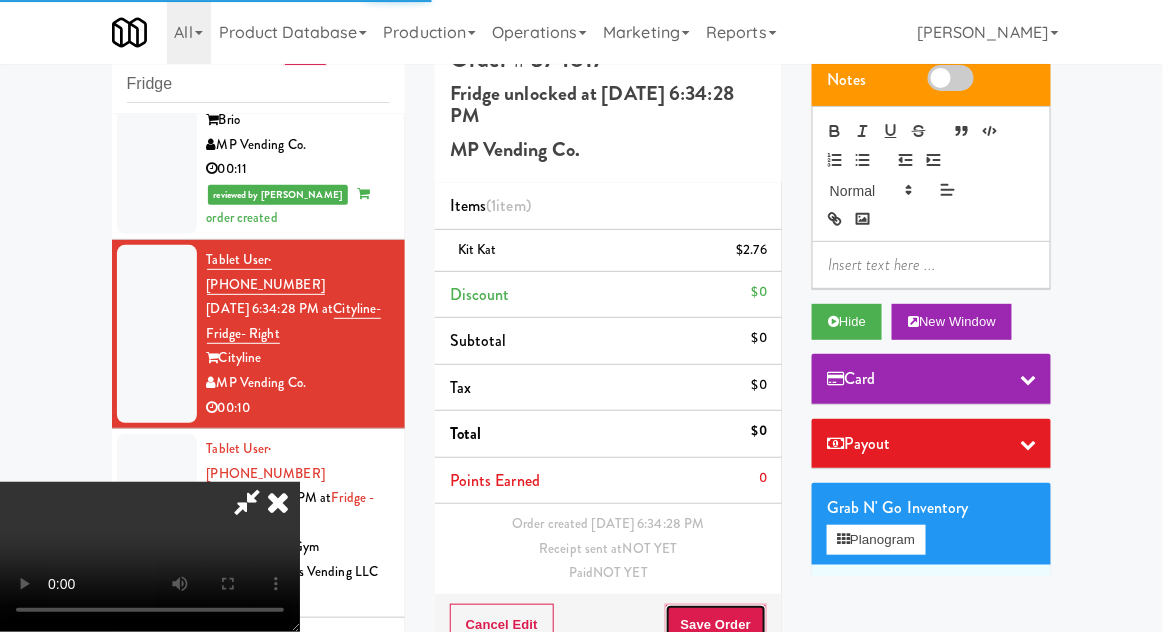 click on "Save Order" at bounding box center (716, 625) 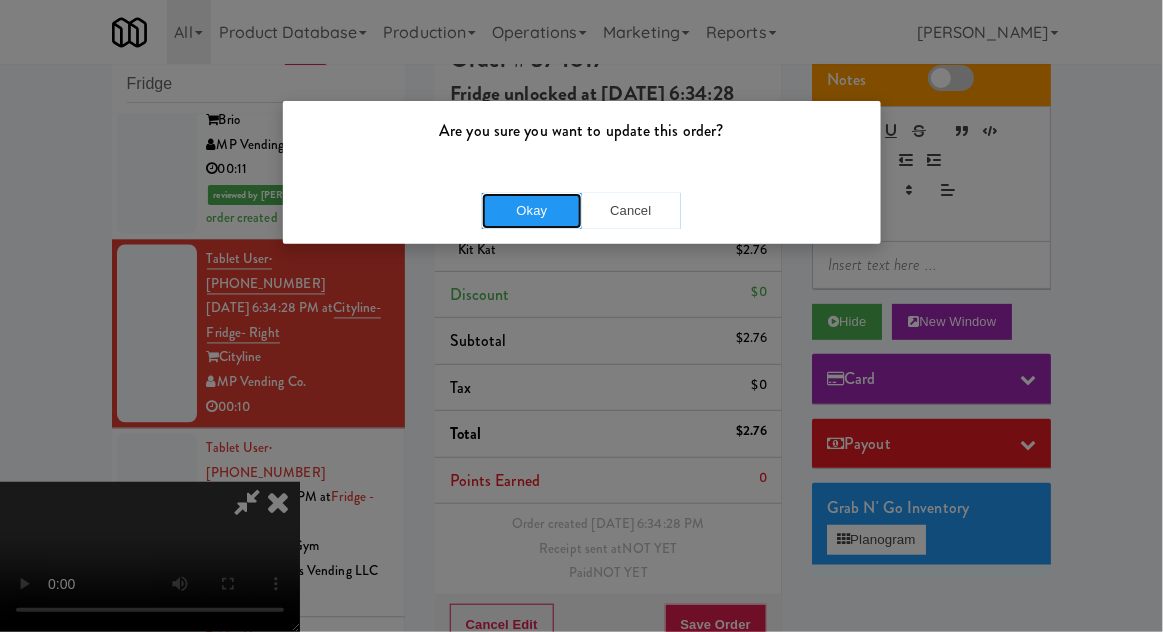 click on "Okay" at bounding box center (532, 211) 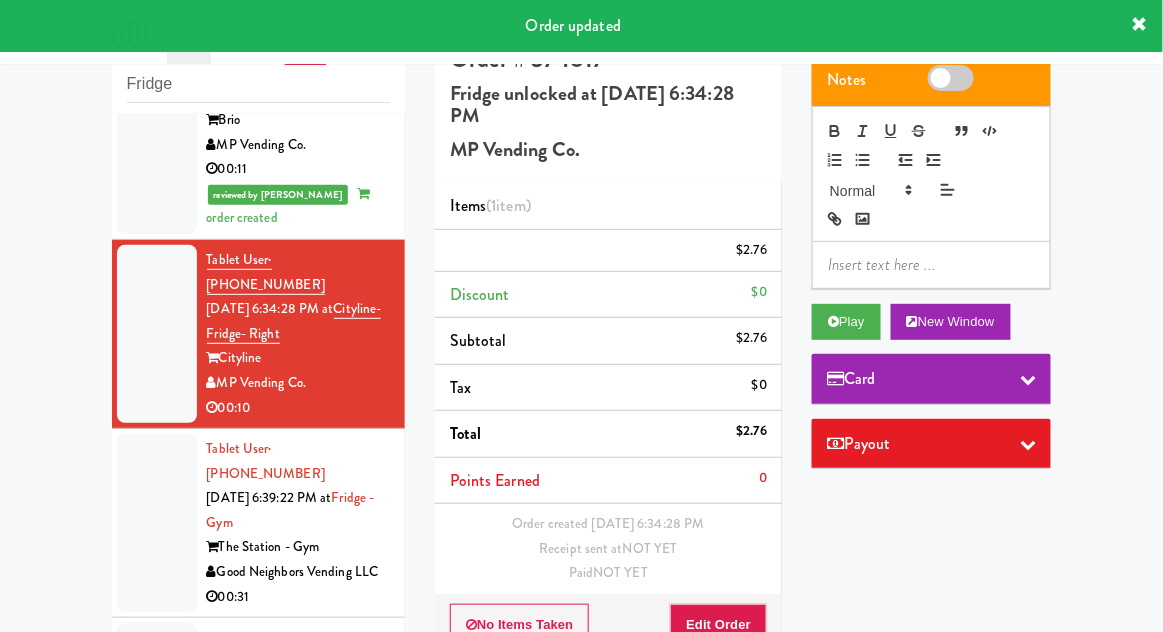 click on "inbox reviewed all    all     gen 1.5     gen 2/3     gen 4     help requested     failed   Fridge Tablet User  · (740) 215-2995 [DATE] 6:10:26 PM at  Element25 - Fridge  Element25  Fountain City Vending  00:17 reviewed by [PERSON_NAME]  order created     Tablet User  · (412) 789-5567 [DATE] 6:24:26 PM at  700 Penn-Fridge   700 Penn  Choose [PERSON_NAME] Vending  00:06 reviewed by [PERSON_NAME]  order created     Tablet User  · (412) 350-8031 [DATE] 6:28:25 PM at  RAW Training - Fridge  RAW Training  DBMA  00:17 reviewed by [PERSON_NAME]  order created     Tablet User  · (253) 397-9708 [DATE] 6:34:17 PM at  [GEOGRAPHIC_DATA]- Fridge  Brio  MP Vending Co.  00:11 reviewed by [PERSON_NAME]  order created     Tablet User  · (727) 667-2752 [DATE] 6:34:28 PM at  [GEOGRAPHIC_DATA]- Fridge- Right  Cityline  MP Vending Co.  00:10     Tablet User  · (315) 641-9882 [DATE] 6:39:22 PM at  [GEOGRAPHIC_DATA] - Gym  Good Neighbors Vending LLC  00:31     Tablet User  · (312) 646-9434 [DATE] 6:41:20 PM at" at bounding box center (581, 376) 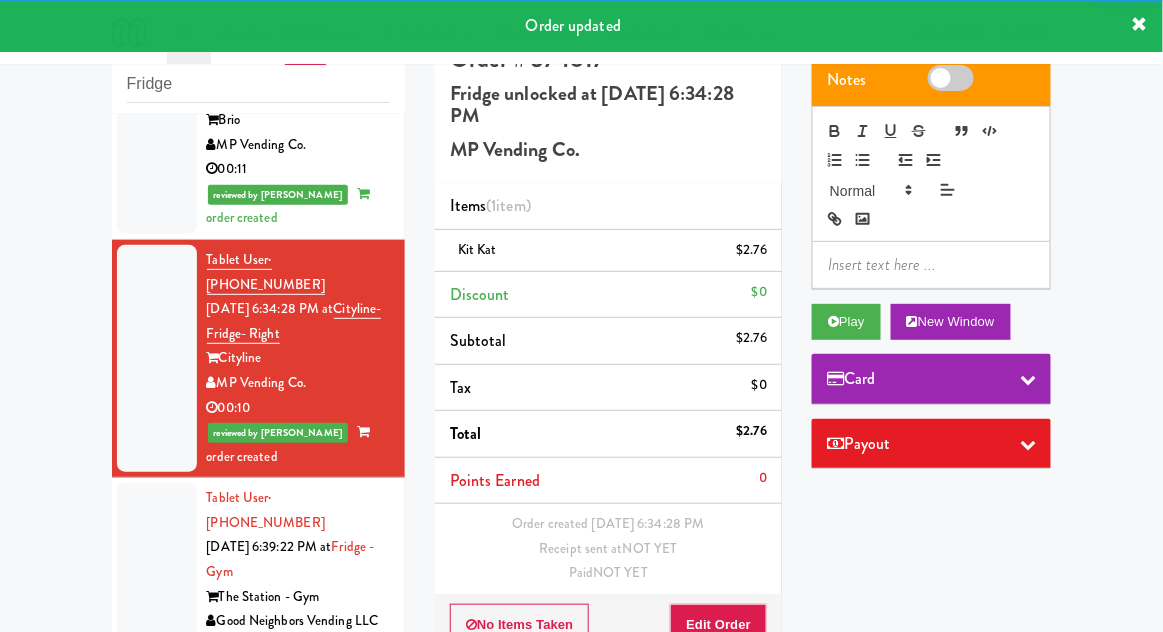 click on "inbox reviewed all    all     gen 1.5     gen 2/3     gen 4     help requested     failed   Fridge Tablet User  · (740) 215-2995 [DATE] 6:10:26 PM at  Element25 - Fridge  Element25  Fountain City Vending  00:17 reviewed by [PERSON_NAME]  order created     Tablet User  · (412) 789-5567 [DATE] 6:24:26 PM at  700 Penn-Fridge   700 Penn  Choose [PERSON_NAME] Vending  00:06 reviewed by [PERSON_NAME]  order created     Tablet User  · (412) 350-8031 [DATE] 6:28:25 PM at  RAW Training - Fridge  RAW Training  DBMA  00:17 reviewed by [PERSON_NAME]  order created     Tablet User  · (253) 397-9708 [DATE] 6:34:17 PM at  [GEOGRAPHIC_DATA]- Fridge  Brio  MP Vending Co.  00:11 reviewed by [PERSON_NAME]  order created     Tablet User  · (727) 667-2752 [DATE] 6:34:28 PM at  [GEOGRAPHIC_DATA]- Fridge- Right  Cityline  MP Vending Co.  00:10 reviewed by [PERSON_NAME]  order created     Tablet User  · (315) 641-9882 [DATE] 6:39:22 PM at  [GEOGRAPHIC_DATA] - Gym  Good Neighbors Vending LLC  00:31     Tablet User  · [PHONE_NUMBER]" at bounding box center (581, 376) 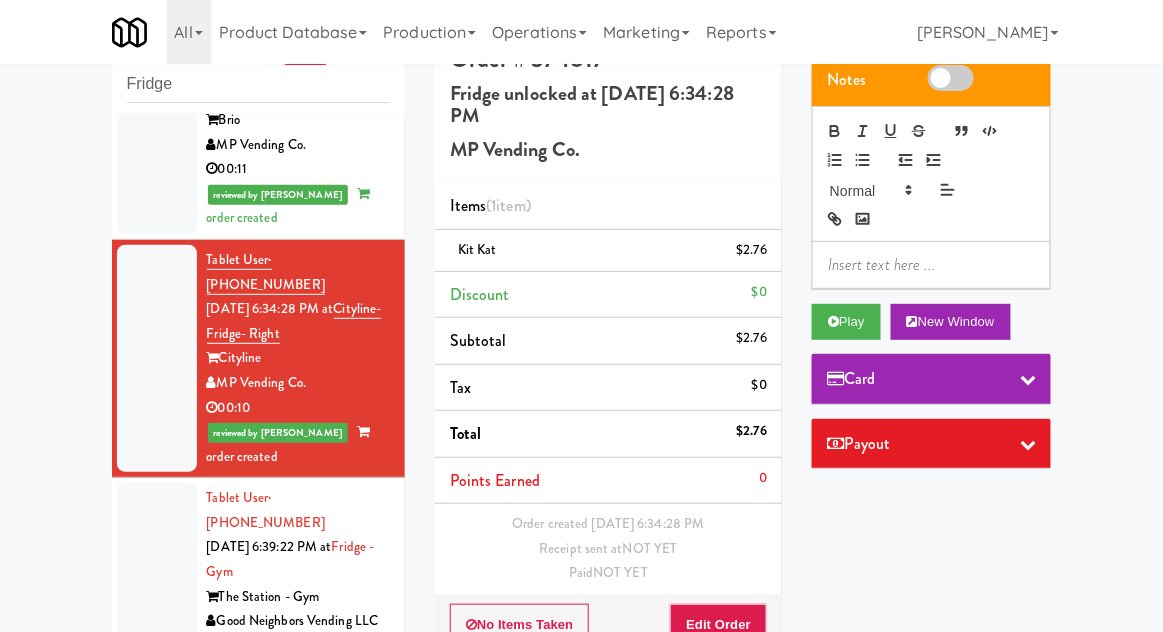 click on "Tablet User  · (315) 641-9882 [DATE] 6:39:22 PM at  [GEOGRAPHIC_DATA] - Gym  Good Neighbors Vending LLC  00:31" at bounding box center [258, 572] 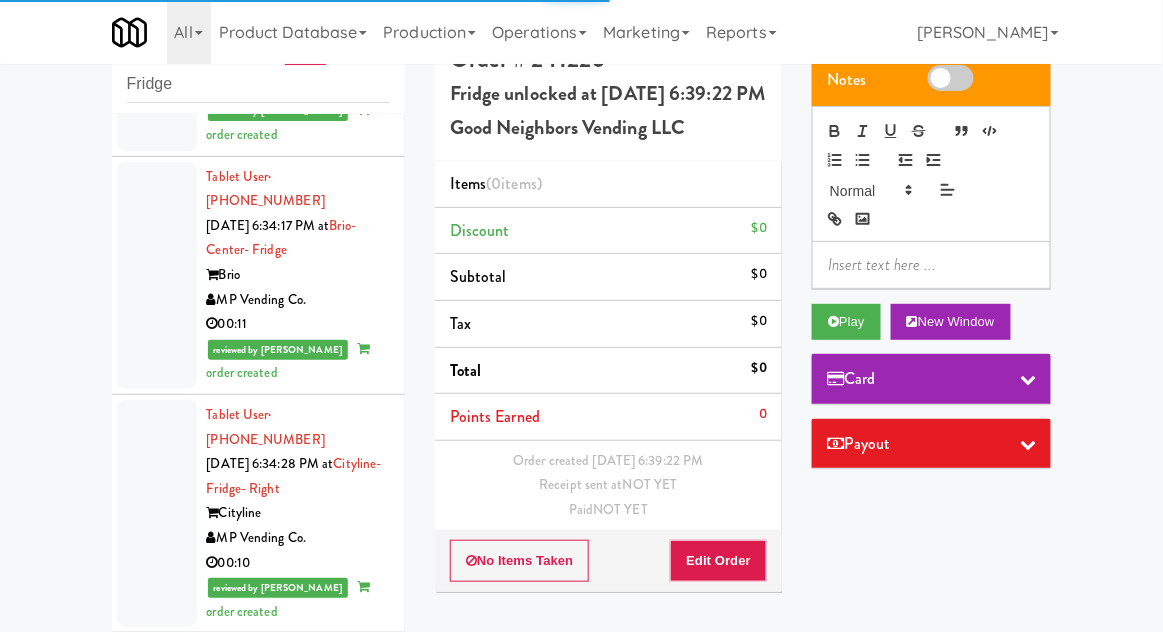 scroll, scrollTop: 931, scrollLeft: 0, axis: vertical 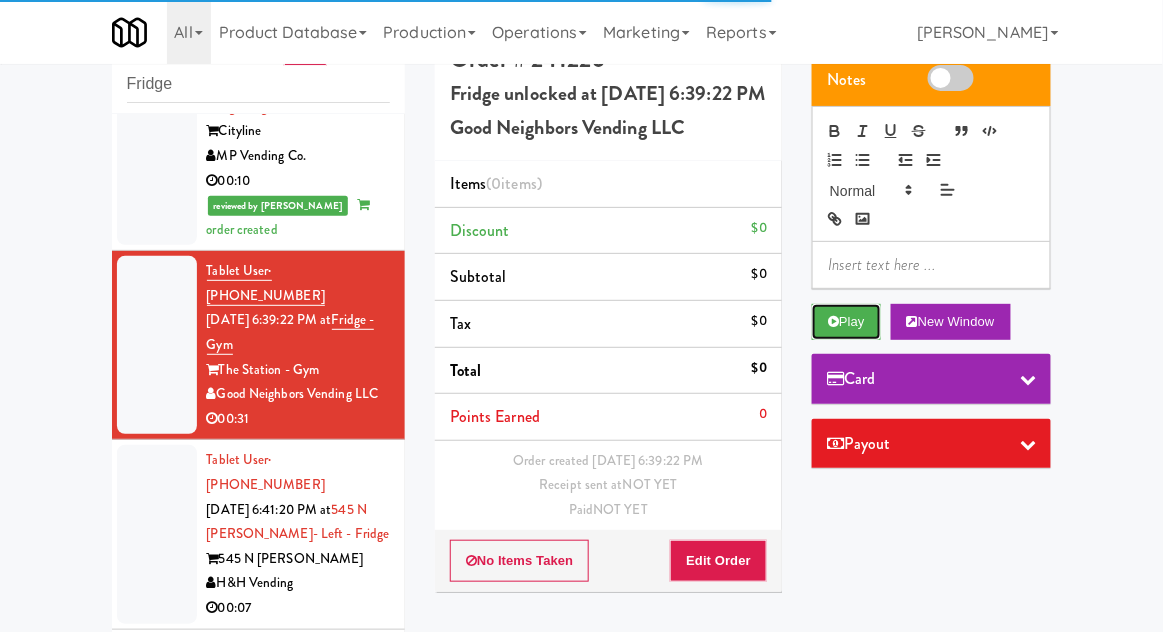 click on "Play" at bounding box center (846, 322) 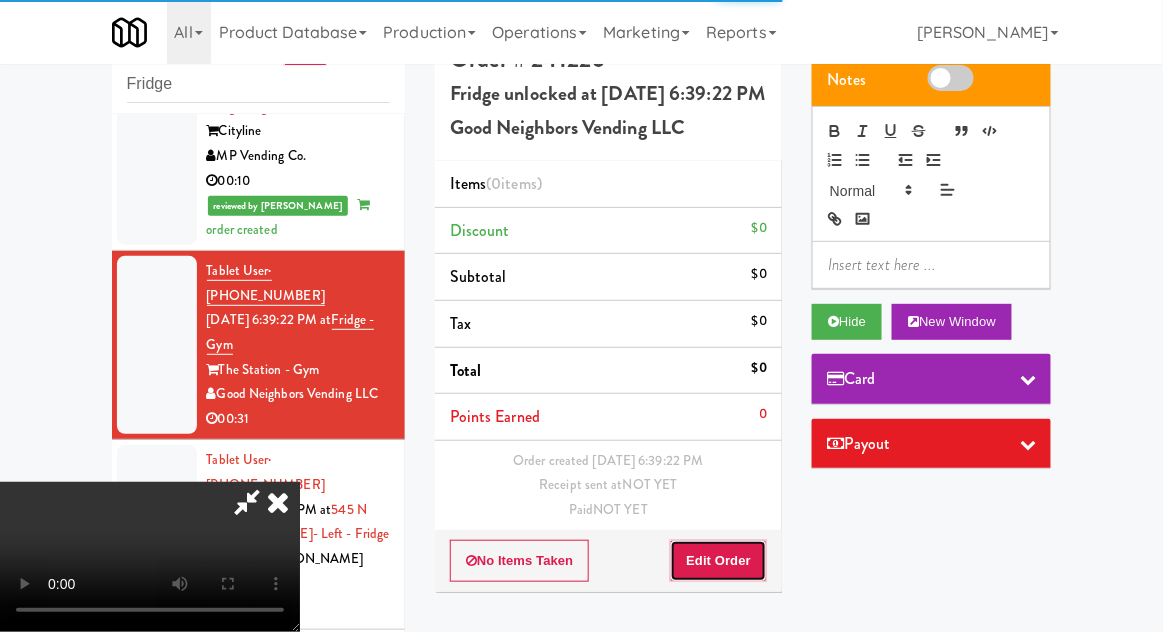 click on "Edit Order" at bounding box center (718, 561) 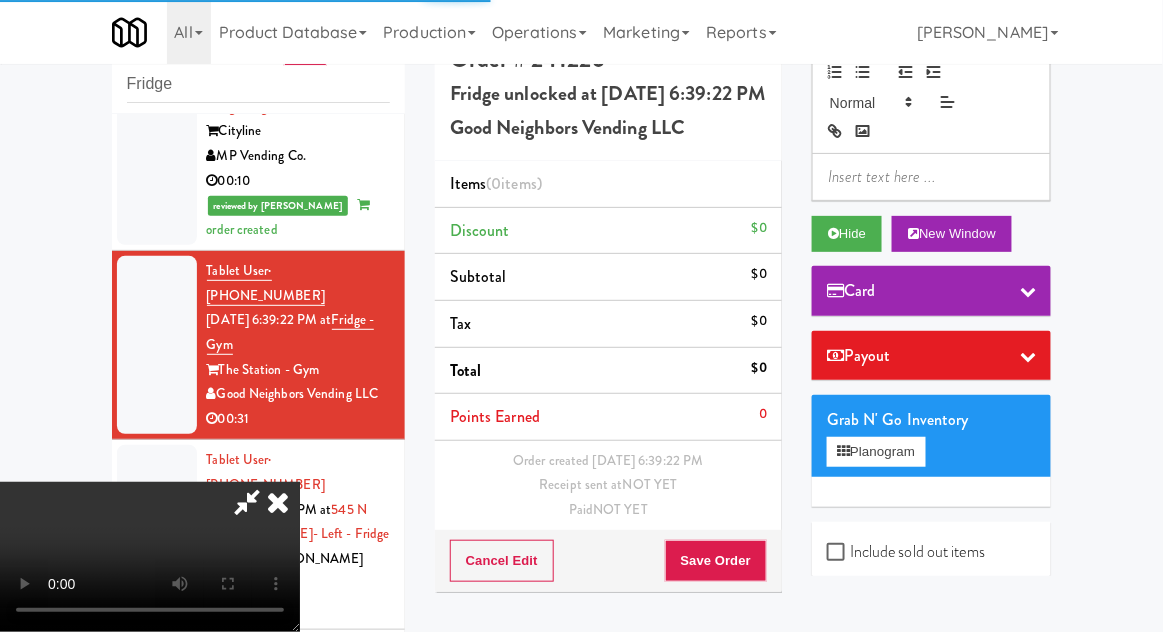 scroll, scrollTop: 184, scrollLeft: 0, axis: vertical 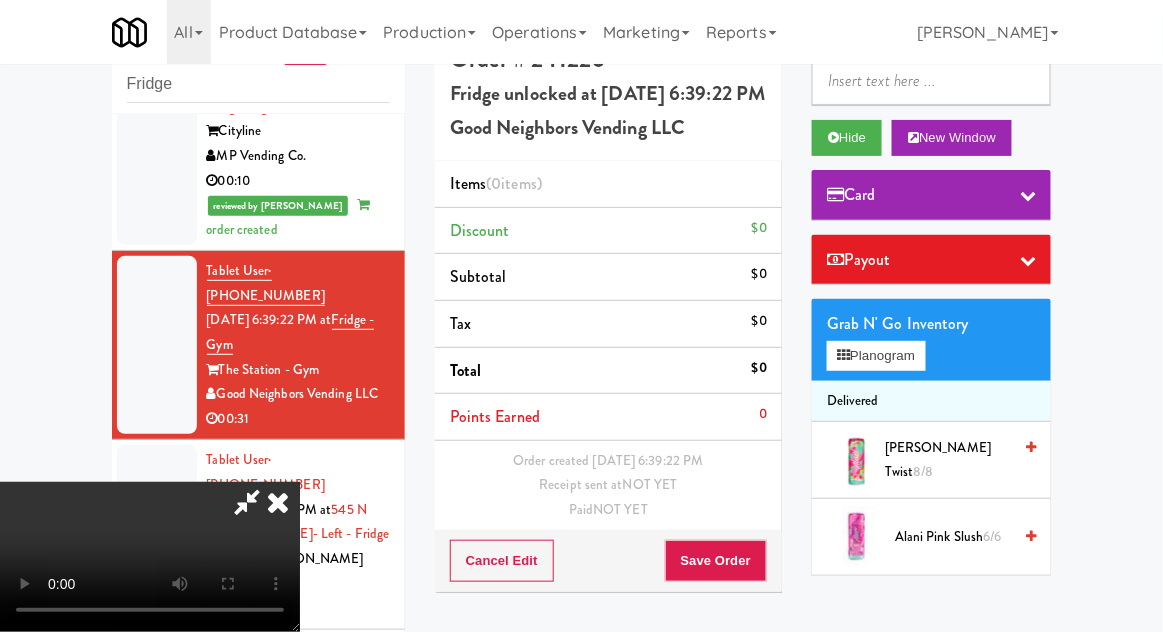 type 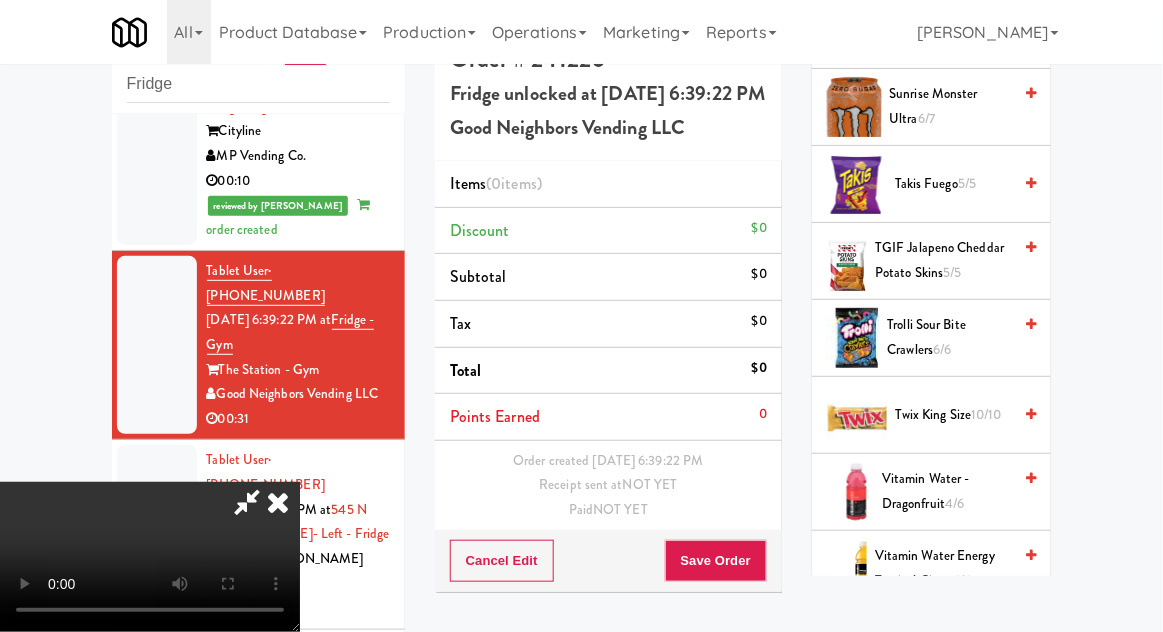 click on "4/6" at bounding box center [954, 503] 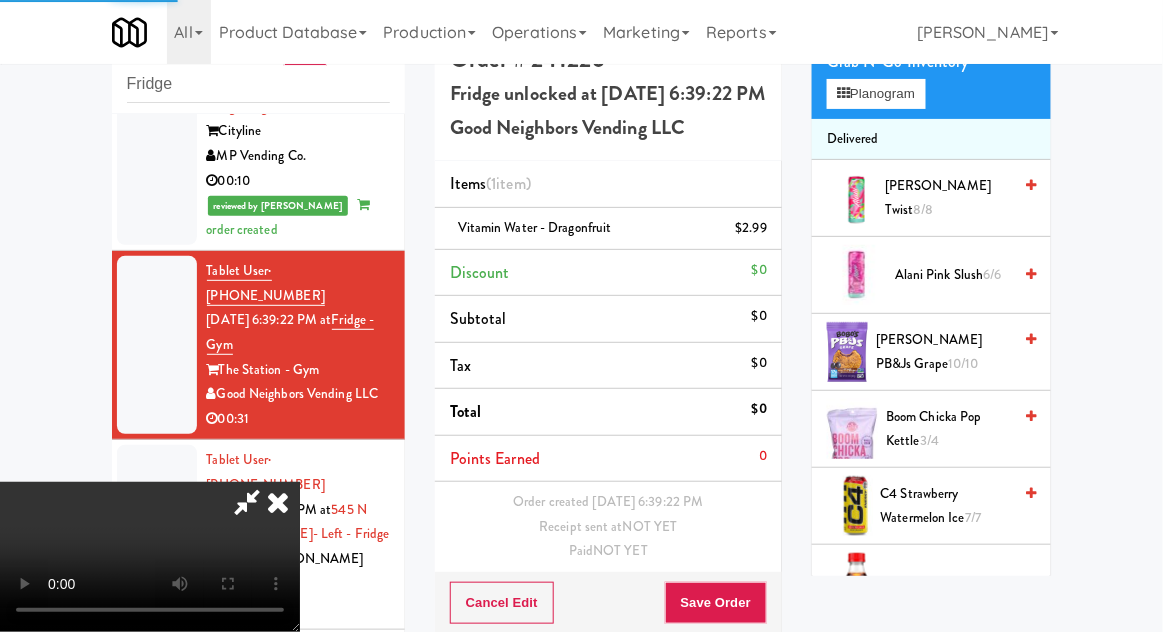scroll, scrollTop: 0, scrollLeft: 0, axis: both 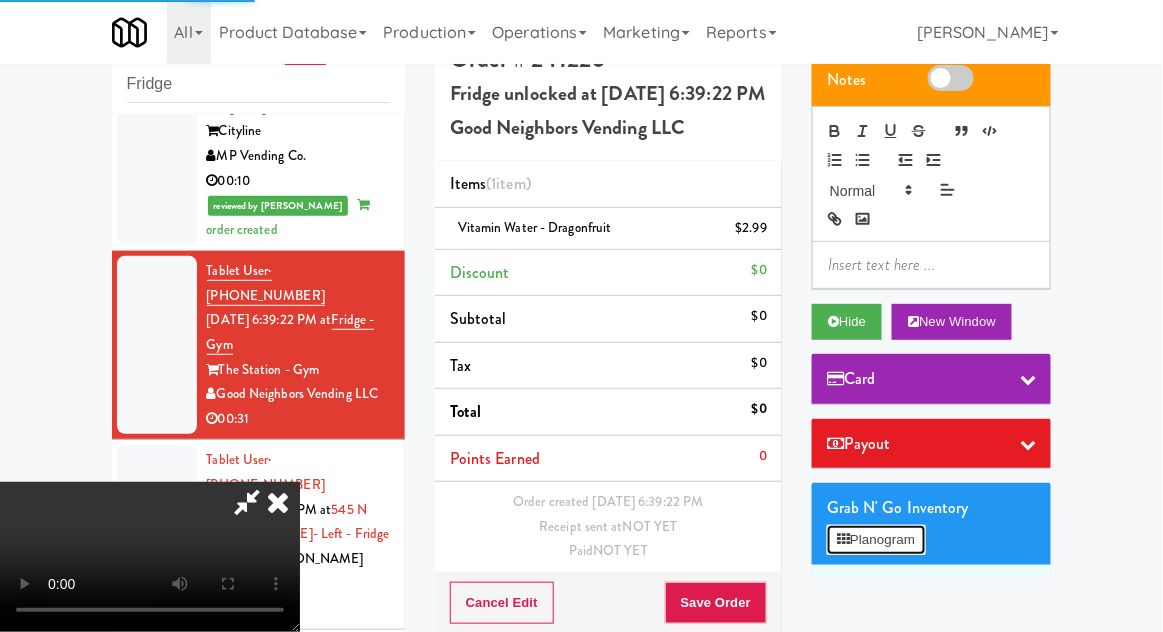 click on "Planogram" at bounding box center (876, 540) 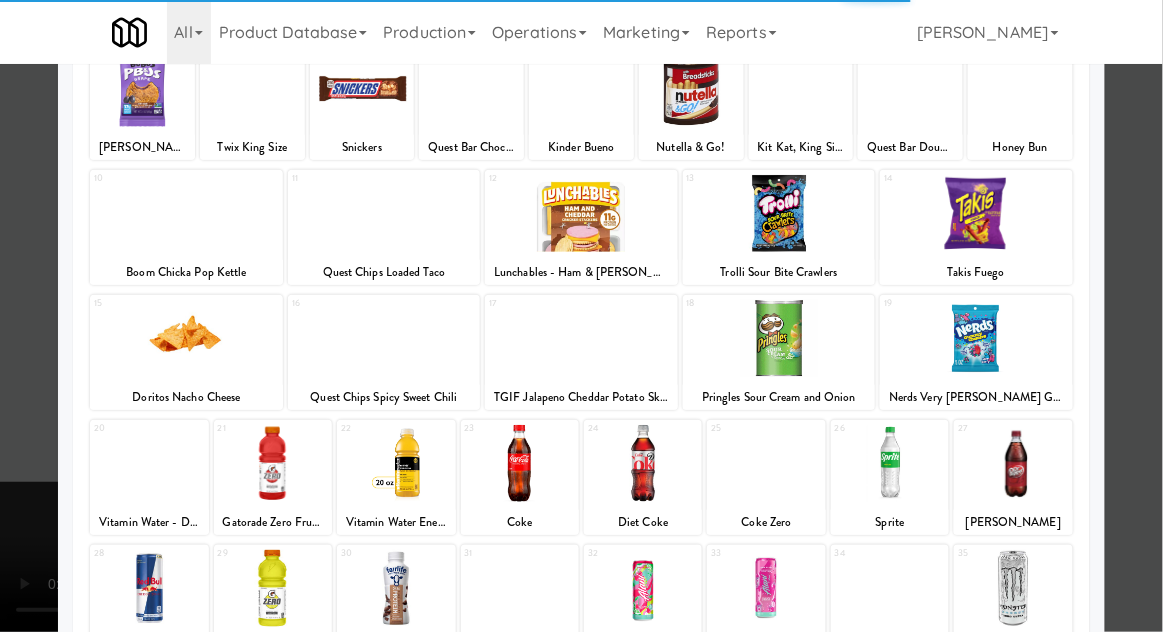 scroll, scrollTop: 151, scrollLeft: 0, axis: vertical 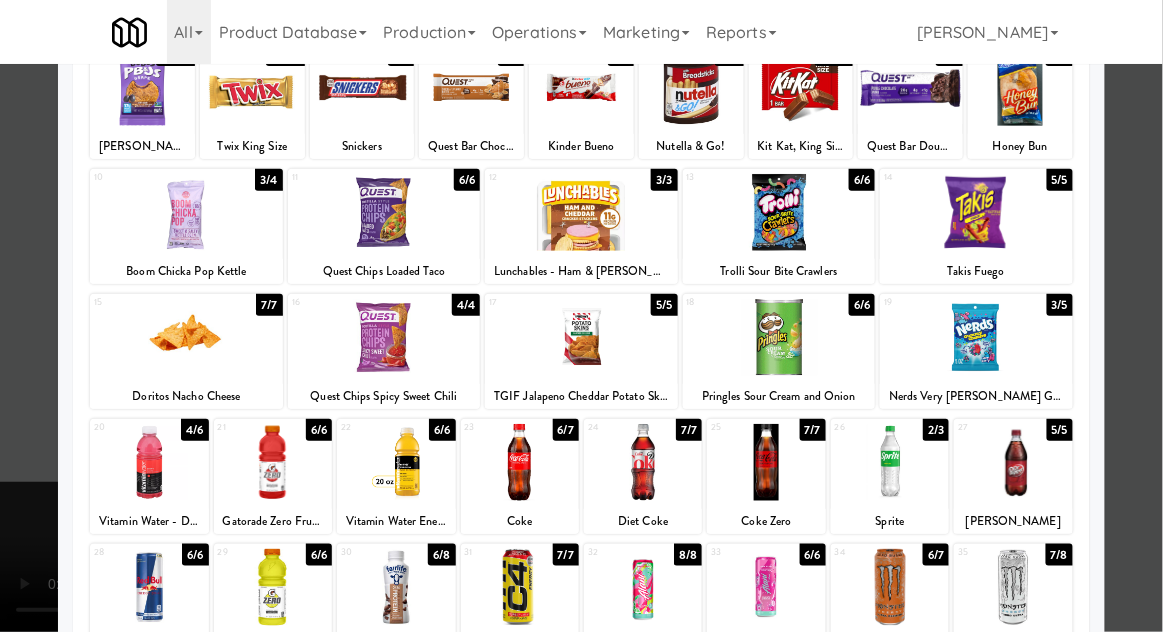 click at bounding box center (581, 316) 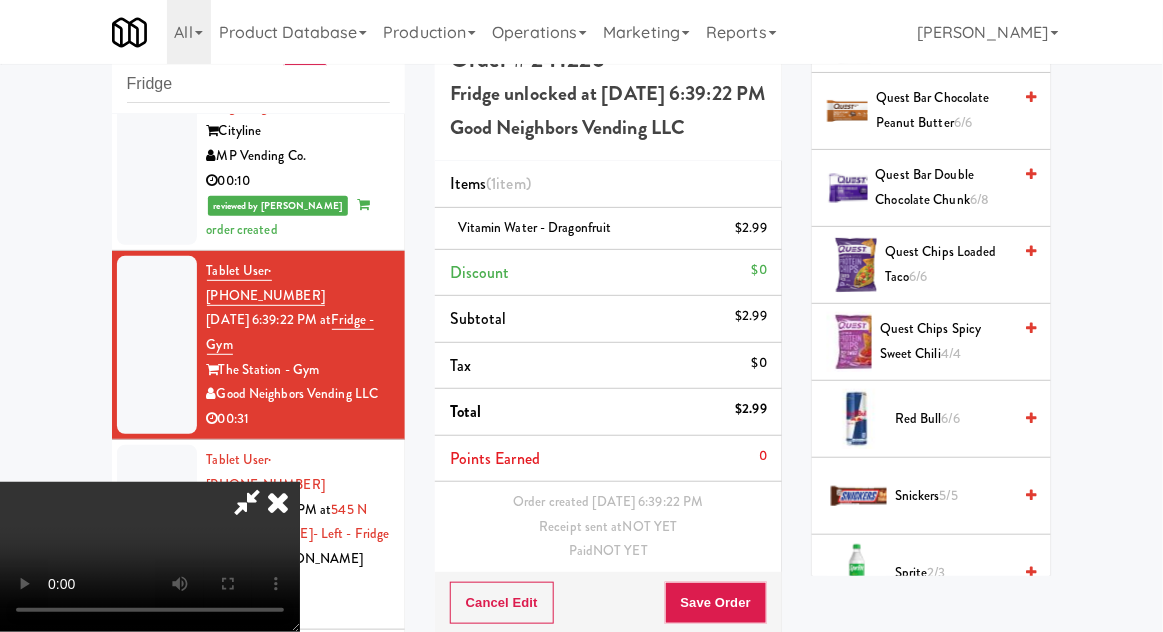 scroll, scrollTop: 2163, scrollLeft: 0, axis: vertical 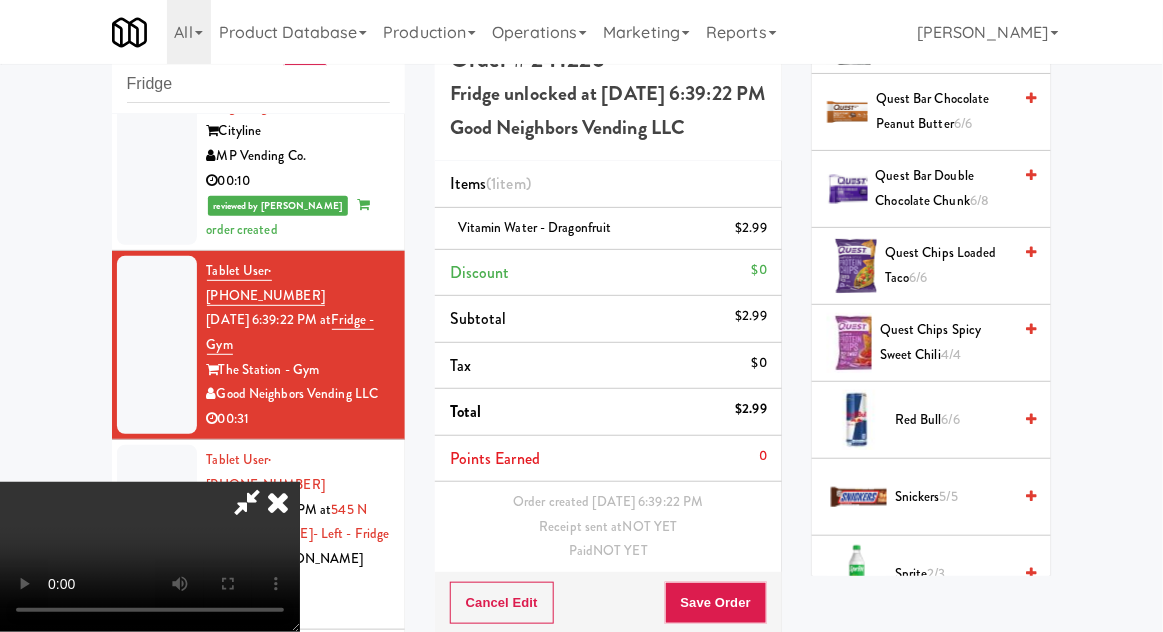 click on "2/3" at bounding box center (937, 573) 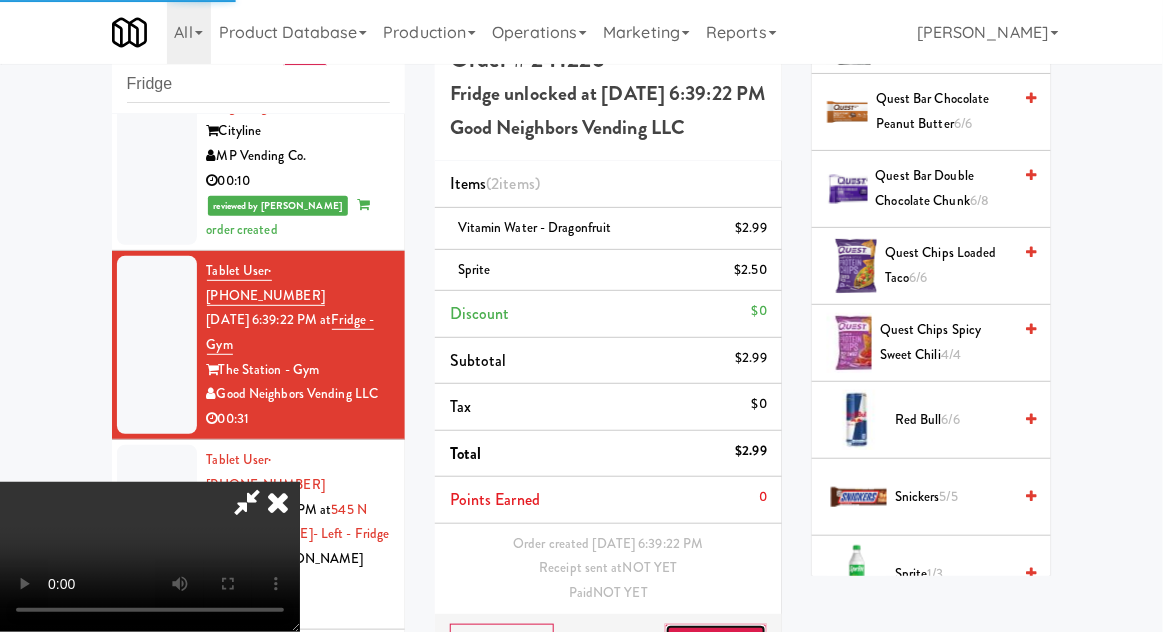 click on "Save Order" at bounding box center [716, 645] 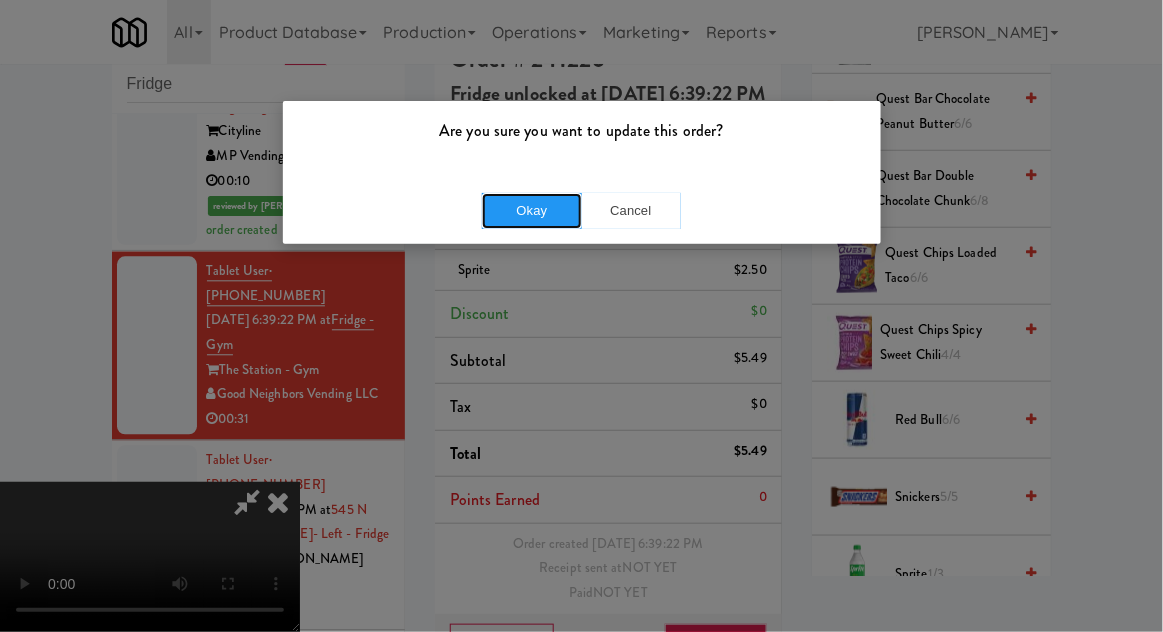click on "Okay" at bounding box center [532, 211] 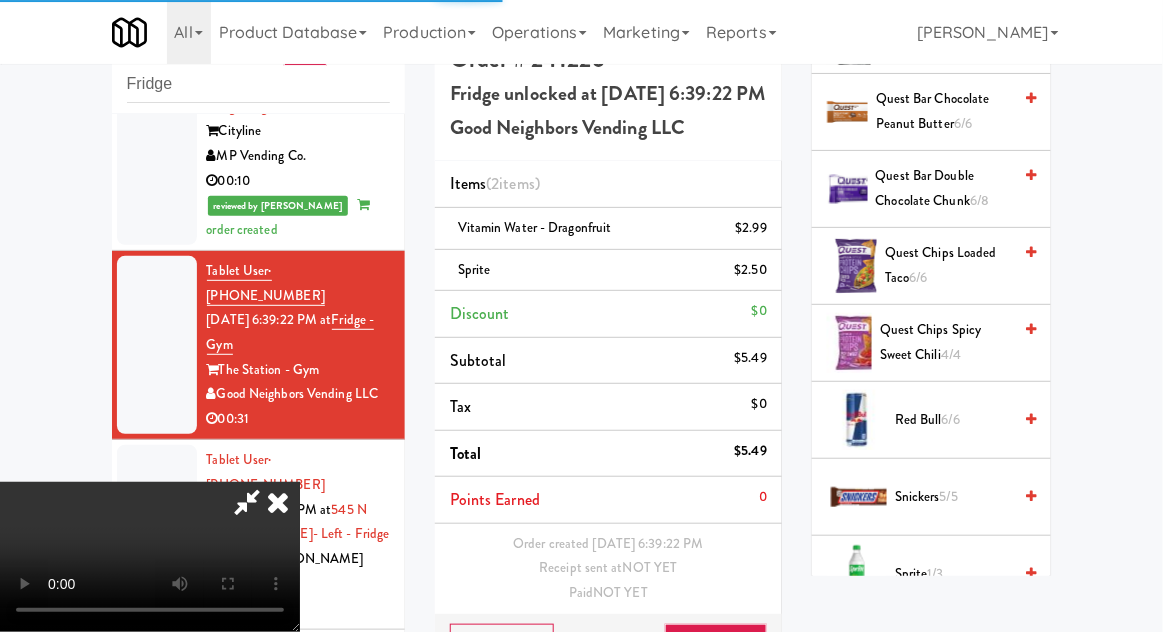 scroll, scrollTop: 0, scrollLeft: 0, axis: both 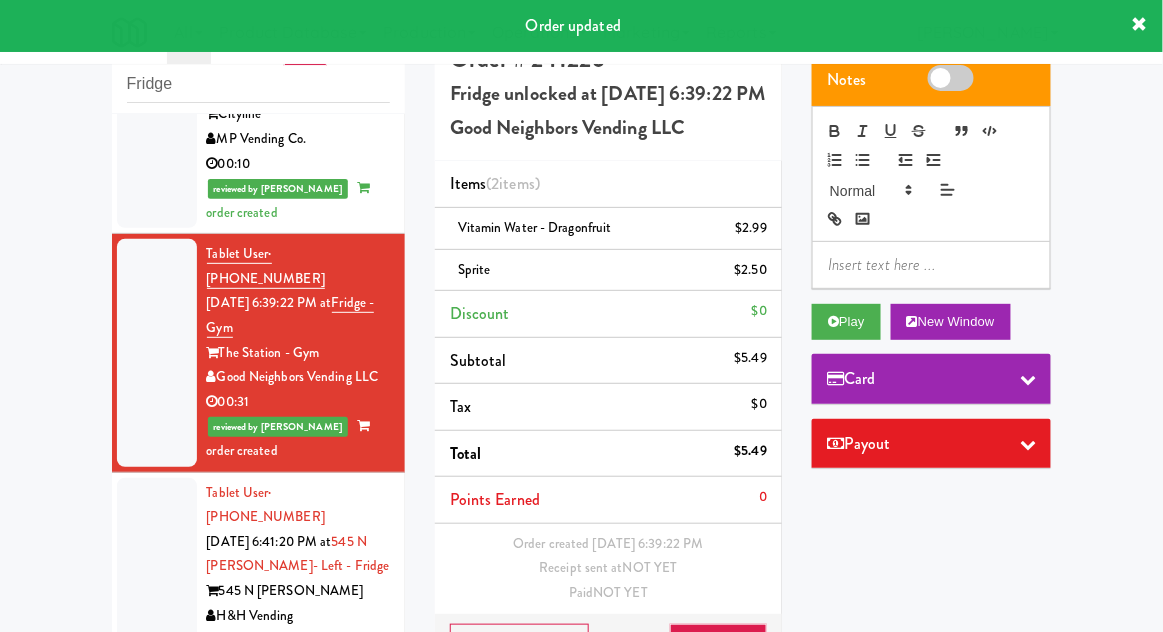 click at bounding box center (157, 567) 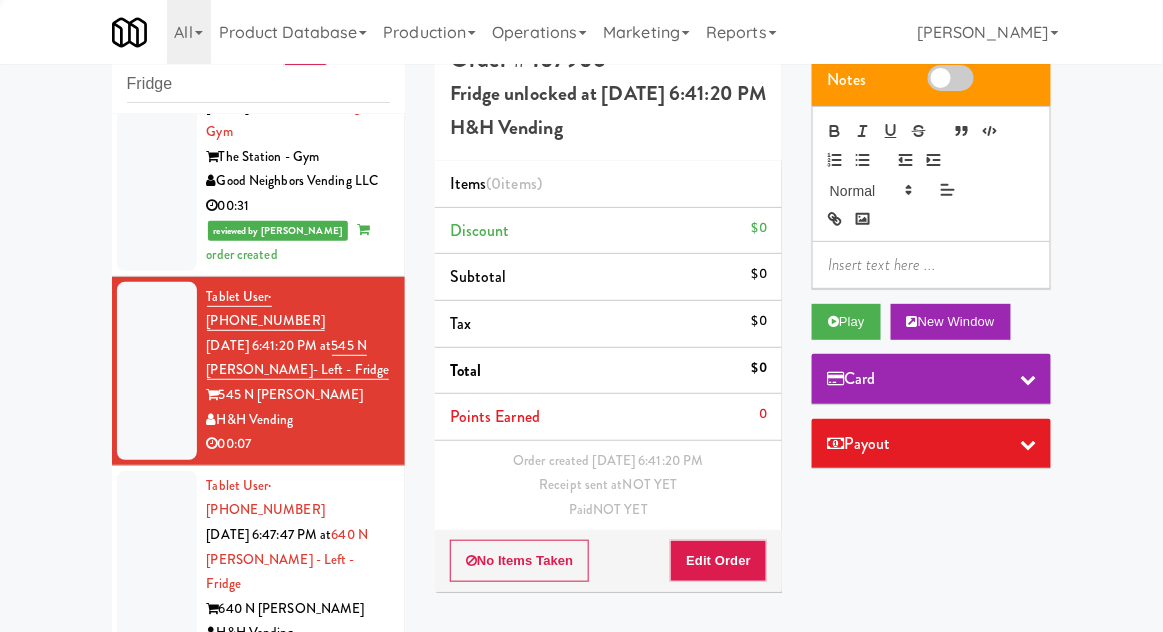 scroll, scrollTop: 1294, scrollLeft: 0, axis: vertical 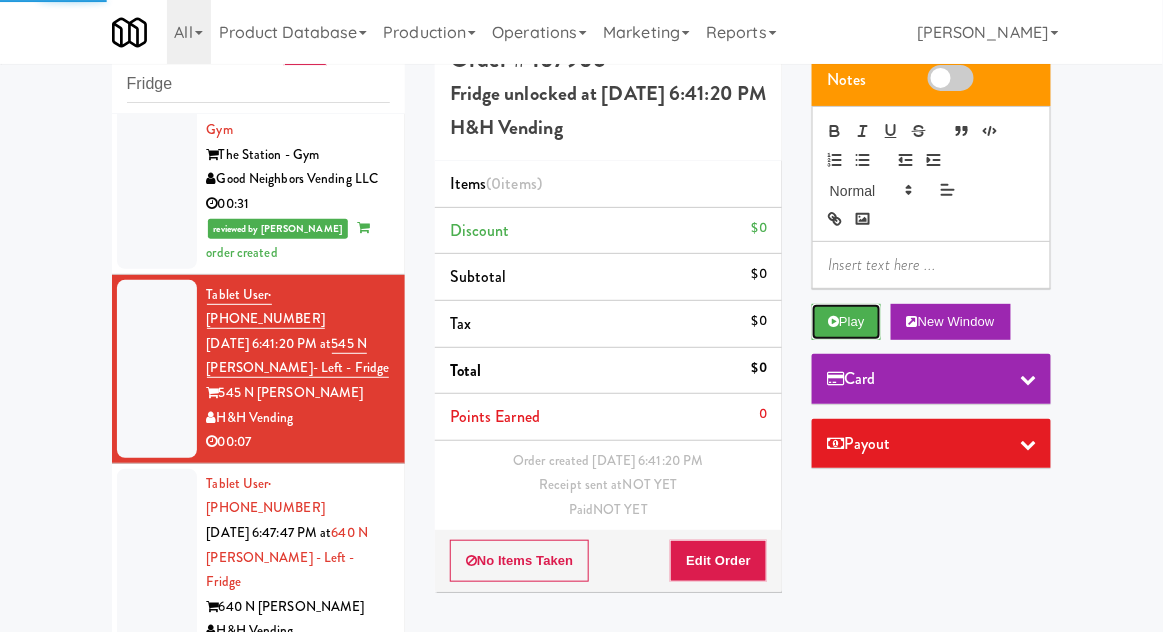 click on "Play" at bounding box center (846, 322) 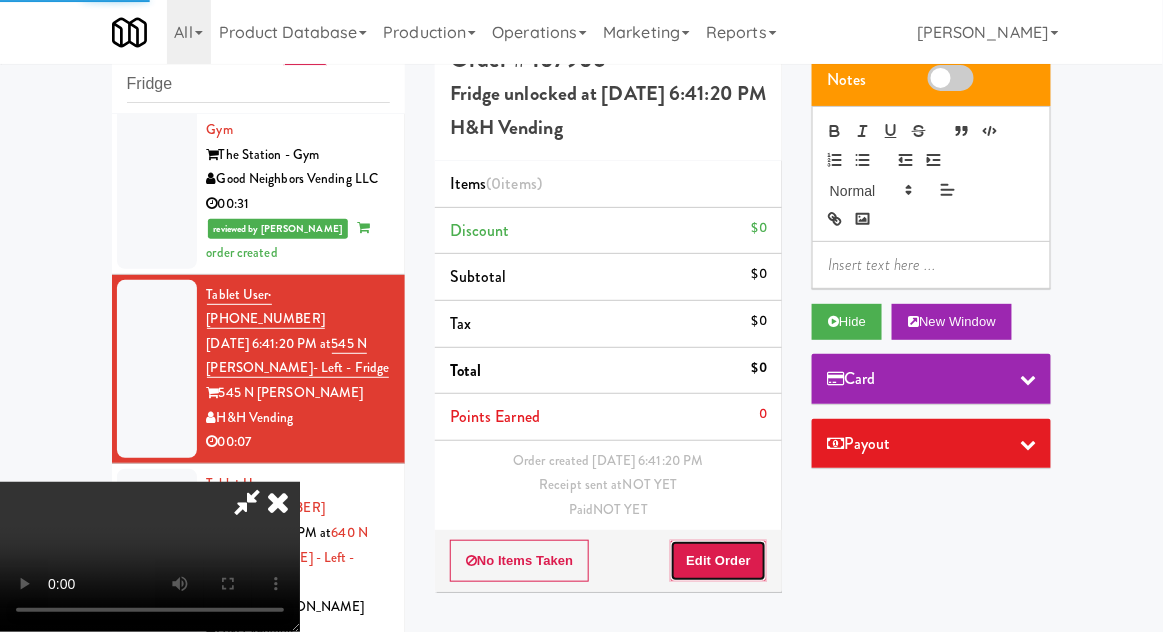 click on "Edit Order" at bounding box center [718, 561] 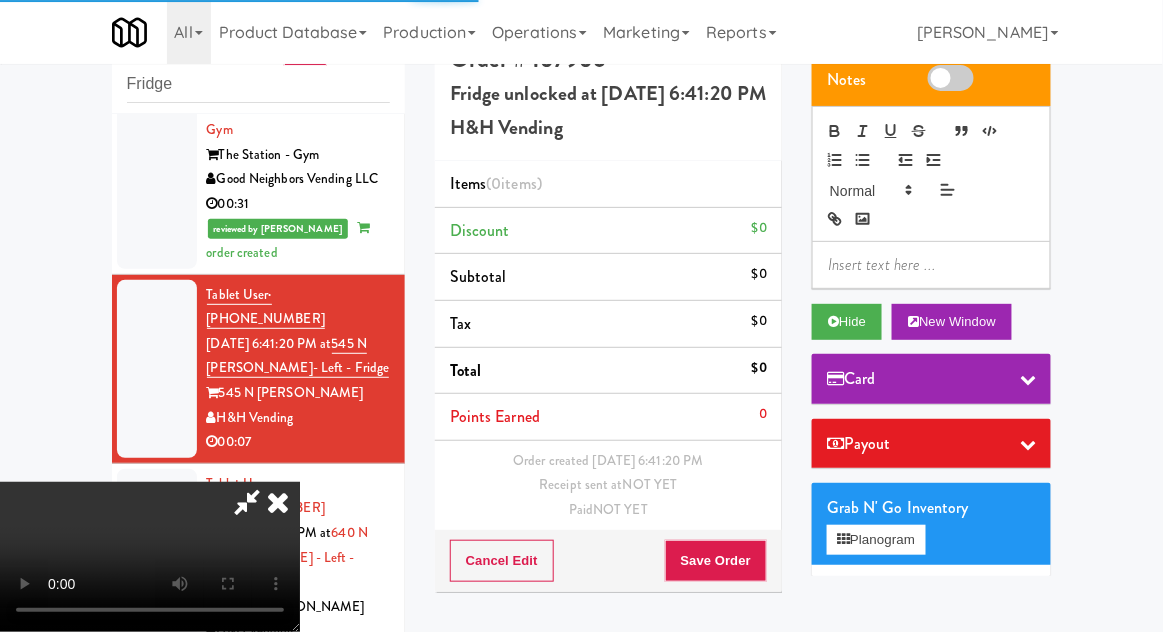 scroll, scrollTop: 73, scrollLeft: 0, axis: vertical 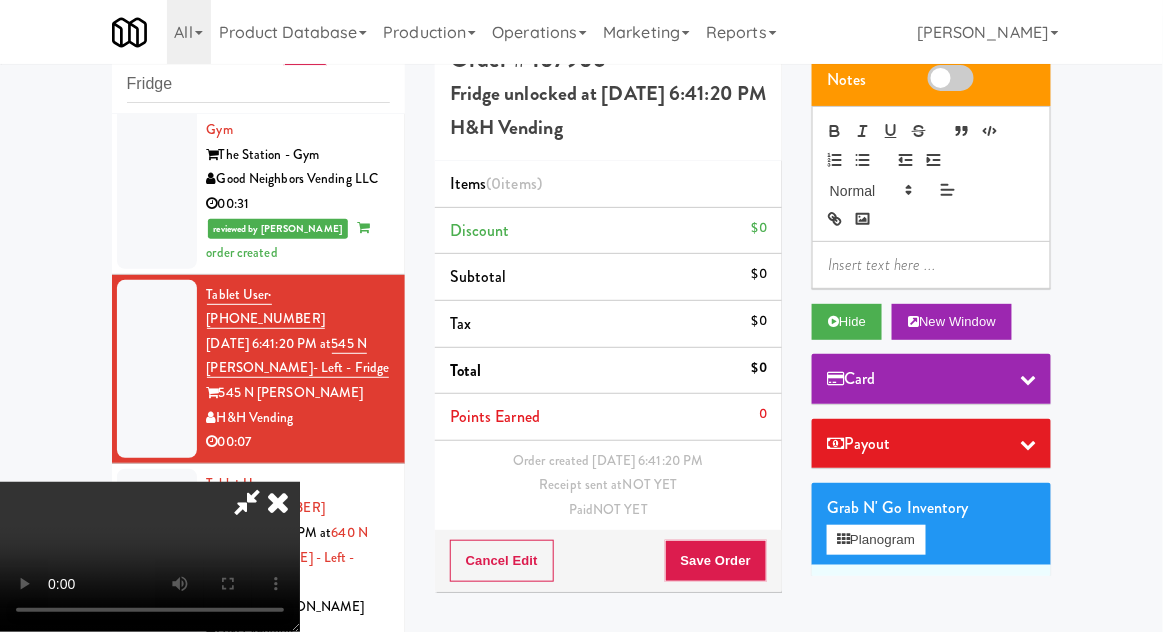 type 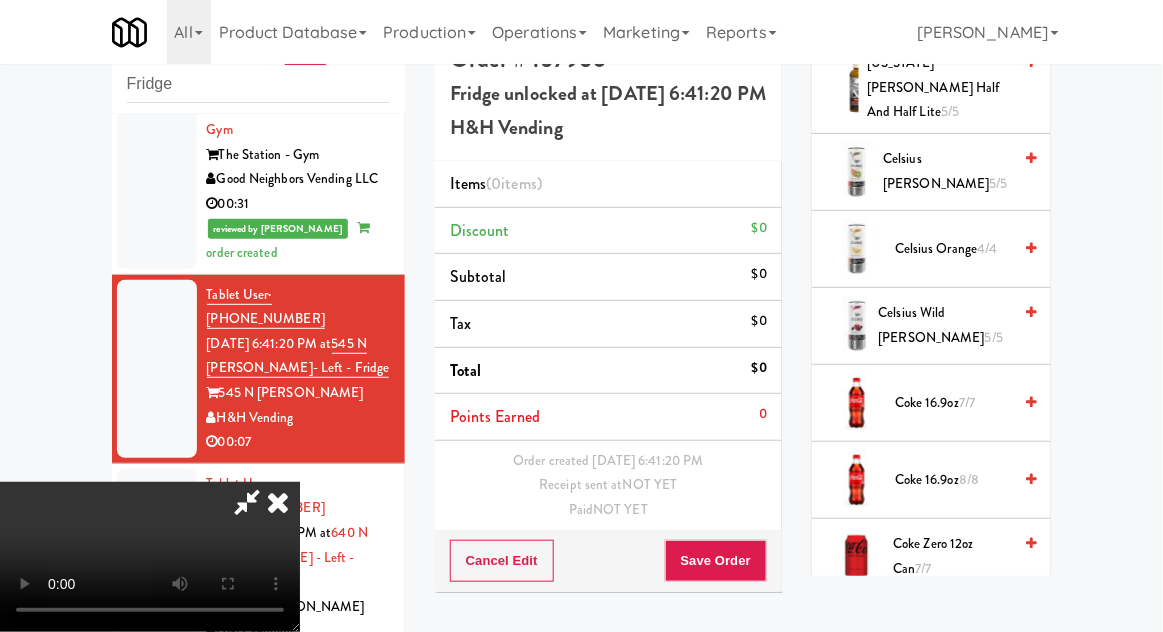 scroll, scrollTop: 731, scrollLeft: 0, axis: vertical 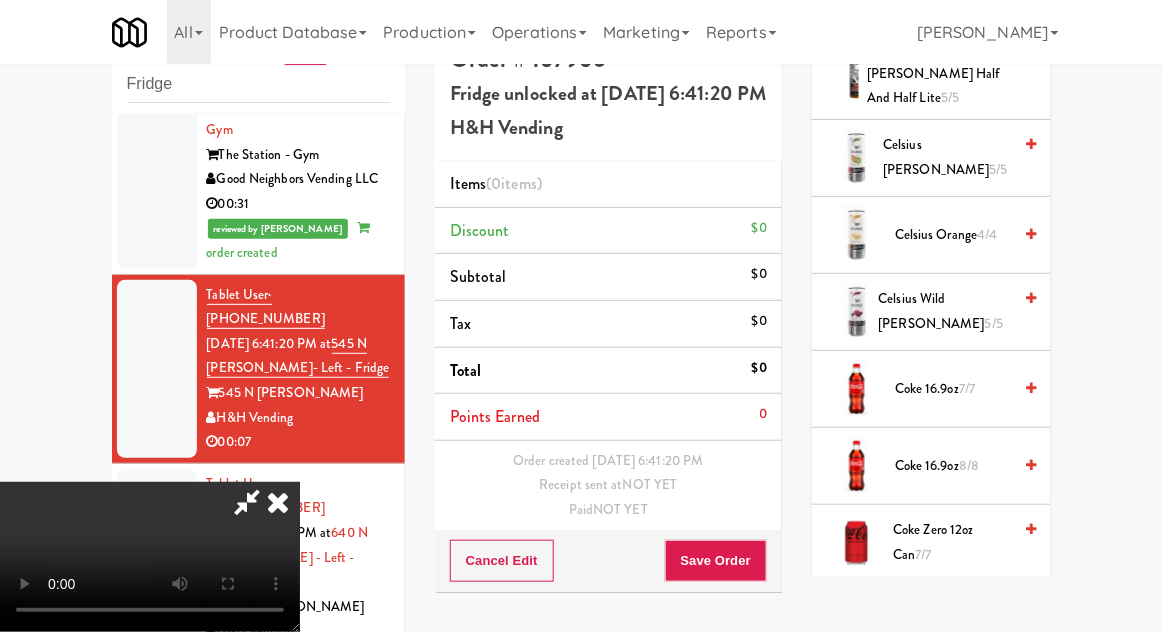 click on "Coke Zero 12oz can  7/7" at bounding box center [952, 542] 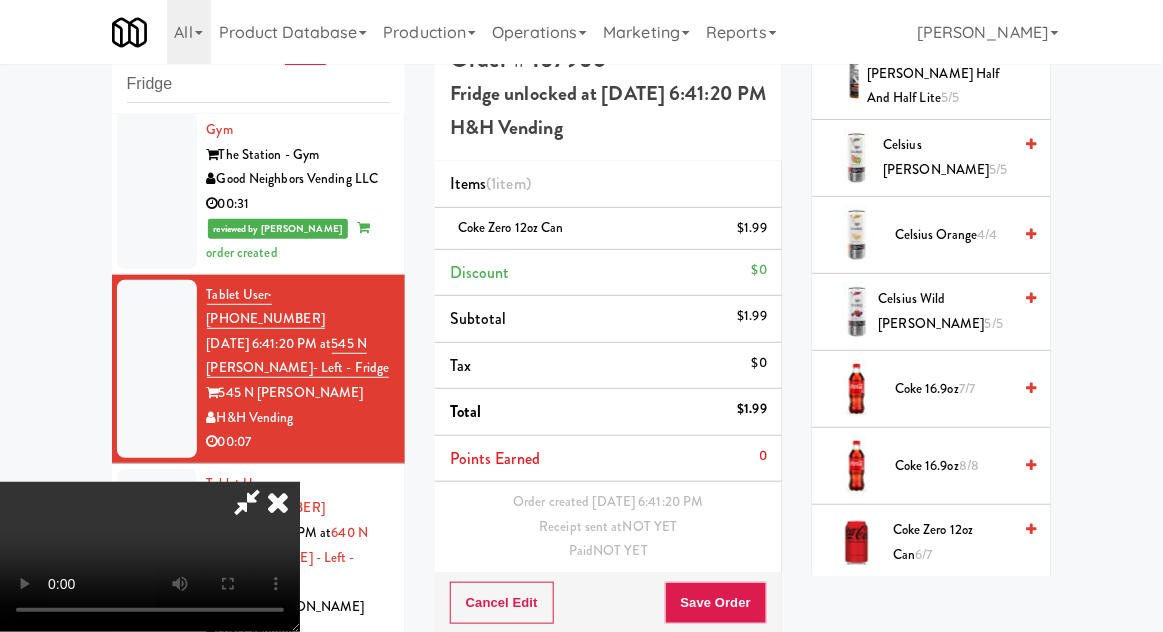 scroll, scrollTop: 73, scrollLeft: 0, axis: vertical 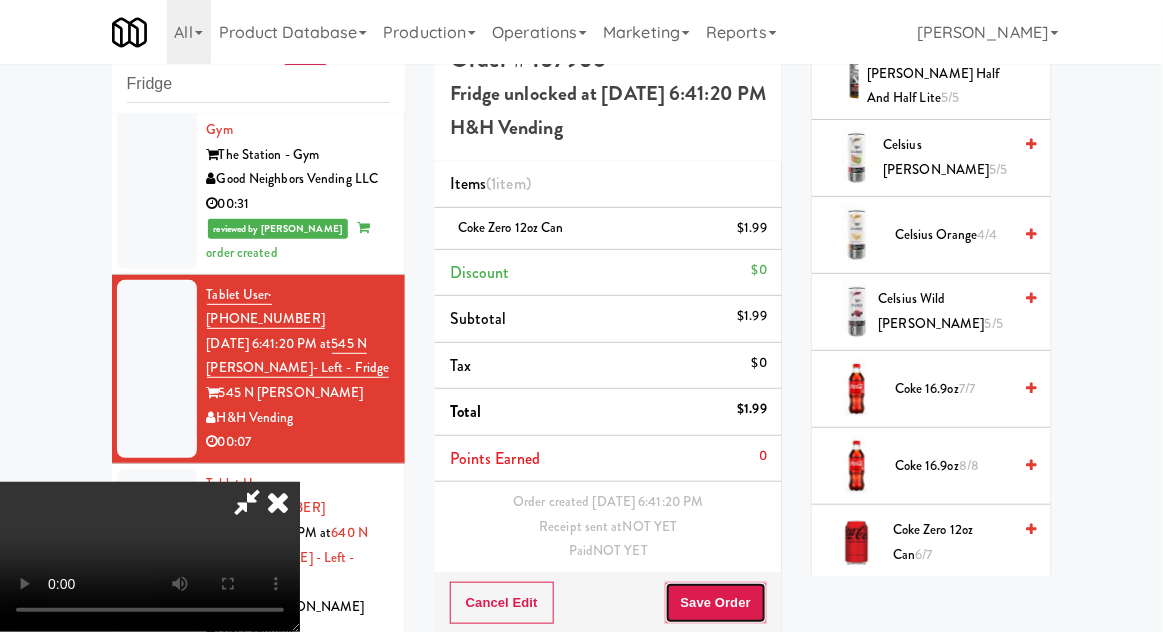 click on "Save Order" at bounding box center [716, 603] 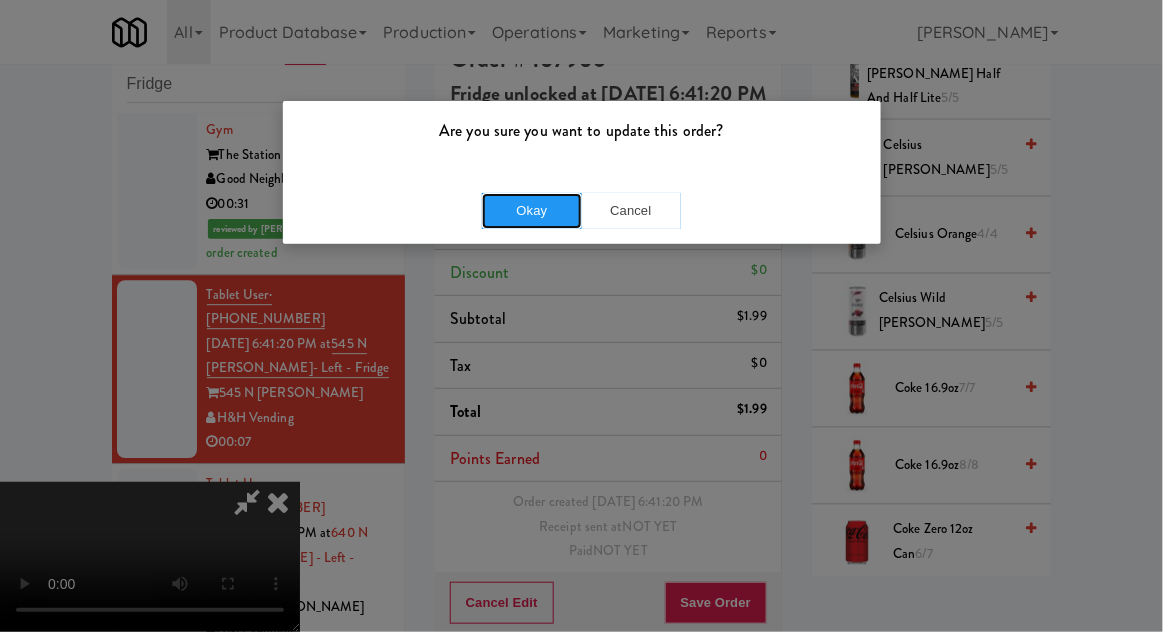 click on "Okay" at bounding box center [532, 211] 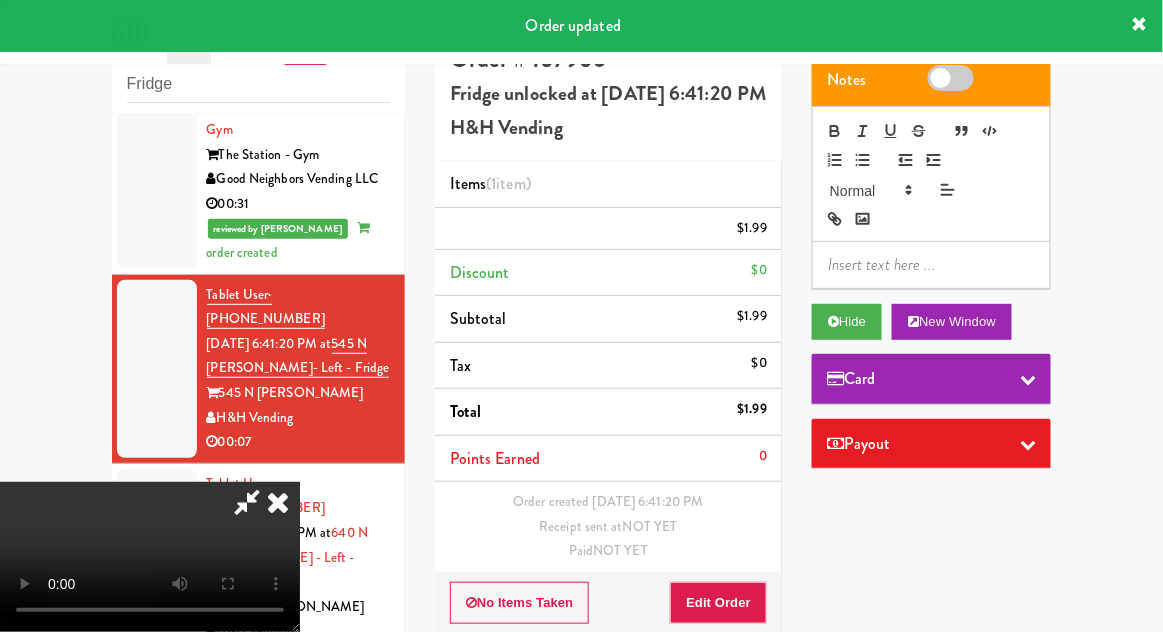 scroll, scrollTop: 0, scrollLeft: 0, axis: both 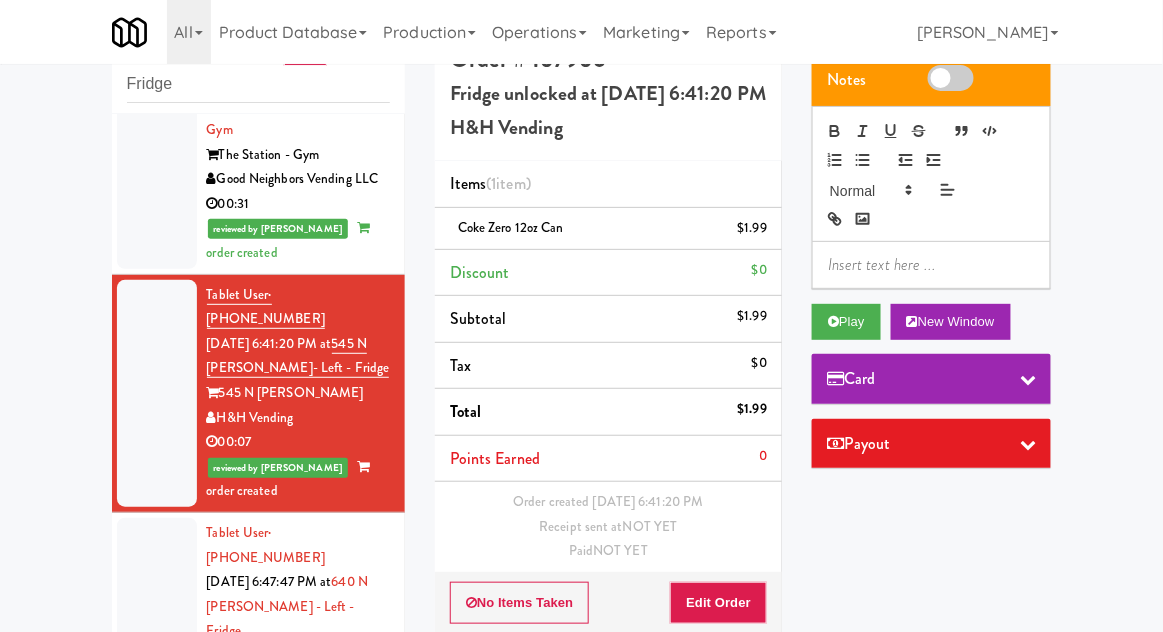 click at bounding box center [157, 619] 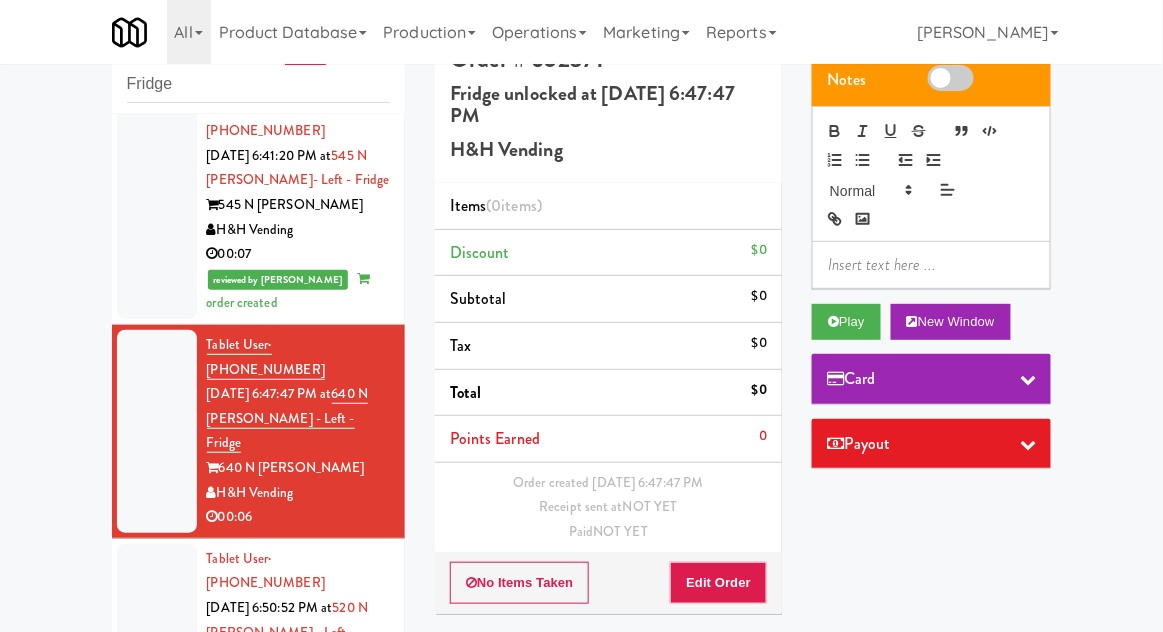 scroll, scrollTop: 1499, scrollLeft: 0, axis: vertical 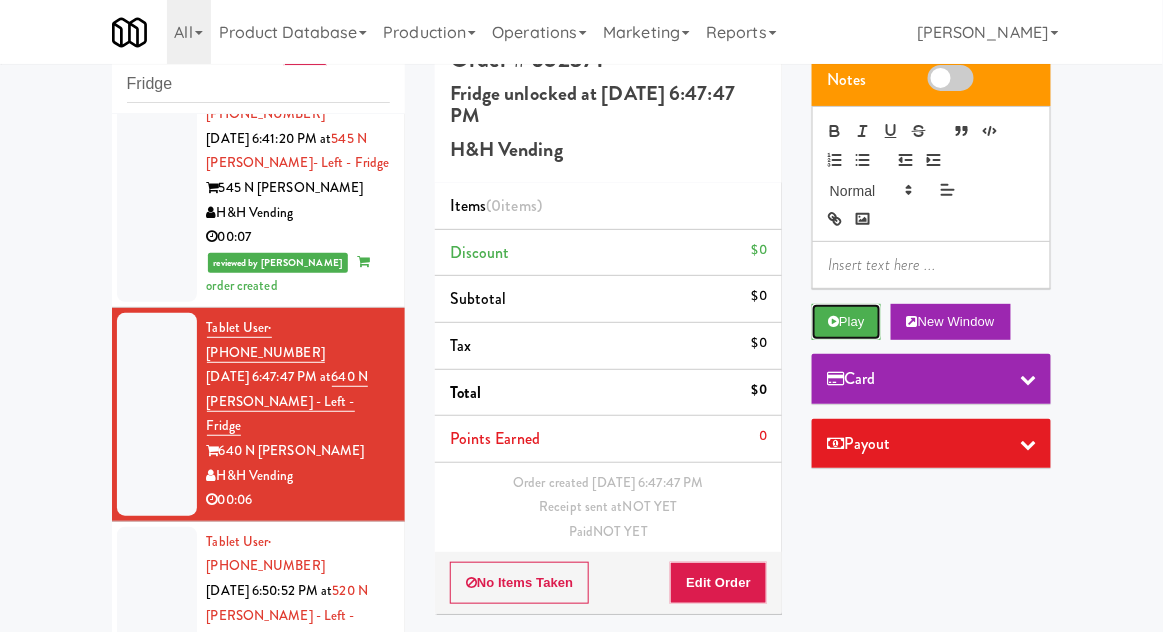 click on "Play" at bounding box center [846, 322] 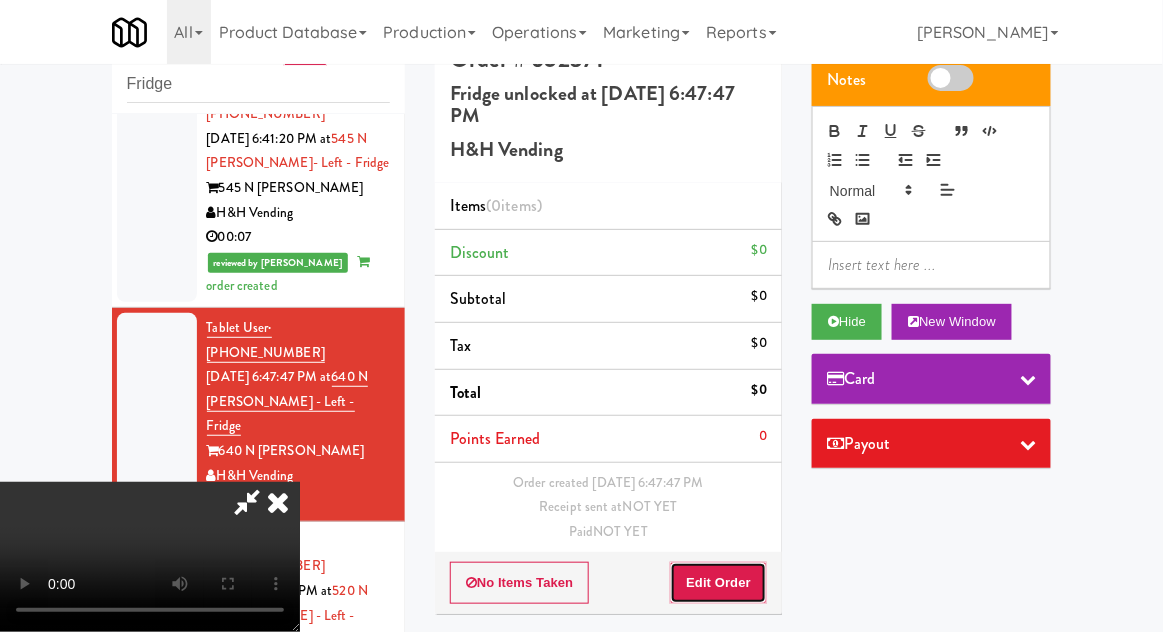 click on "Edit Order" at bounding box center [718, 583] 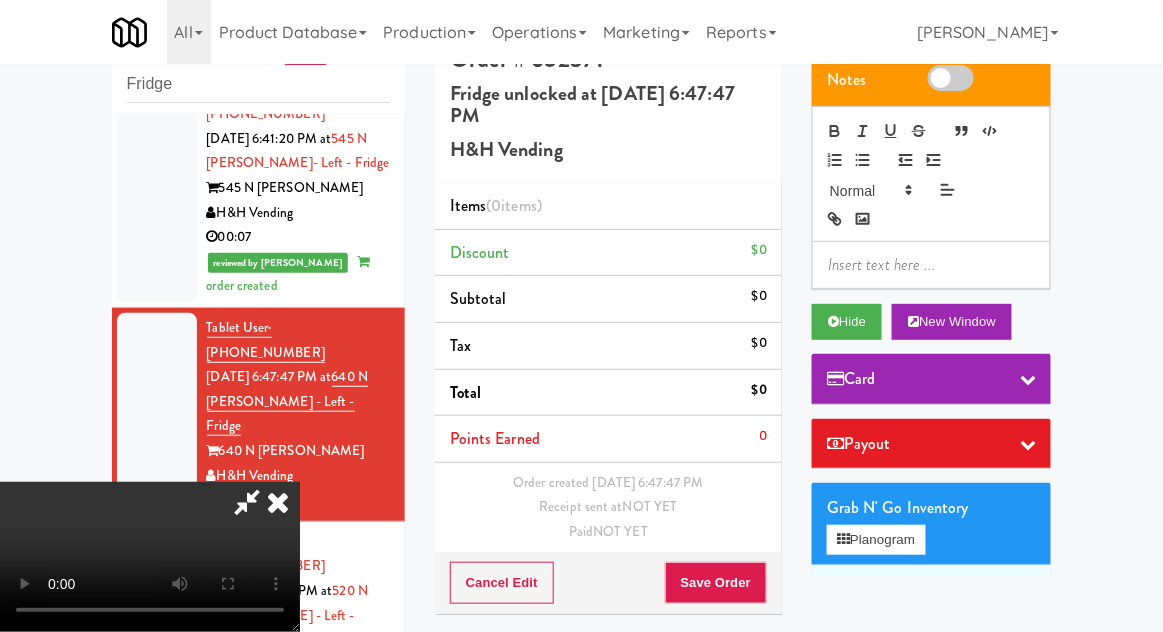 scroll, scrollTop: 73, scrollLeft: 0, axis: vertical 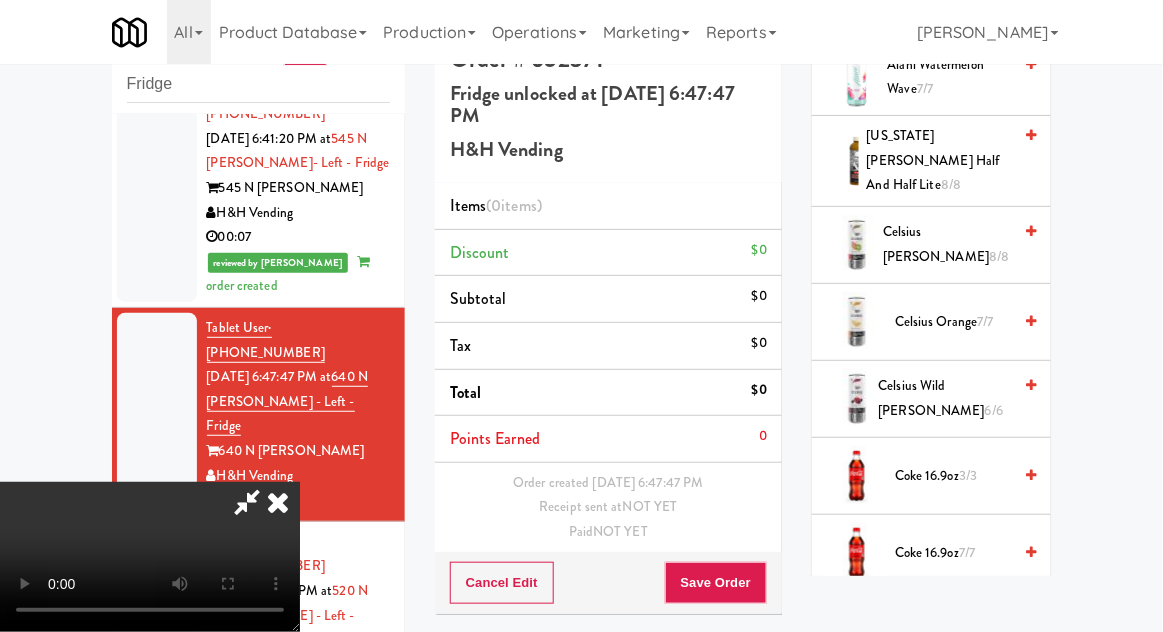 click on "Coke 16.9oz  3/3" at bounding box center (953, 476) 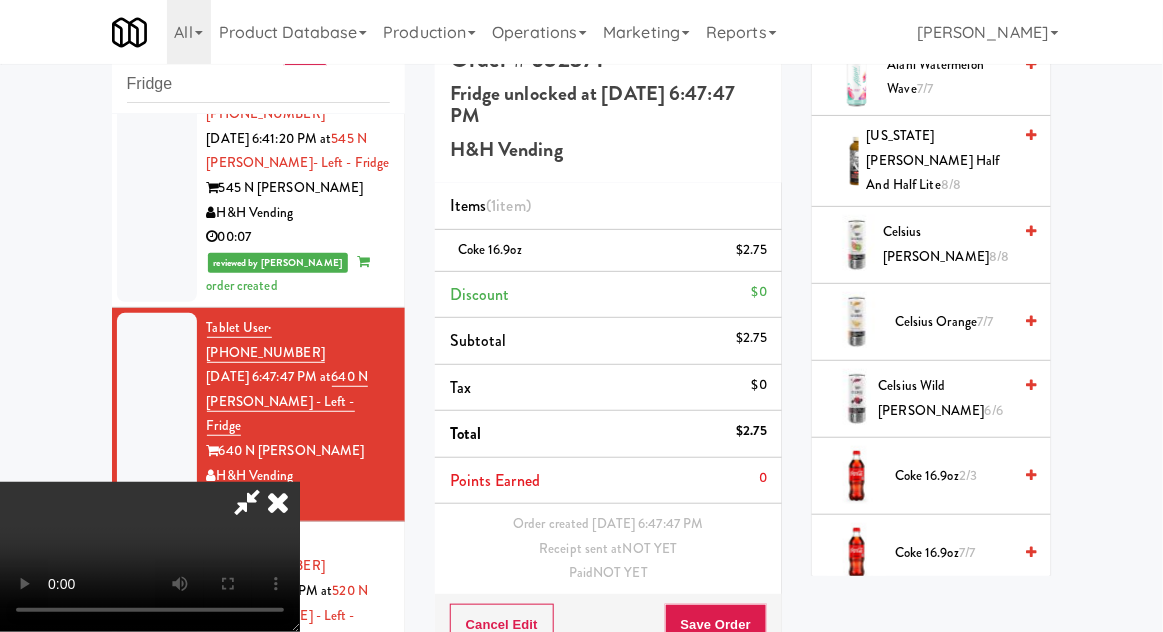 scroll, scrollTop: 73, scrollLeft: 0, axis: vertical 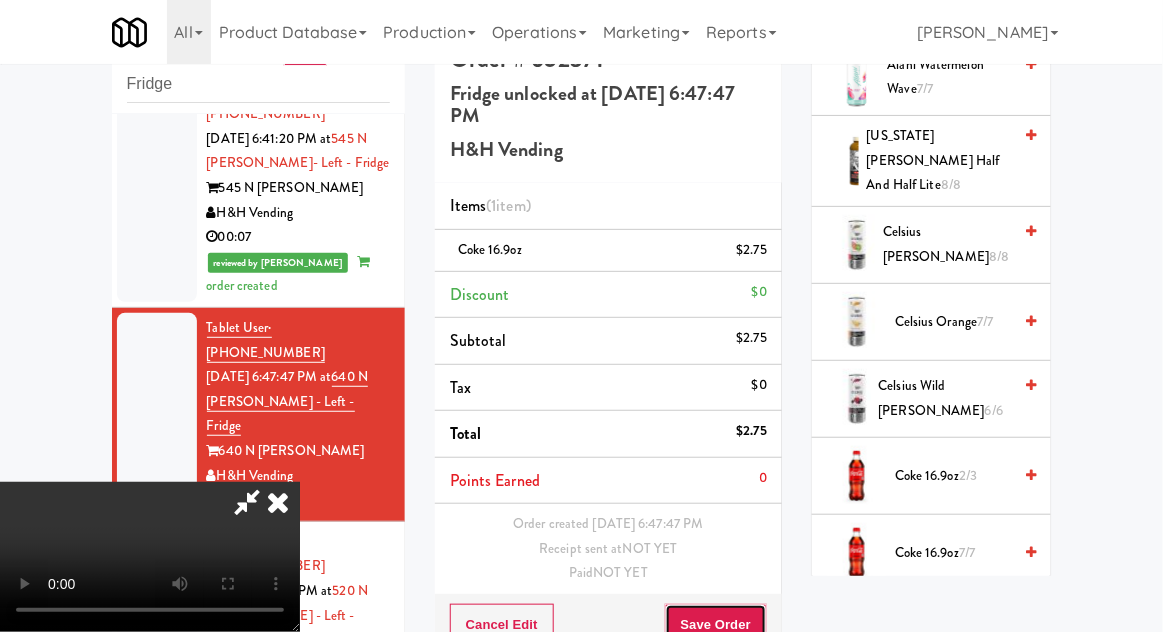 click on "Save Order" at bounding box center [716, 625] 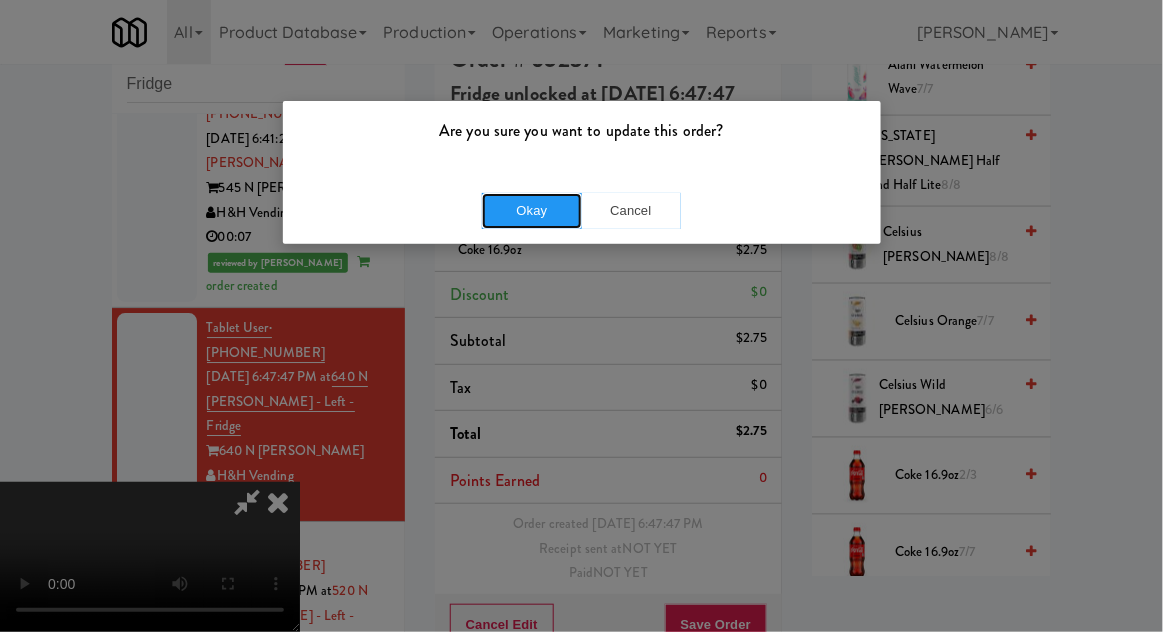 click on "Okay" at bounding box center (532, 211) 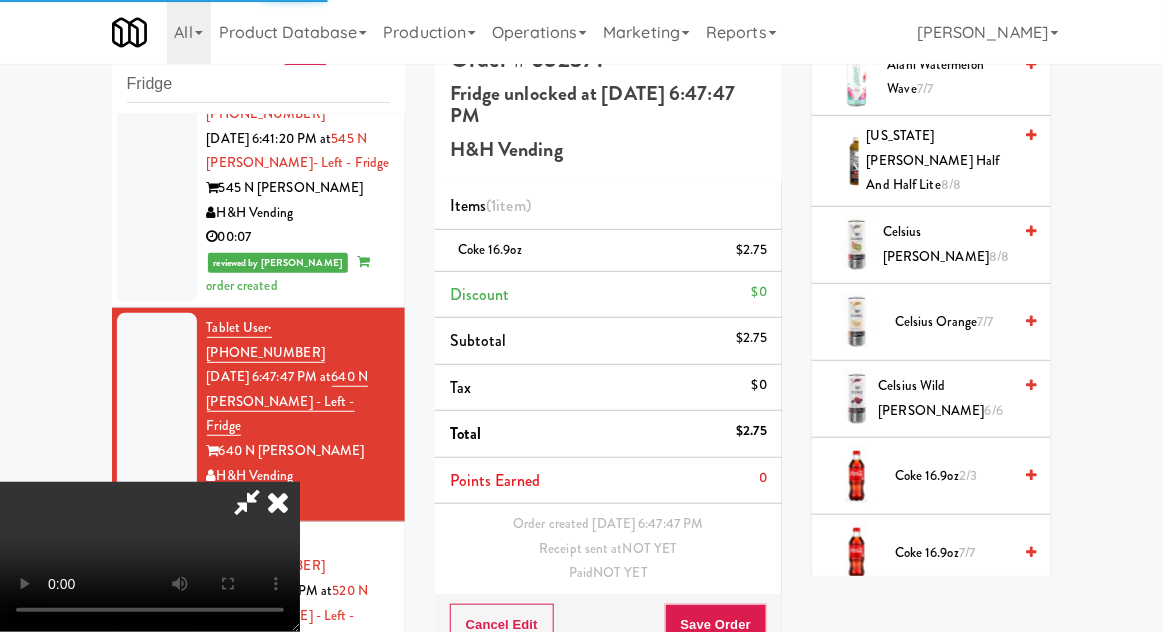 scroll, scrollTop: 0, scrollLeft: 0, axis: both 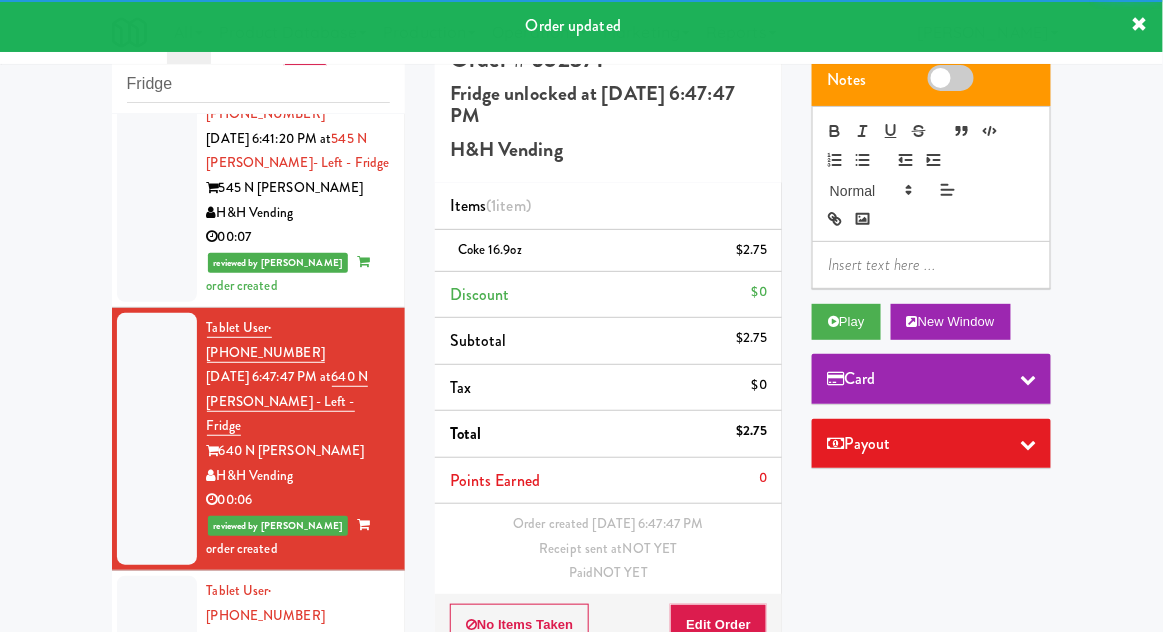 click at bounding box center [157, 677] 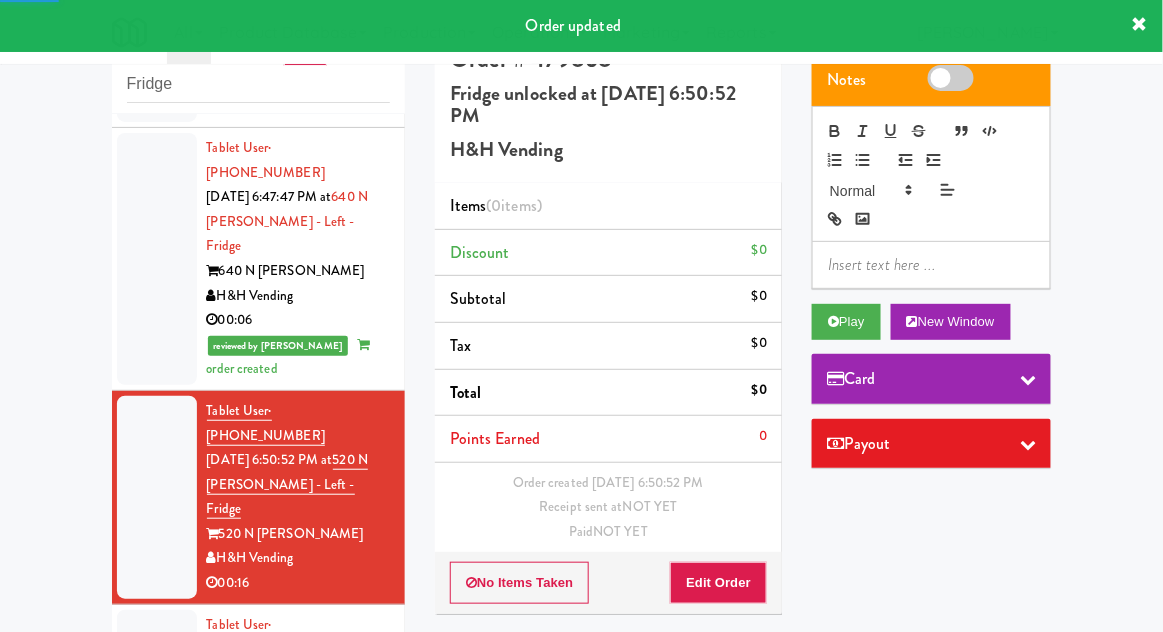 scroll, scrollTop: 1676, scrollLeft: 0, axis: vertical 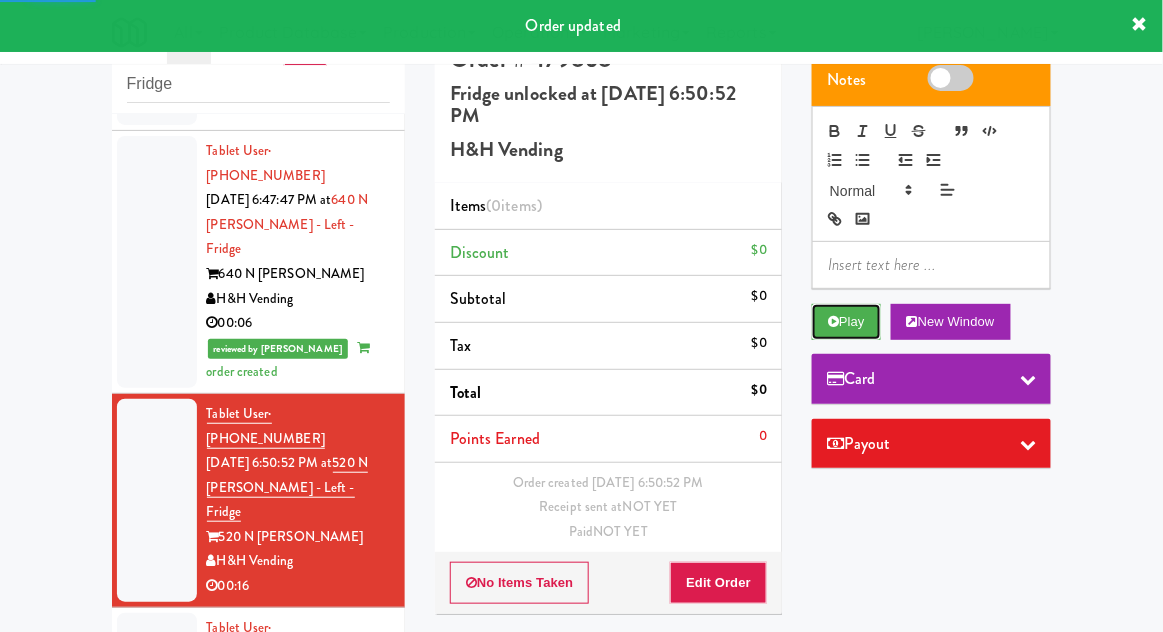 click on "Play" at bounding box center (846, 322) 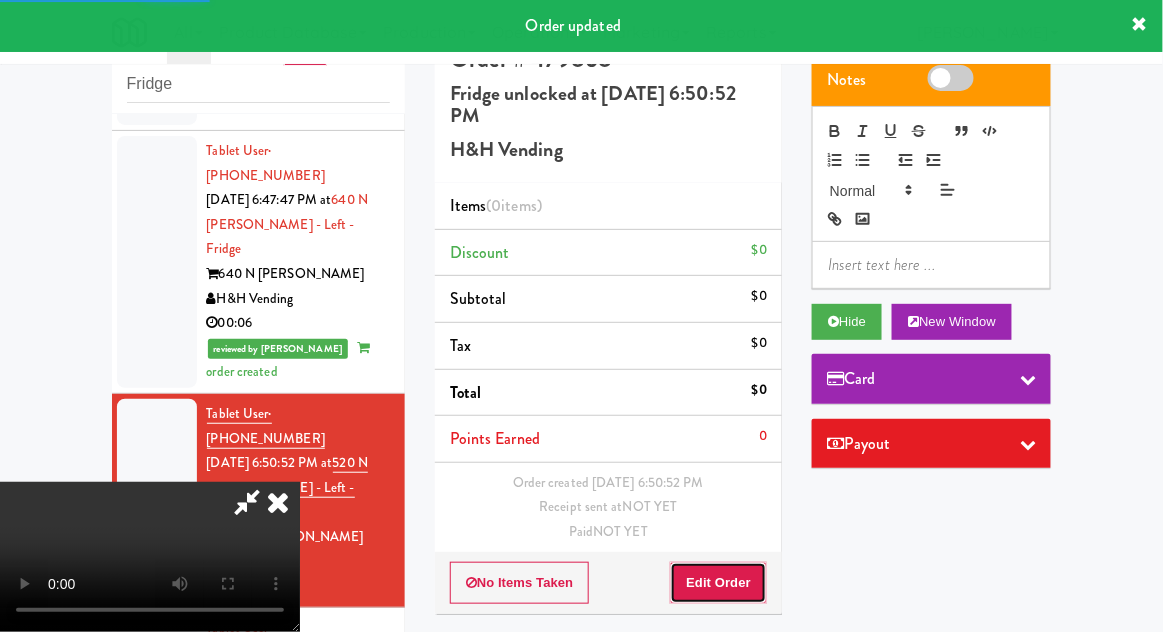 click on "Edit Order" at bounding box center [718, 583] 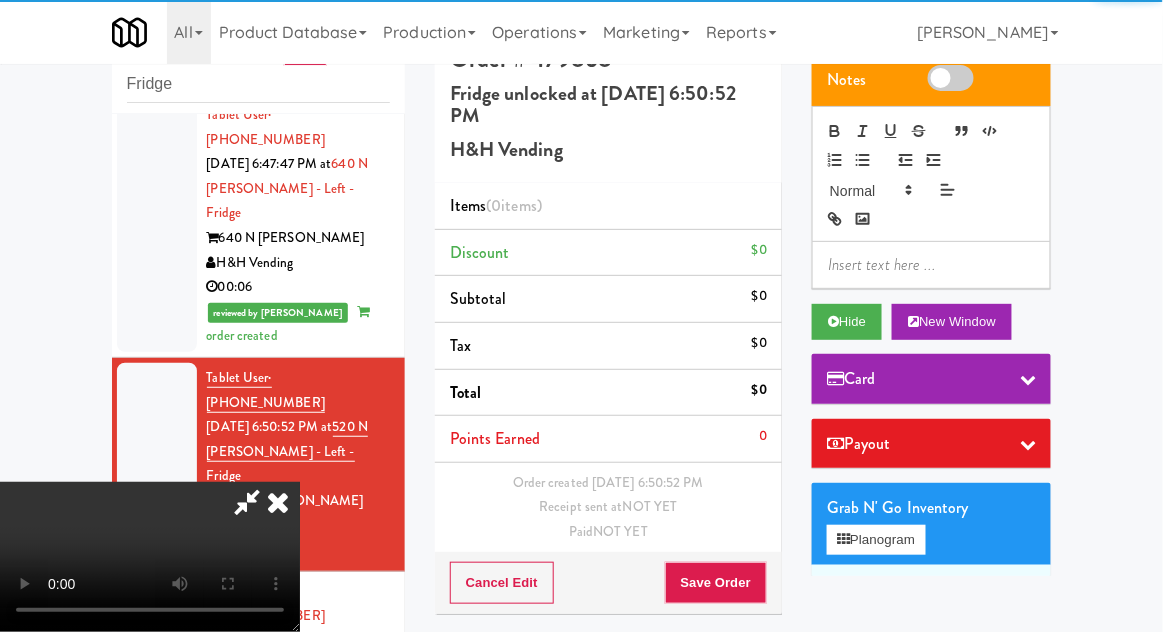 scroll, scrollTop: 1714, scrollLeft: 0, axis: vertical 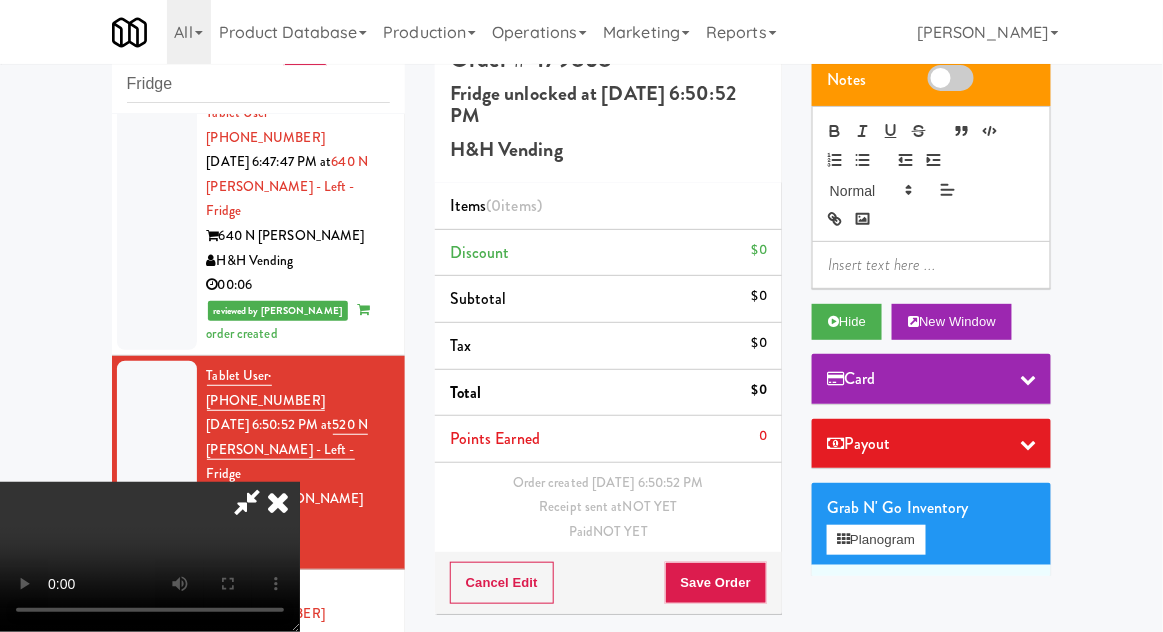 type 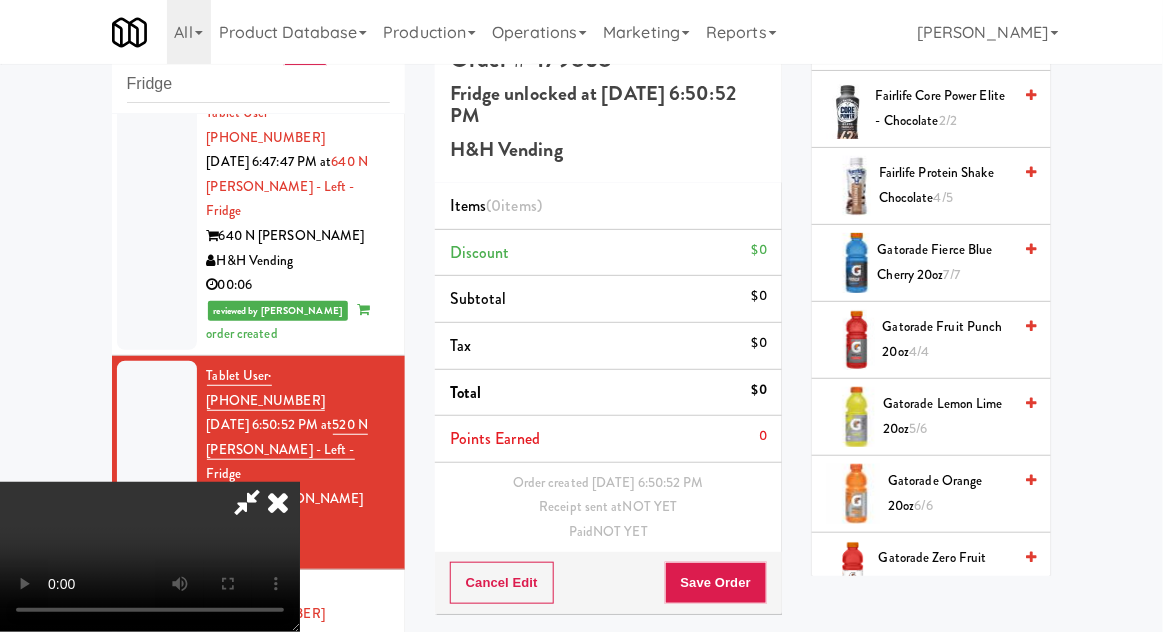 scroll, scrollTop: 1665, scrollLeft: 0, axis: vertical 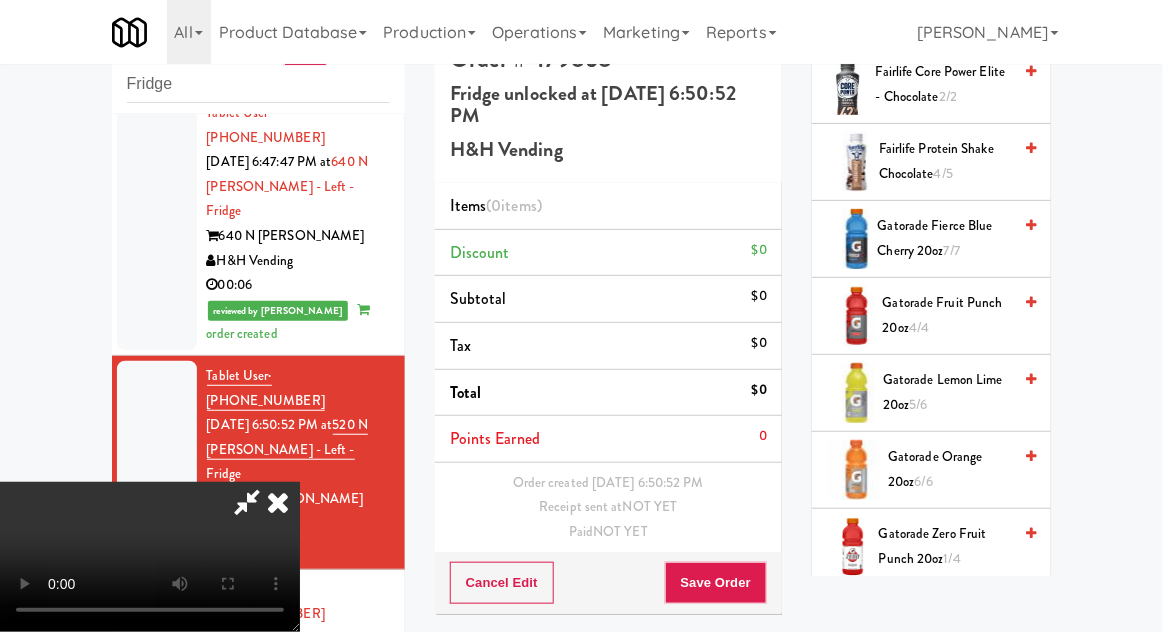 click on "1/4" at bounding box center (952, 558) 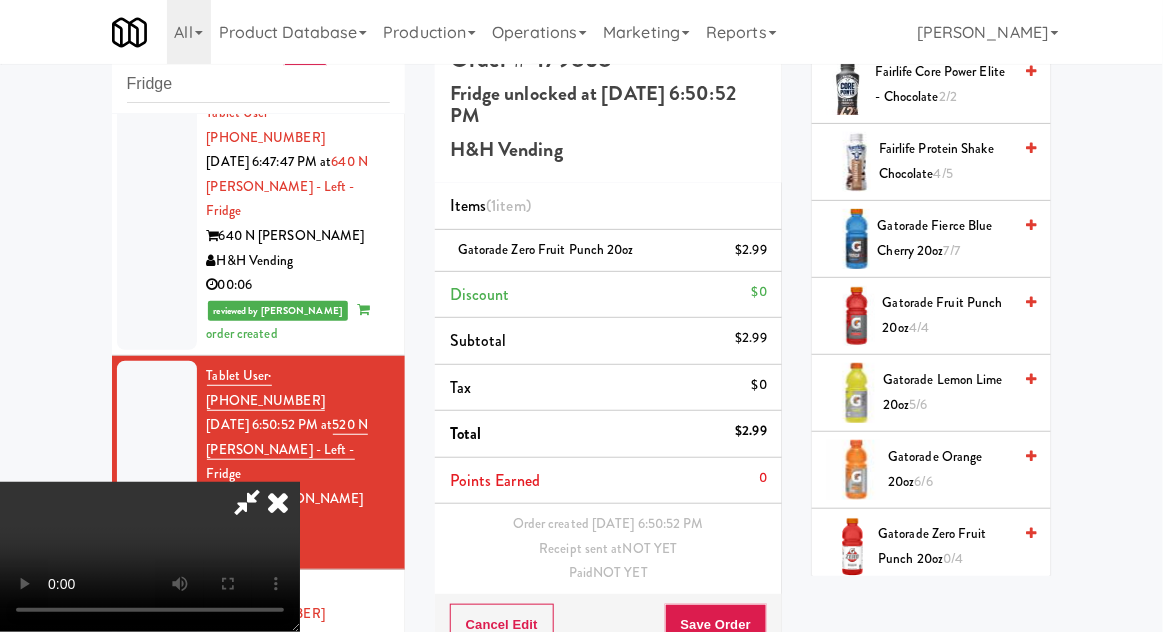 scroll, scrollTop: 73, scrollLeft: 0, axis: vertical 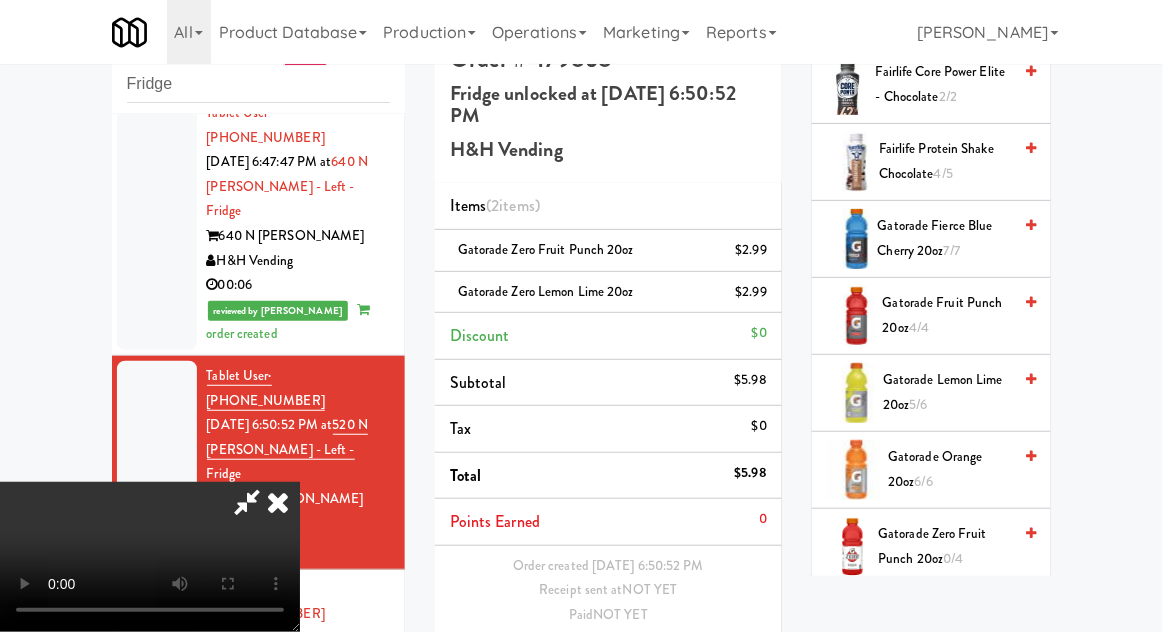 click on "Save Order" at bounding box center (716, 667) 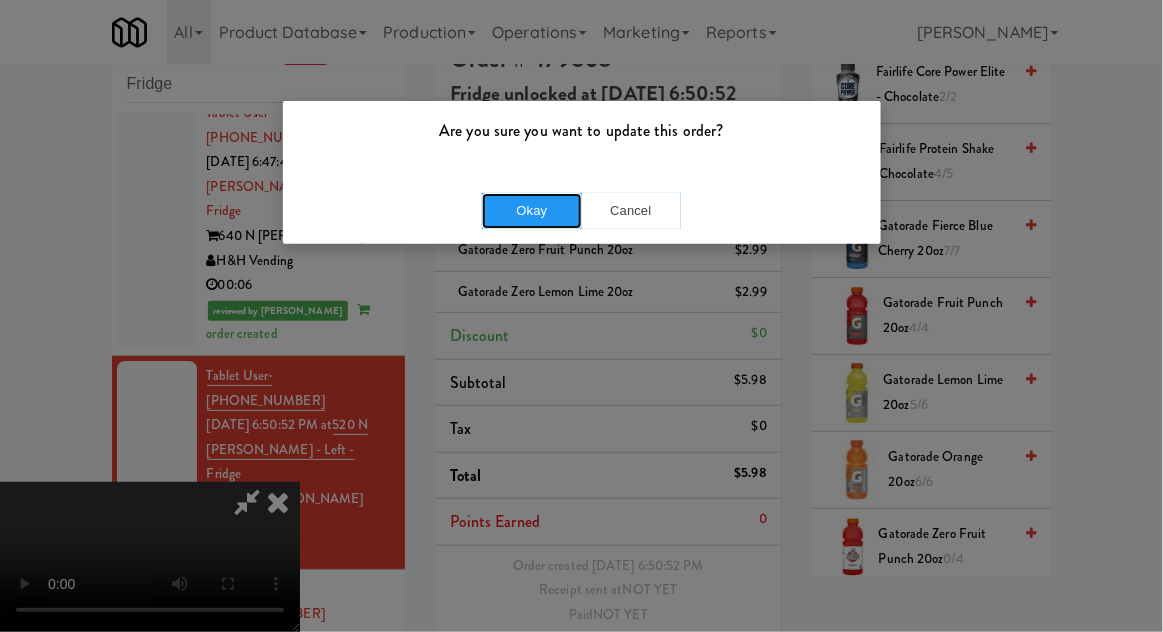 click on "Okay" at bounding box center (532, 211) 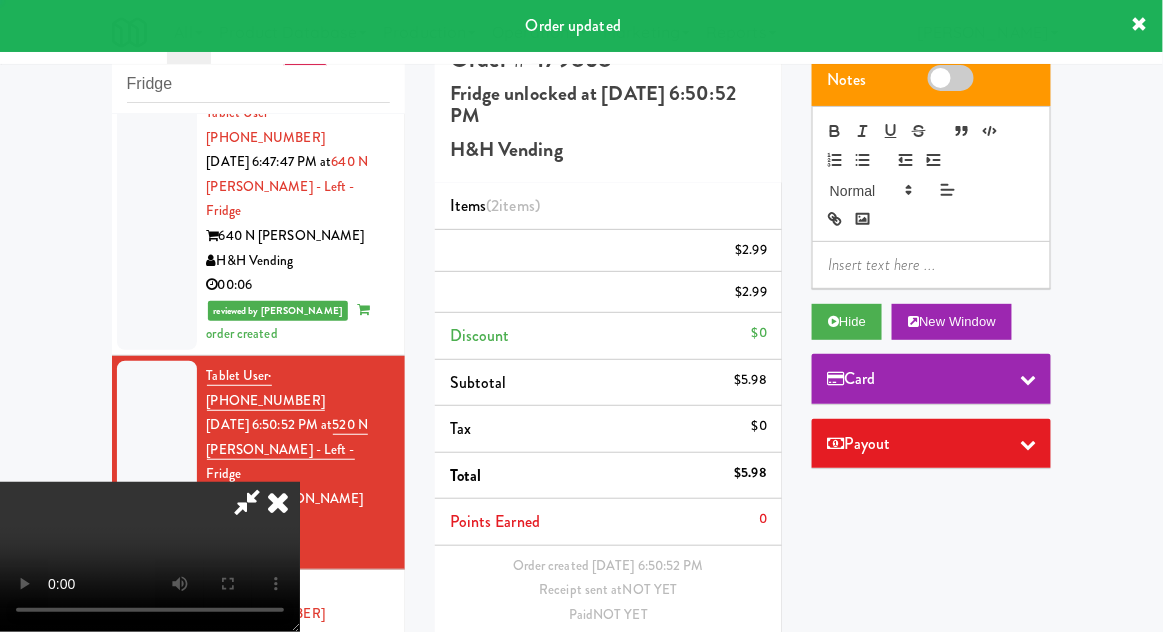 scroll, scrollTop: 0, scrollLeft: 0, axis: both 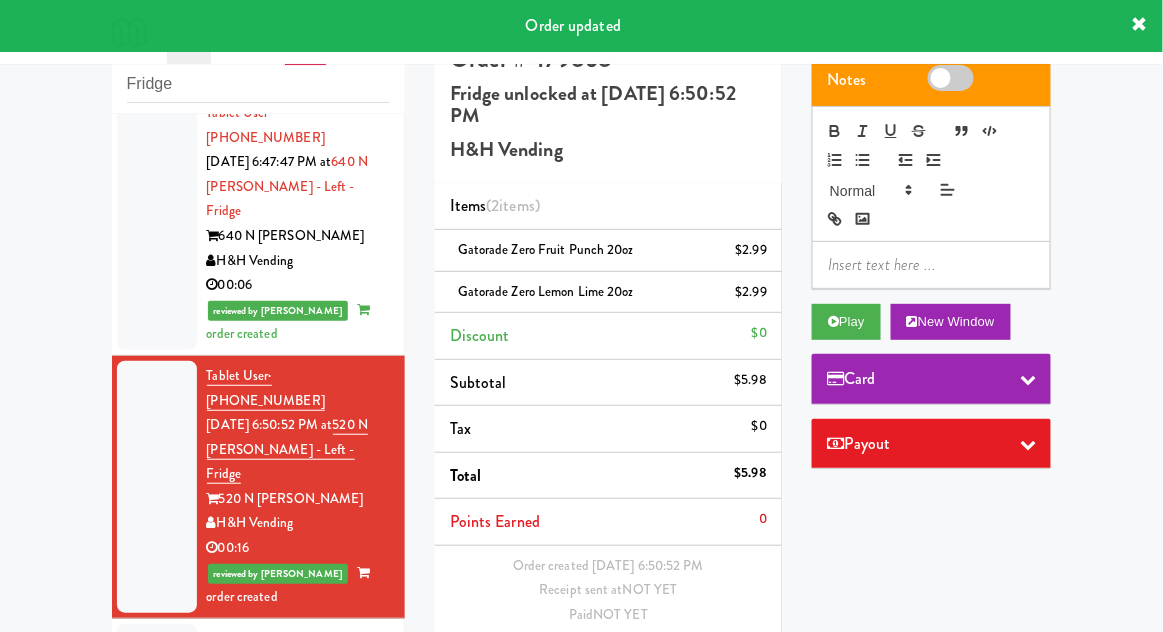 click at bounding box center (157, 713) 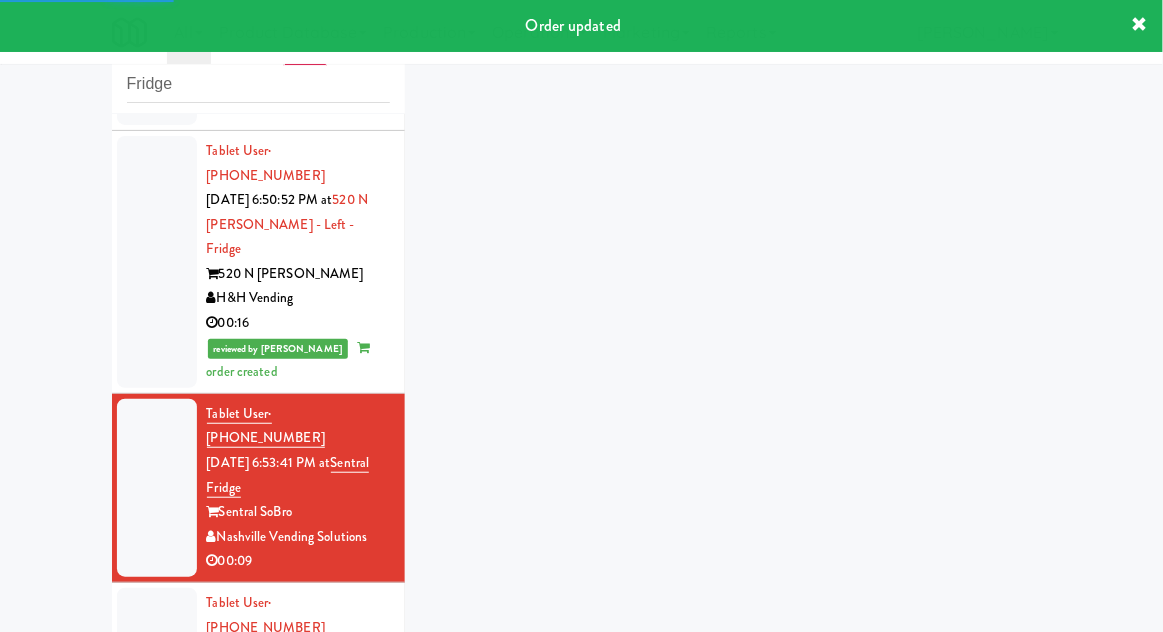 scroll, scrollTop: 1939, scrollLeft: 0, axis: vertical 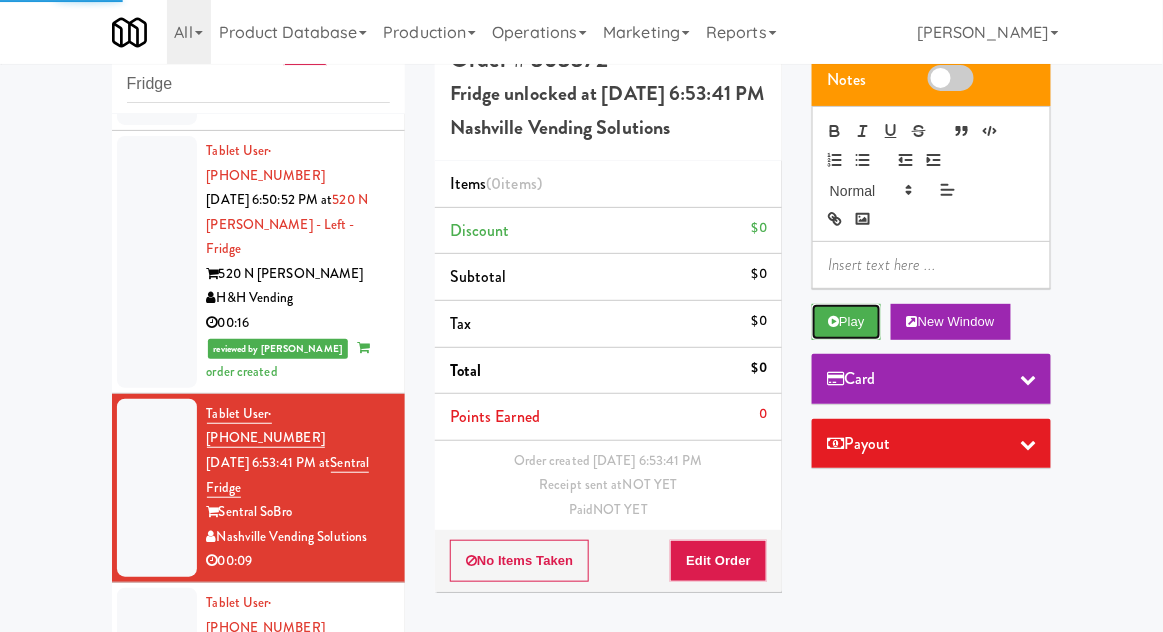 click on "Play" at bounding box center [846, 322] 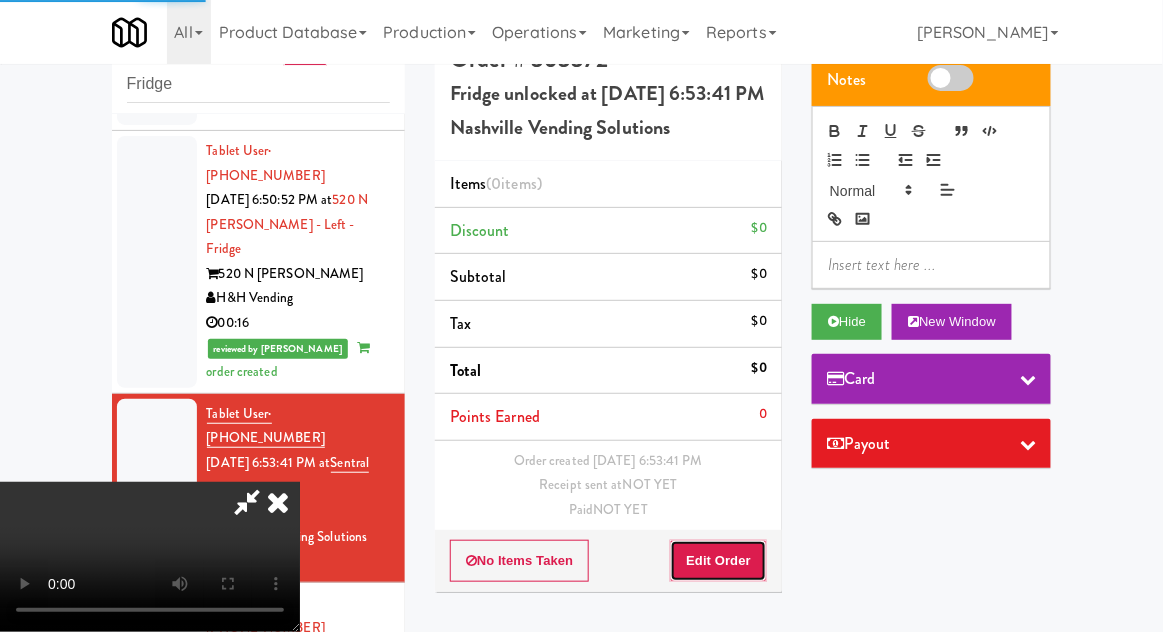 click on "Edit Order" at bounding box center (718, 561) 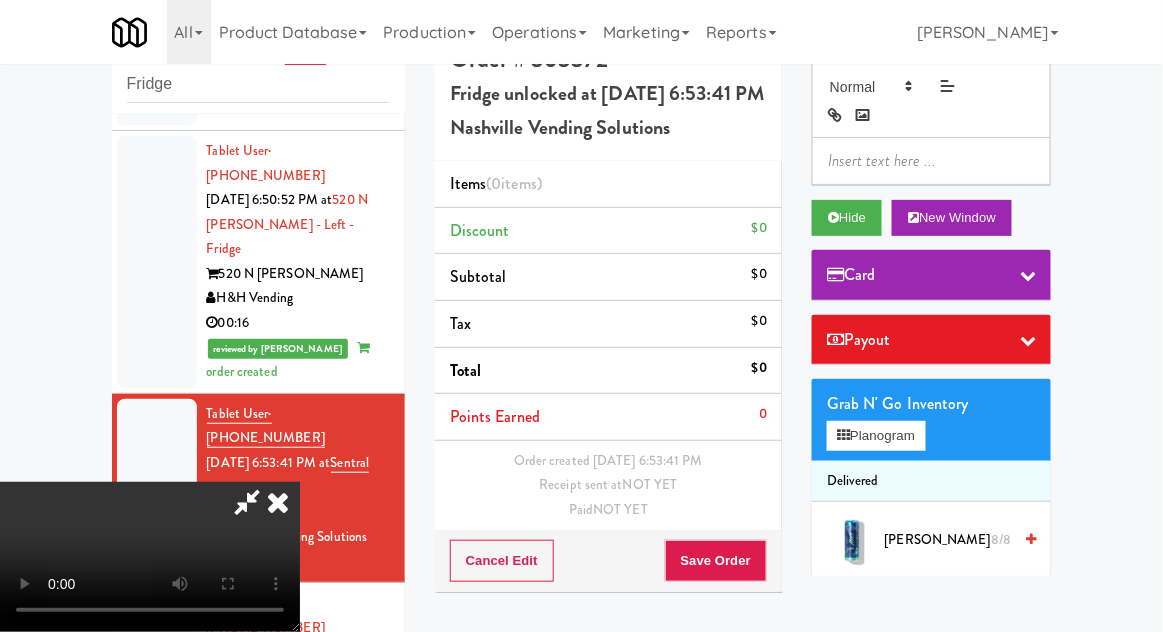 scroll, scrollTop: 0, scrollLeft: 0, axis: both 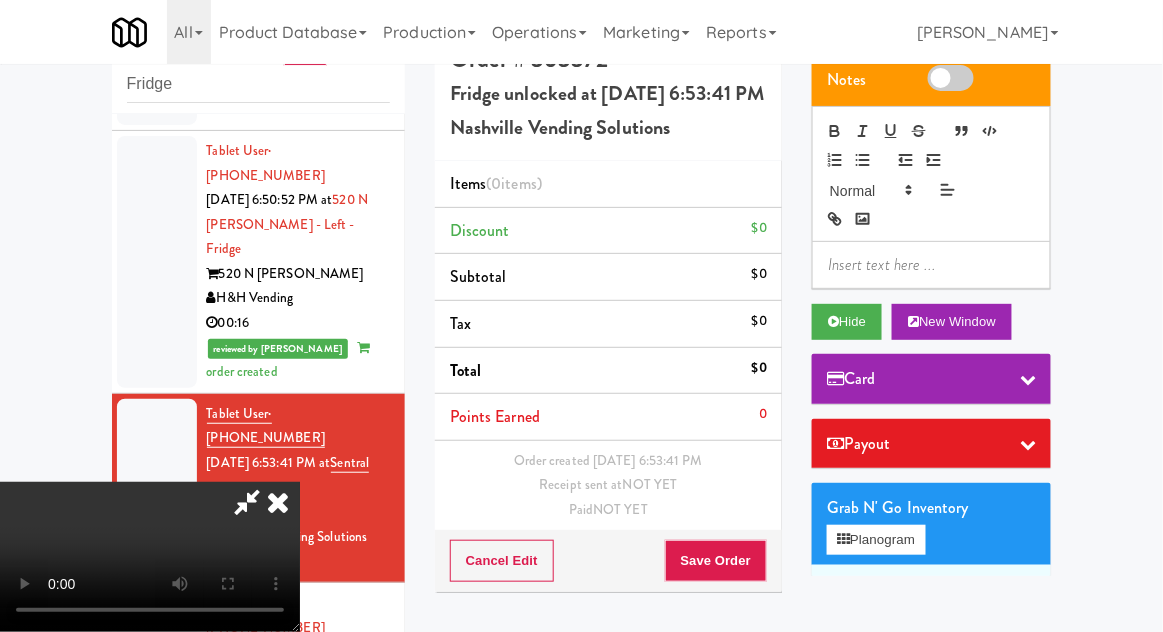 type 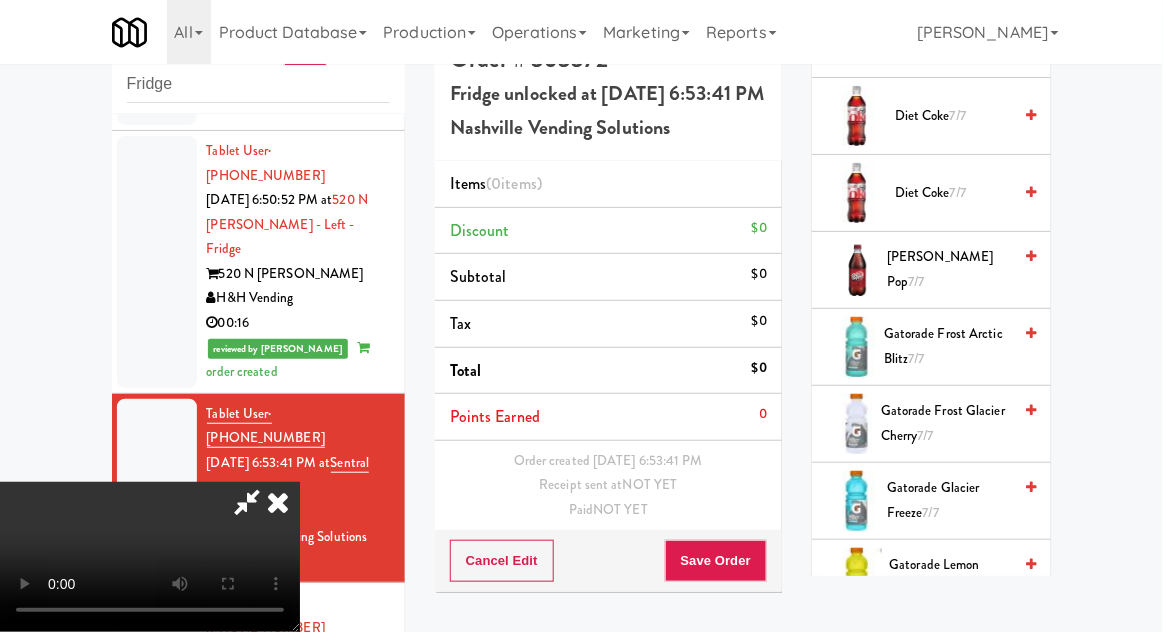 scroll, scrollTop: 1470, scrollLeft: 0, axis: vertical 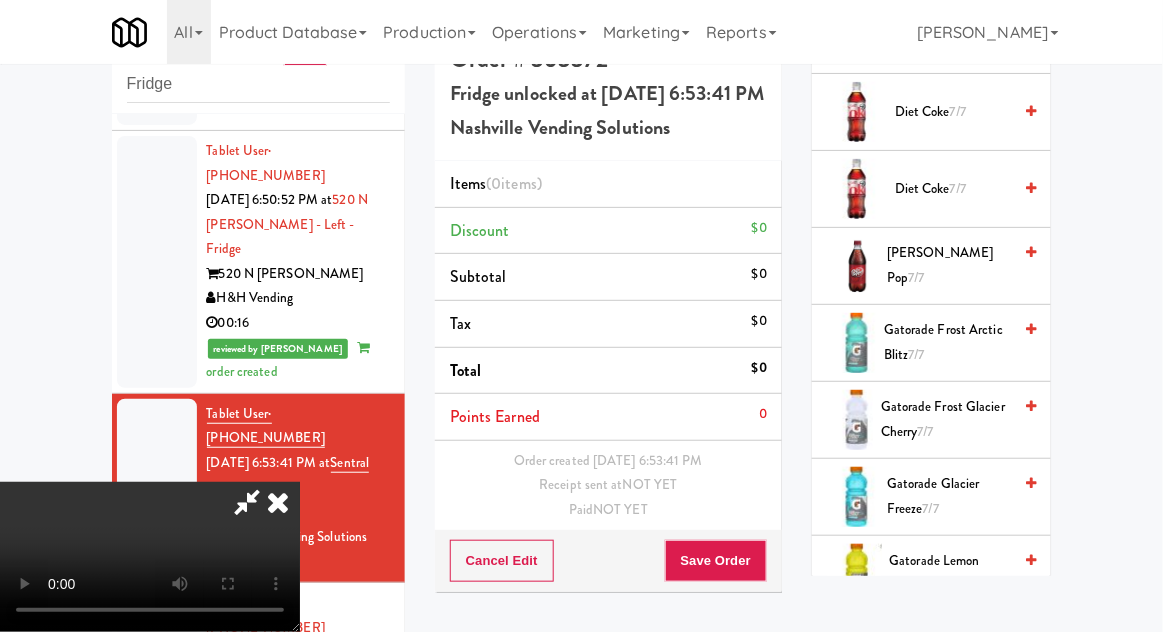 click on "Gatorade Frost Glacier Cherry  7/7" at bounding box center (946, 419) 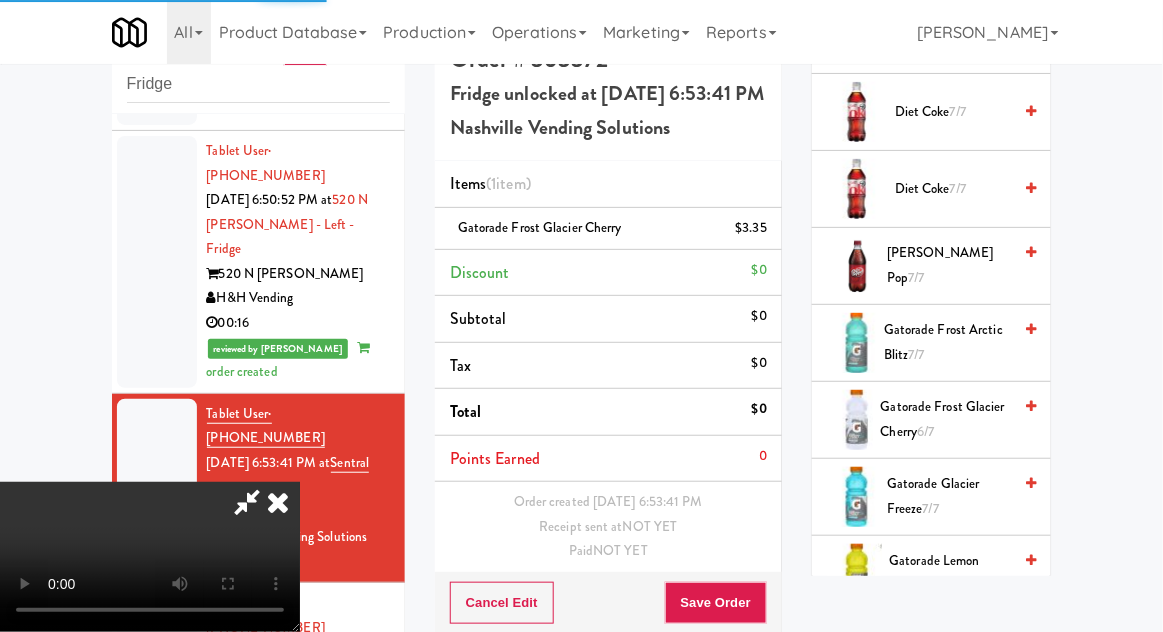 scroll, scrollTop: 73, scrollLeft: 0, axis: vertical 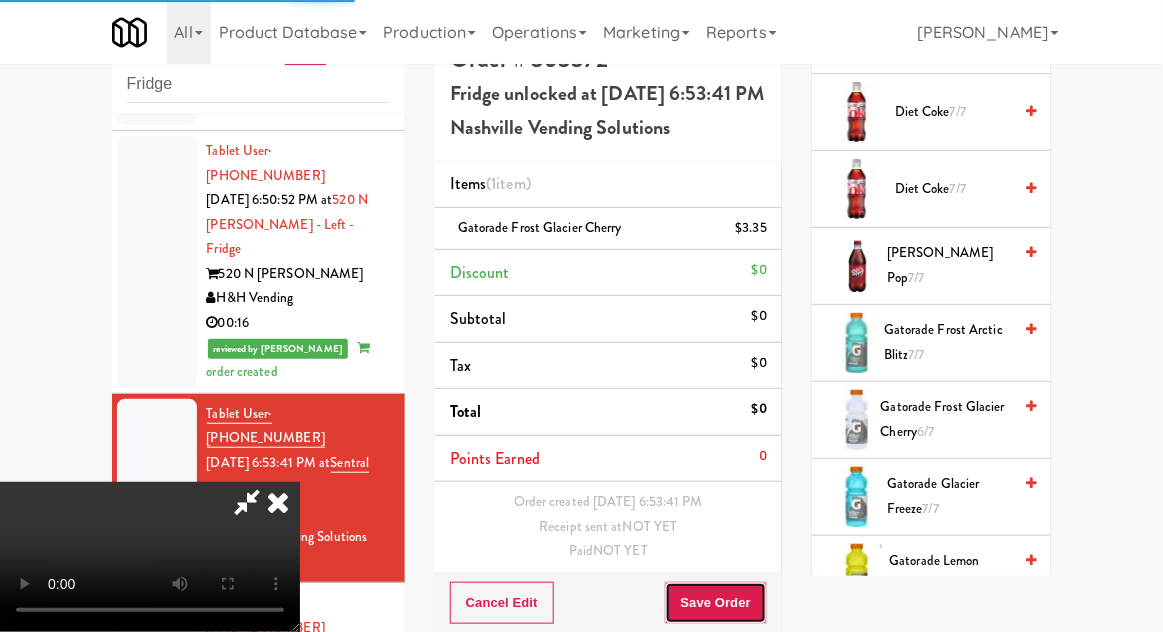 click on "Save Order" at bounding box center (716, 603) 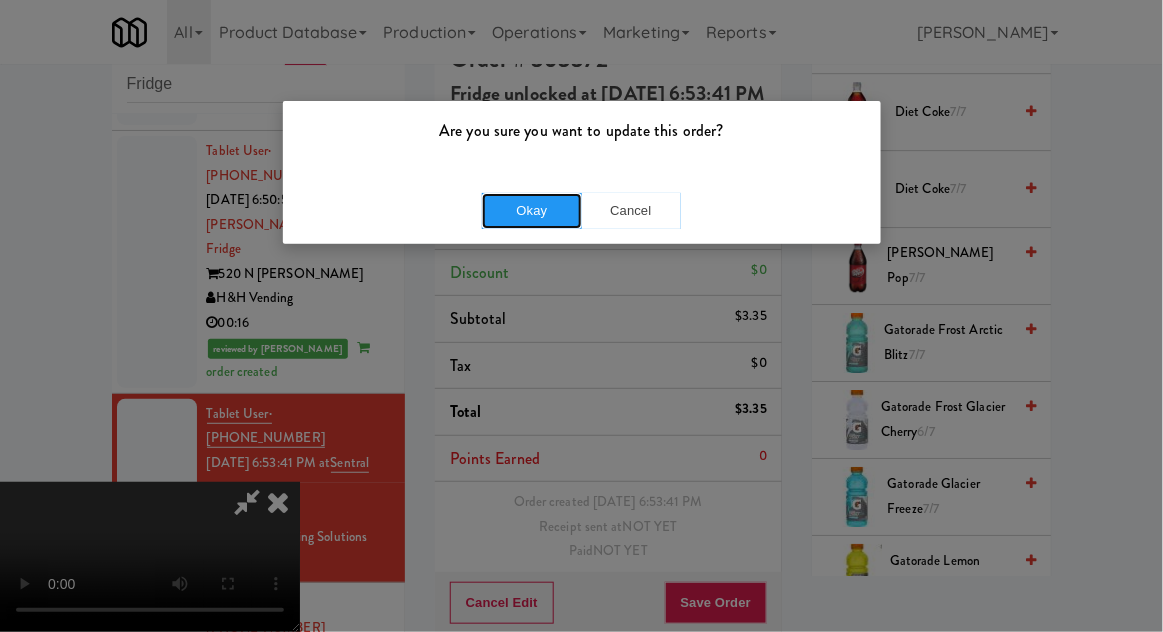 click on "Okay" at bounding box center (532, 211) 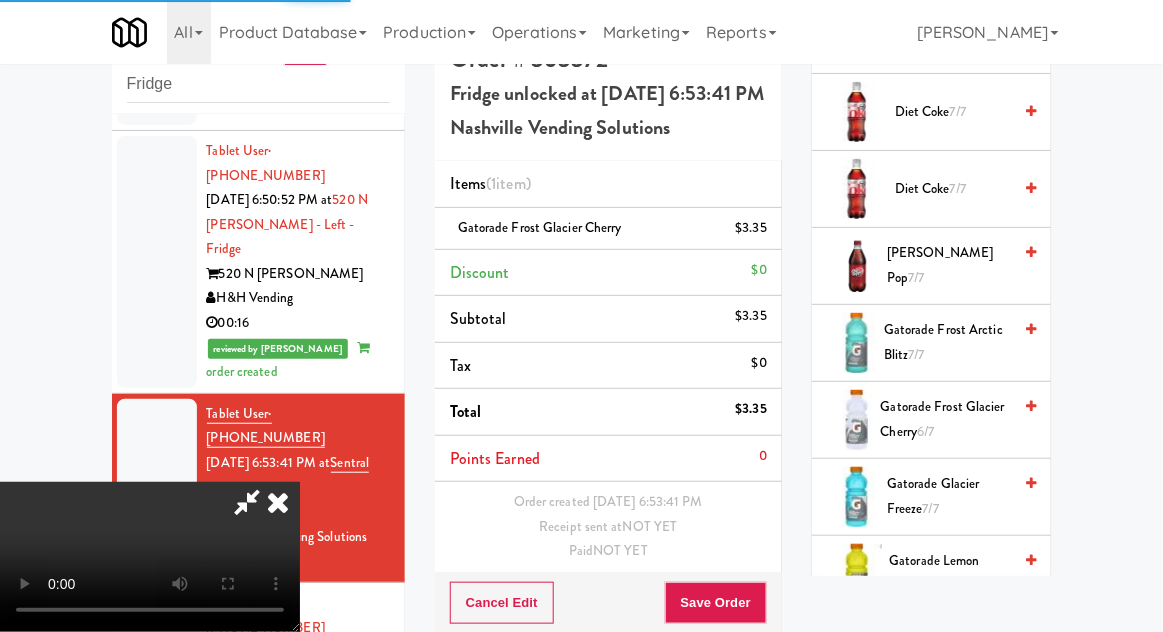 scroll, scrollTop: 0, scrollLeft: 0, axis: both 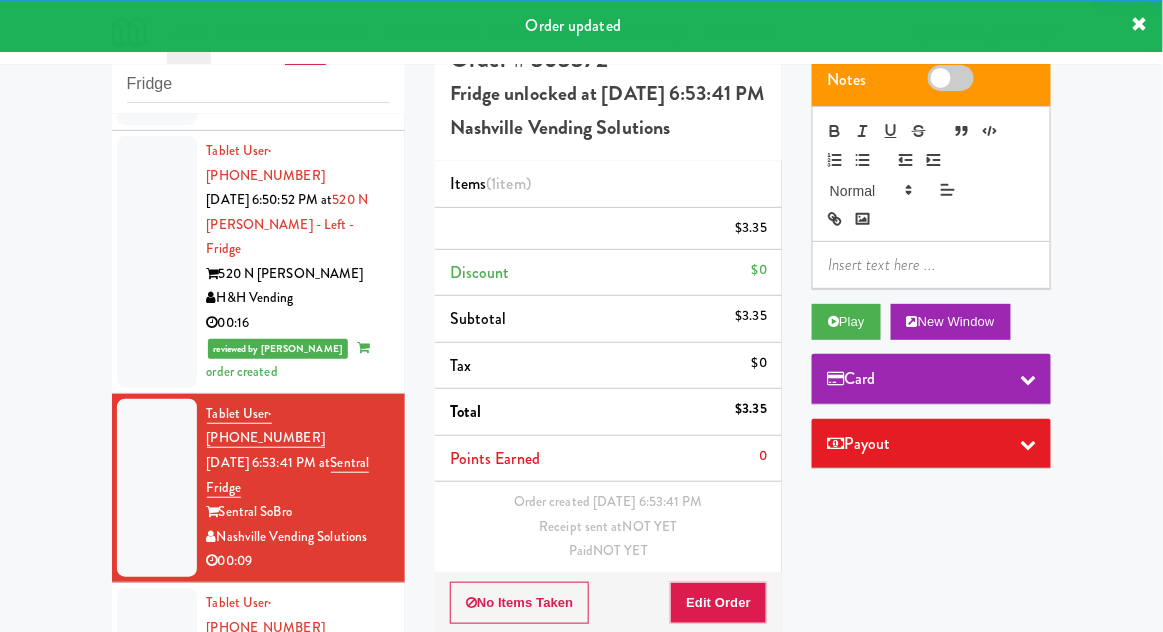 click at bounding box center (157, 677) 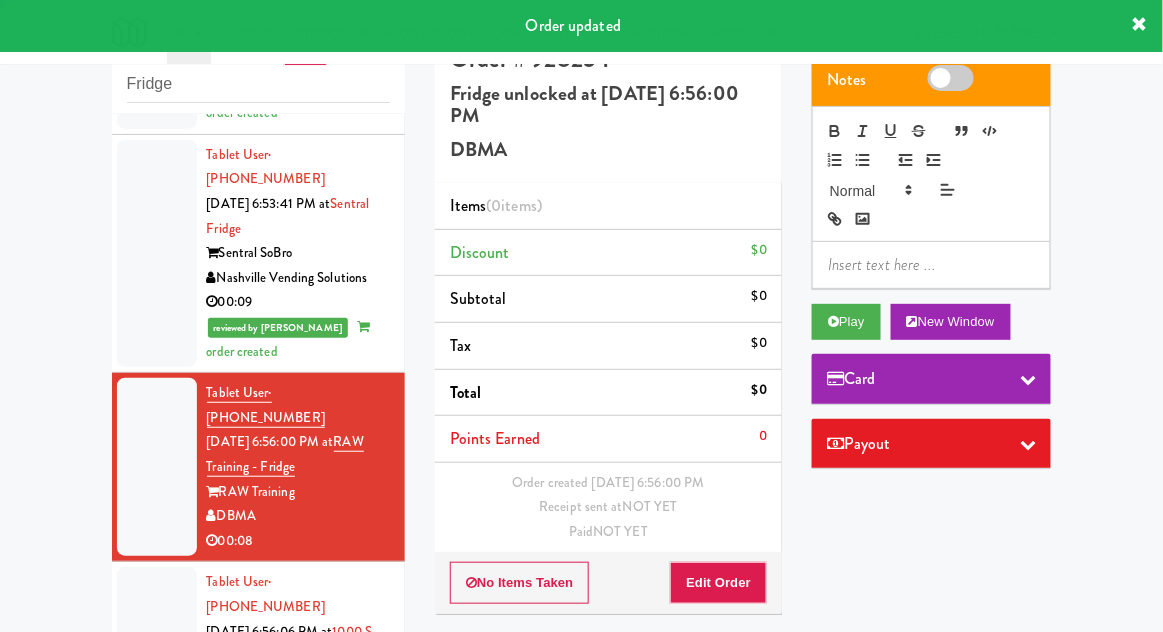 scroll, scrollTop: 2150, scrollLeft: 0, axis: vertical 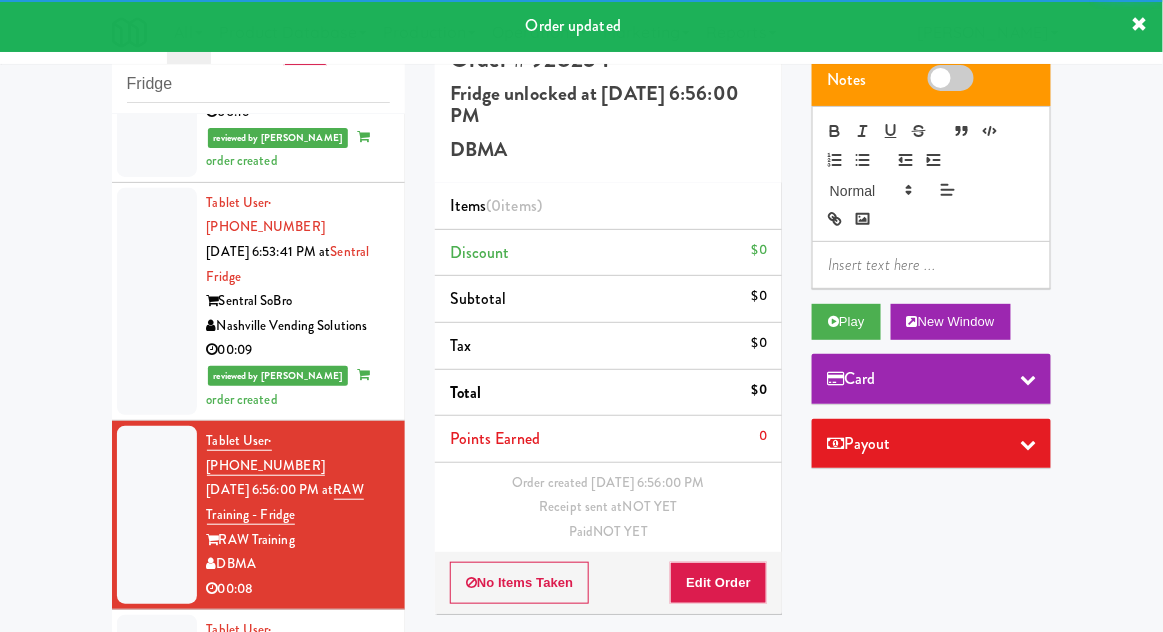 click on "Card" at bounding box center (931, 379) 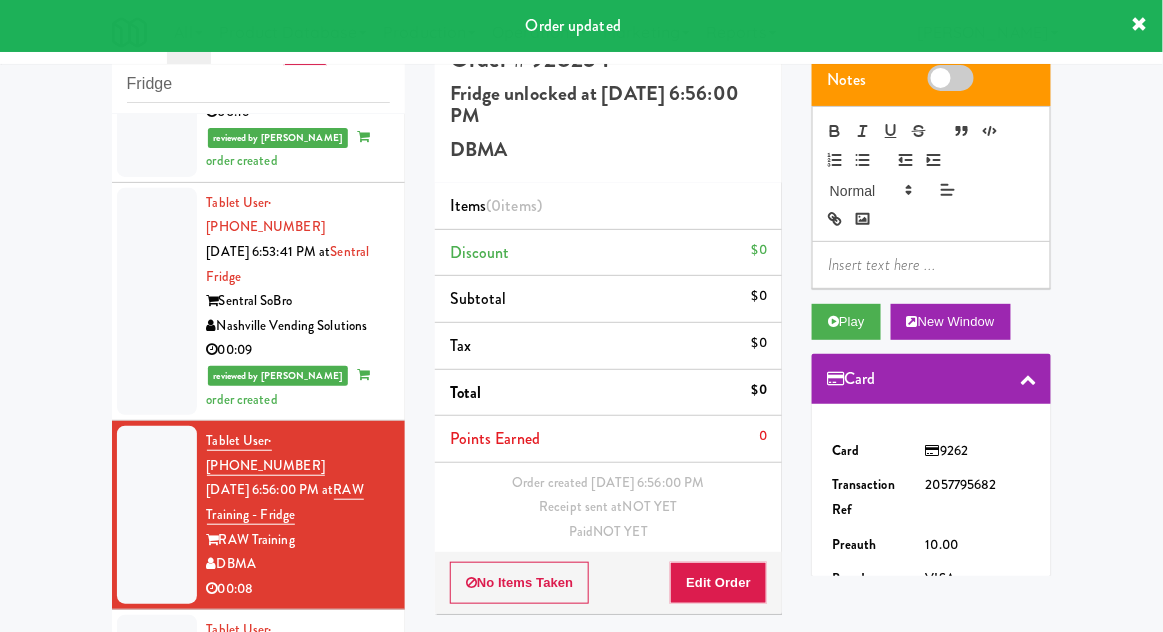 click on "Card" at bounding box center [851, 379] 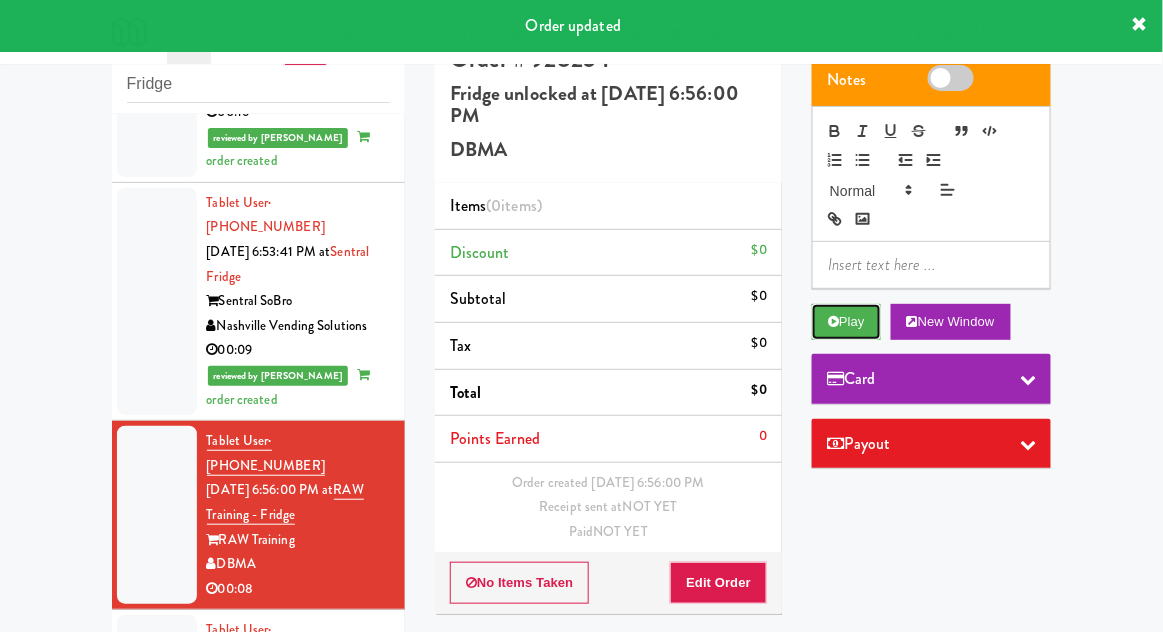 click on "Play" at bounding box center [846, 322] 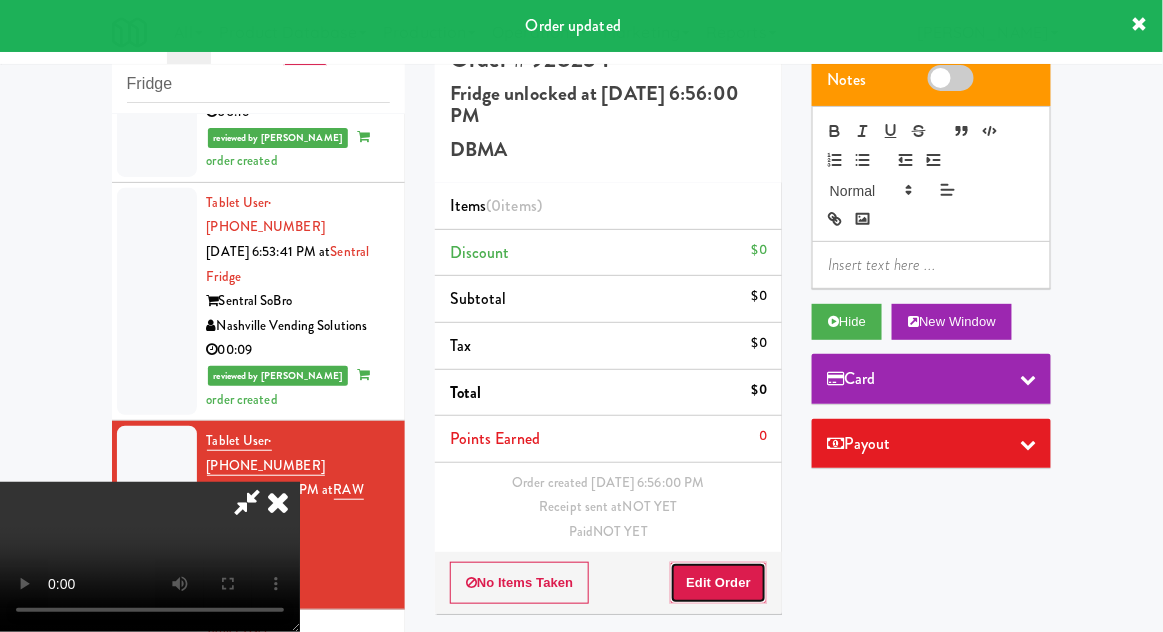 click on "Edit Order" at bounding box center (718, 583) 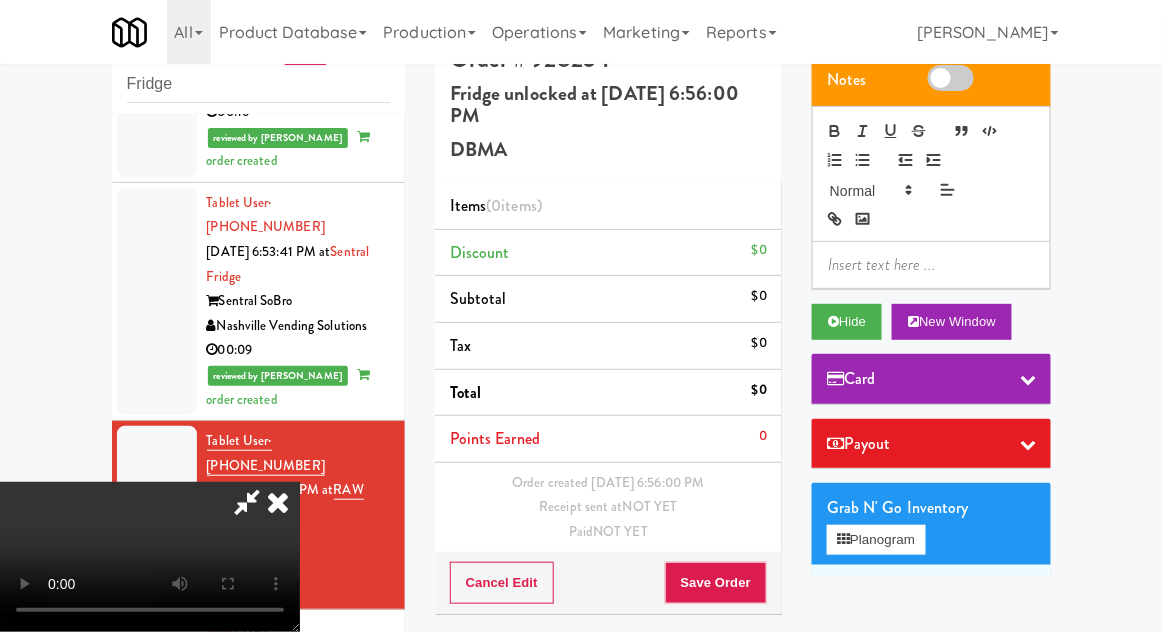 scroll, scrollTop: 73, scrollLeft: 0, axis: vertical 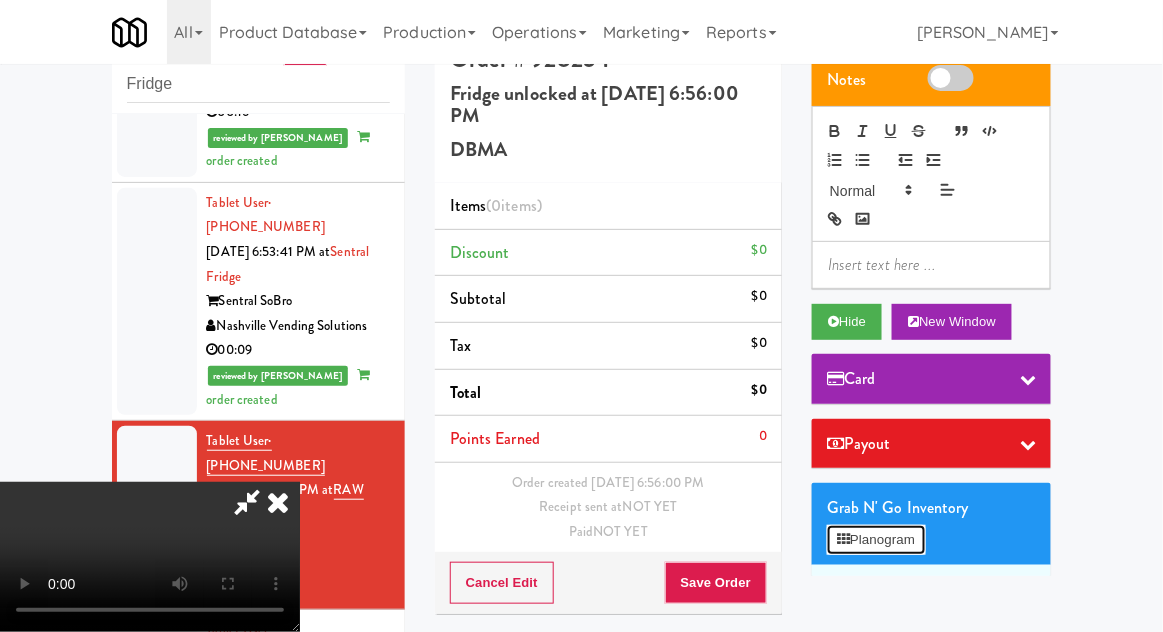 click on "Planogram" at bounding box center (876, 540) 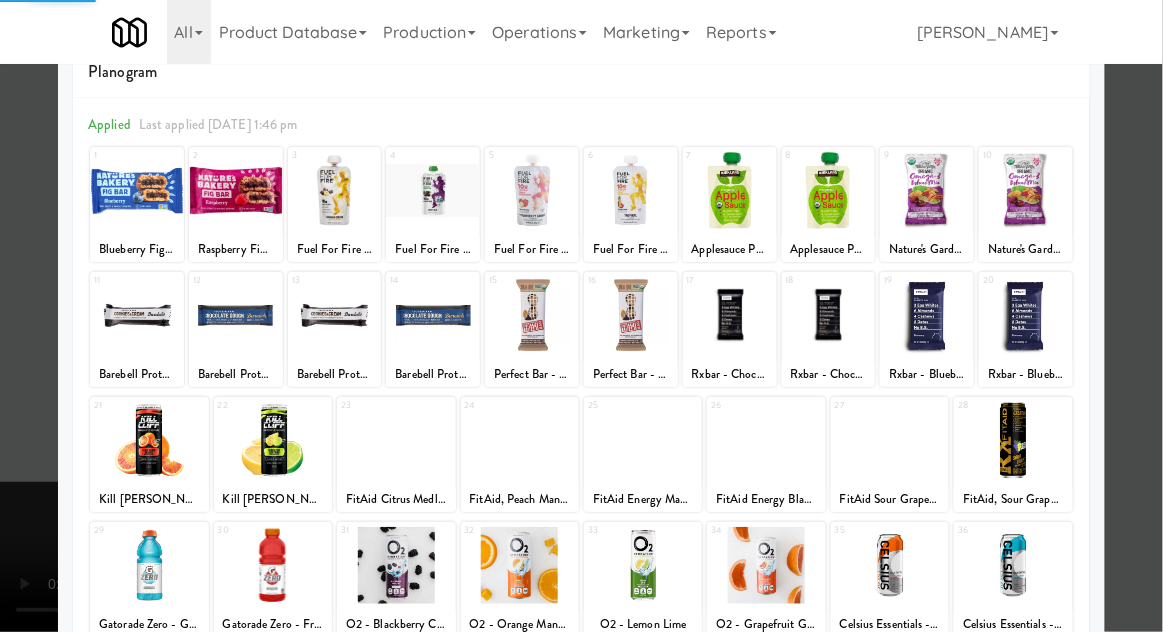 scroll, scrollTop: 68, scrollLeft: 0, axis: vertical 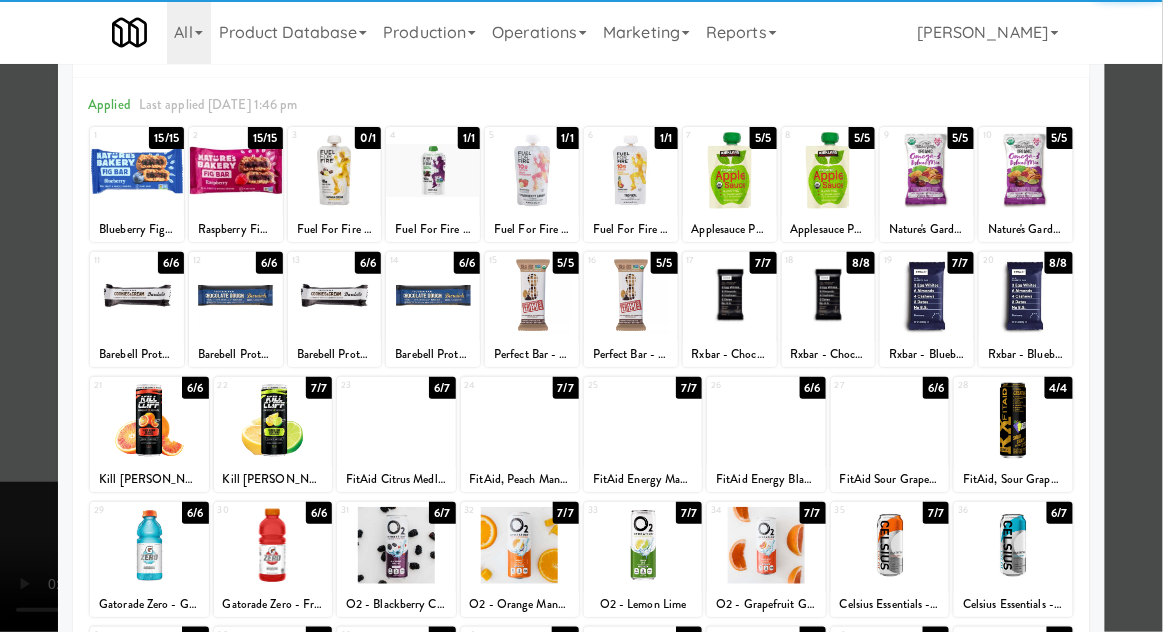 click at bounding box center [643, 545] 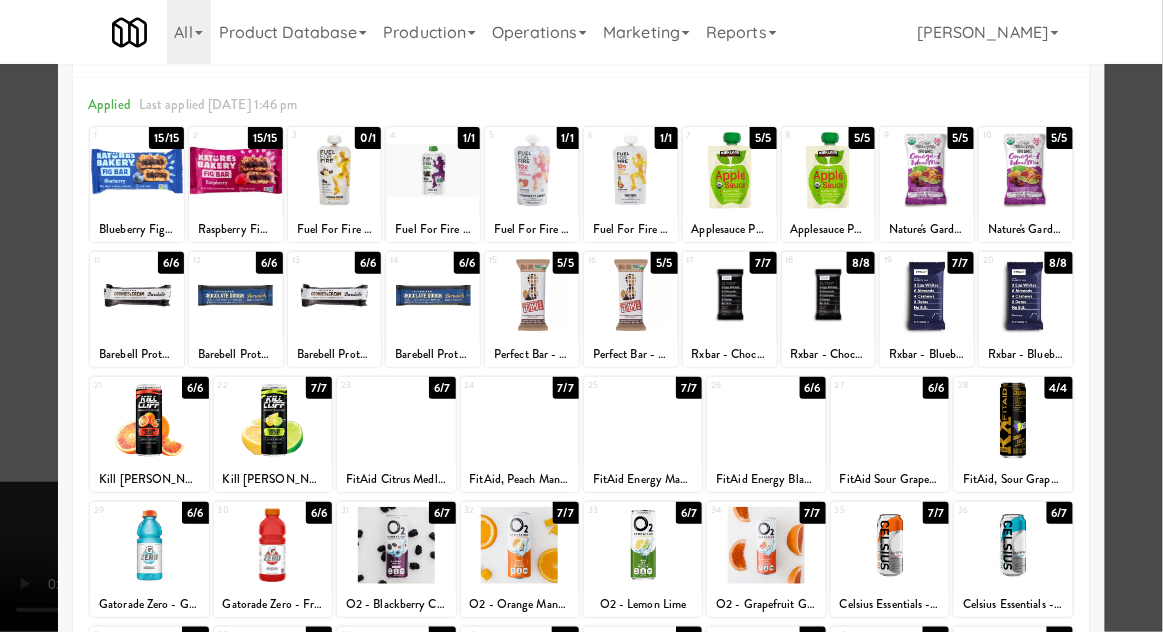 click at bounding box center [581, 316] 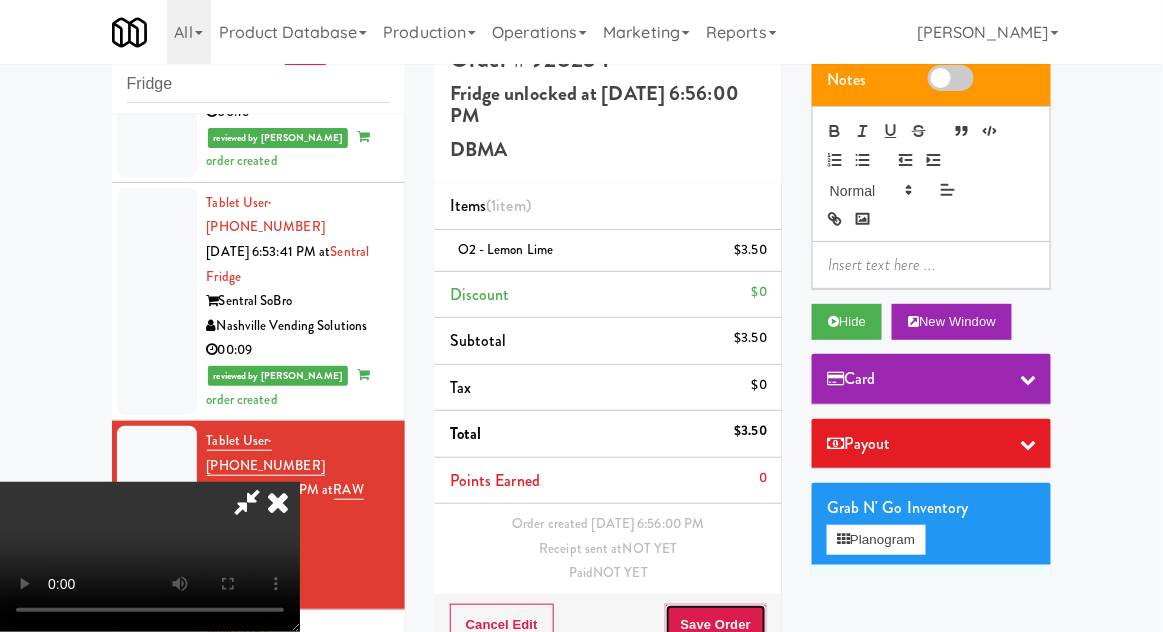 click on "Save Order" at bounding box center (716, 625) 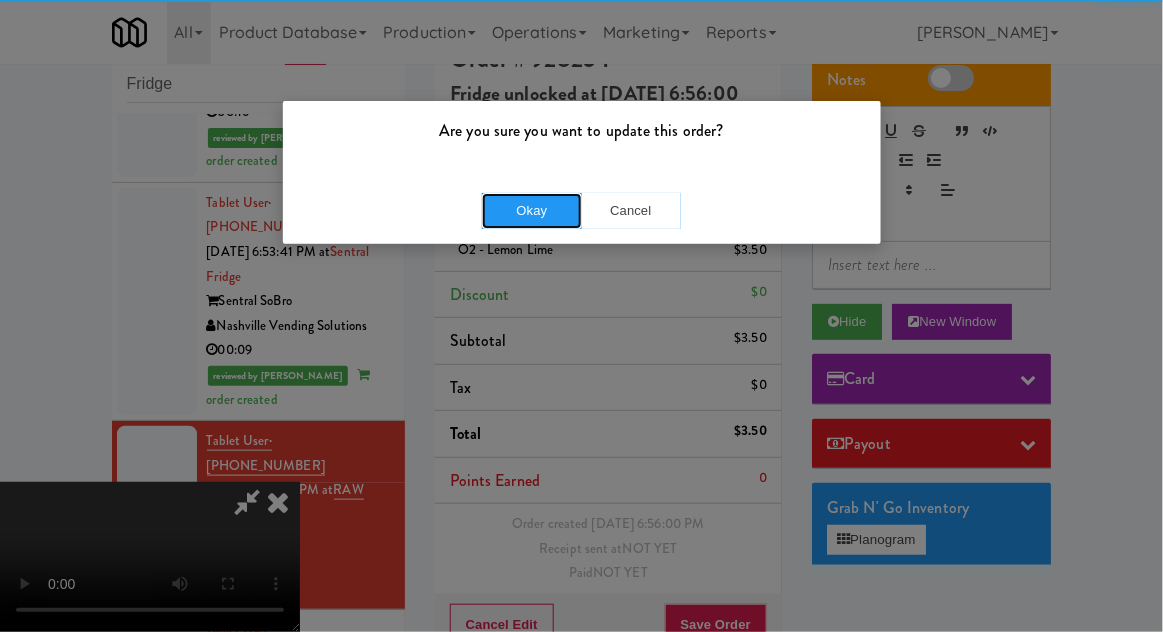 click on "Okay" at bounding box center [532, 211] 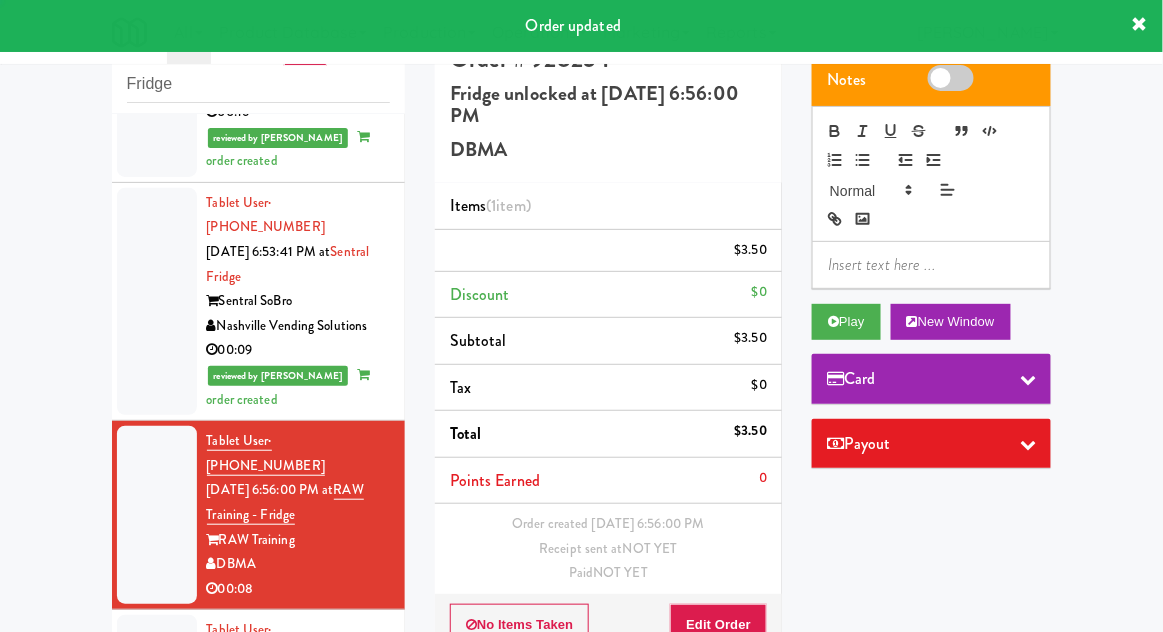 scroll, scrollTop: 0, scrollLeft: 0, axis: both 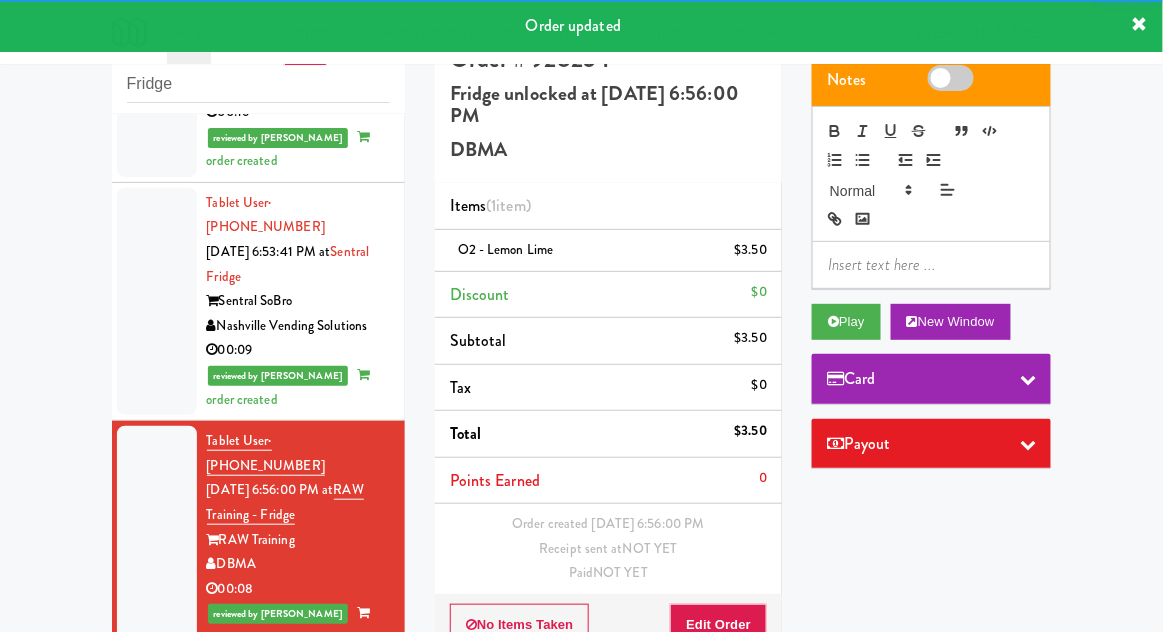 click at bounding box center (157, 766) 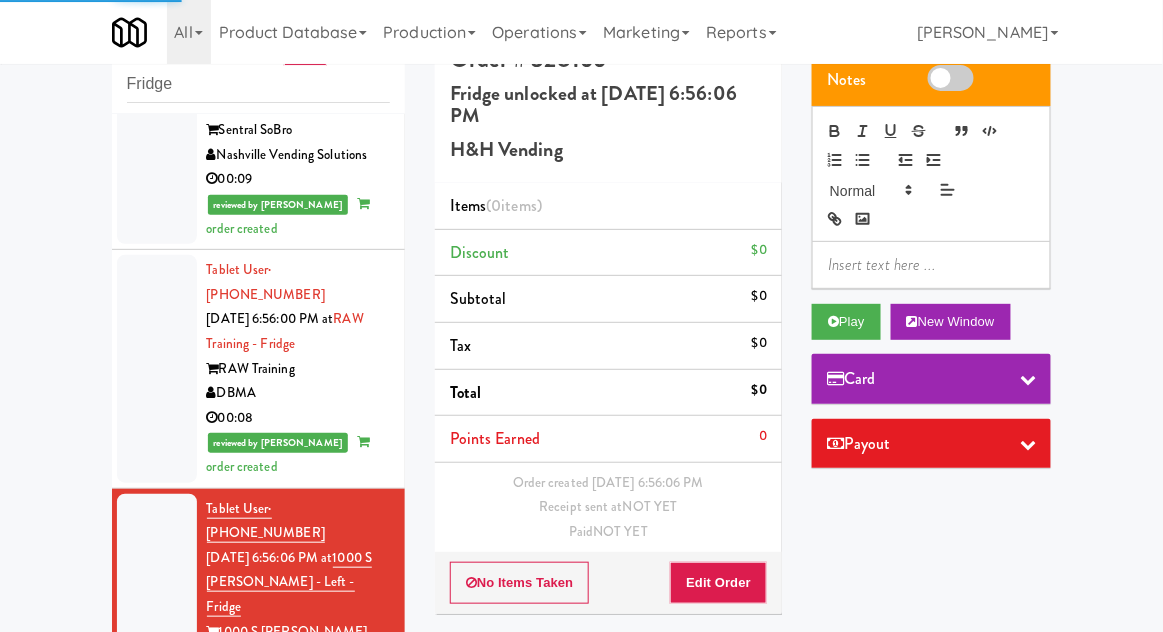 scroll, scrollTop: 2322, scrollLeft: 0, axis: vertical 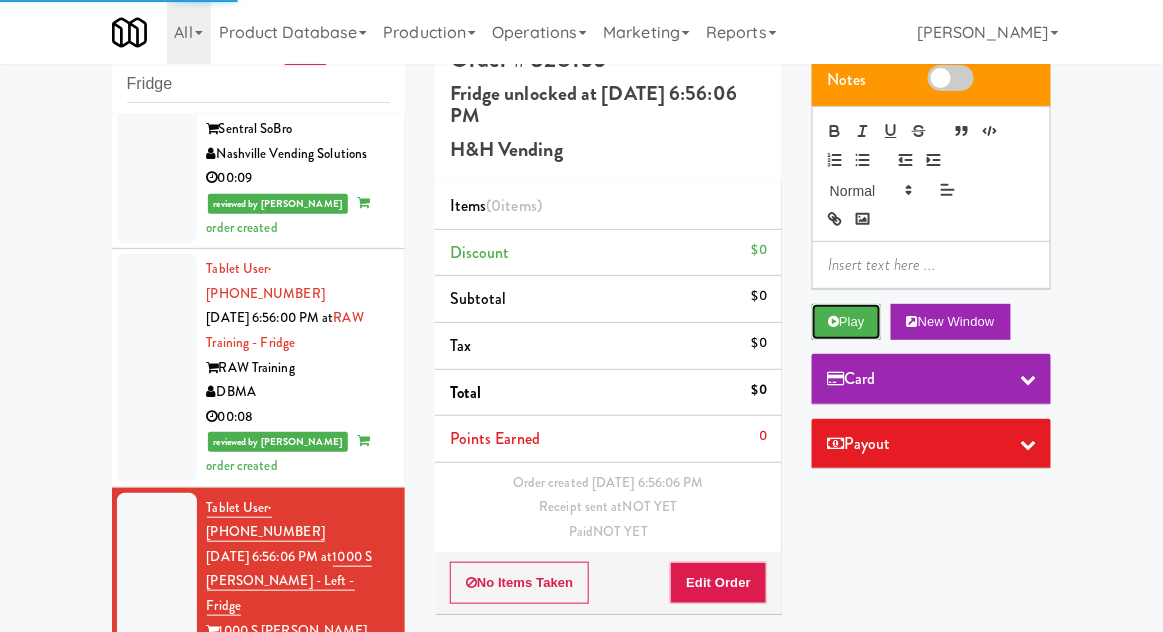 click on "Play" at bounding box center (846, 322) 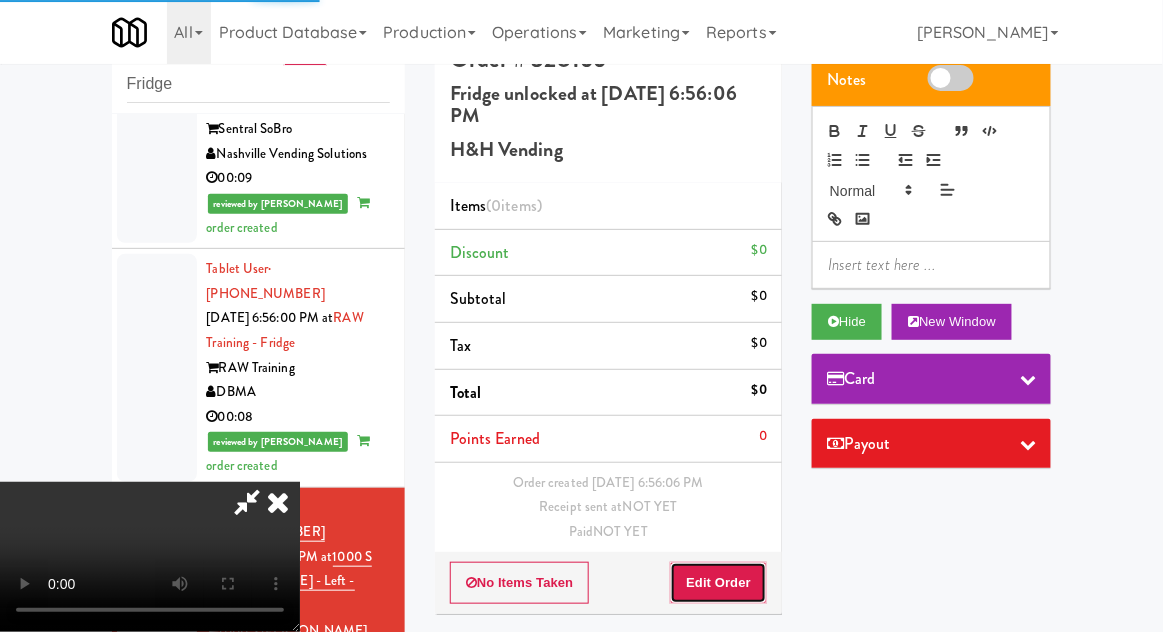click on "Edit Order" at bounding box center [718, 583] 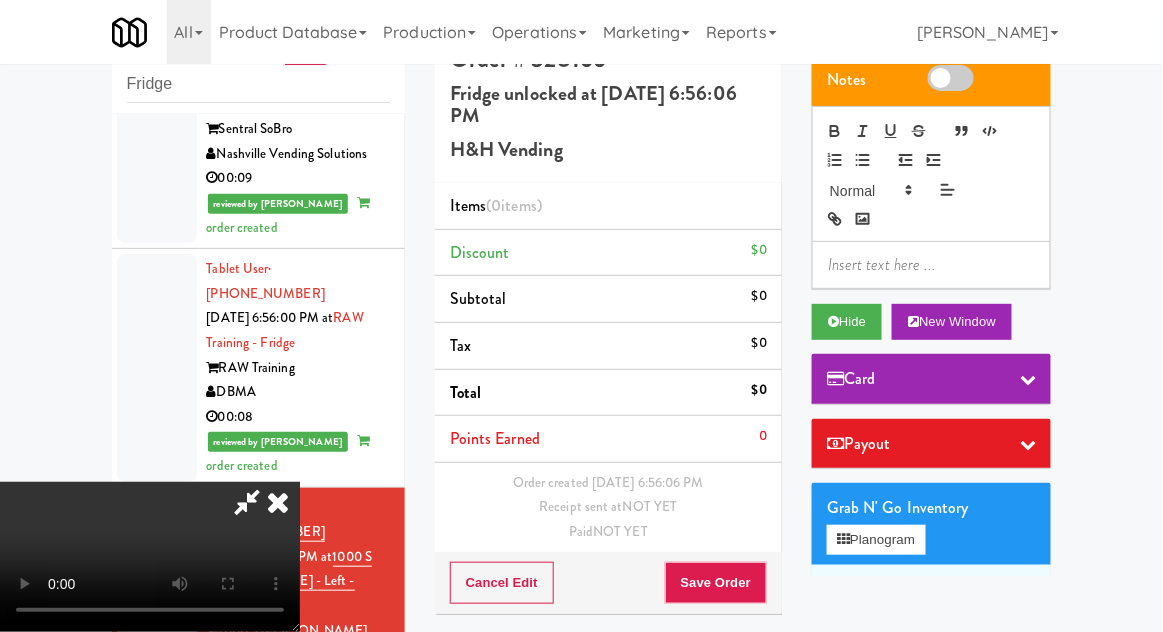type 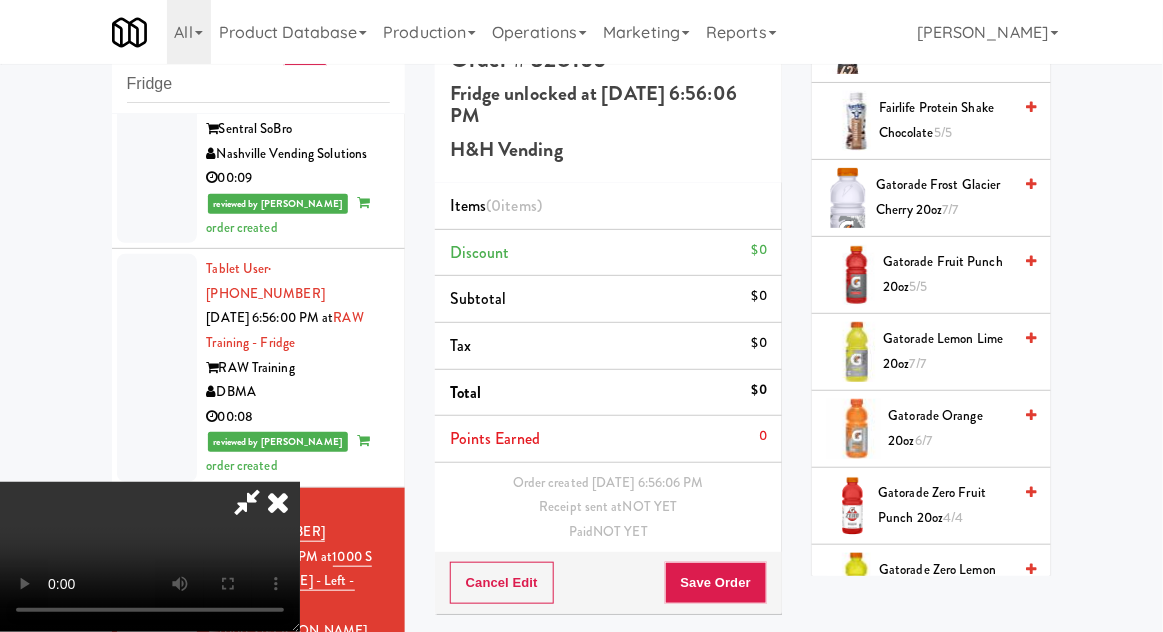 scroll, scrollTop: 1687, scrollLeft: 0, axis: vertical 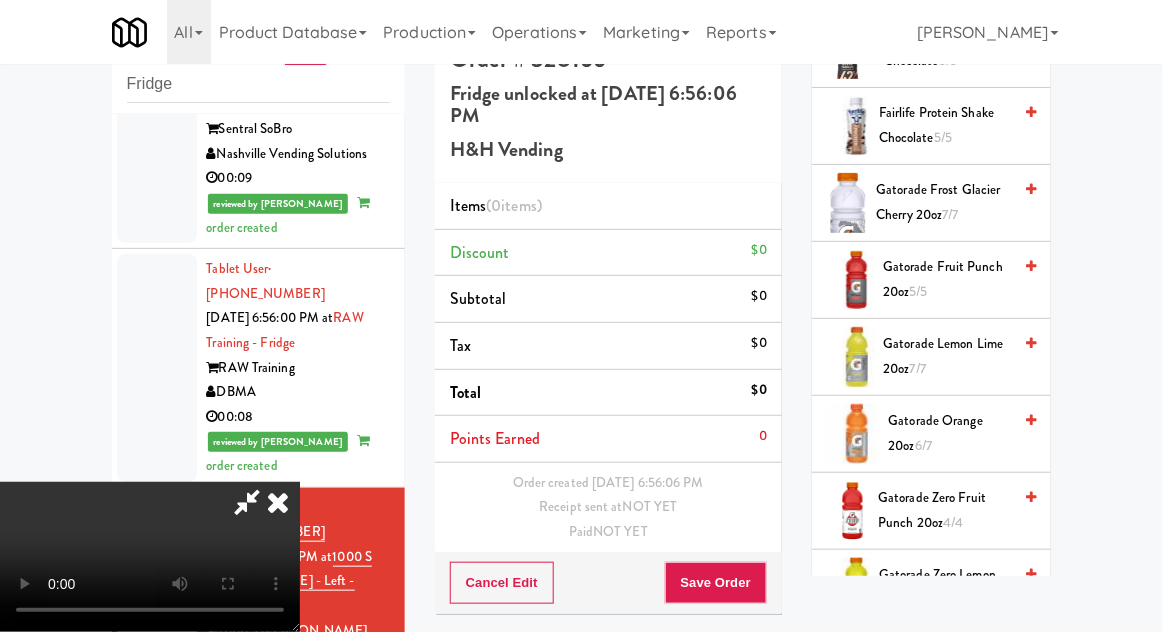 click on "4/4" at bounding box center [953, 522] 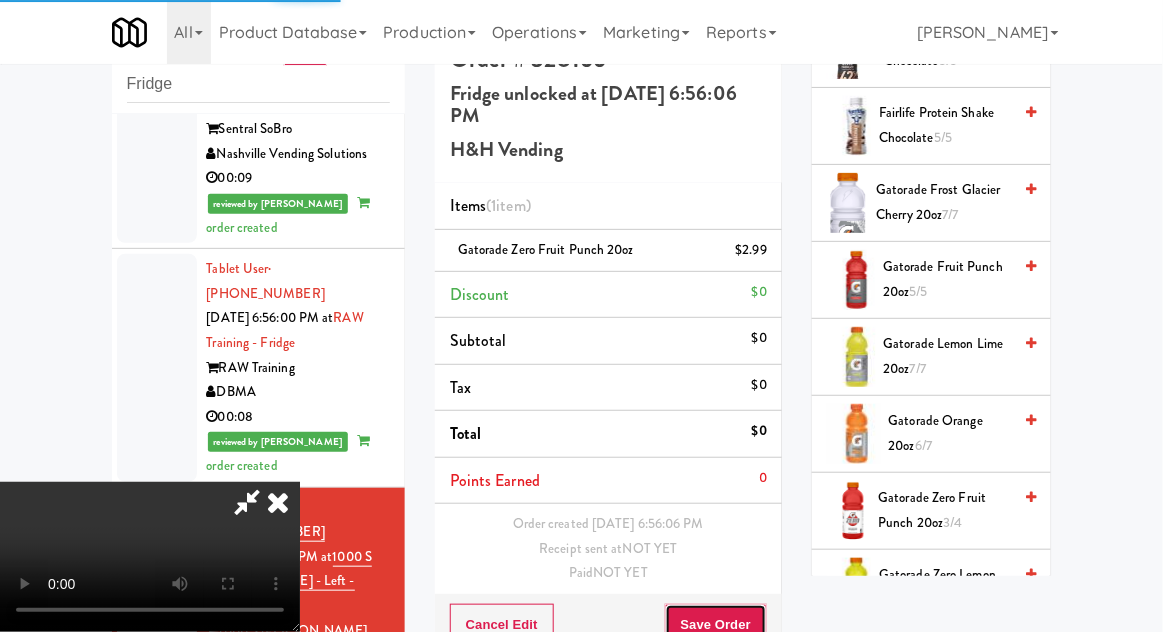 click on "Save Order" at bounding box center (716, 625) 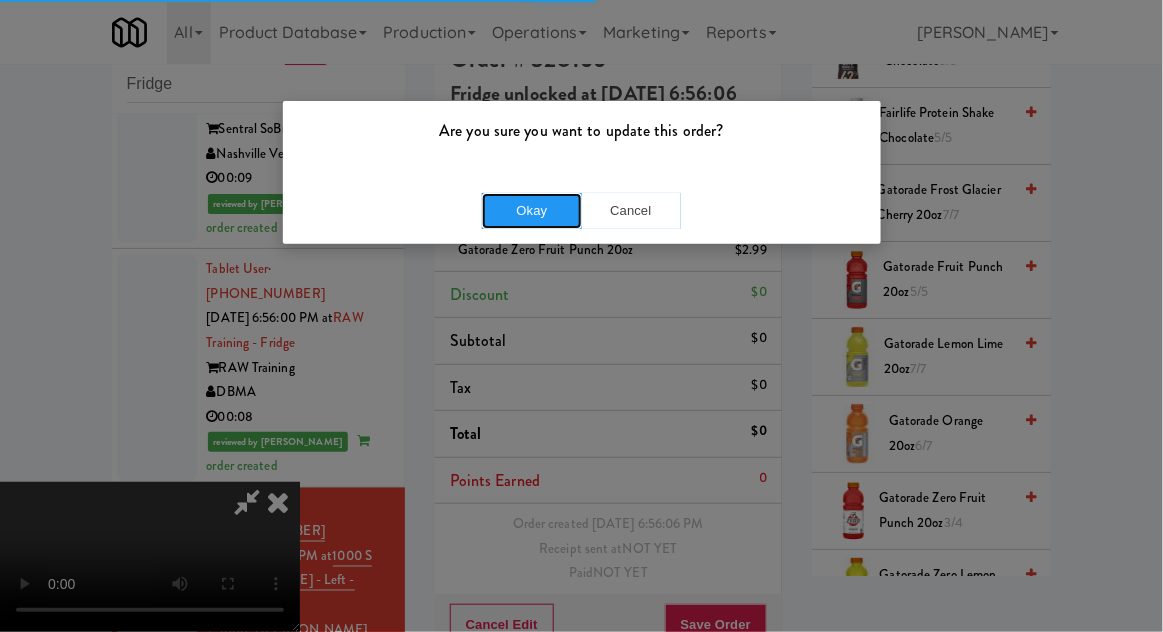 click on "Okay" at bounding box center [532, 211] 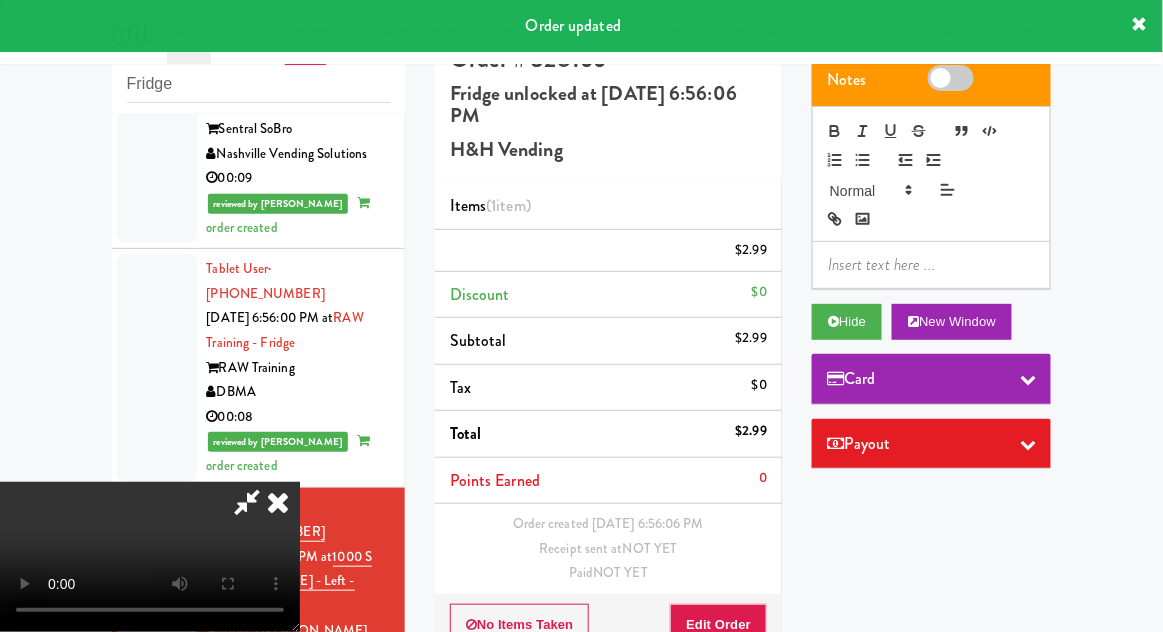 scroll, scrollTop: 0, scrollLeft: 0, axis: both 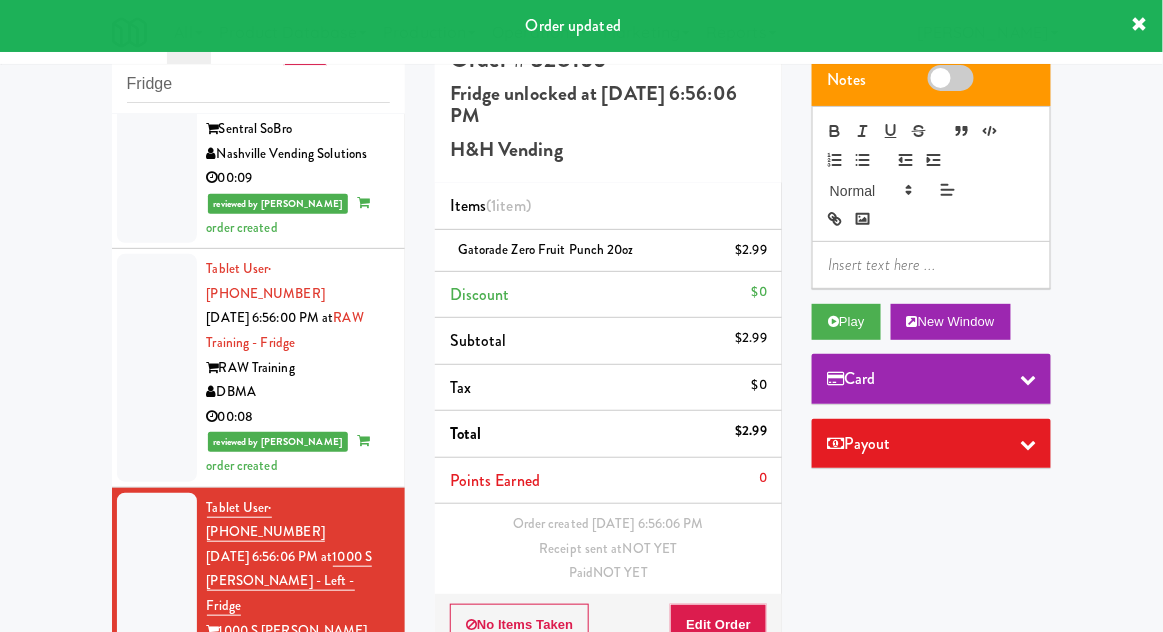 click at bounding box center (157, 856) 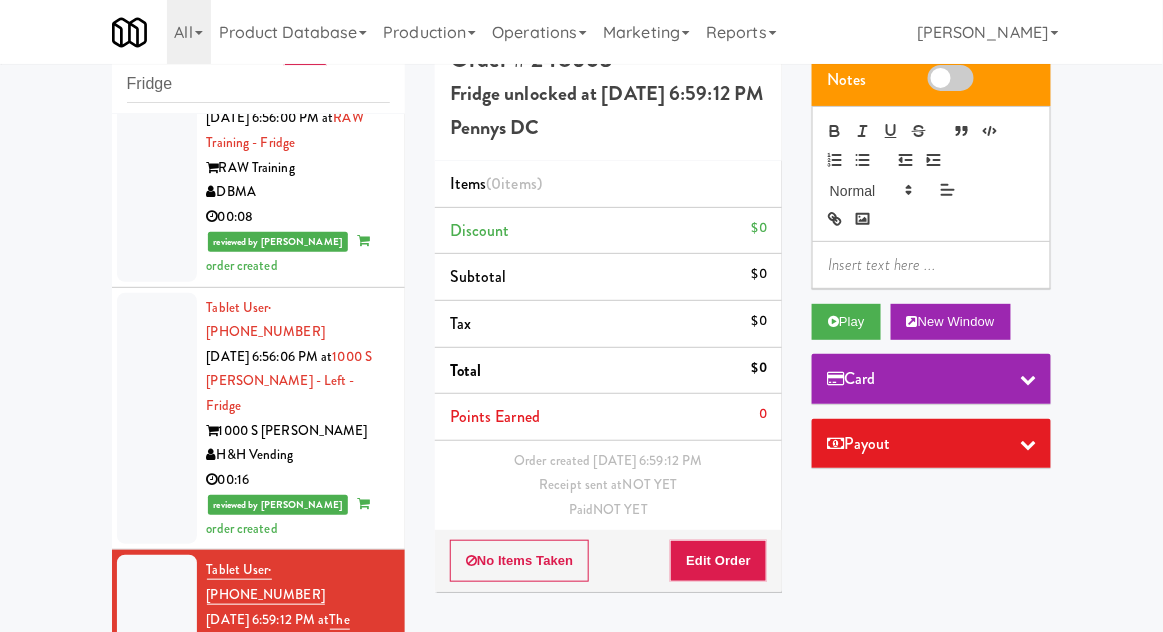 scroll, scrollTop: 2563, scrollLeft: 0, axis: vertical 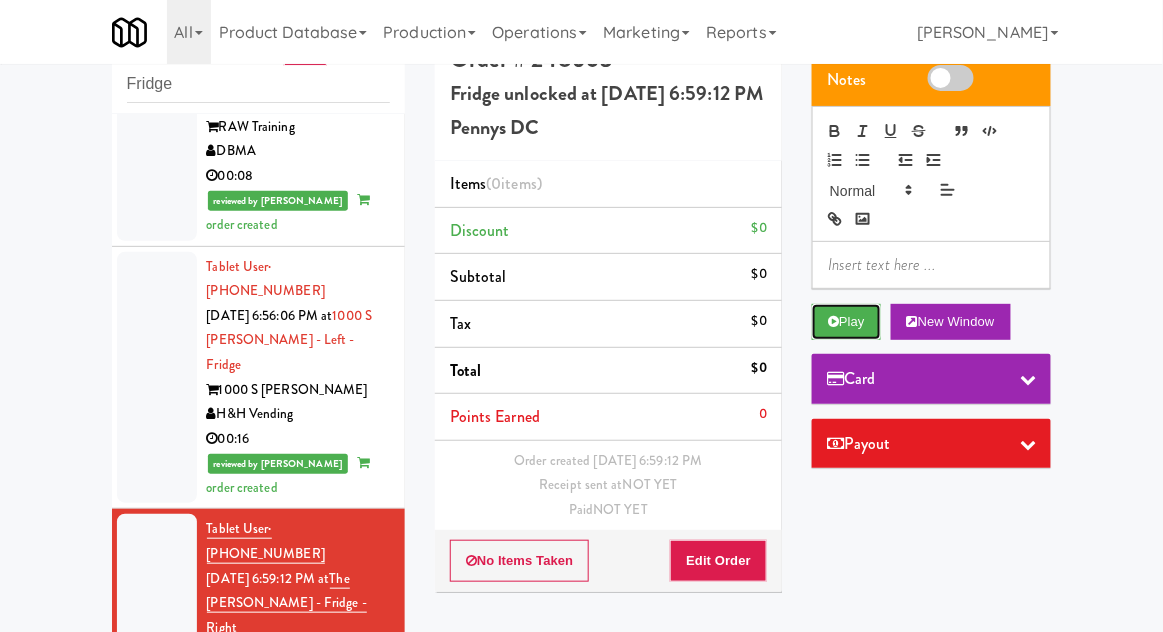 click on "Play" at bounding box center (846, 322) 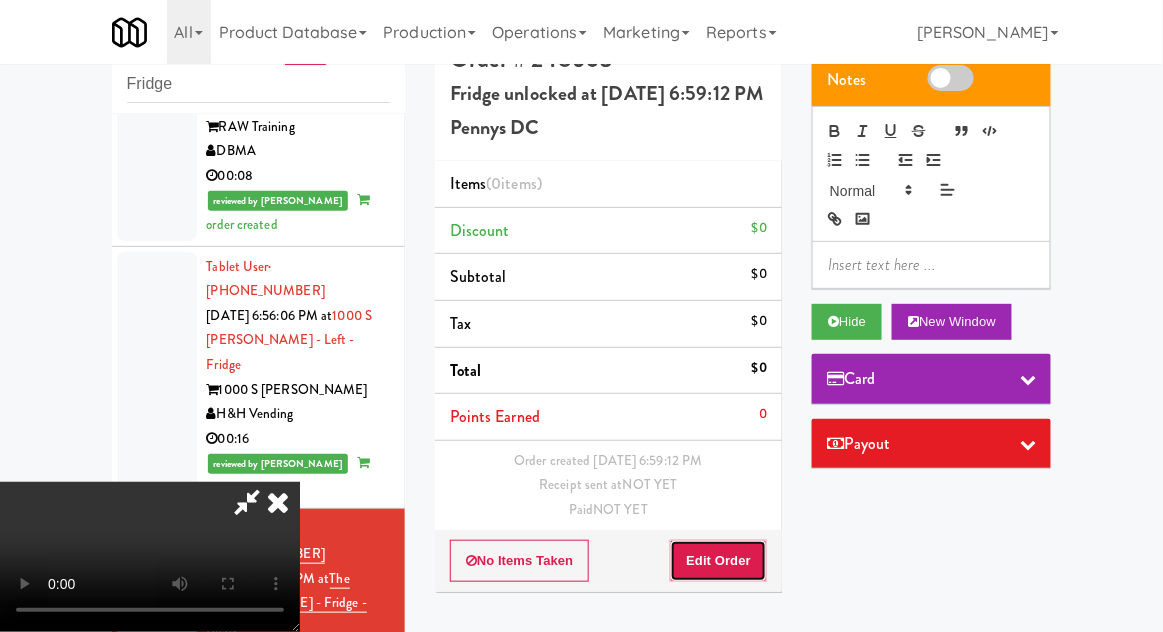 click on "Edit Order" at bounding box center [718, 561] 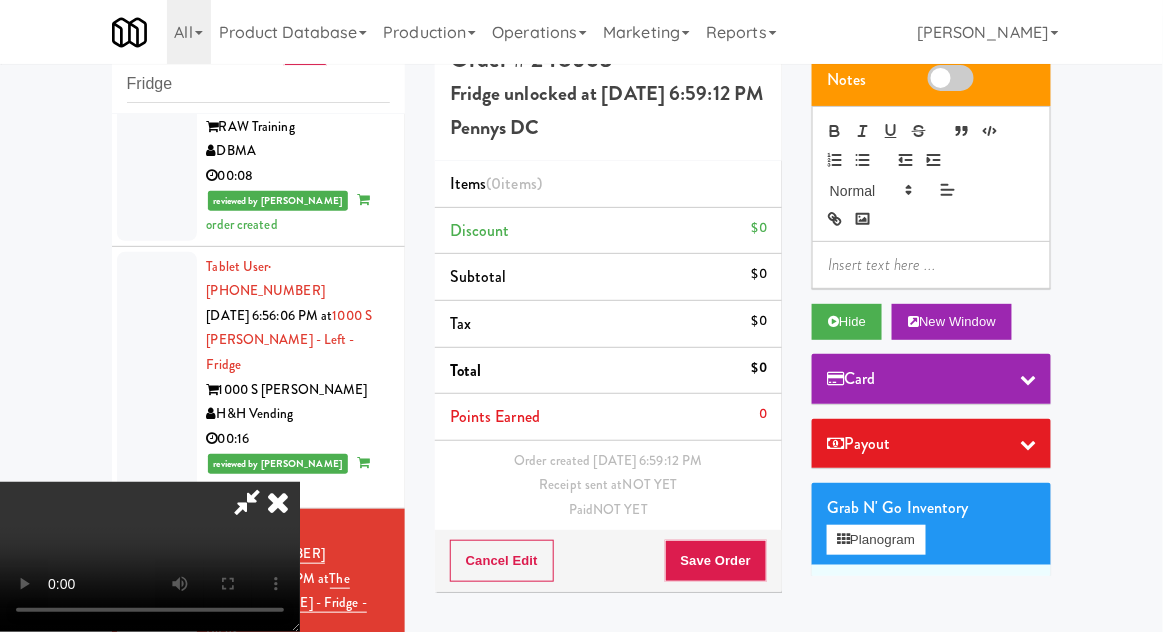 type 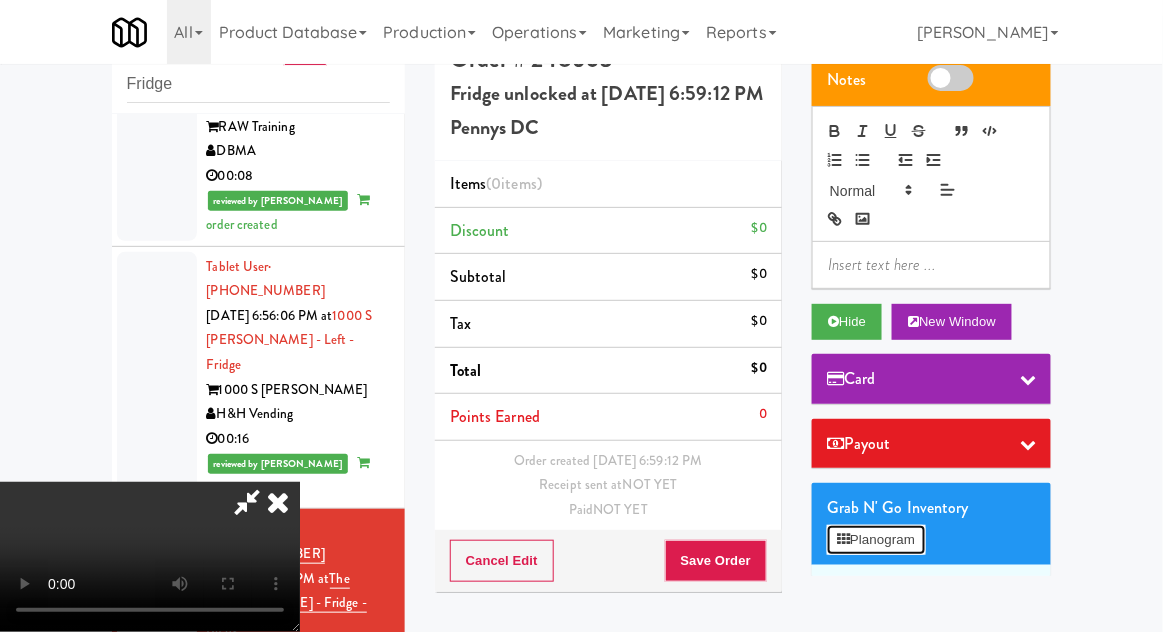 click on "Planogram" at bounding box center [876, 540] 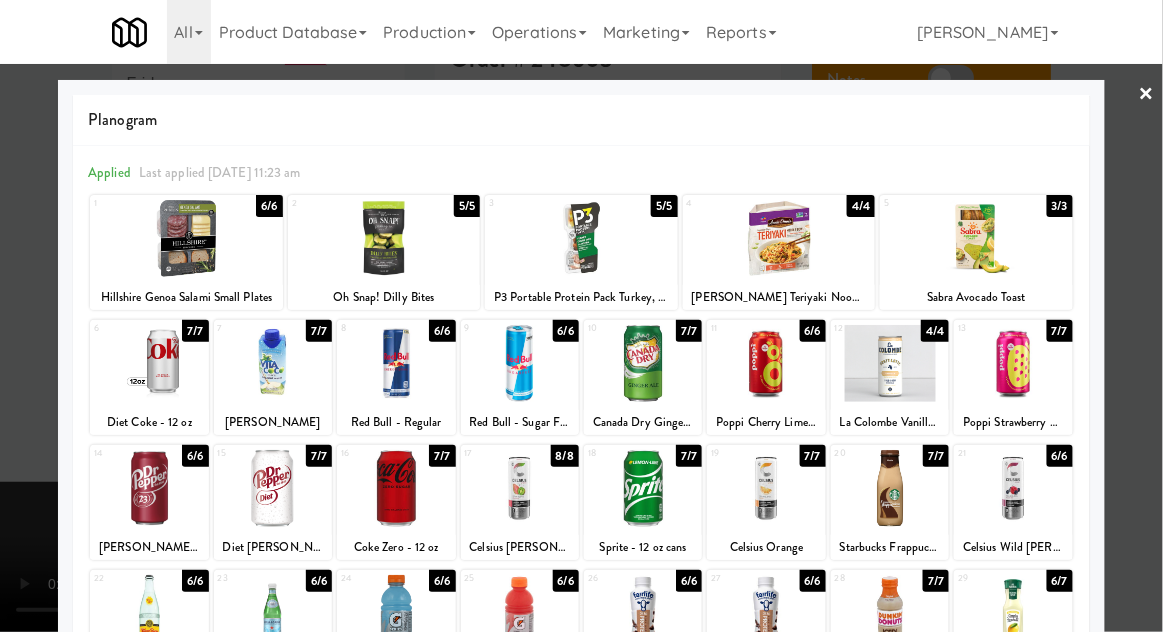 click at bounding box center (520, 363) 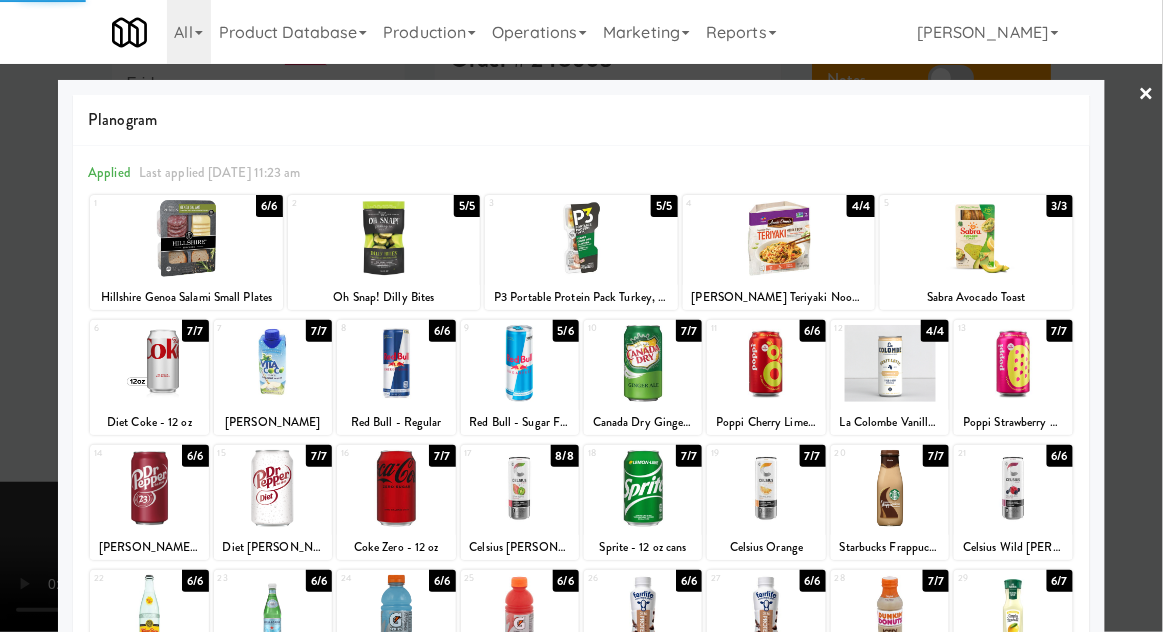 click at bounding box center [581, 316] 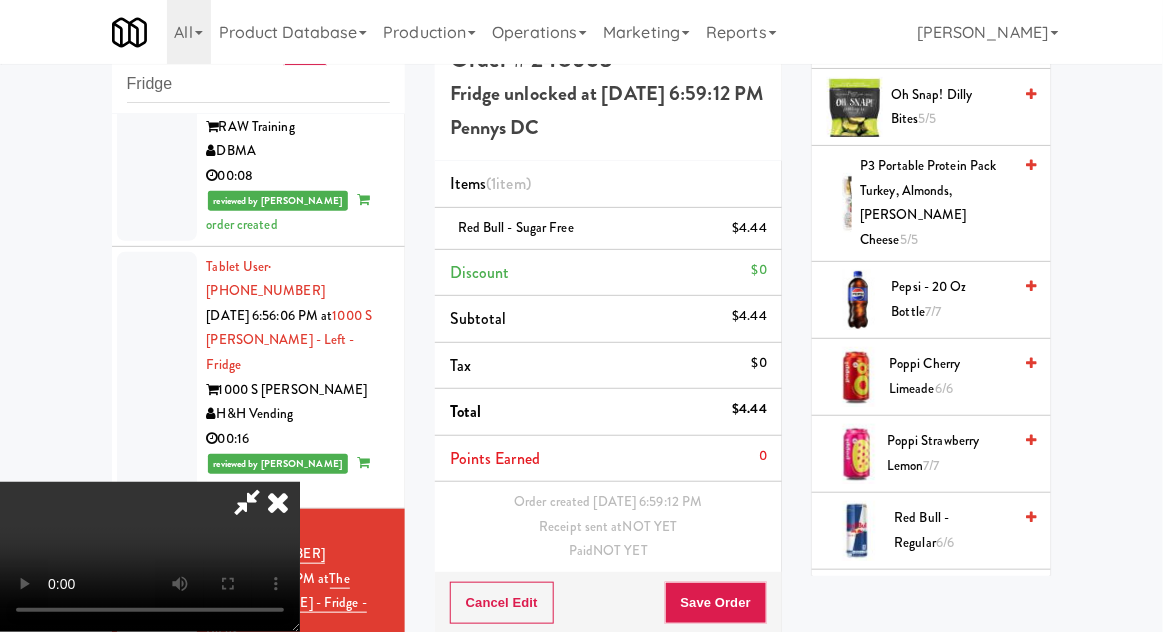scroll, scrollTop: 2080, scrollLeft: 0, axis: vertical 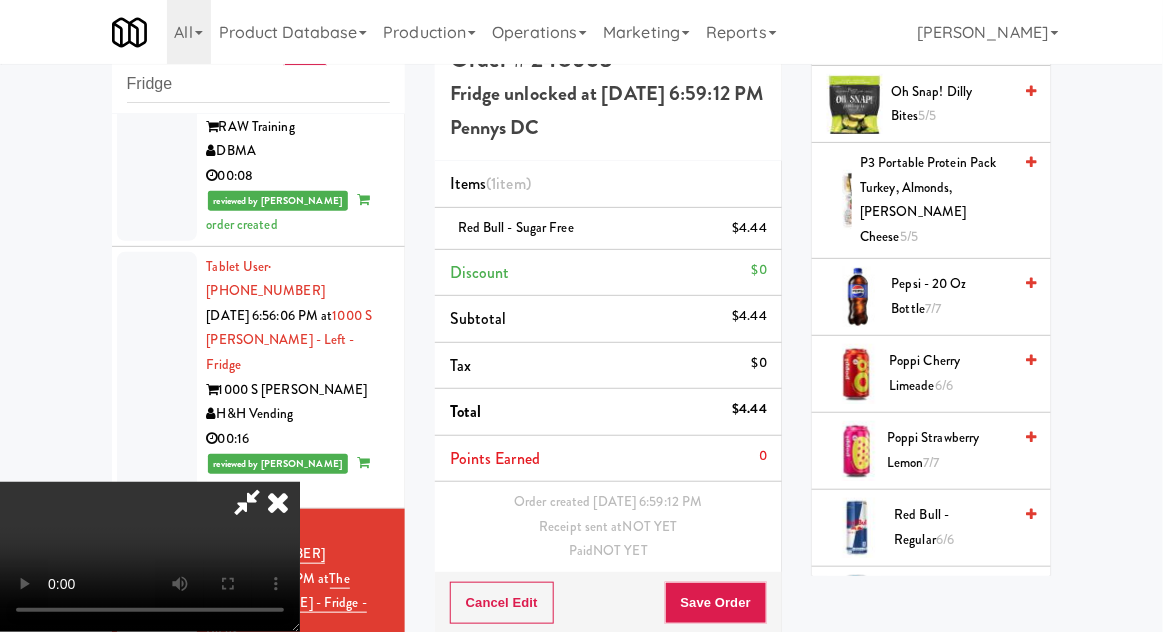 click on "Red Bull - Sugar Free  5/6" at bounding box center [950, 604] 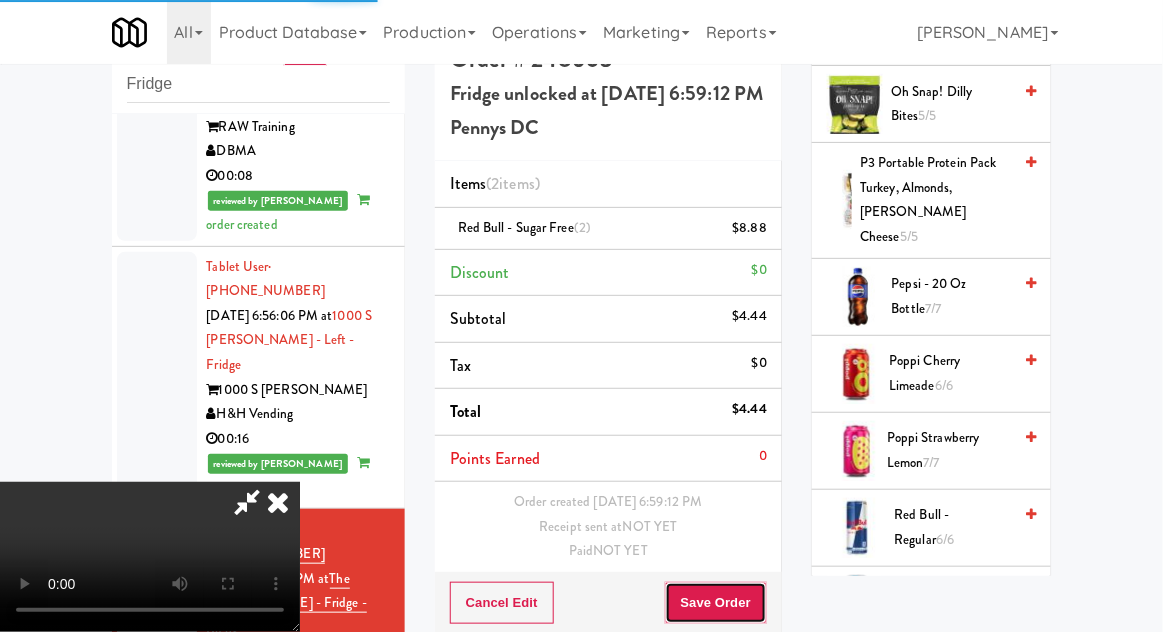 click on "Save Order" at bounding box center [716, 603] 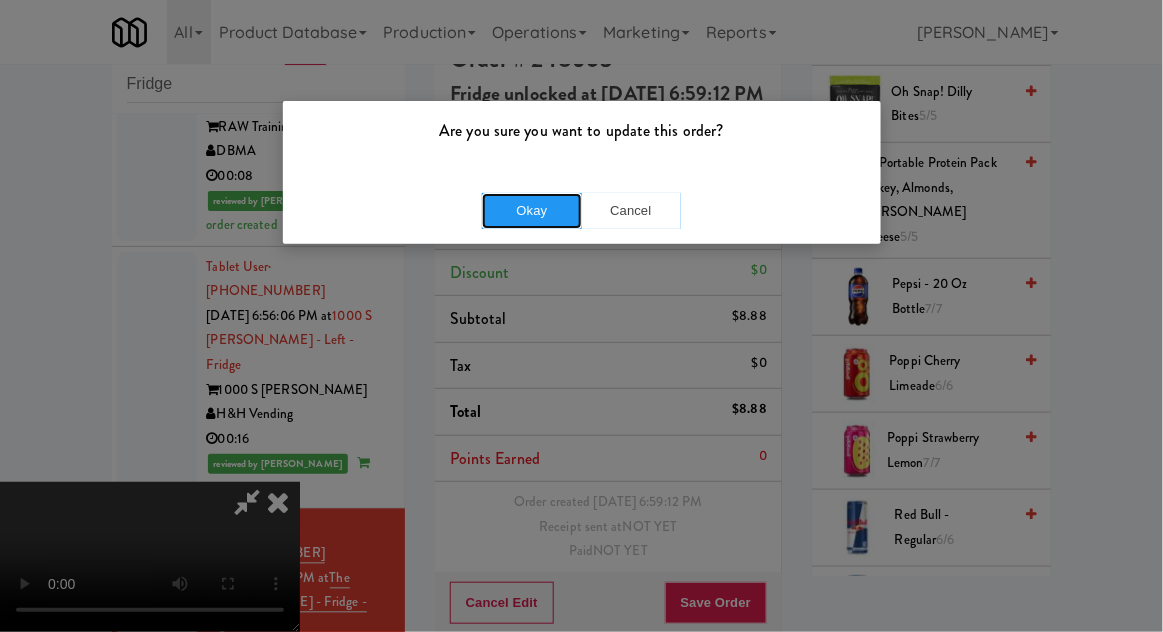 click on "Okay" at bounding box center [532, 211] 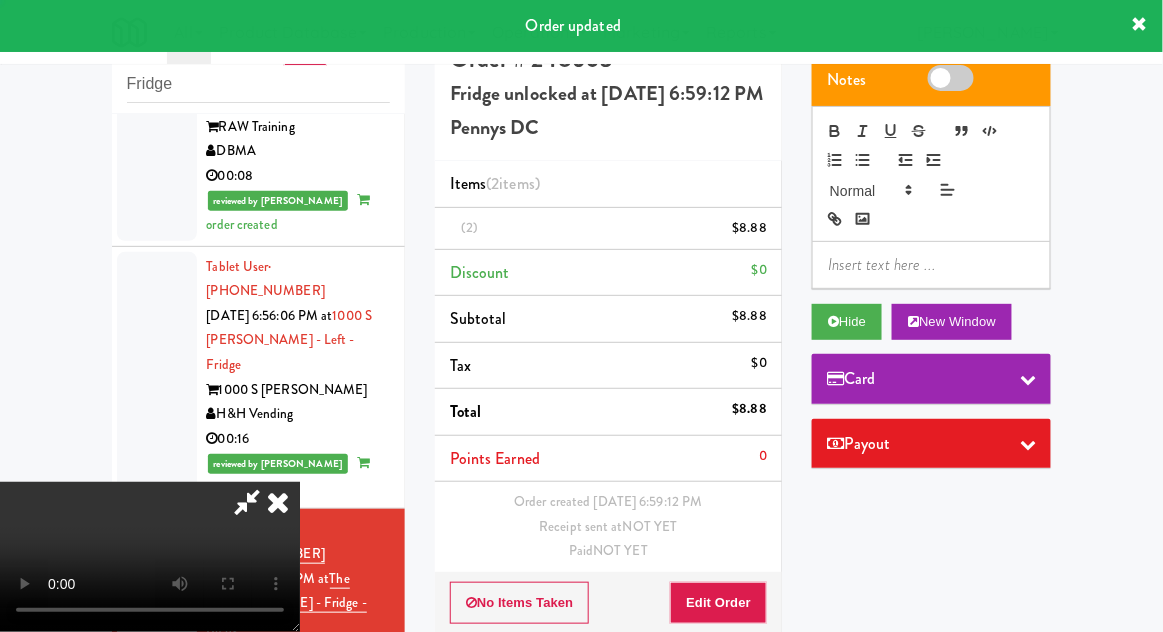 scroll, scrollTop: 0, scrollLeft: 0, axis: both 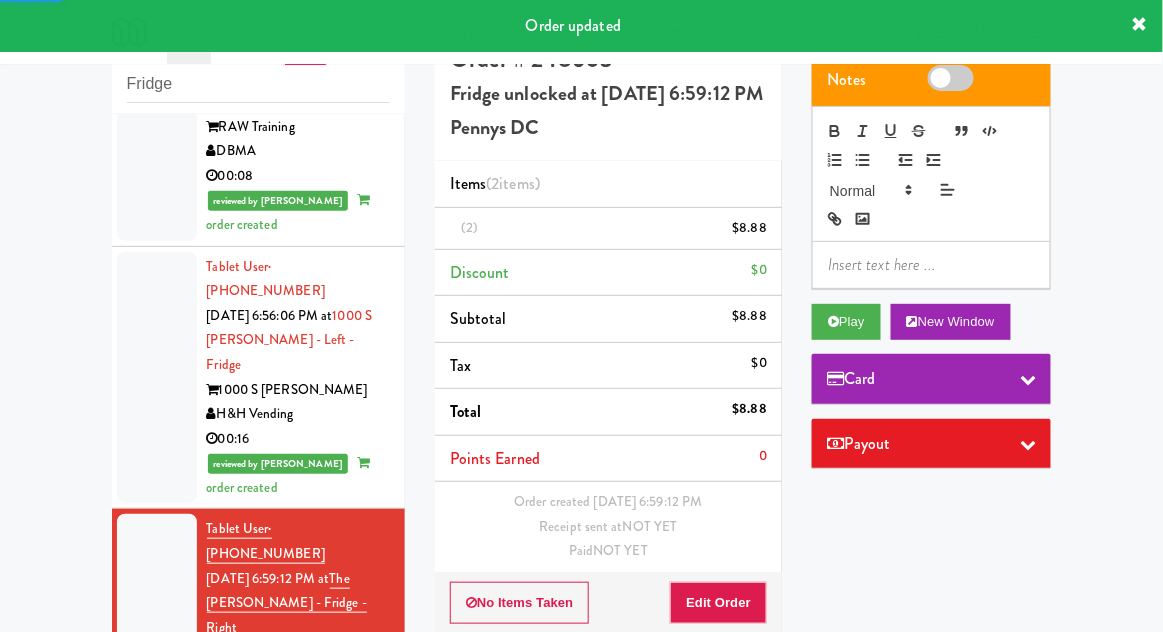 click at bounding box center [157, 817] 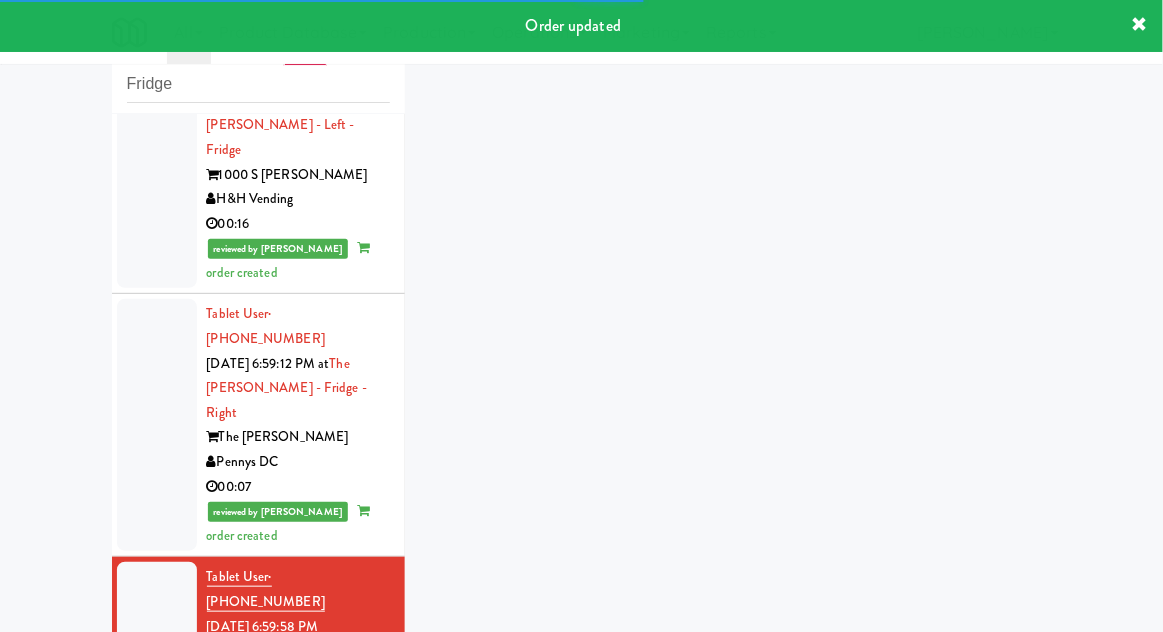 scroll, scrollTop: 2795, scrollLeft: 0, axis: vertical 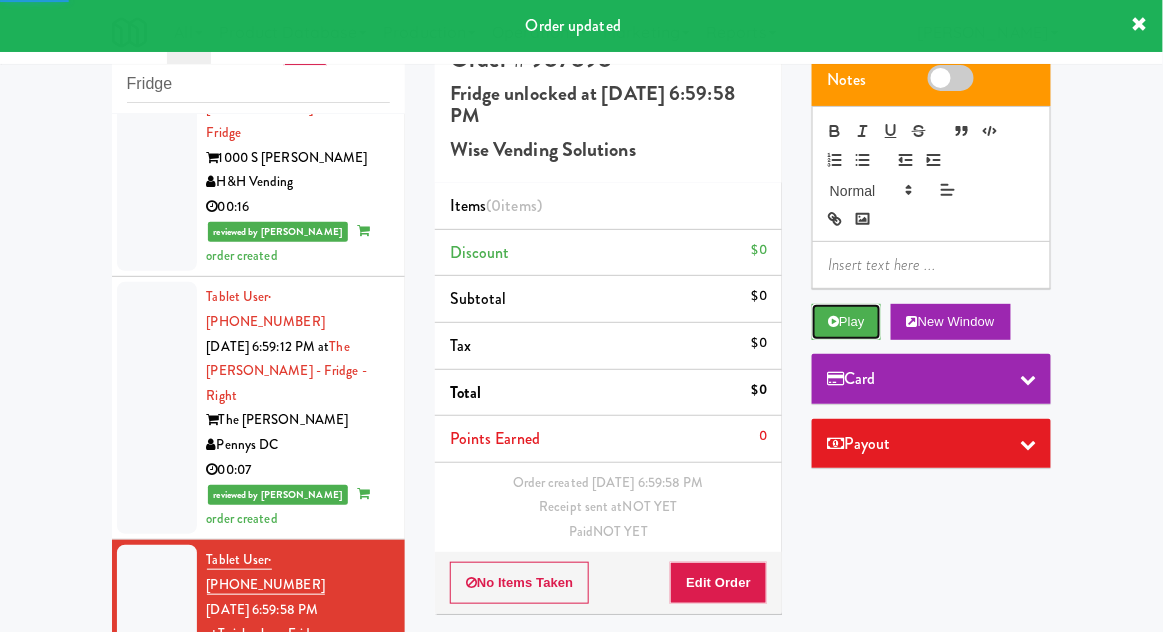 click on "Play" at bounding box center (846, 322) 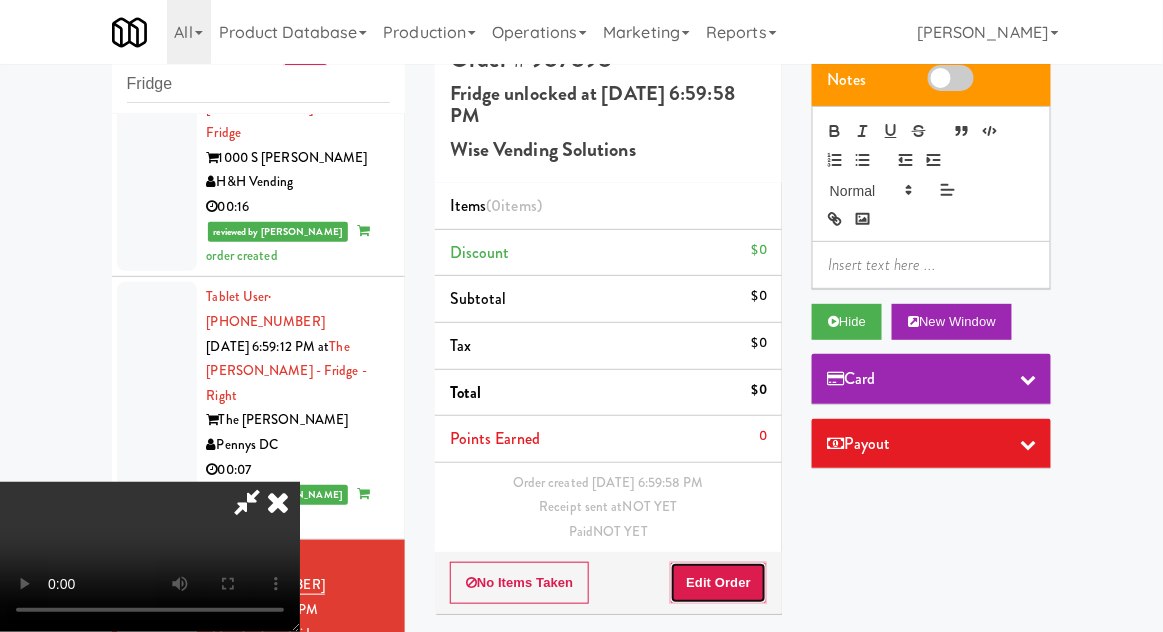 click on "Edit Order" at bounding box center [718, 583] 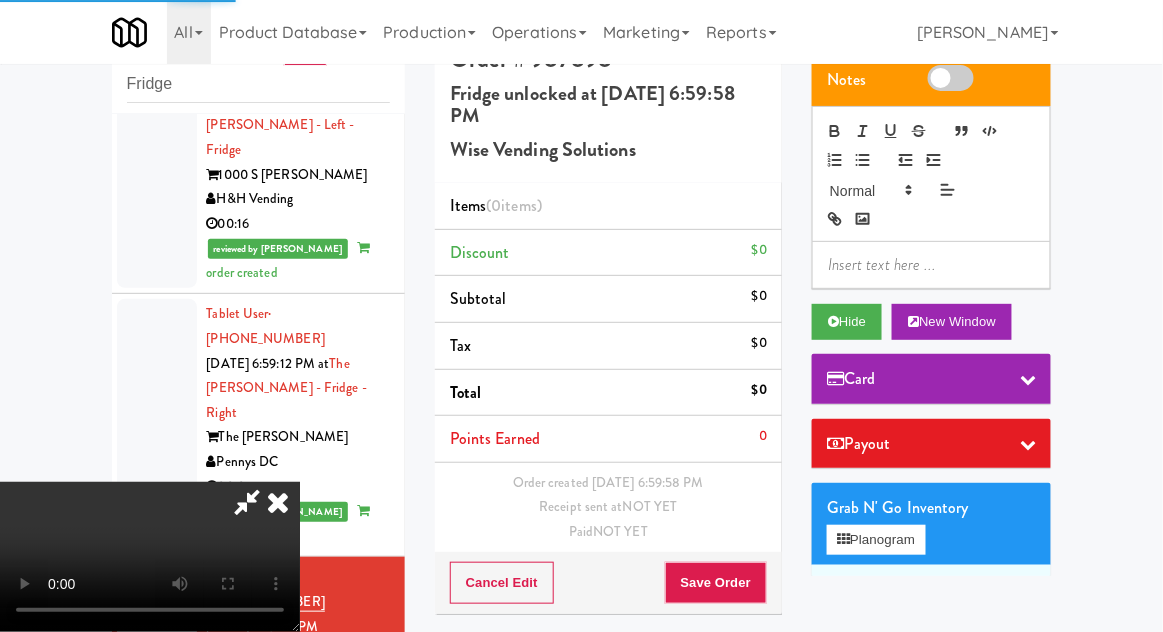 scroll, scrollTop: 2795, scrollLeft: 0, axis: vertical 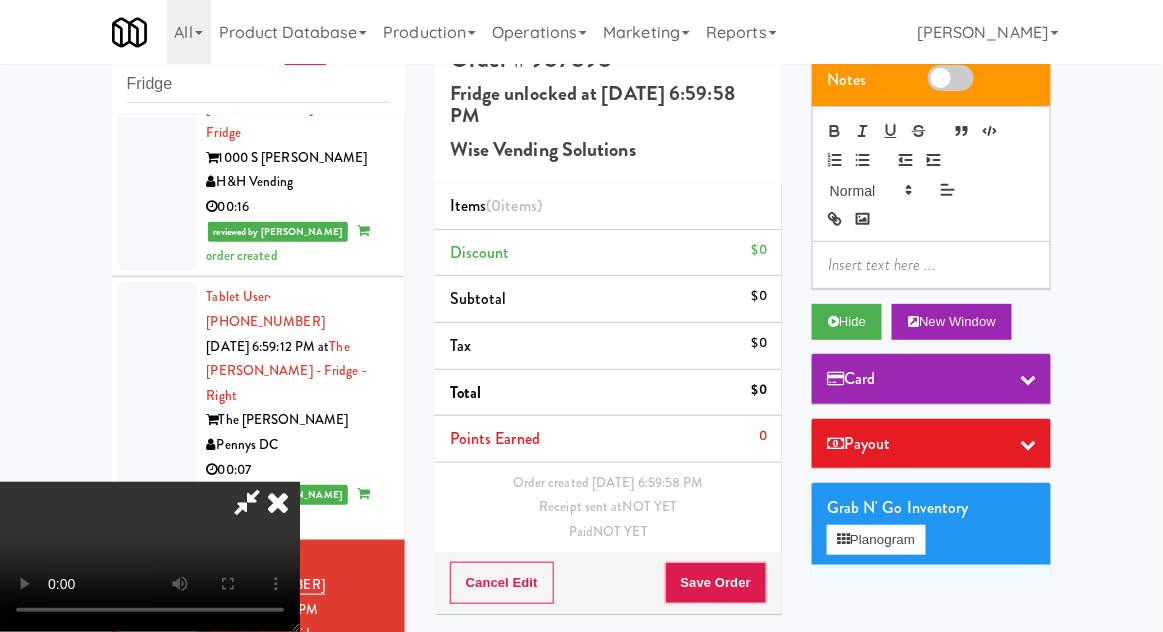 type 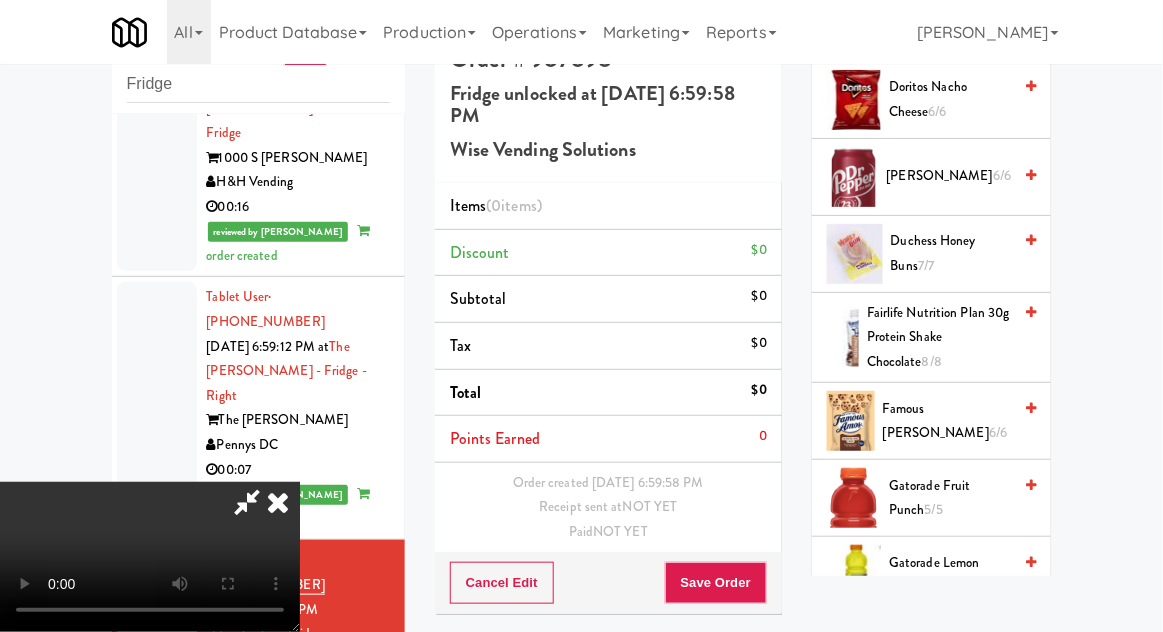 scroll, scrollTop: 1128, scrollLeft: 0, axis: vertical 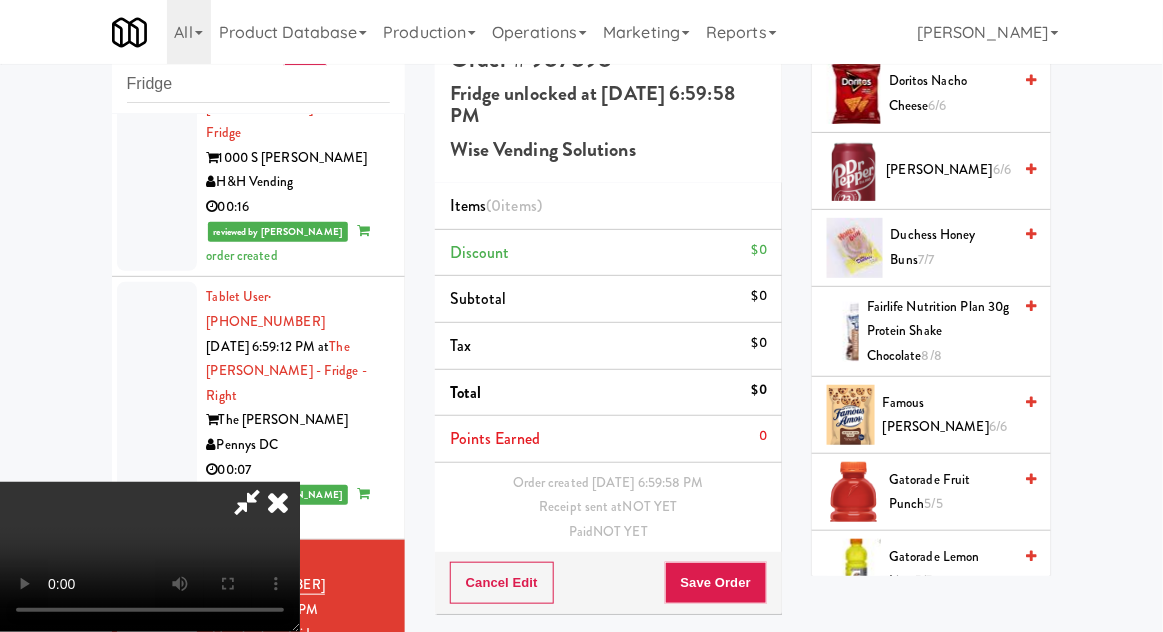 click on "Gatorade Lemon Lime  5/5" at bounding box center [950, 569] 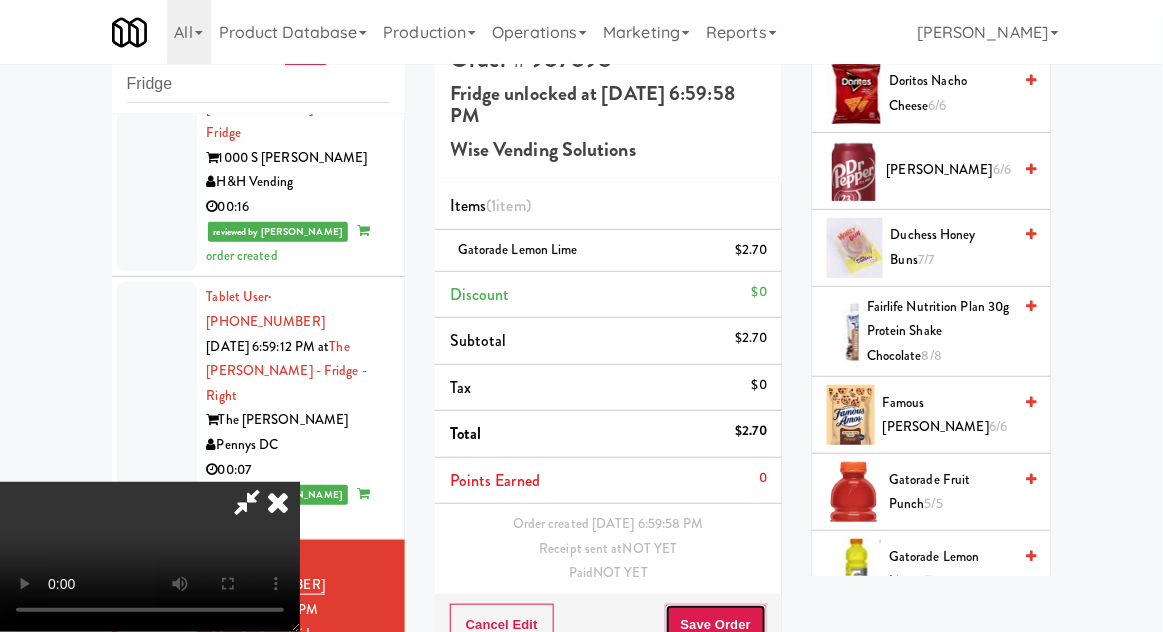 click on "Save Order" at bounding box center (716, 625) 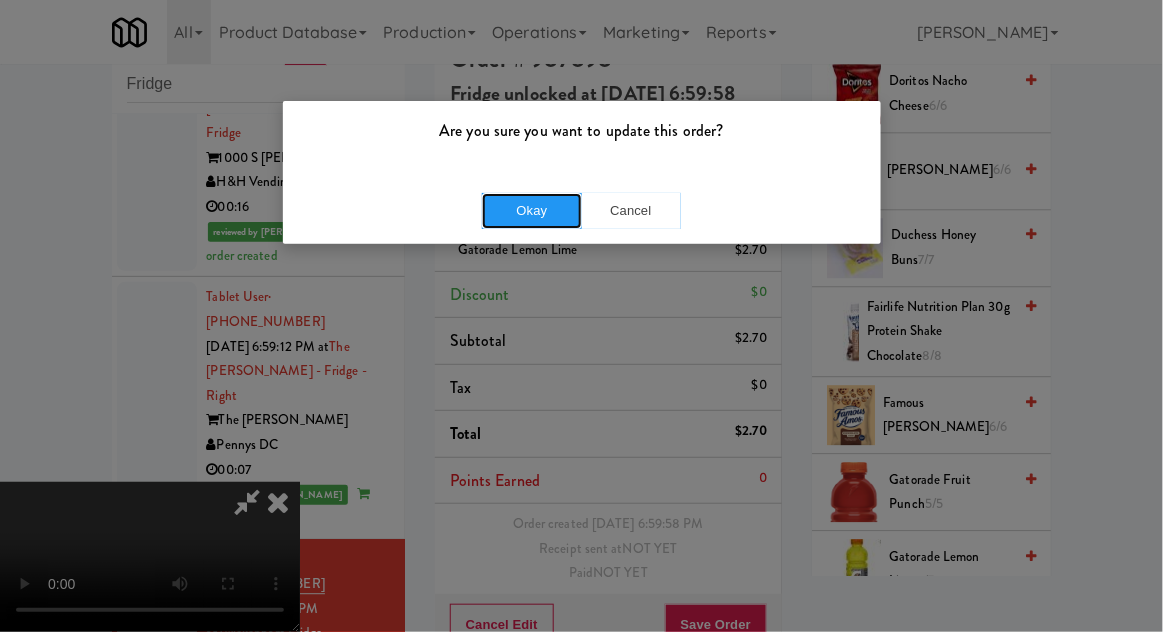 click on "Okay" at bounding box center (532, 211) 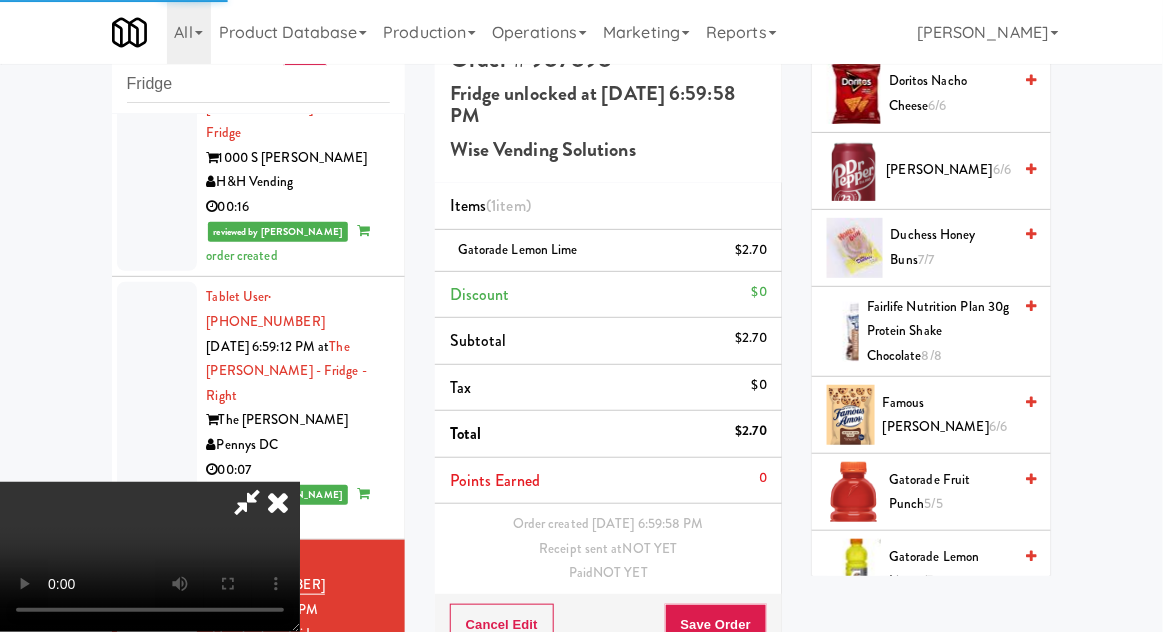 scroll, scrollTop: 0, scrollLeft: 0, axis: both 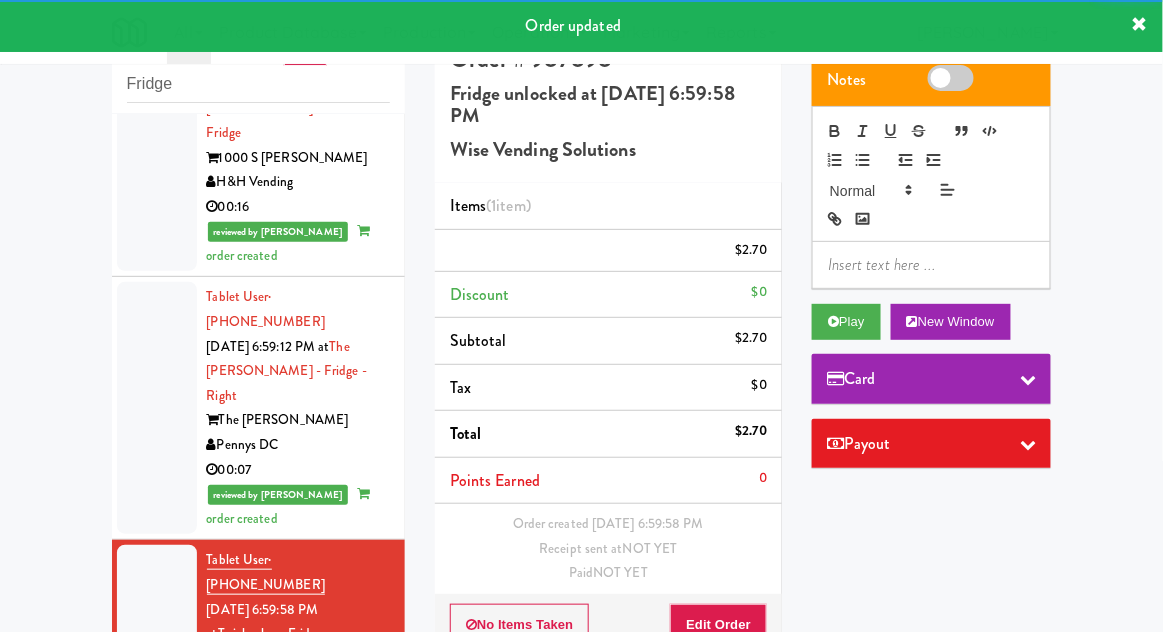click at bounding box center [157, 836] 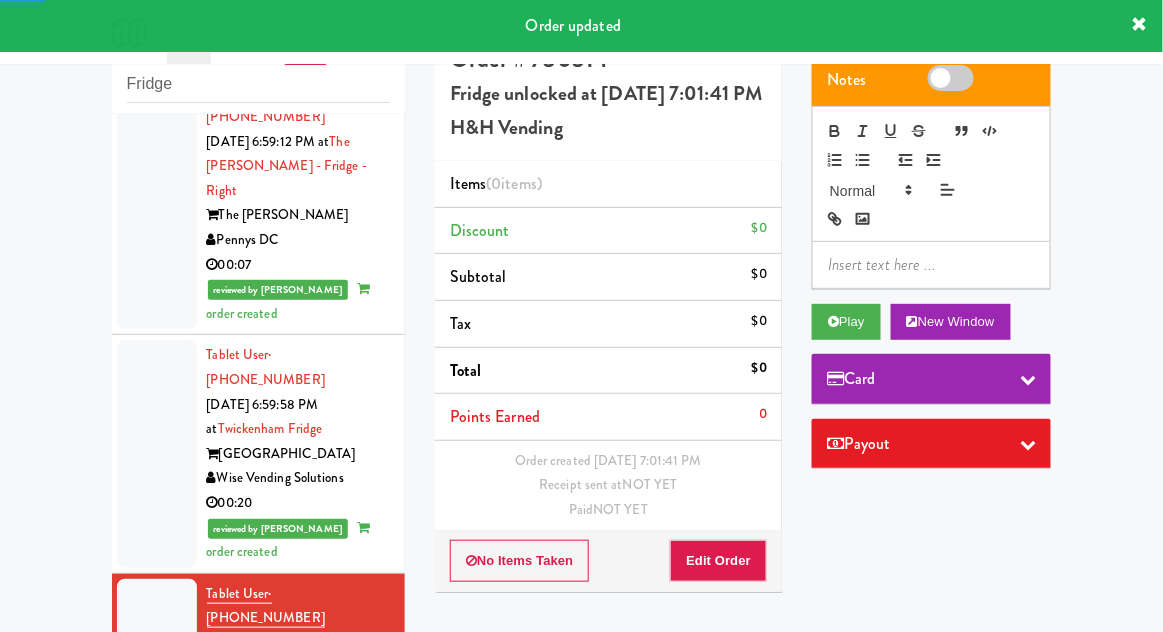 scroll, scrollTop: 3001, scrollLeft: 0, axis: vertical 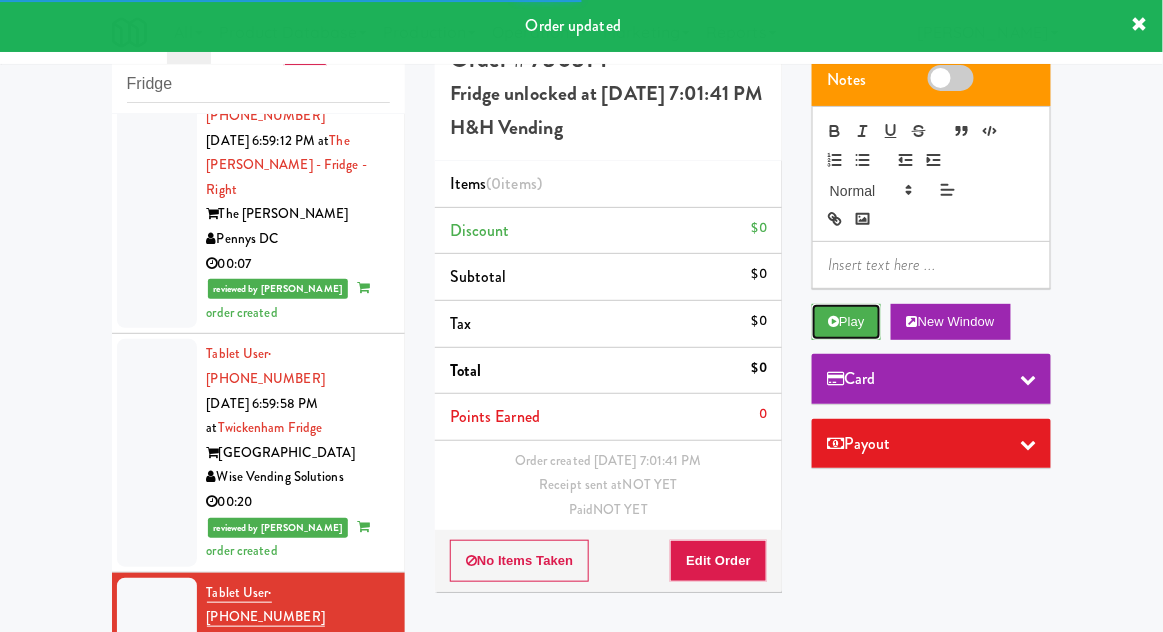 click on "Play" at bounding box center [846, 322] 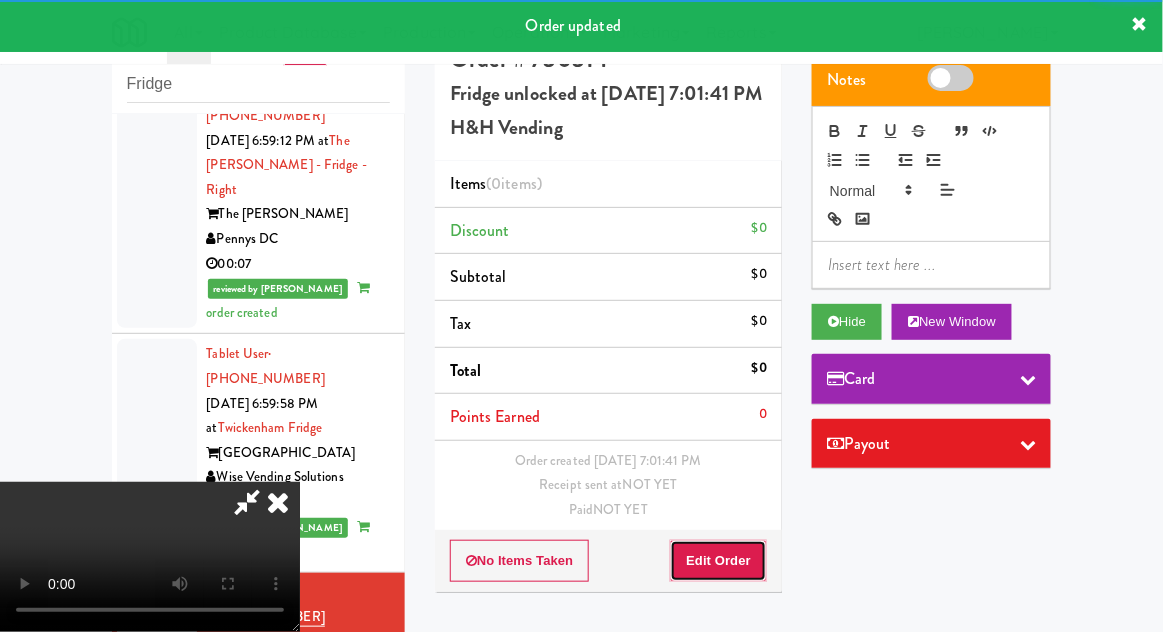 click on "Edit Order" at bounding box center (718, 561) 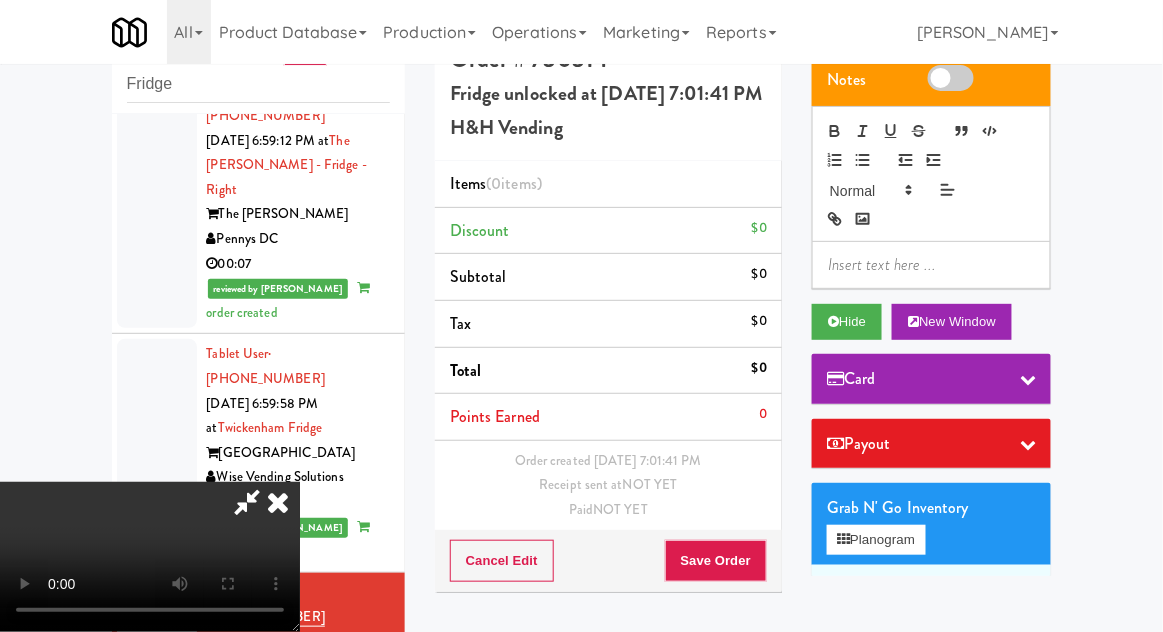 scroll, scrollTop: 73, scrollLeft: 0, axis: vertical 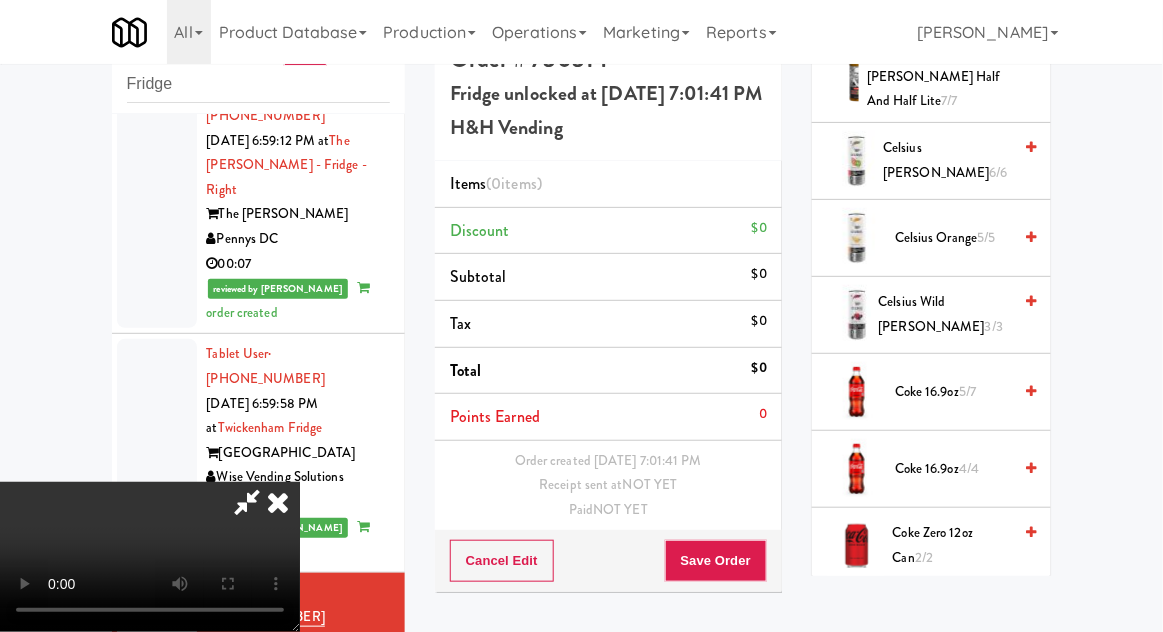 click on "4/4" at bounding box center [969, 468] 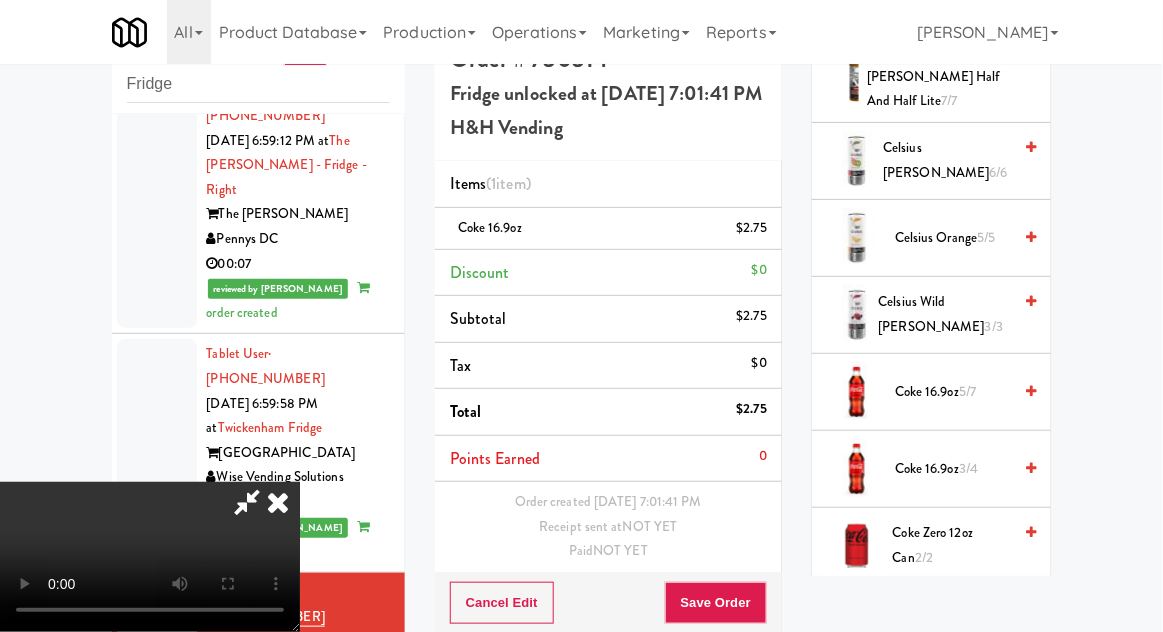 scroll, scrollTop: 73, scrollLeft: 0, axis: vertical 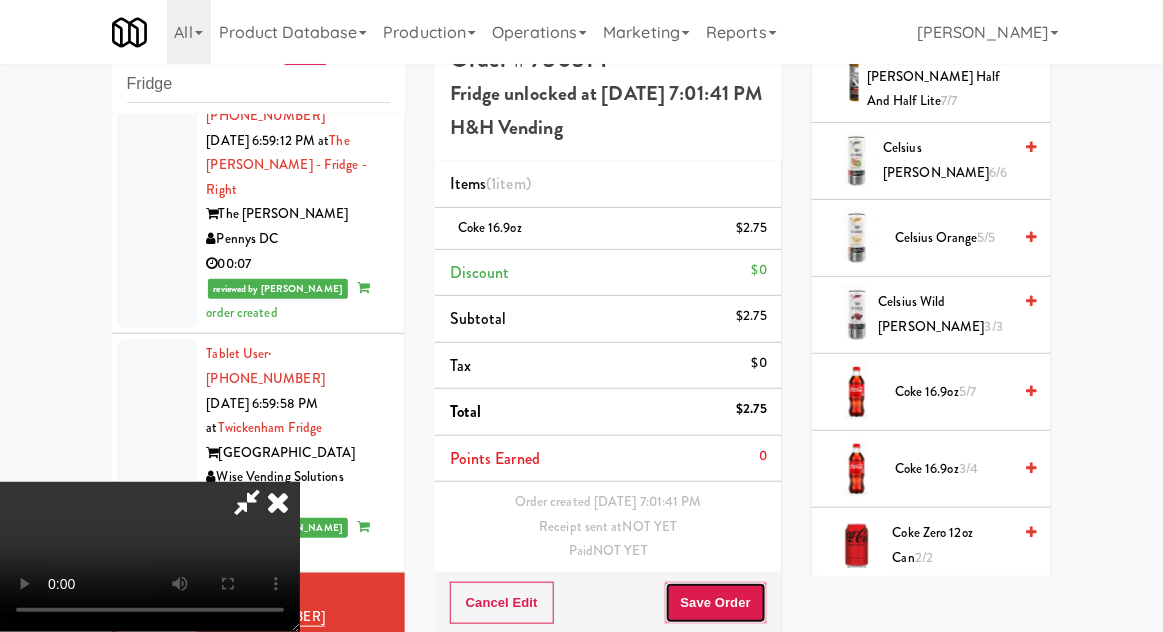 click on "Save Order" at bounding box center (716, 603) 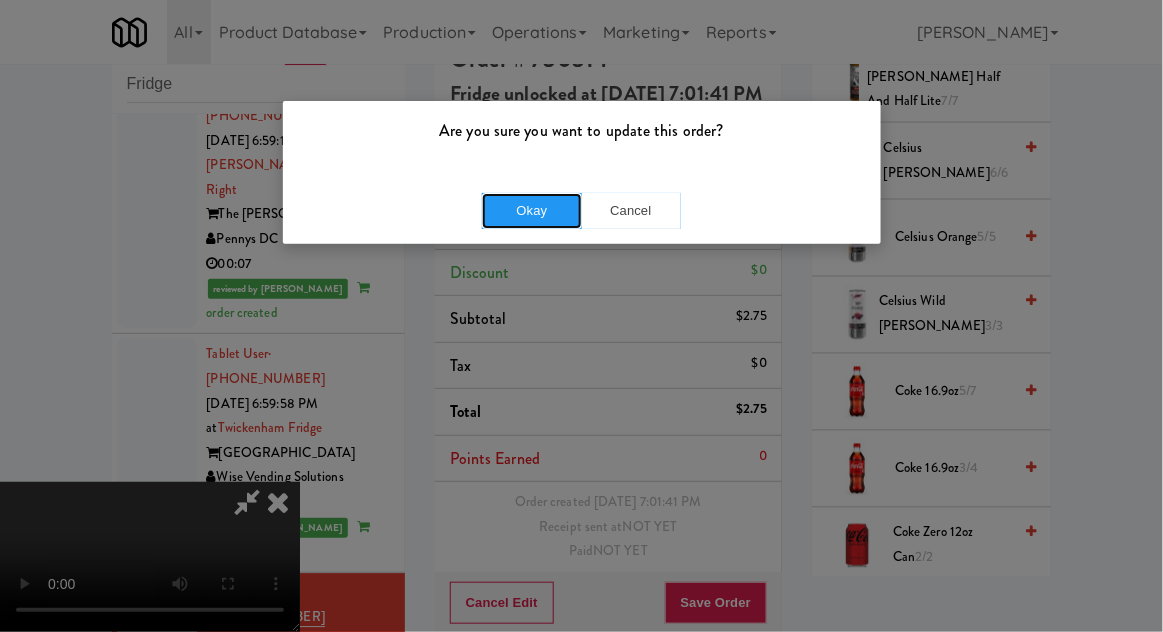 click on "Okay" at bounding box center [532, 211] 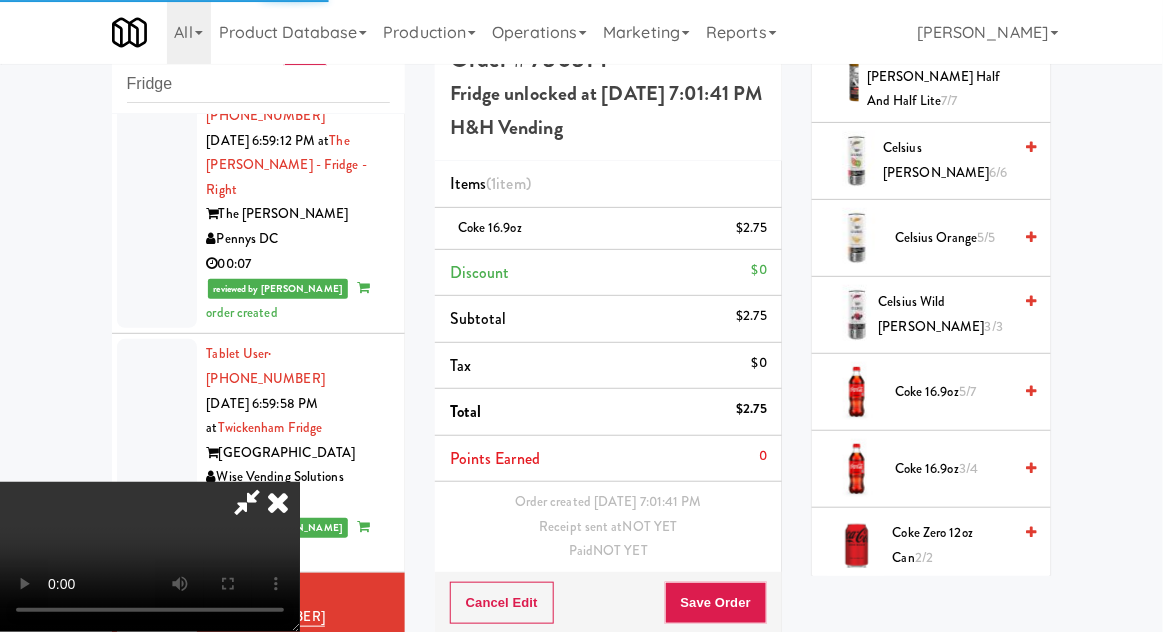 scroll, scrollTop: 0, scrollLeft: 0, axis: both 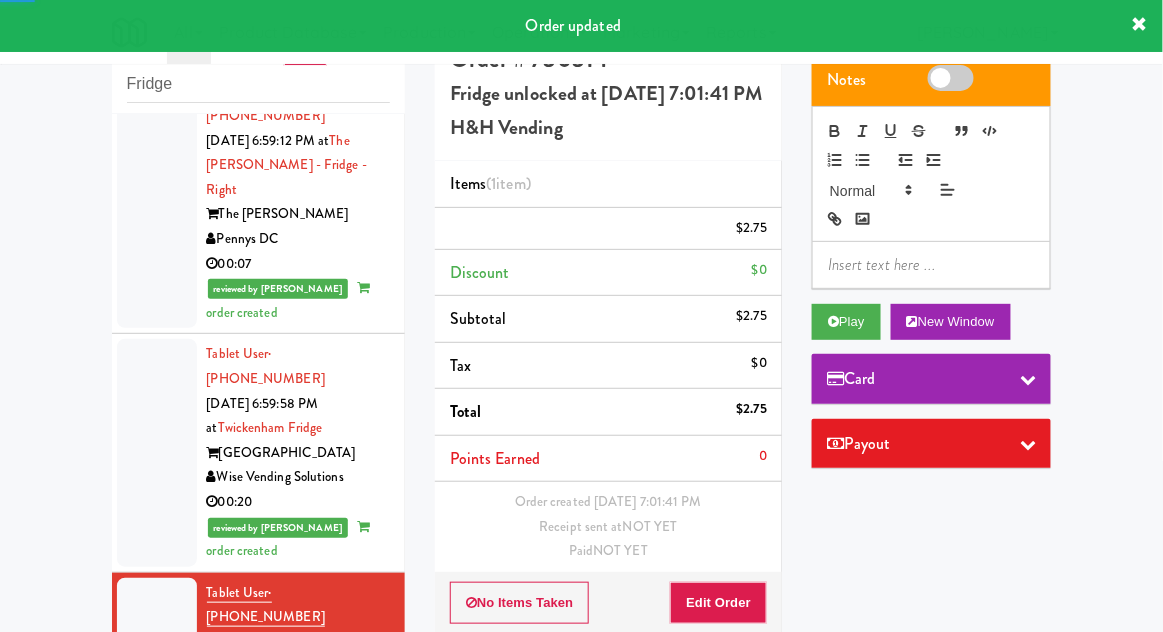 click at bounding box center [157, 905] 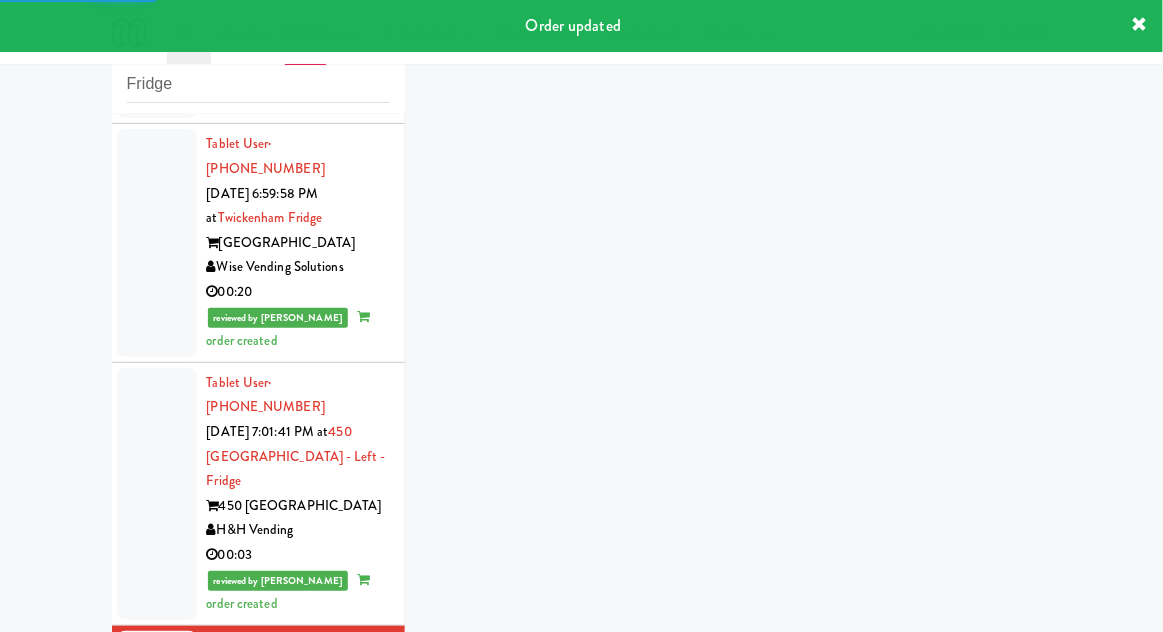 scroll, scrollTop: 3212, scrollLeft: 0, axis: vertical 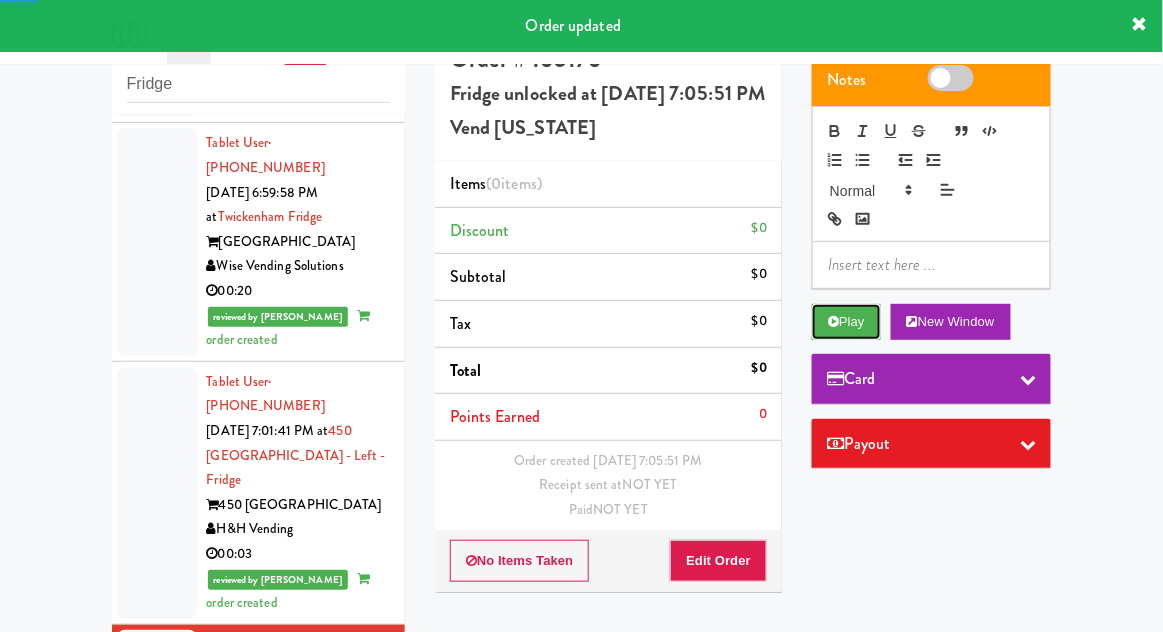 click on "Play" at bounding box center (846, 322) 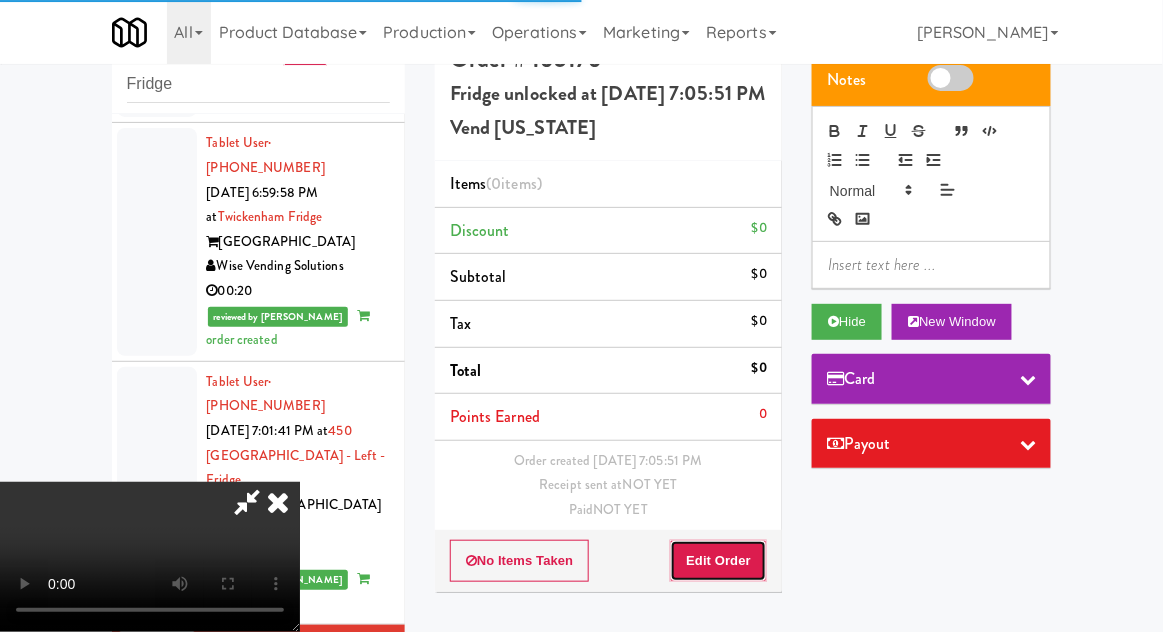 click on "Edit Order" at bounding box center (718, 561) 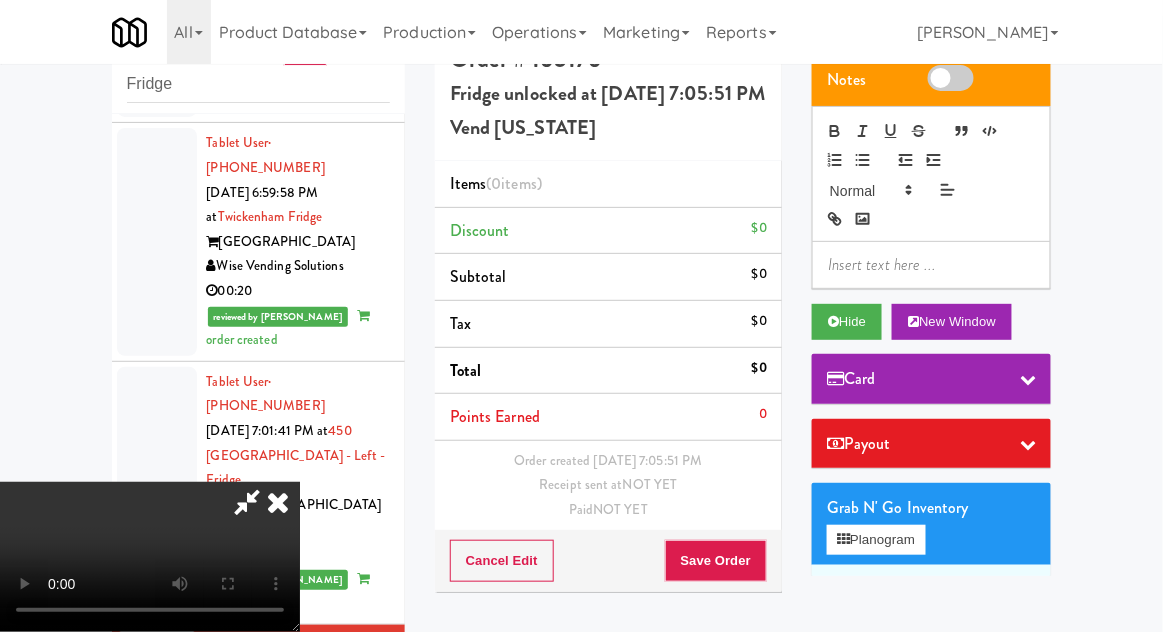 scroll, scrollTop: 73, scrollLeft: 0, axis: vertical 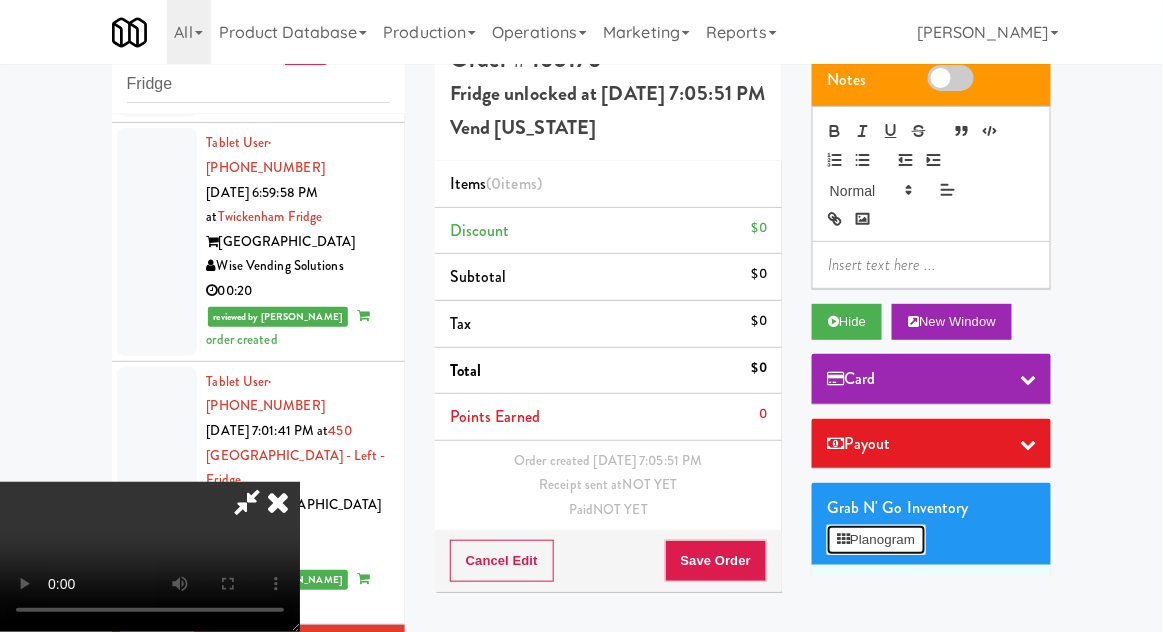 click on "Planogram" at bounding box center (876, 540) 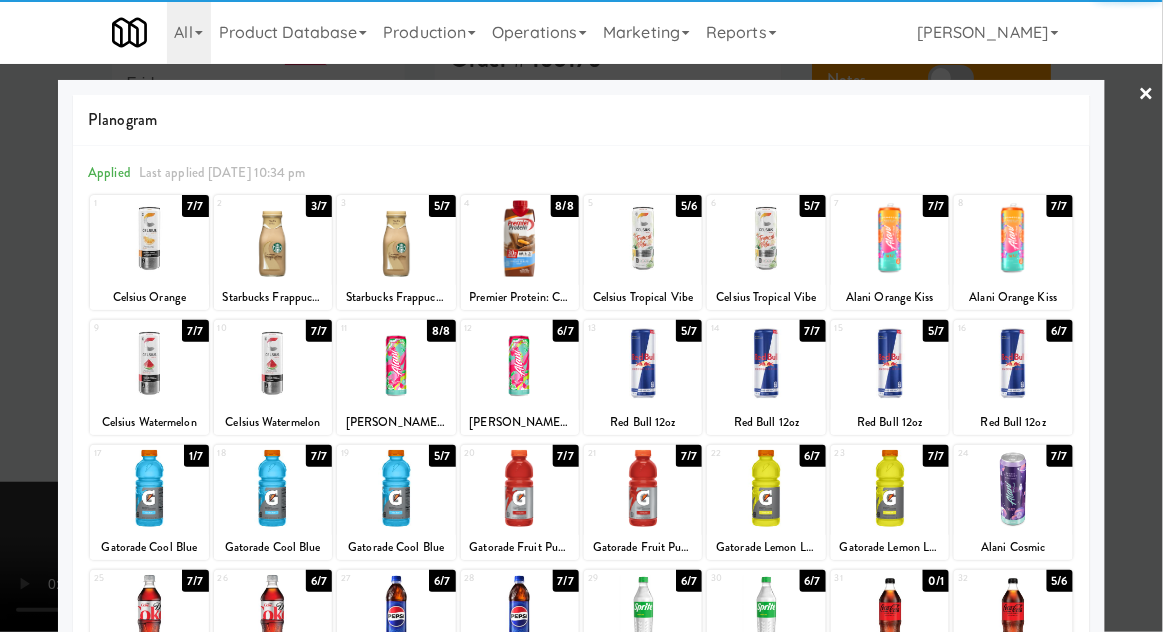 click at bounding box center (766, 363) 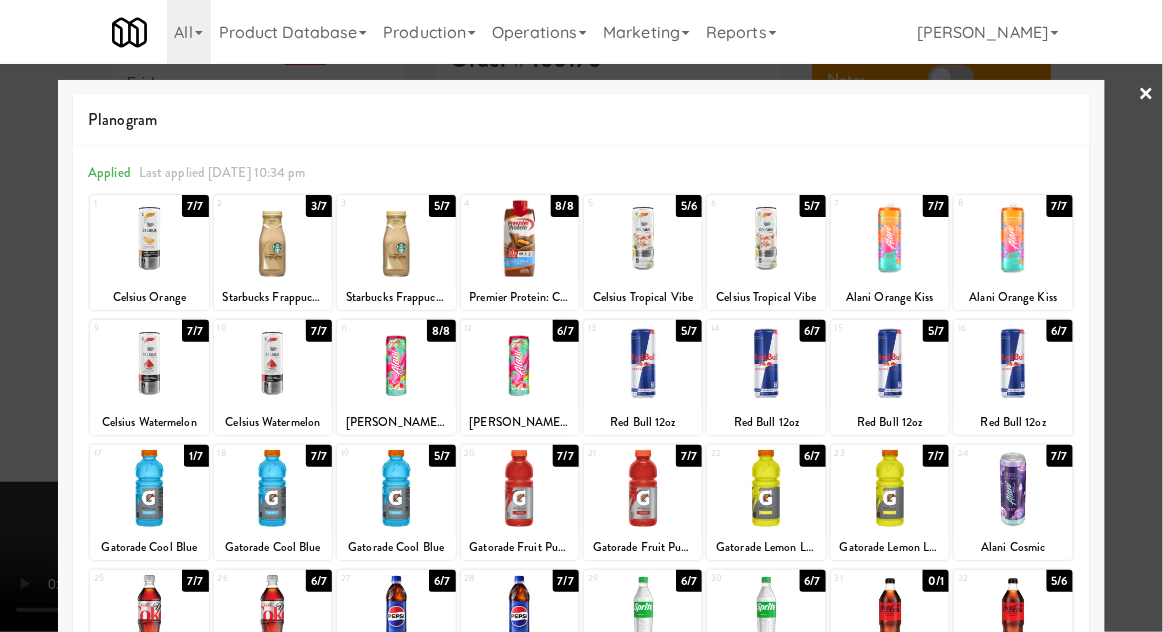 click at bounding box center [581, 316] 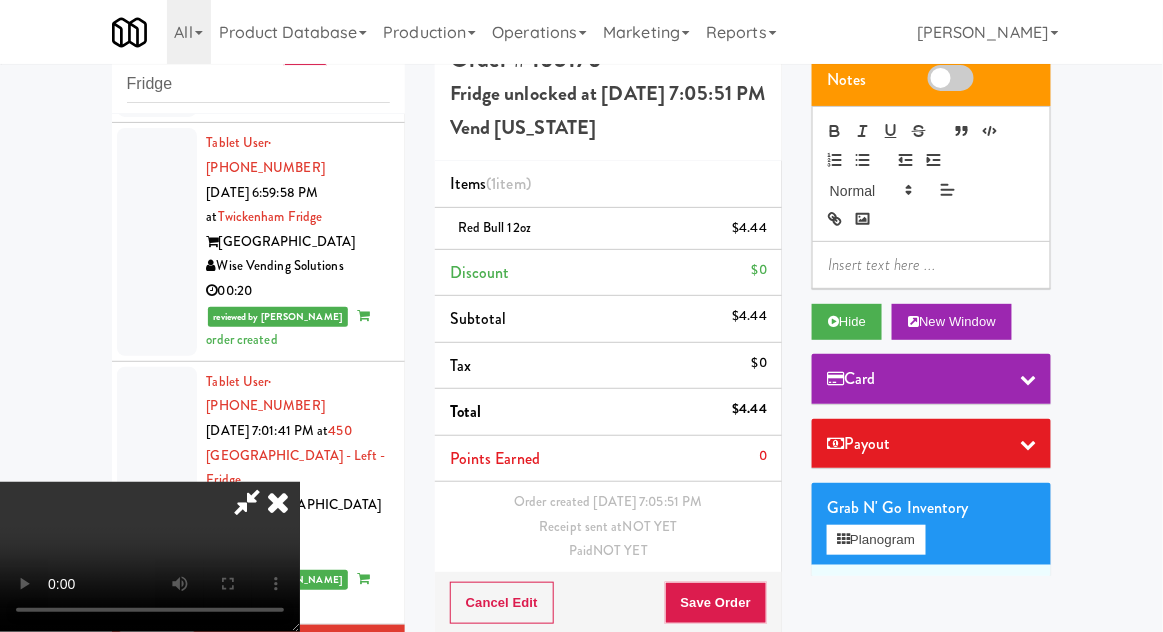 scroll, scrollTop: 73, scrollLeft: 0, axis: vertical 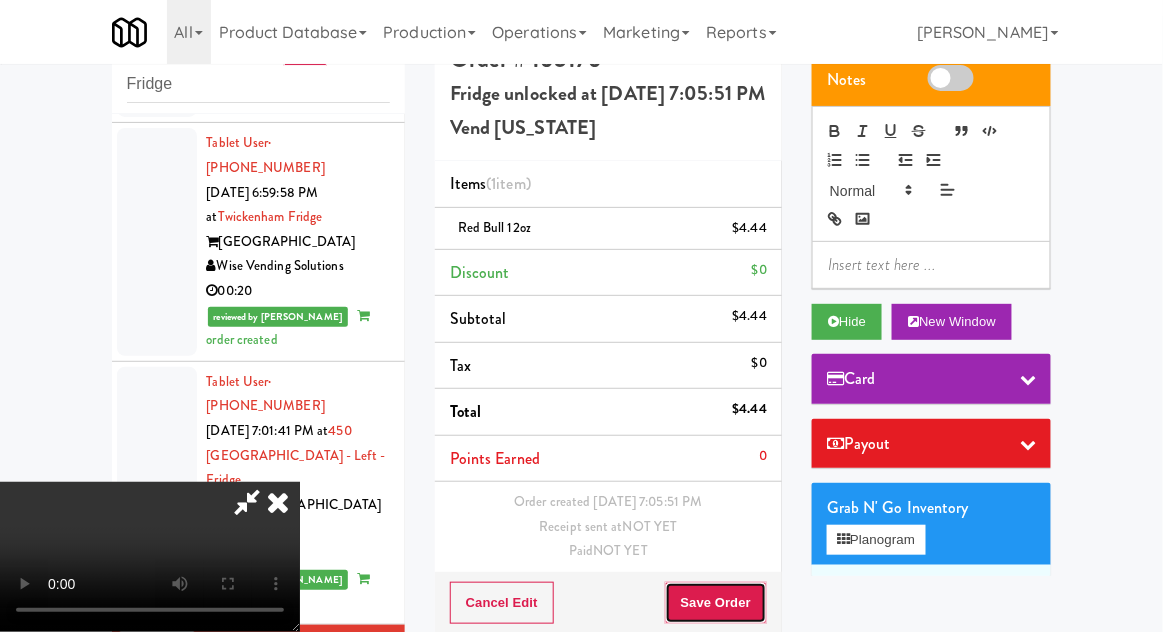 click on "Save Order" at bounding box center (716, 603) 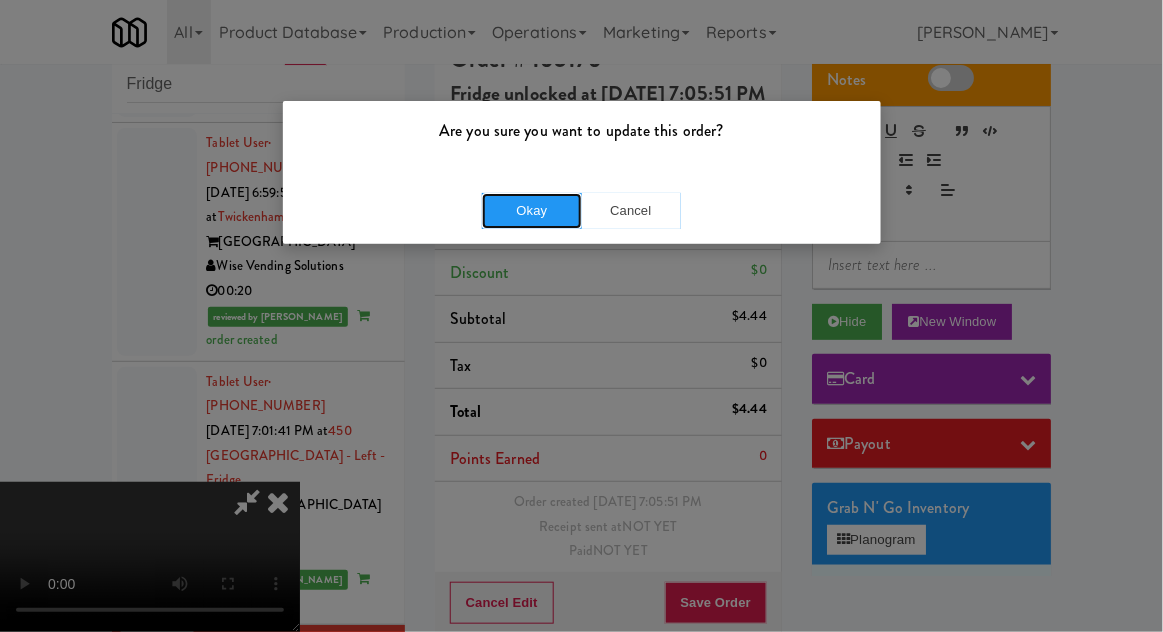 click on "Okay" at bounding box center [532, 211] 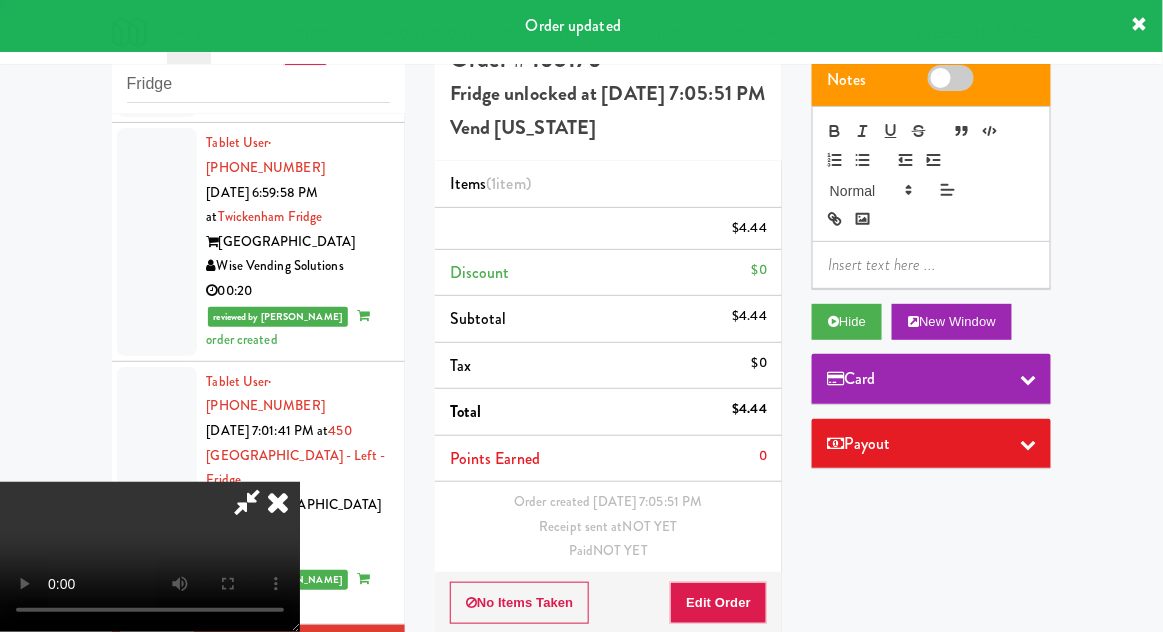 scroll, scrollTop: 0, scrollLeft: 0, axis: both 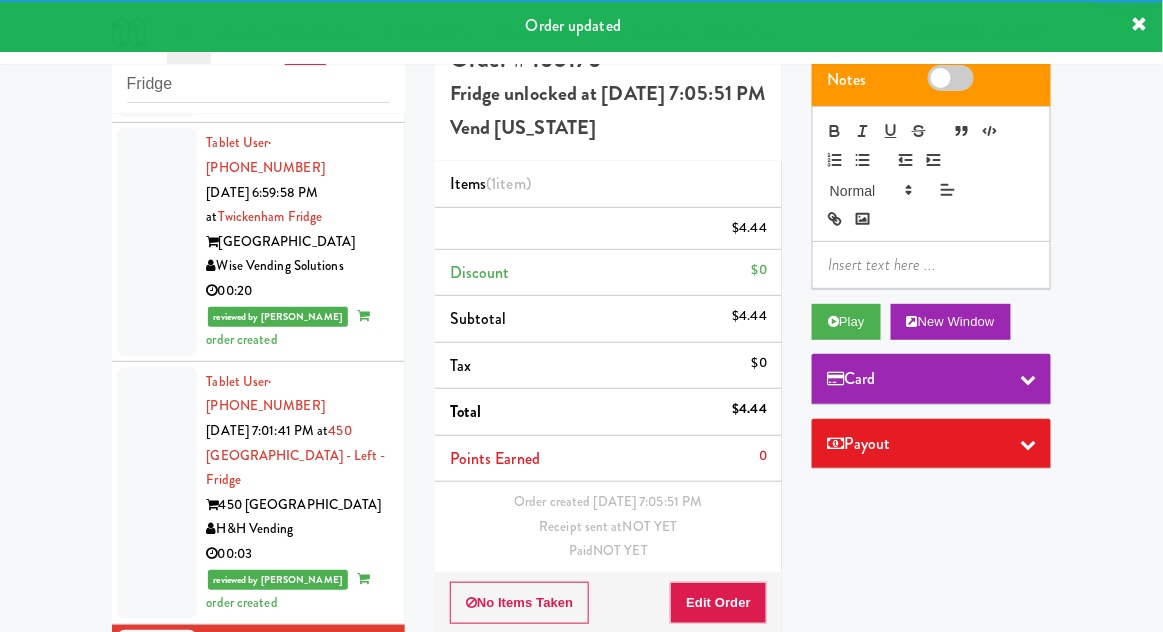 click at bounding box center [157, 957] 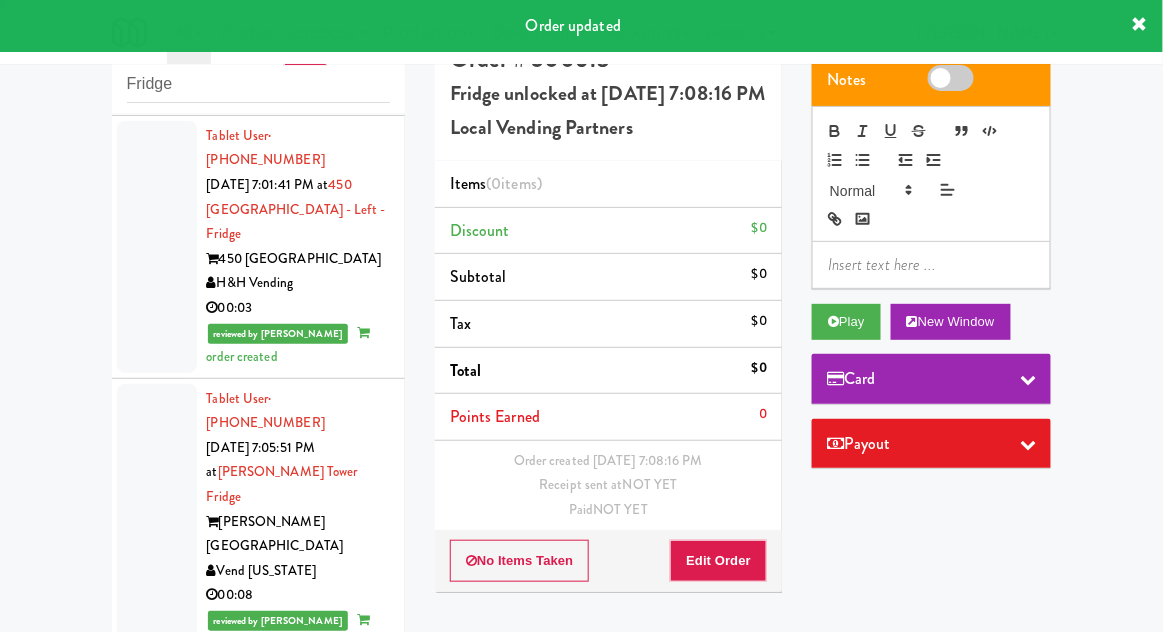 scroll, scrollTop: 3430, scrollLeft: 0, axis: vertical 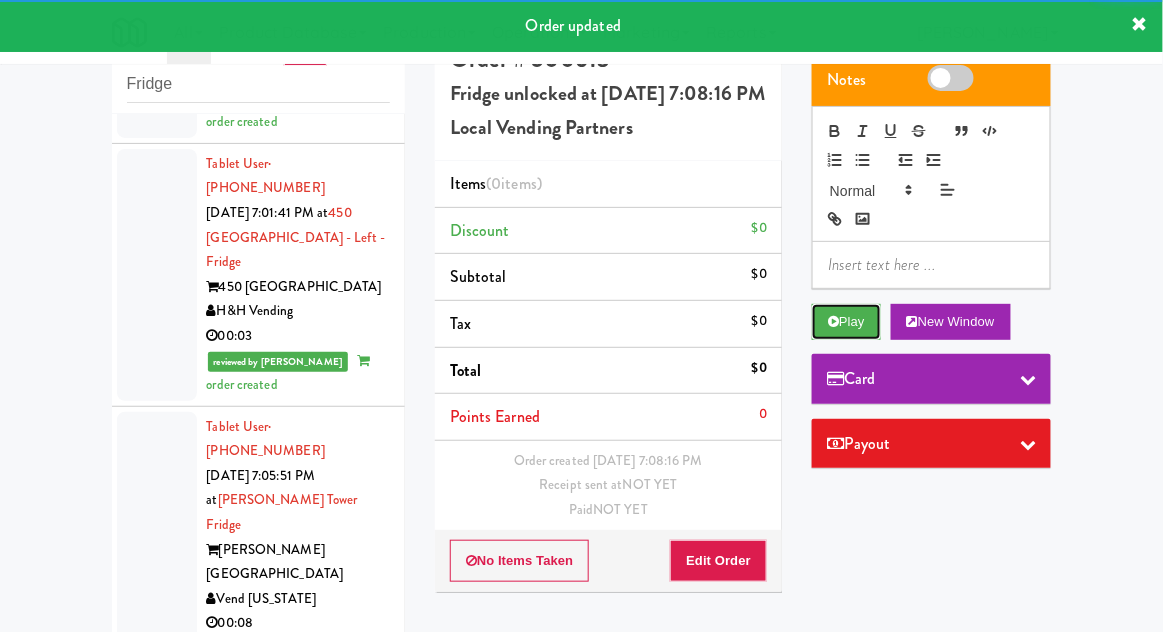 click on "Play" at bounding box center (846, 322) 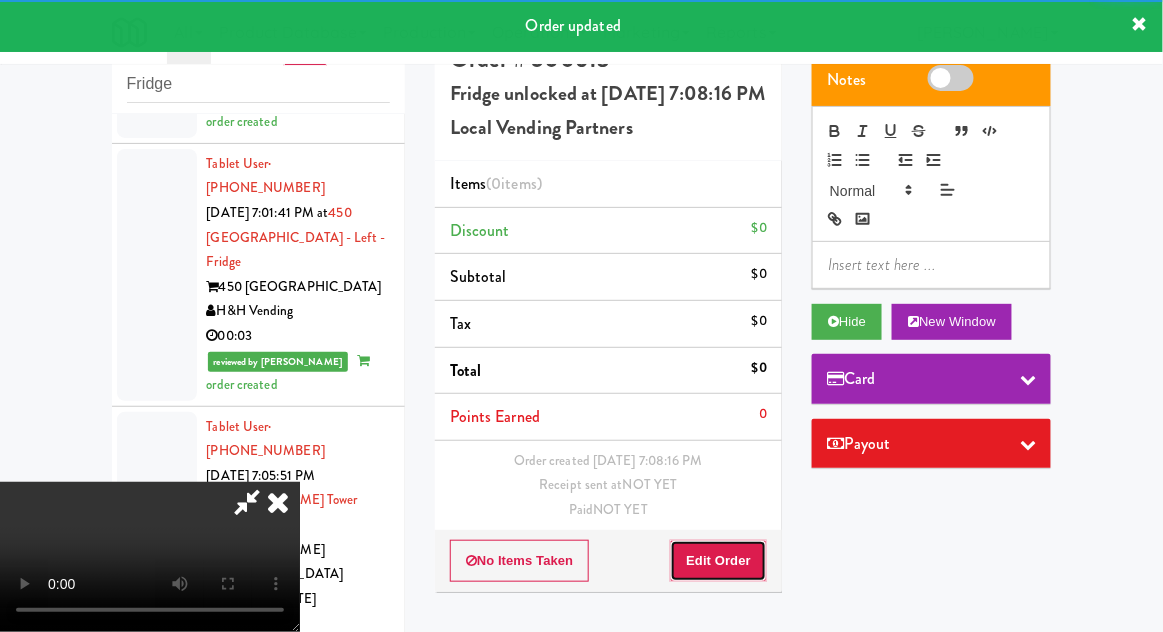 click on "Edit Order" at bounding box center [718, 561] 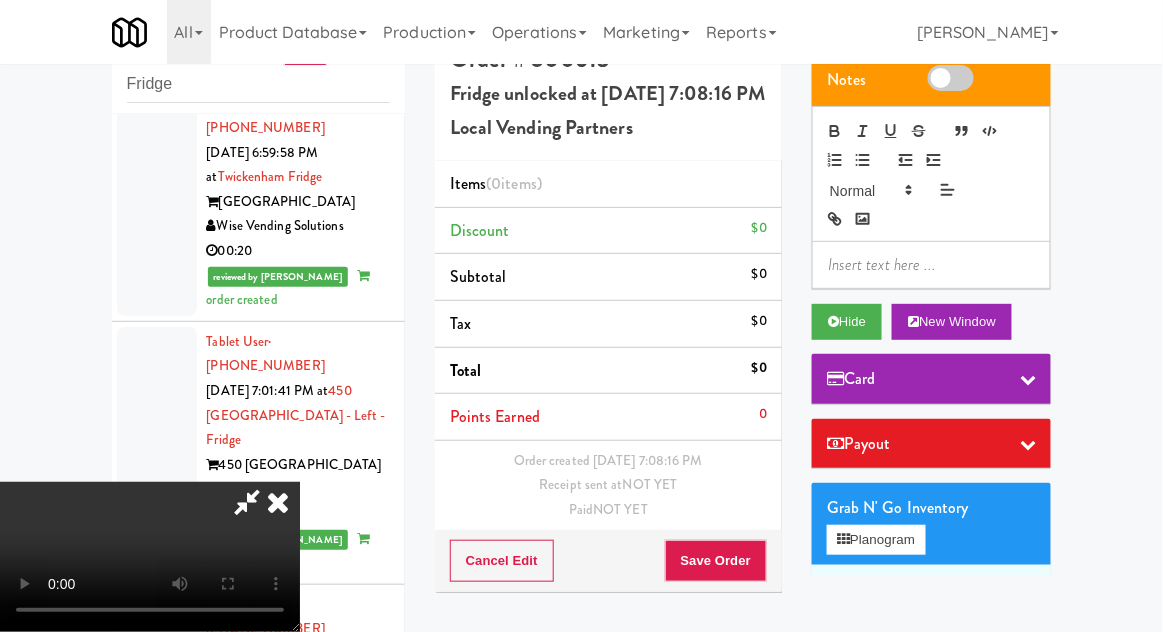 scroll, scrollTop: 3184, scrollLeft: 0, axis: vertical 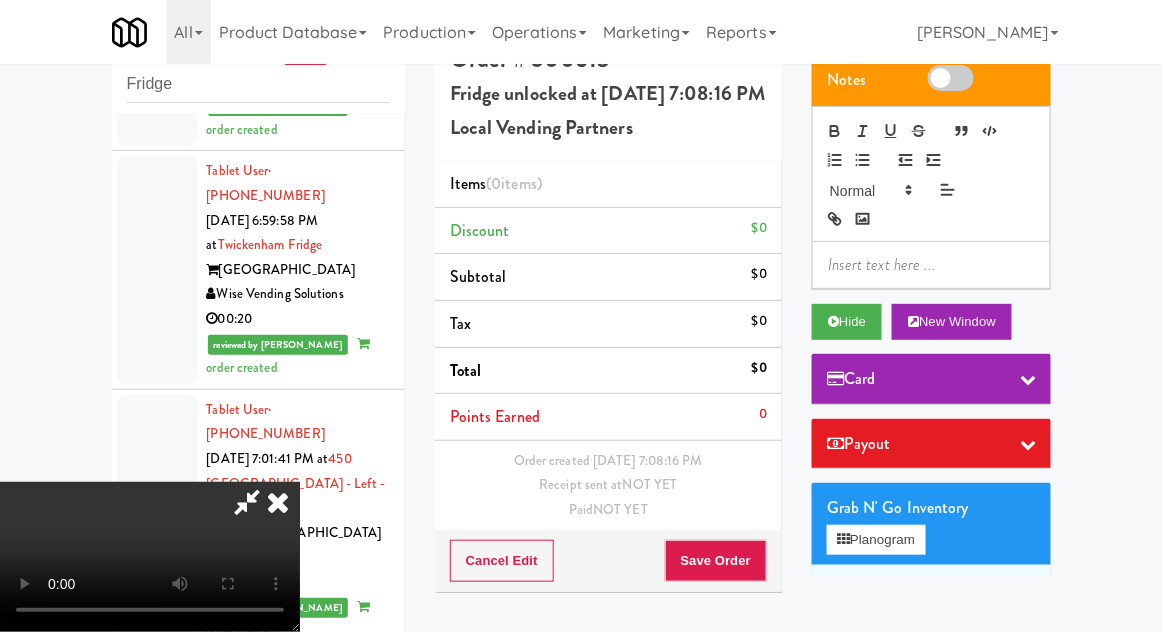 type 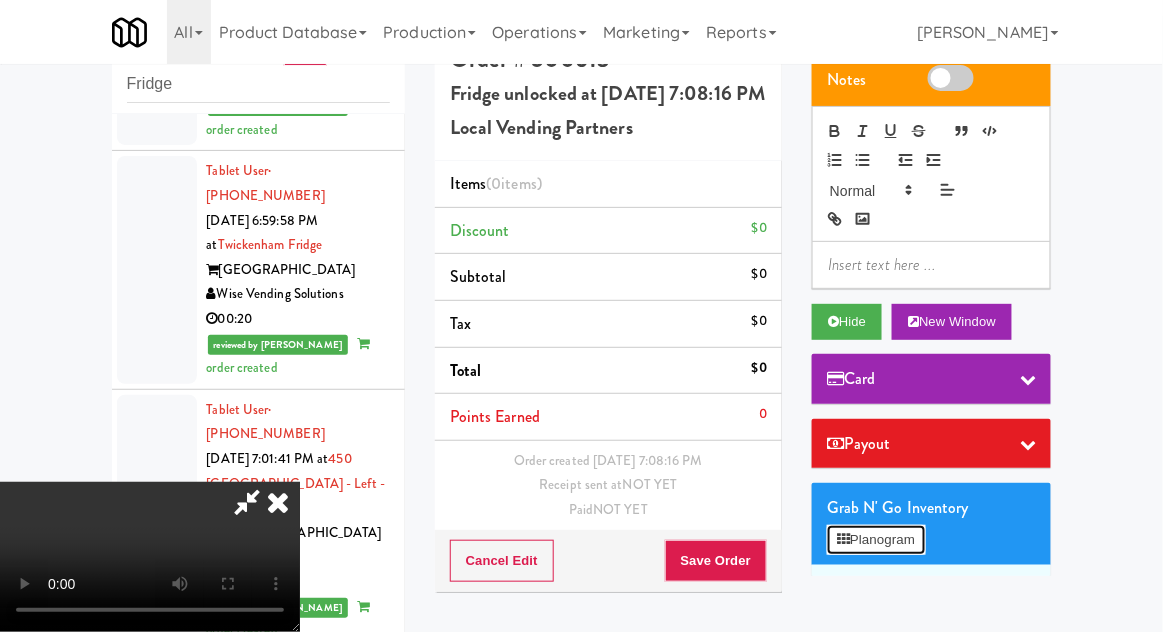 click on "Planogram" at bounding box center (876, 540) 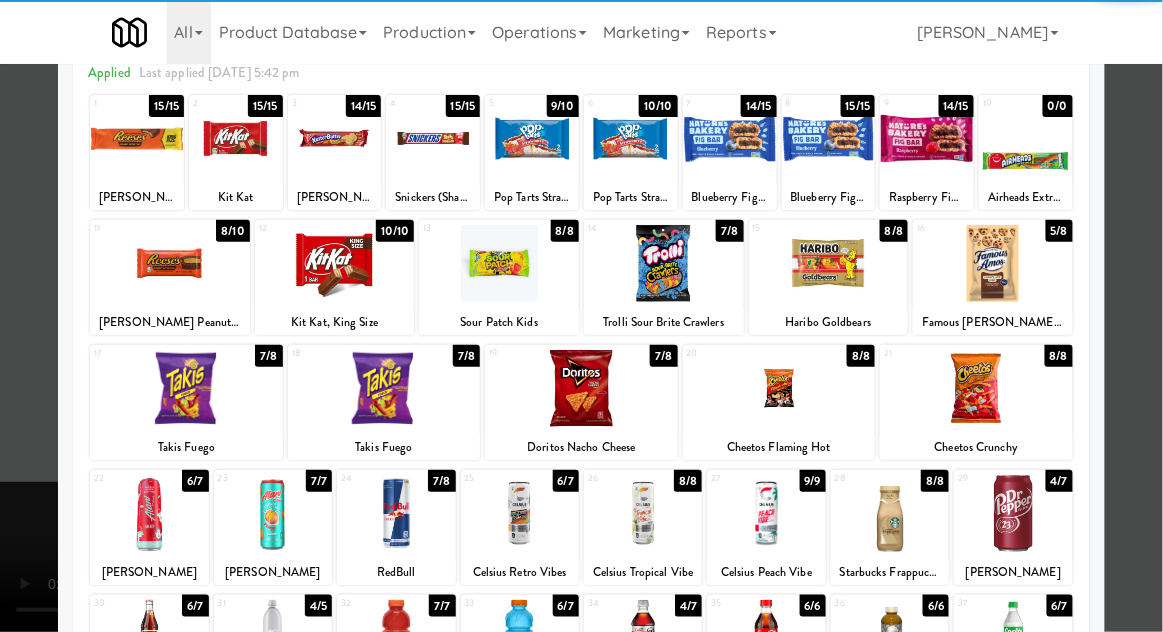 scroll, scrollTop: 101, scrollLeft: 0, axis: vertical 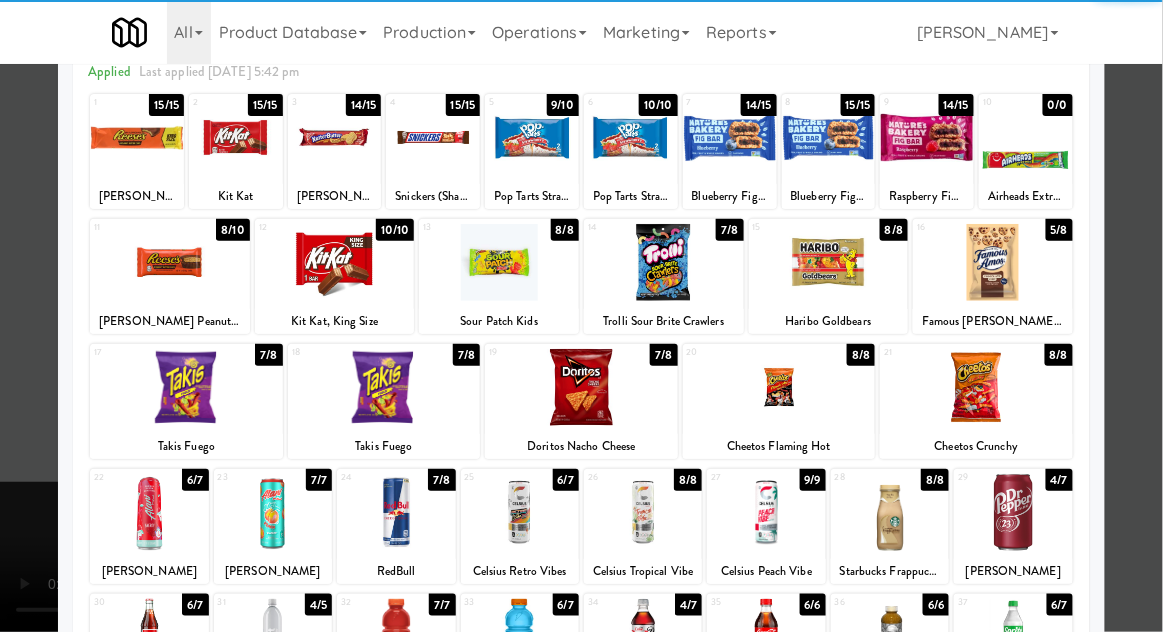 click at bounding box center (890, 637) 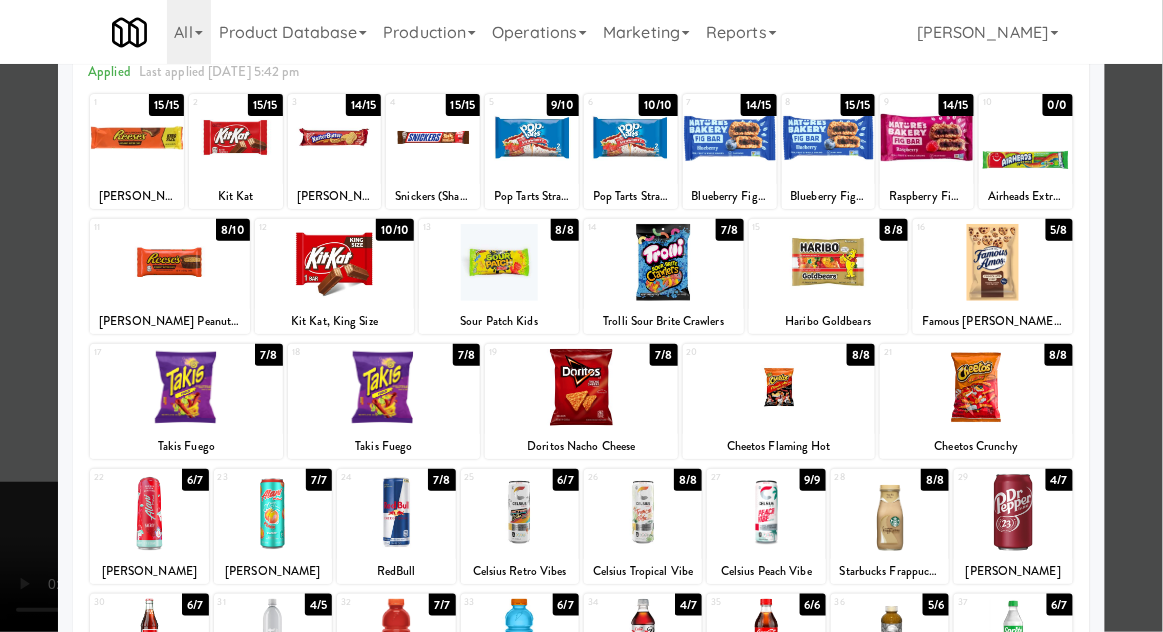click at bounding box center [581, 316] 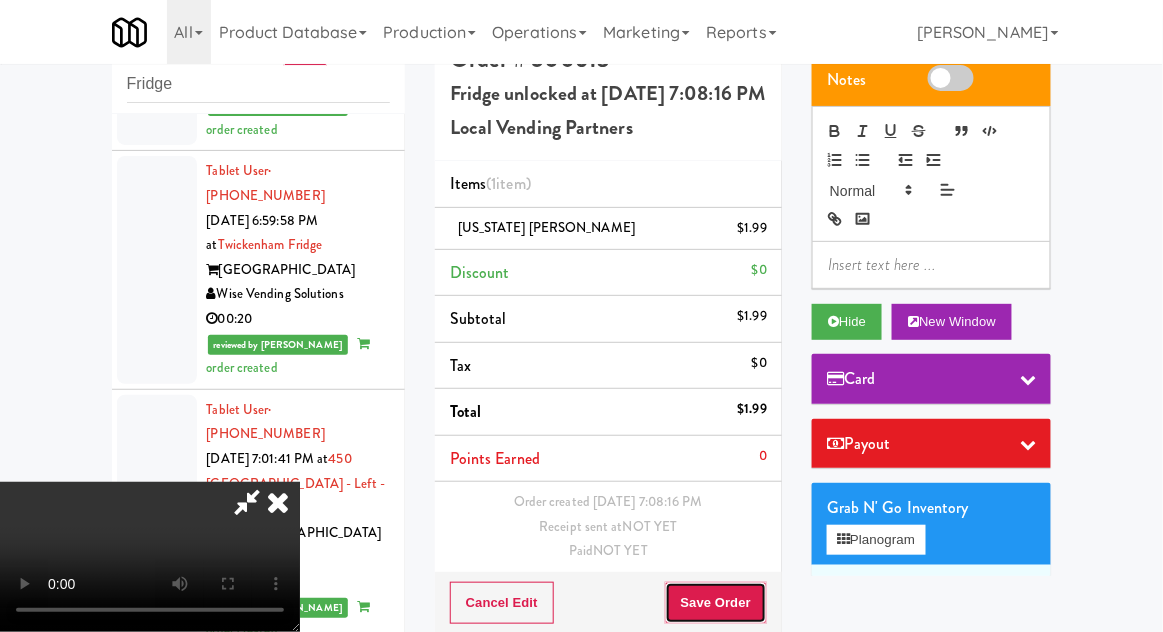 click on "Save Order" at bounding box center [716, 603] 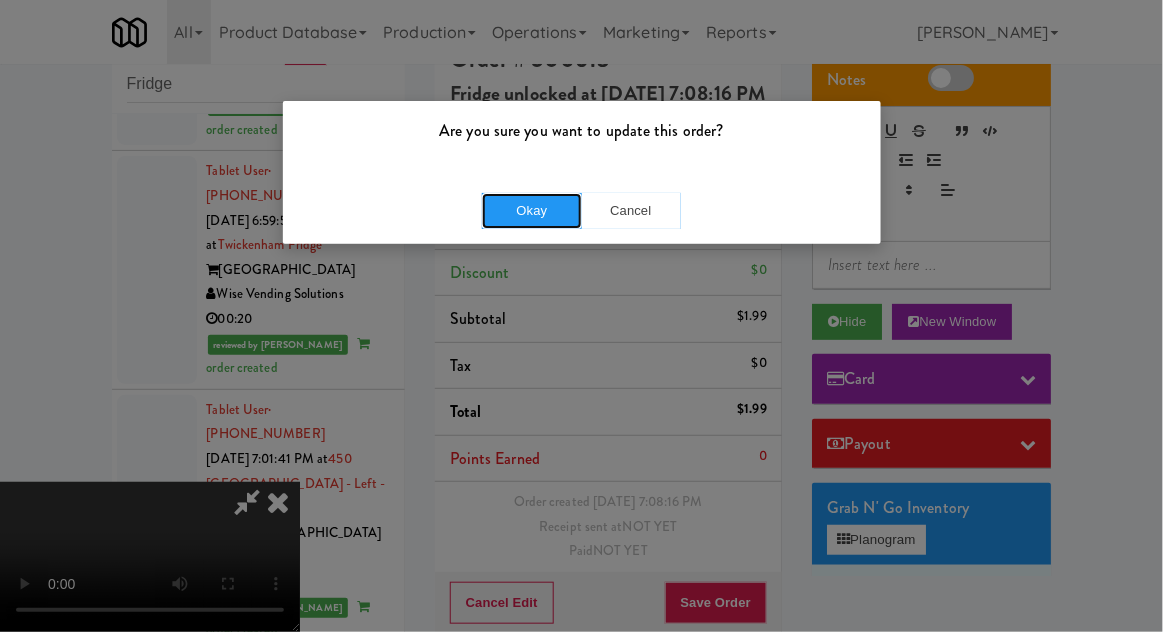 click on "Okay" at bounding box center [532, 211] 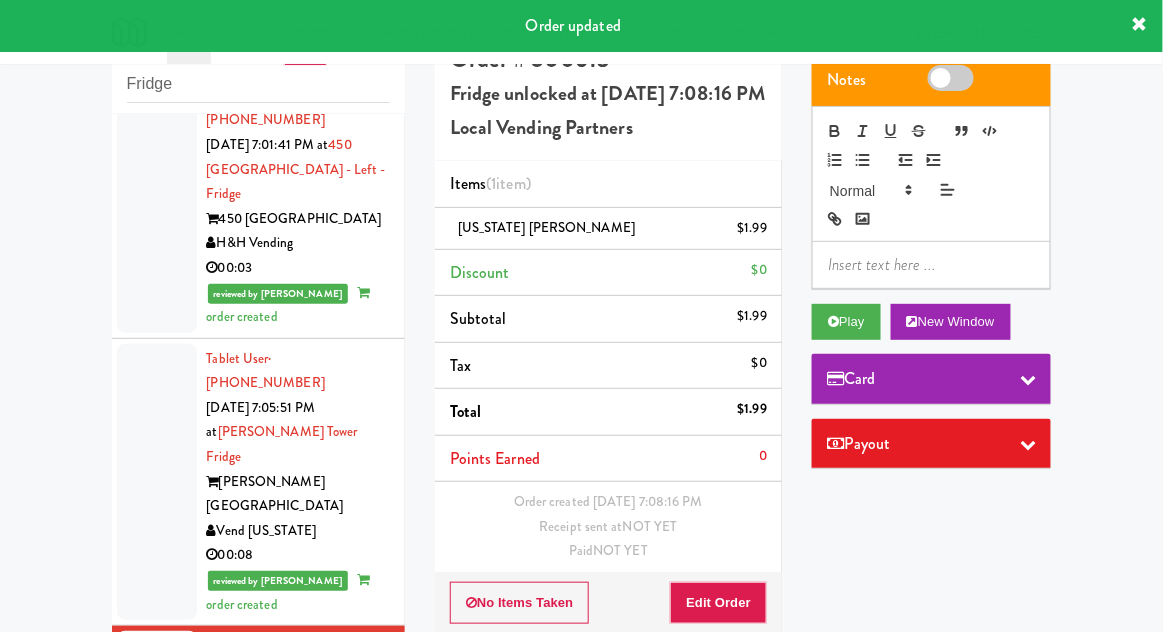 click at bounding box center (157, 983) 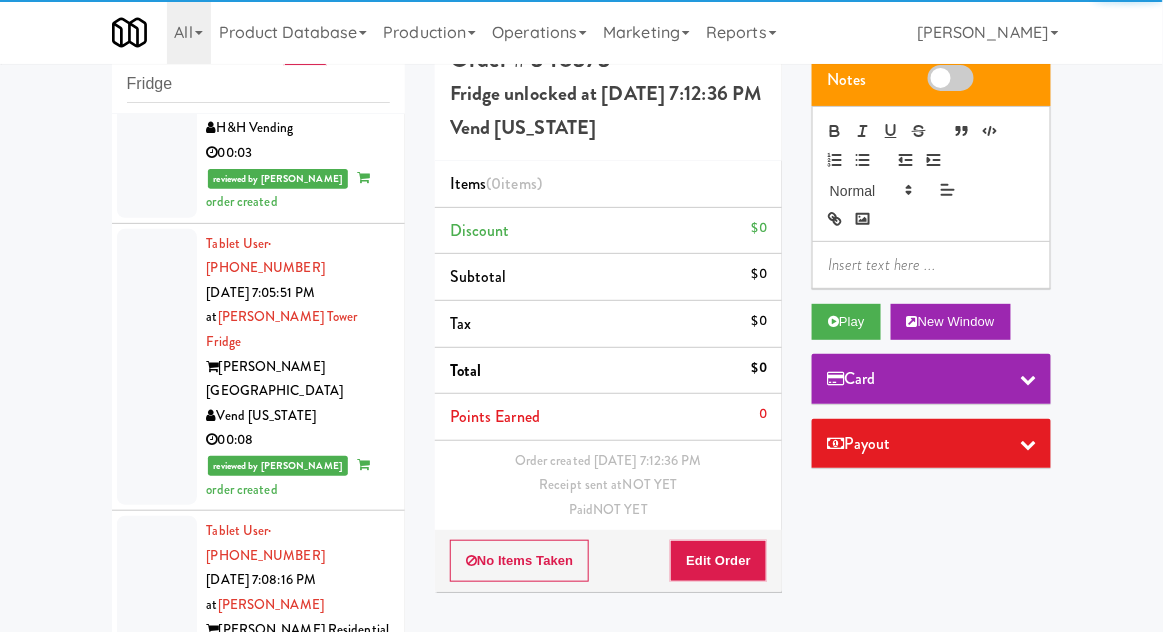 scroll, scrollTop: 3613, scrollLeft: 0, axis: vertical 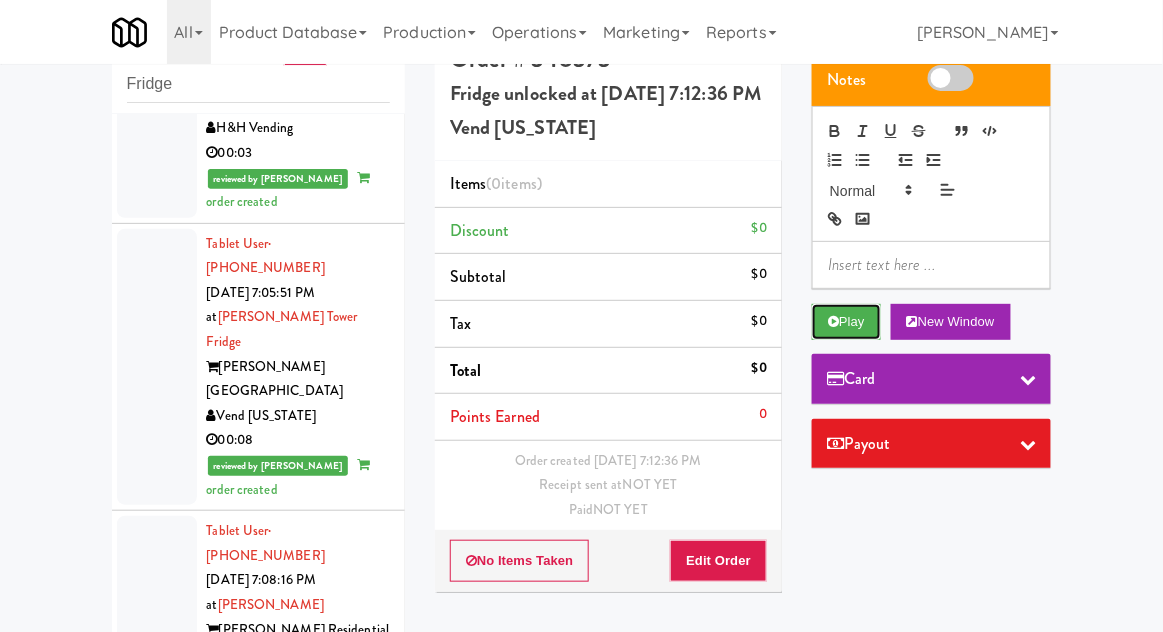 click on "Play" at bounding box center [846, 322] 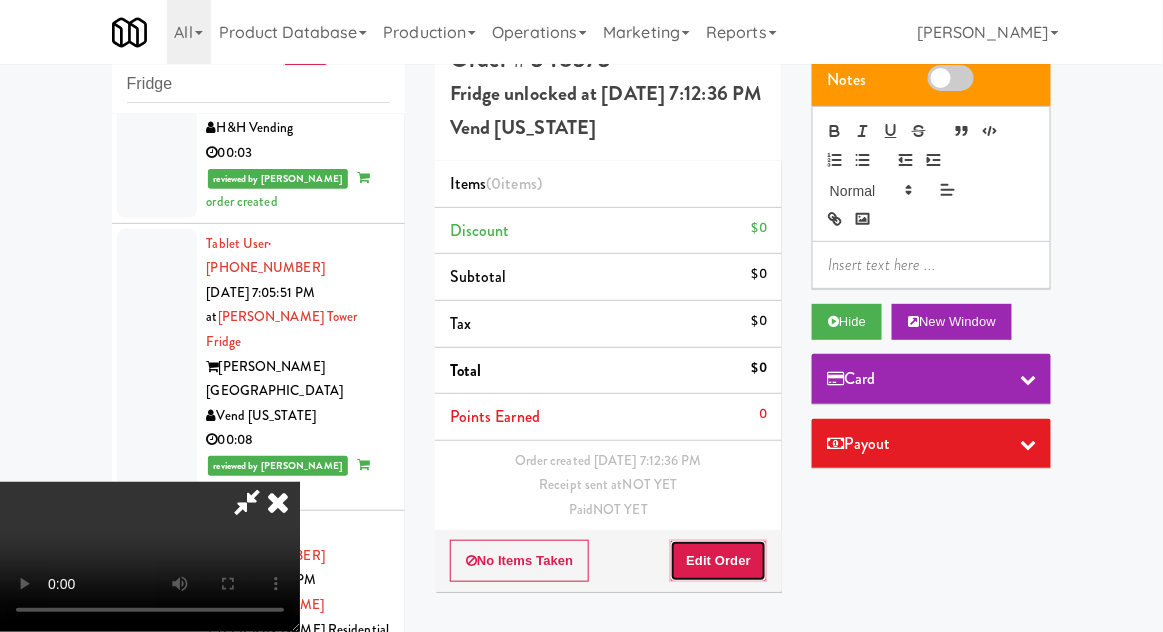 click on "Edit Order" at bounding box center [718, 561] 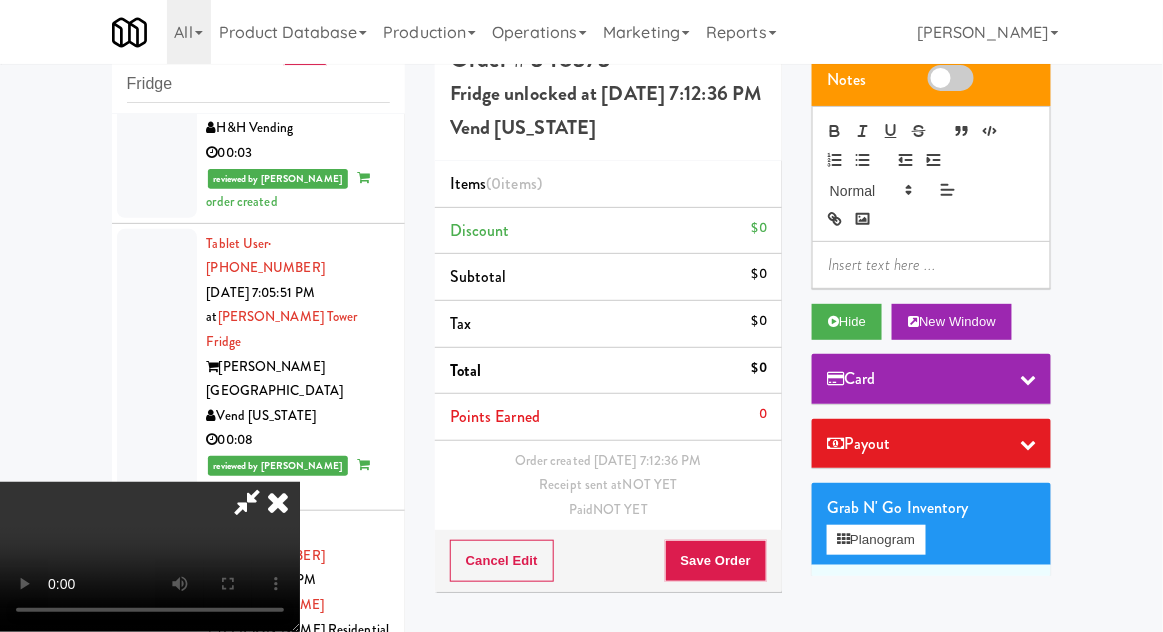 scroll, scrollTop: 73, scrollLeft: 0, axis: vertical 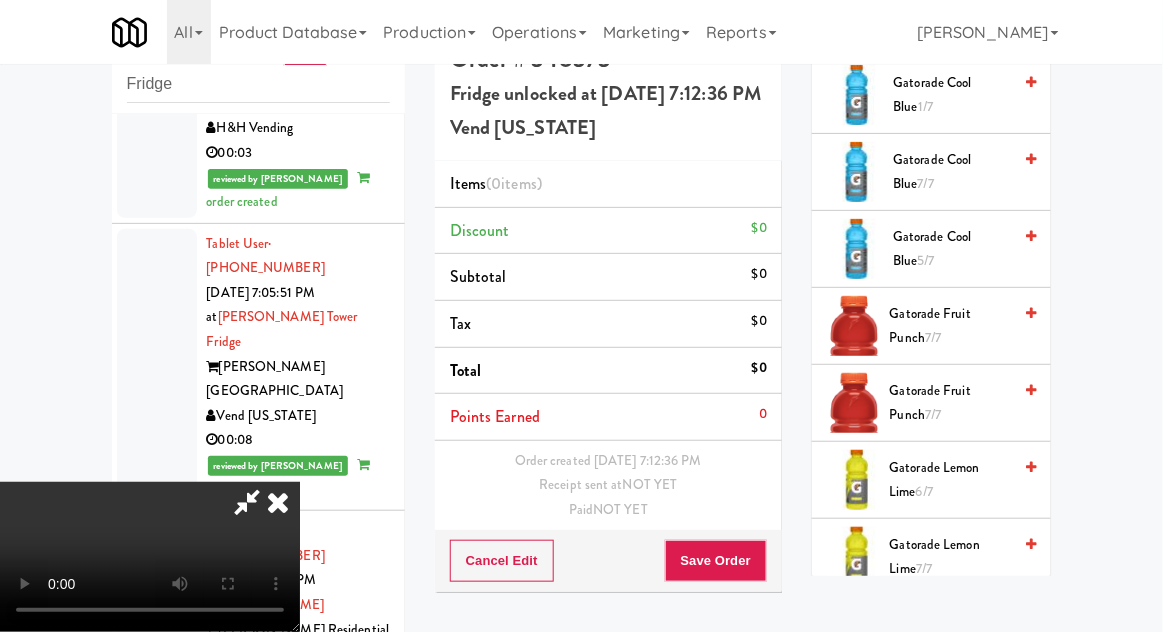 click on "Gatorade Lemon Lime  7/7" at bounding box center [951, 557] 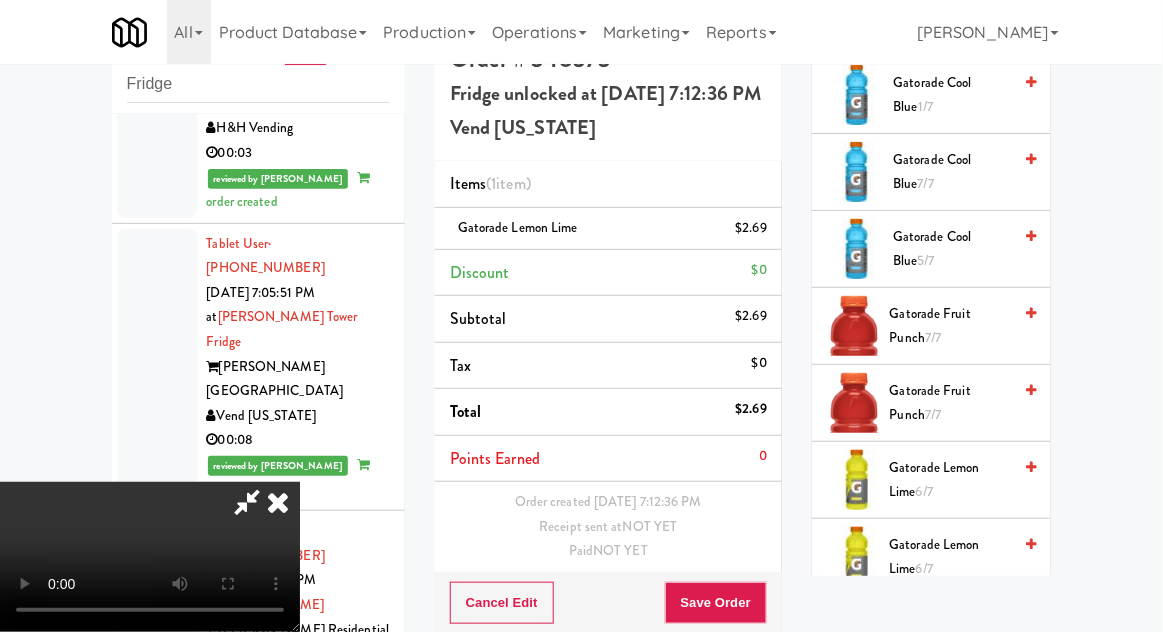 scroll, scrollTop: 73, scrollLeft: 0, axis: vertical 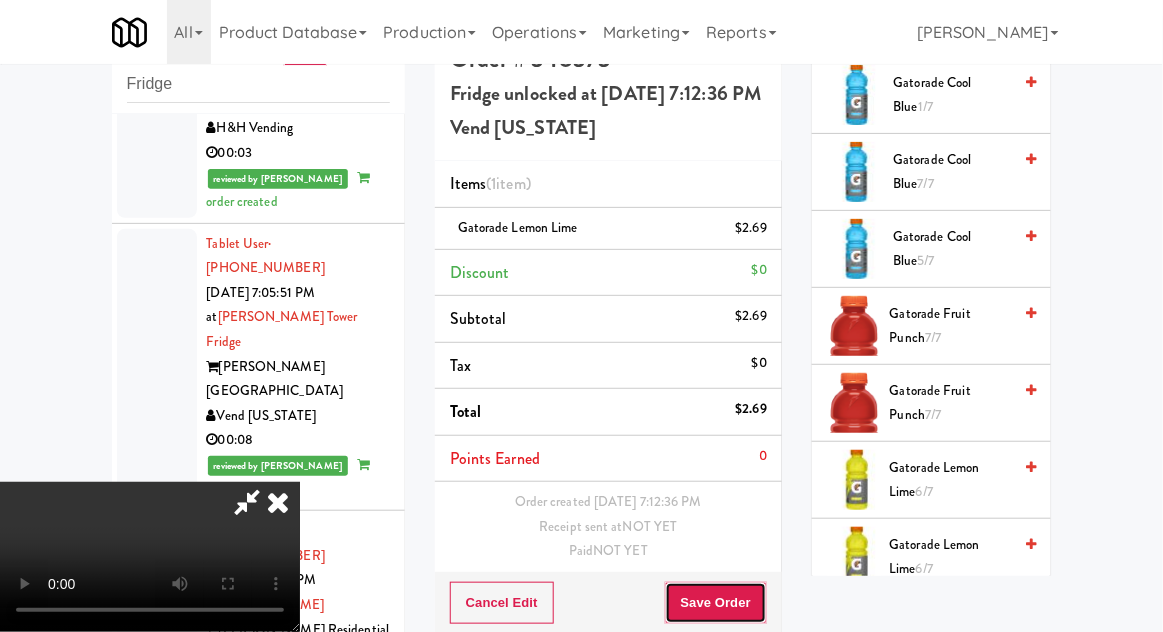 click on "Save Order" at bounding box center (716, 603) 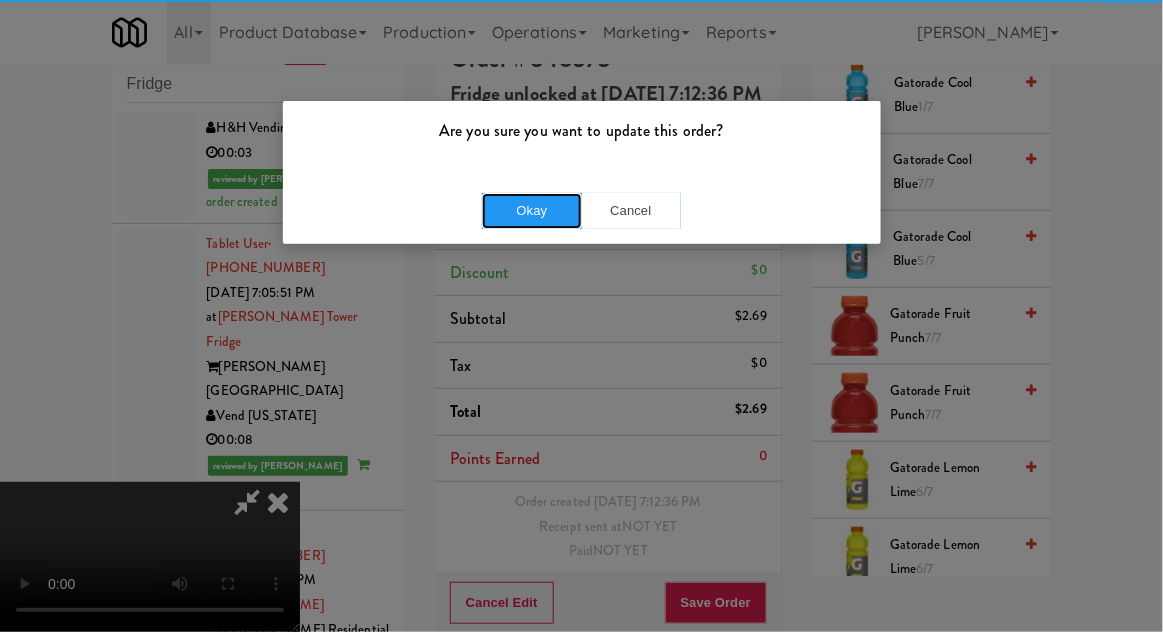 click on "Okay" at bounding box center (532, 211) 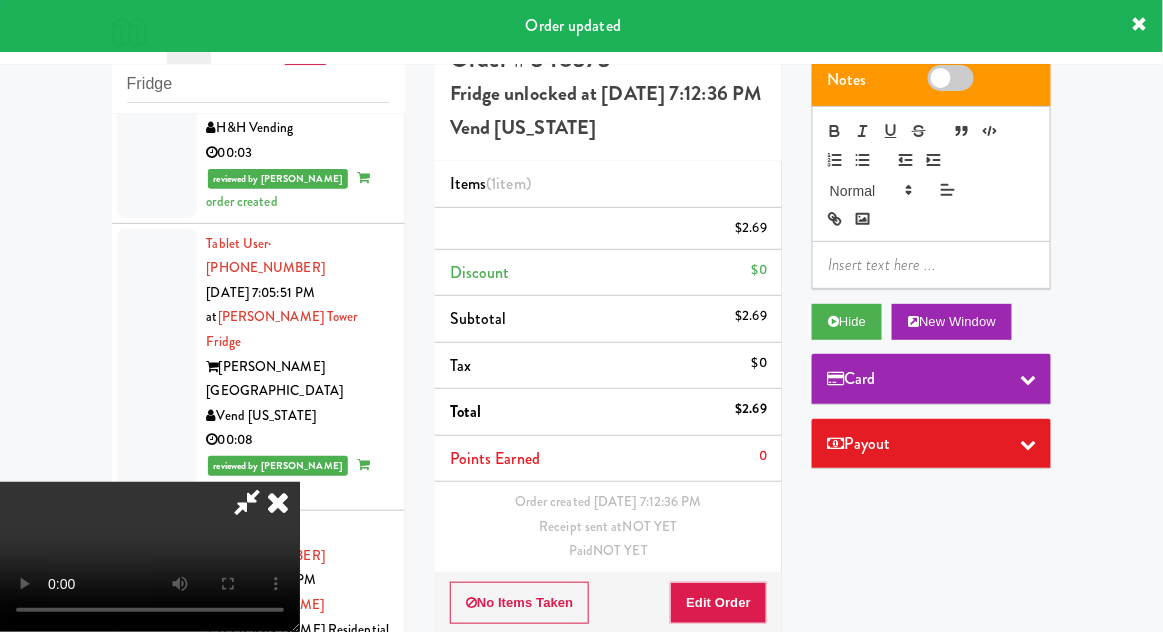 scroll, scrollTop: 0, scrollLeft: 0, axis: both 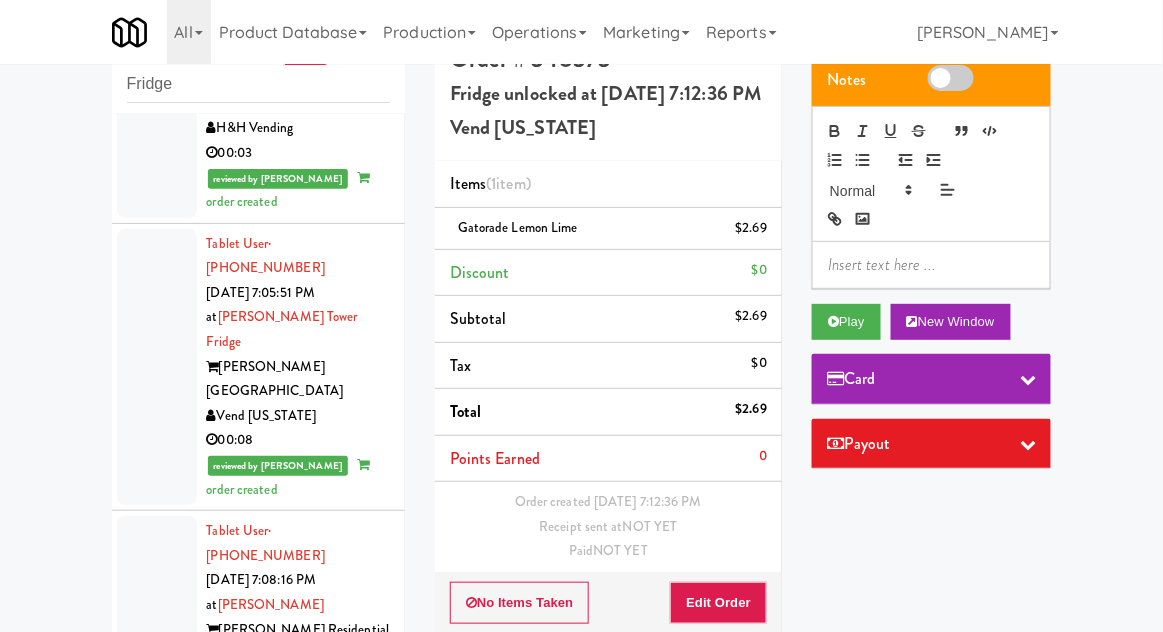 click at bounding box center [157, 1155] 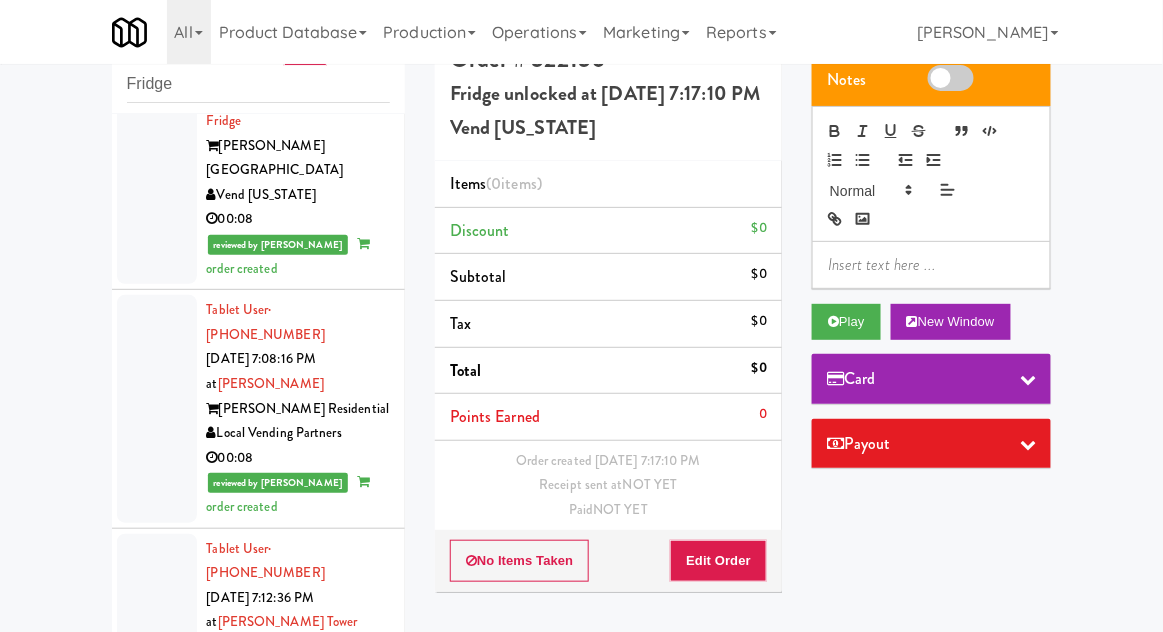 scroll, scrollTop: 3835, scrollLeft: 0, axis: vertical 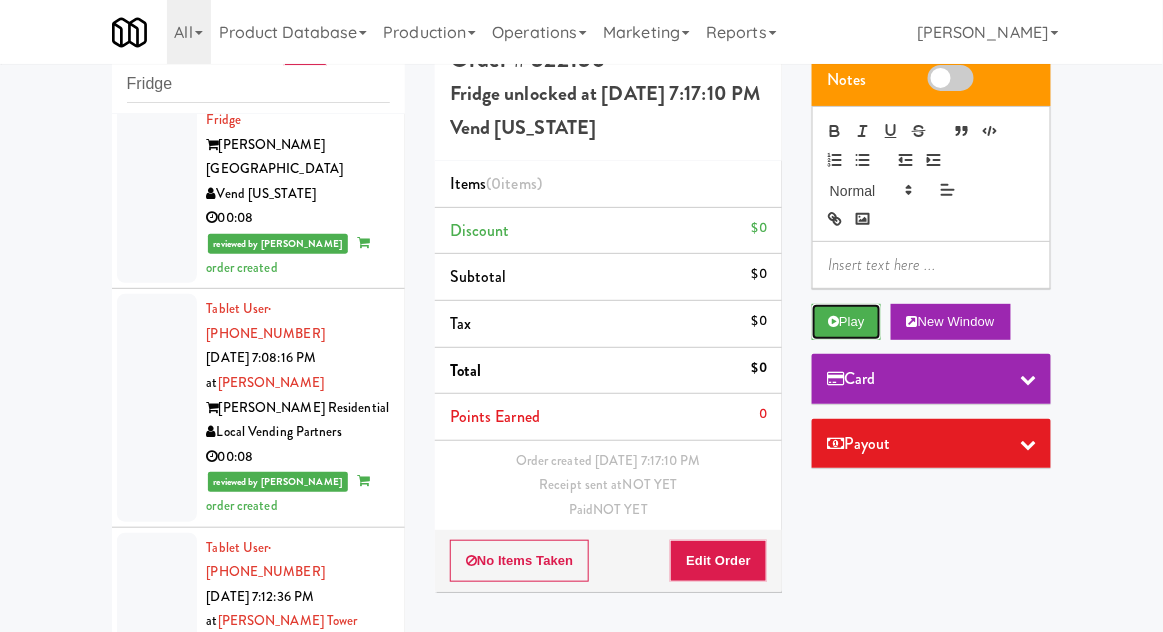 click on "Play" at bounding box center [846, 322] 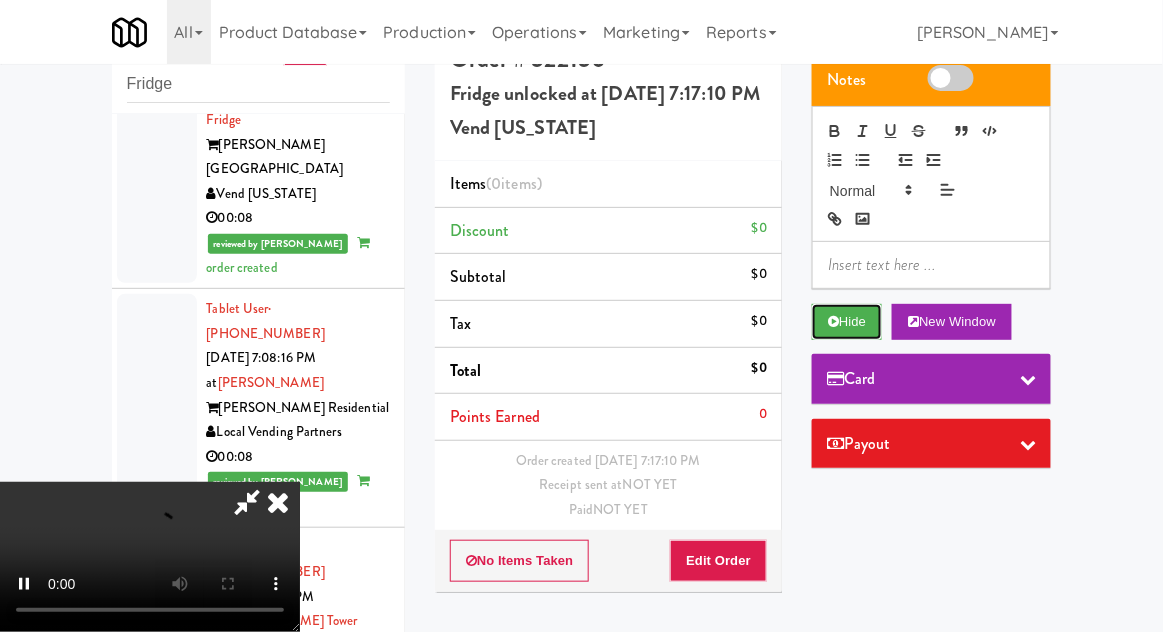 scroll, scrollTop: 46, scrollLeft: 0, axis: vertical 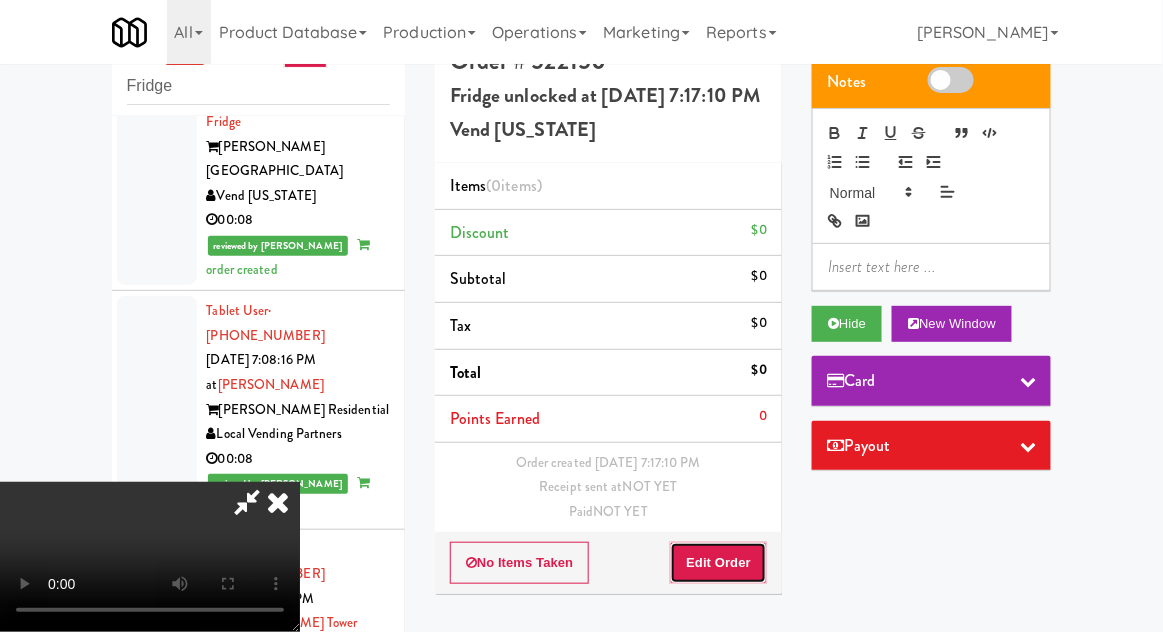 click on "Edit Order" at bounding box center [718, 563] 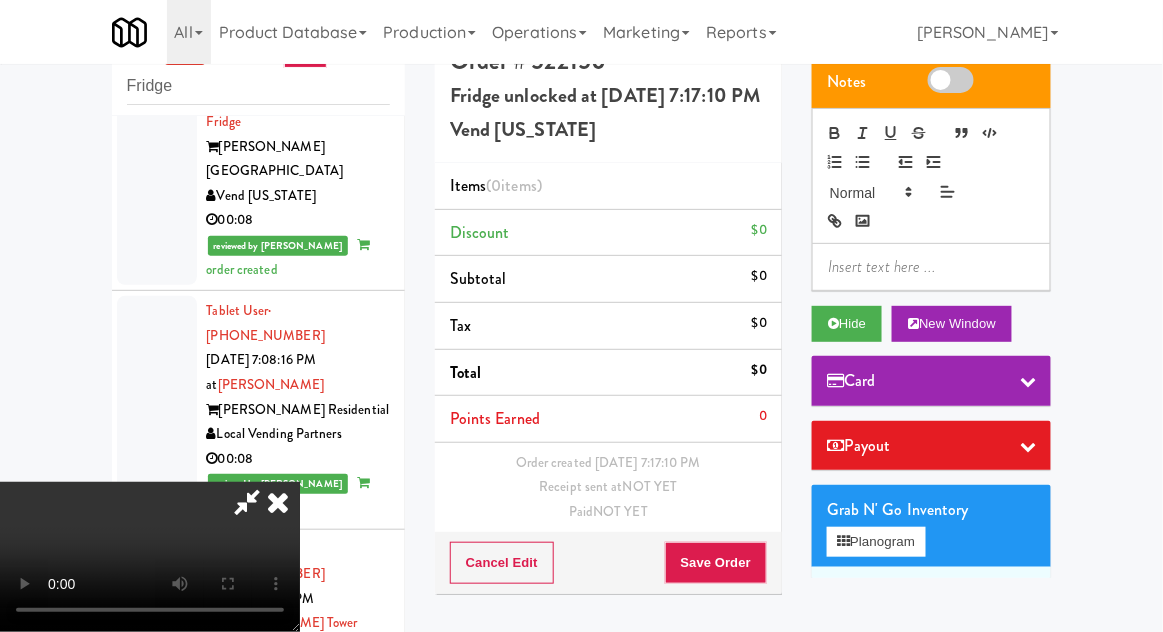 scroll, scrollTop: 73, scrollLeft: 0, axis: vertical 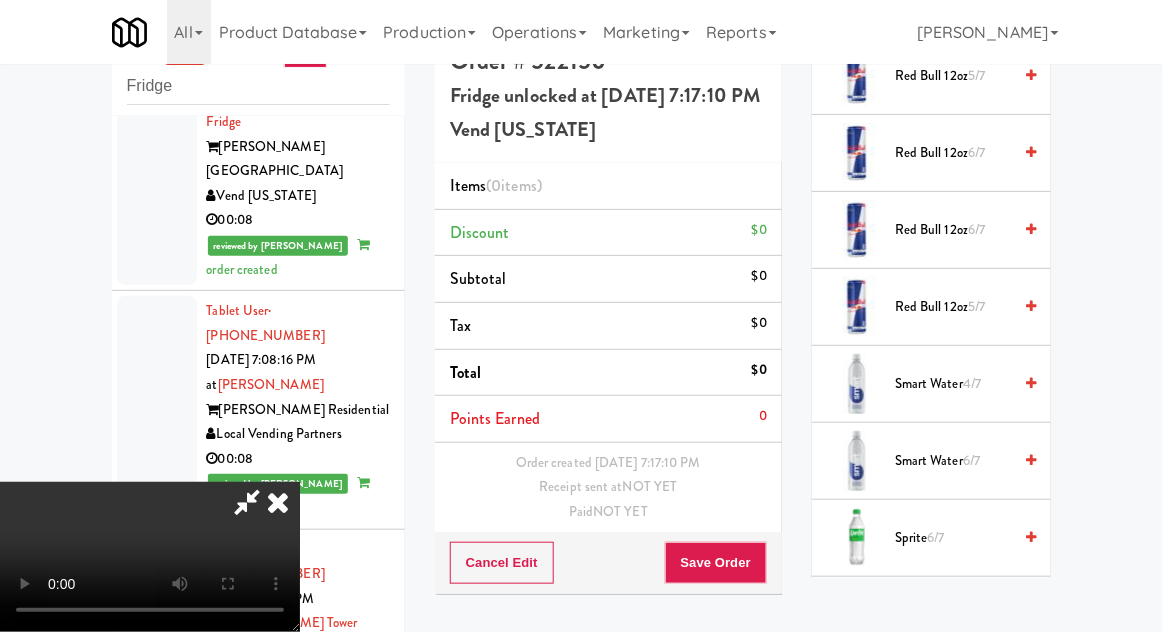 click on "6/7" at bounding box center (936, 537) 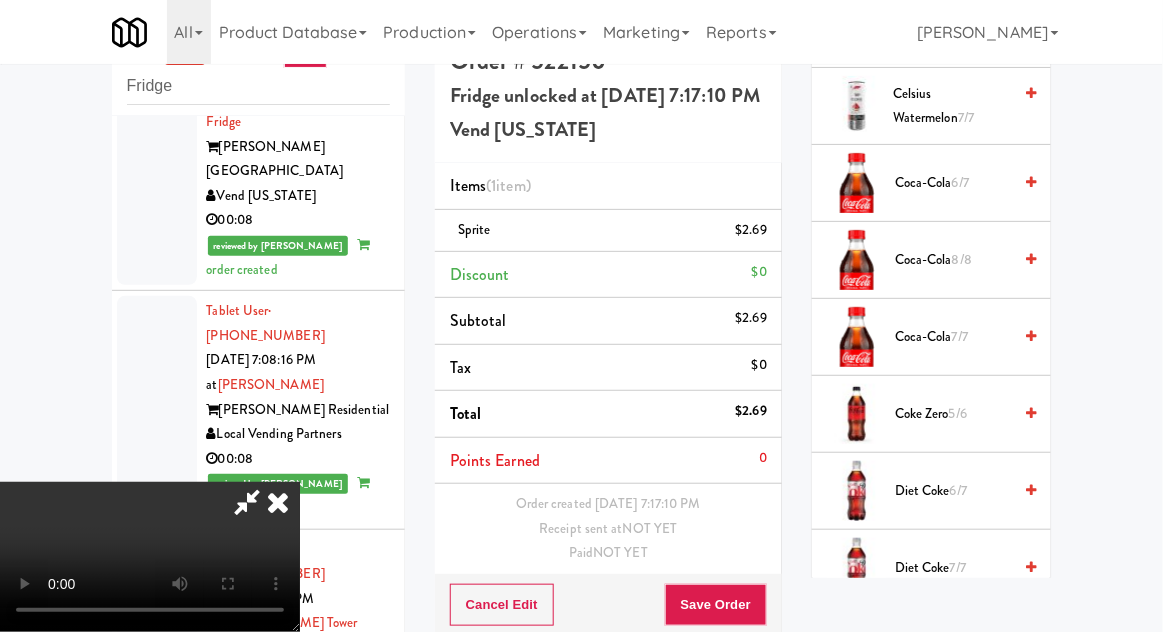 scroll, scrollTop: 1227, scrollLeft: 0, axis: vertical 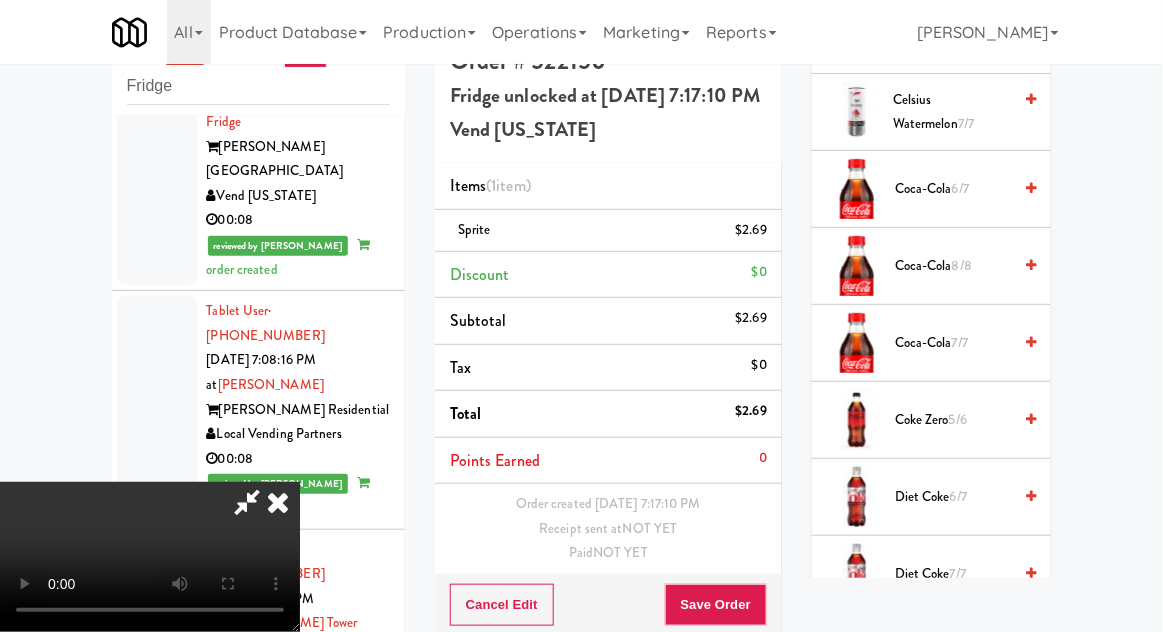 click on "5/6" at bounding box center [958, 419] 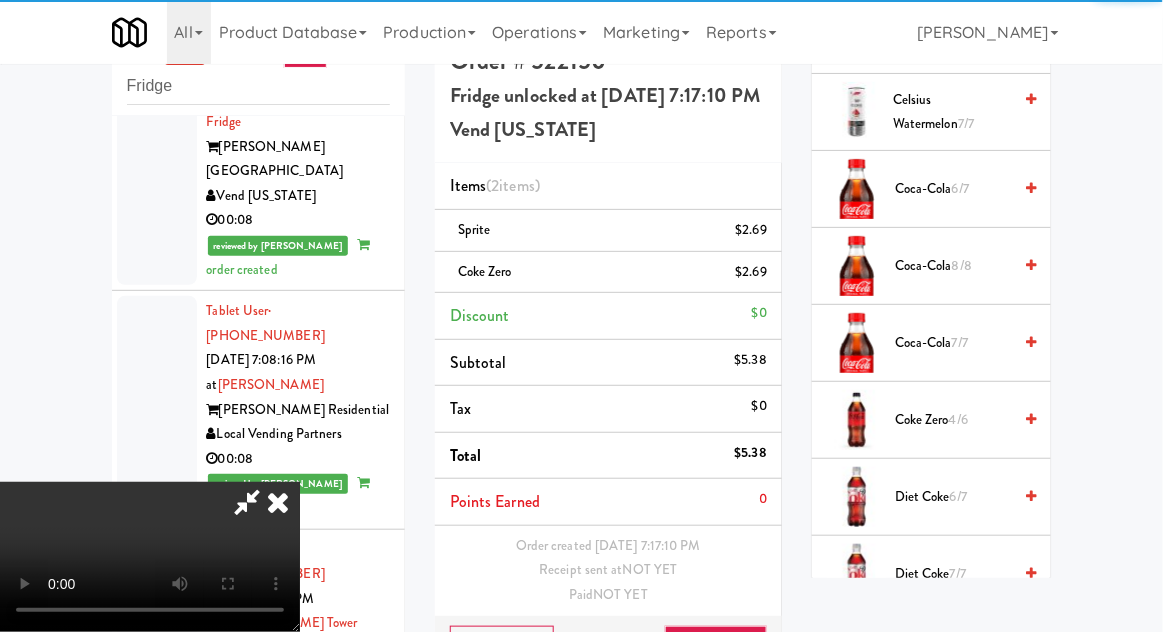 scroll, scrollTop: 73, scrollLeft: 0, axis: vertical 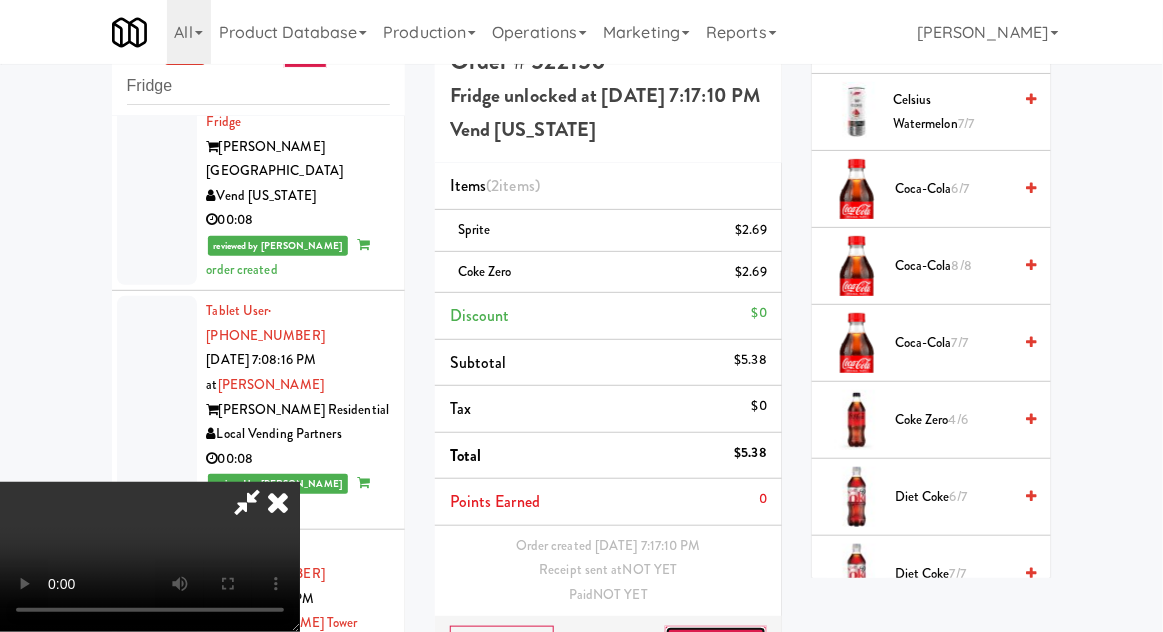 click on "Save Order" at bounding box center [716, 647] 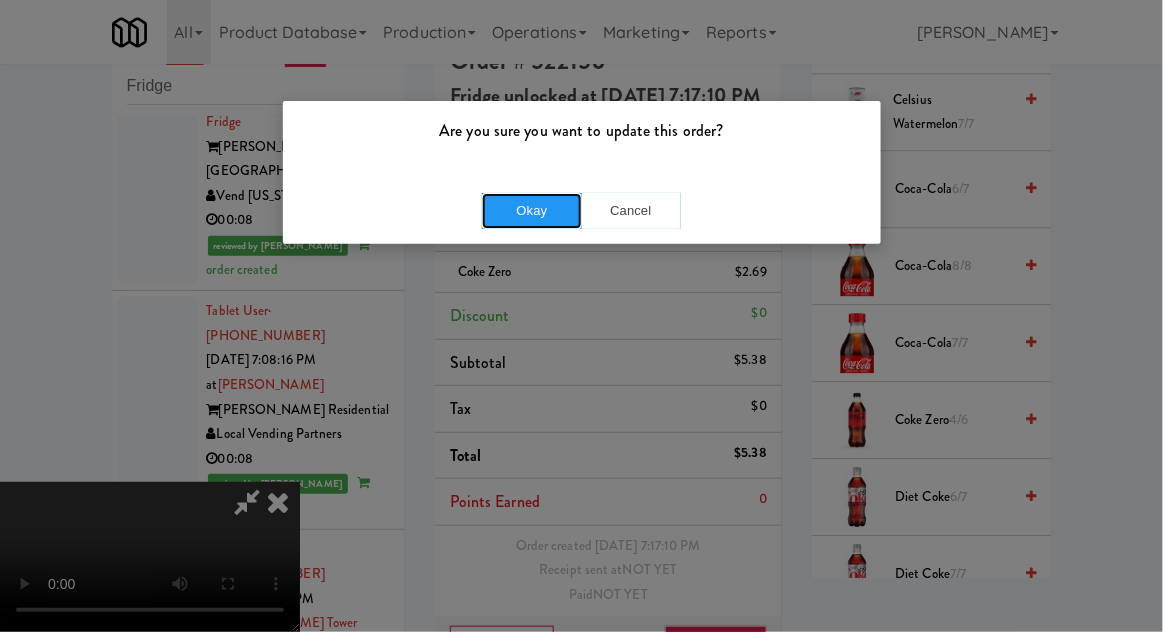 click on "Okay" at bounding box center (532, 211) 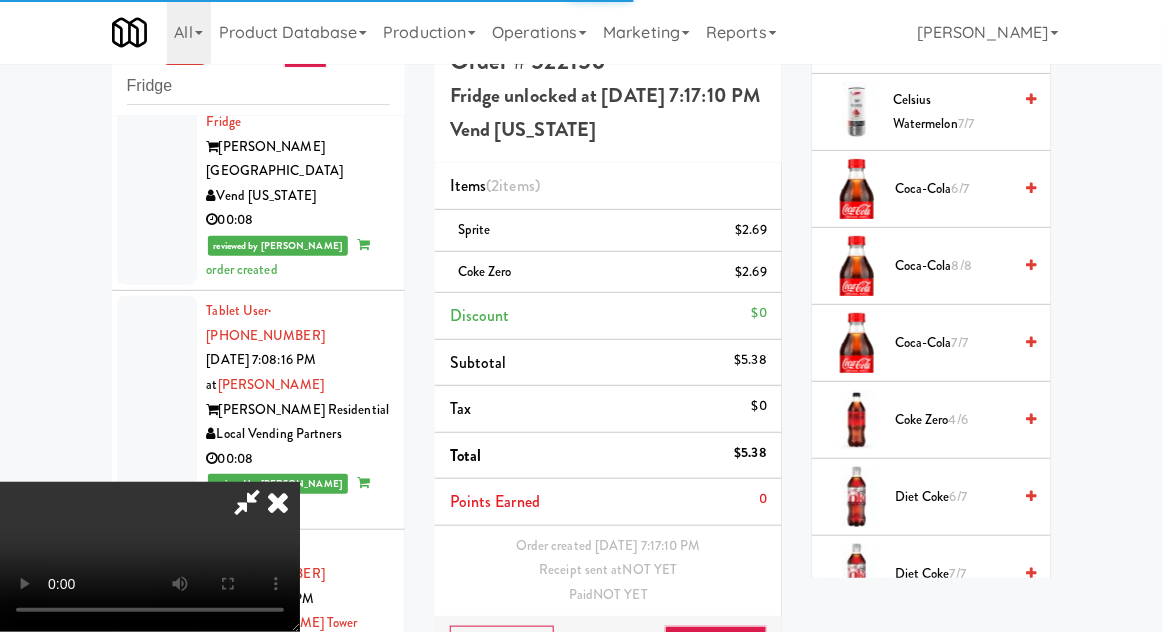 scroll, scrollTop: 0, scrollLeft: 0, axis: both 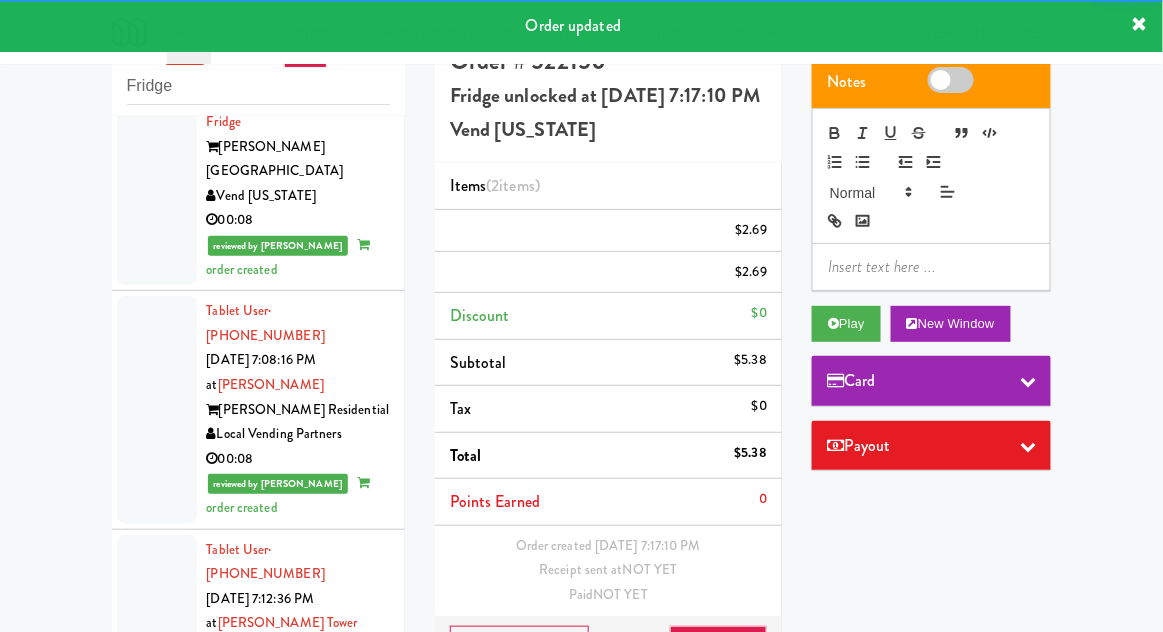 click at bounding box center (157, 1149) 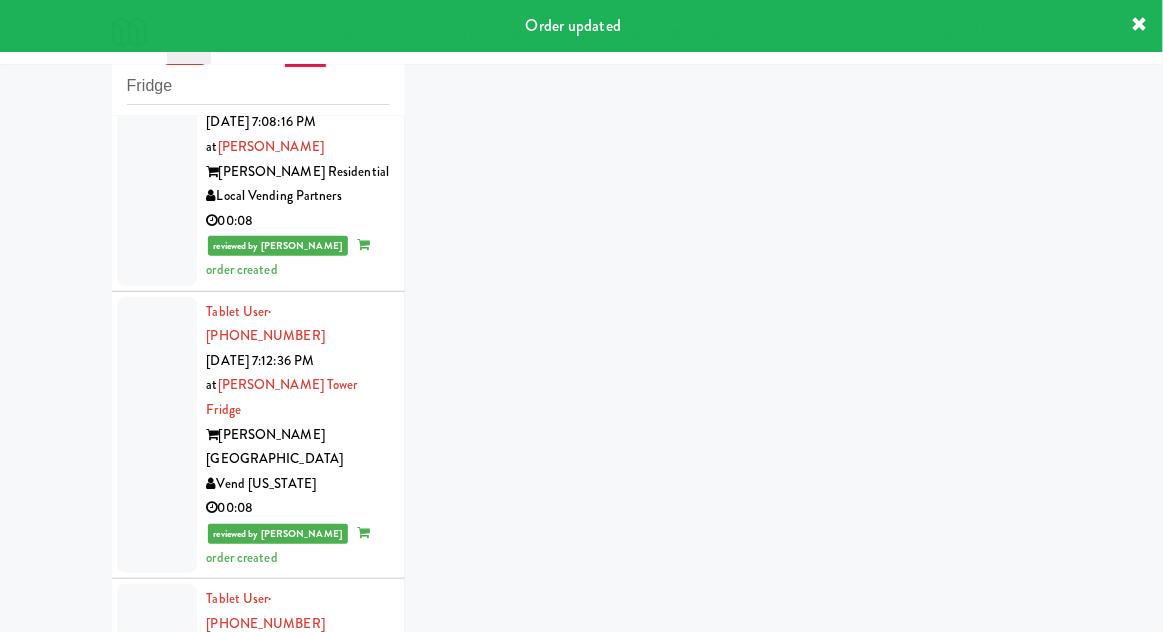 scroll, scrollTop: 4078, scrollLeft: 0, axis: vertical 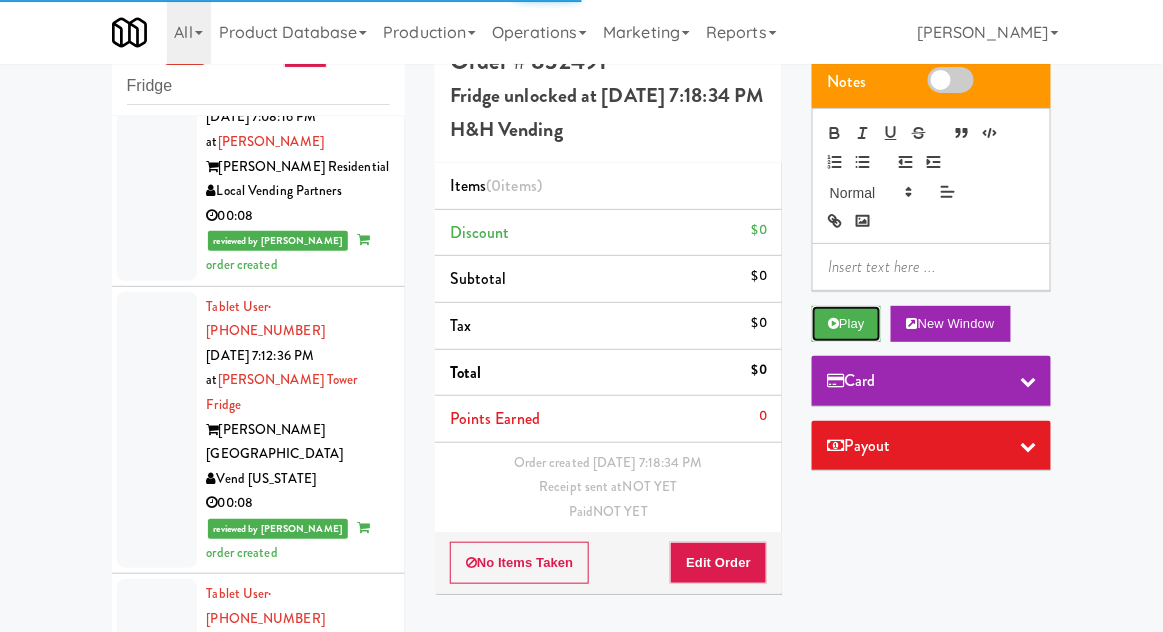 click on "Play" at bounding box center [846, 324] 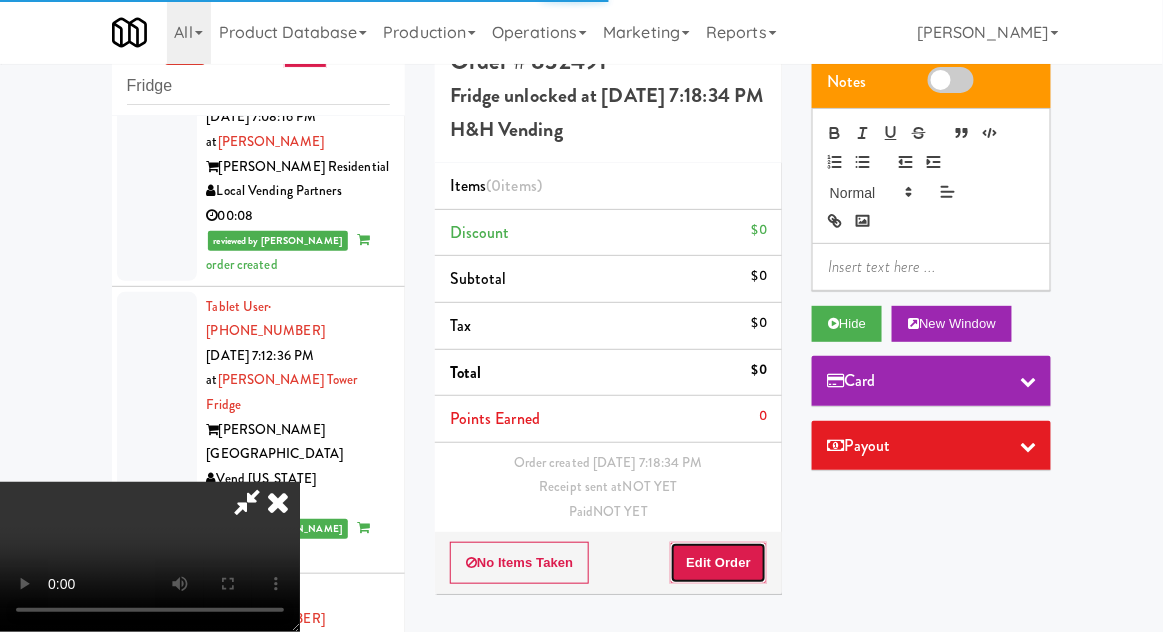 click on "Edit Order" at bounding box center (718, 563) 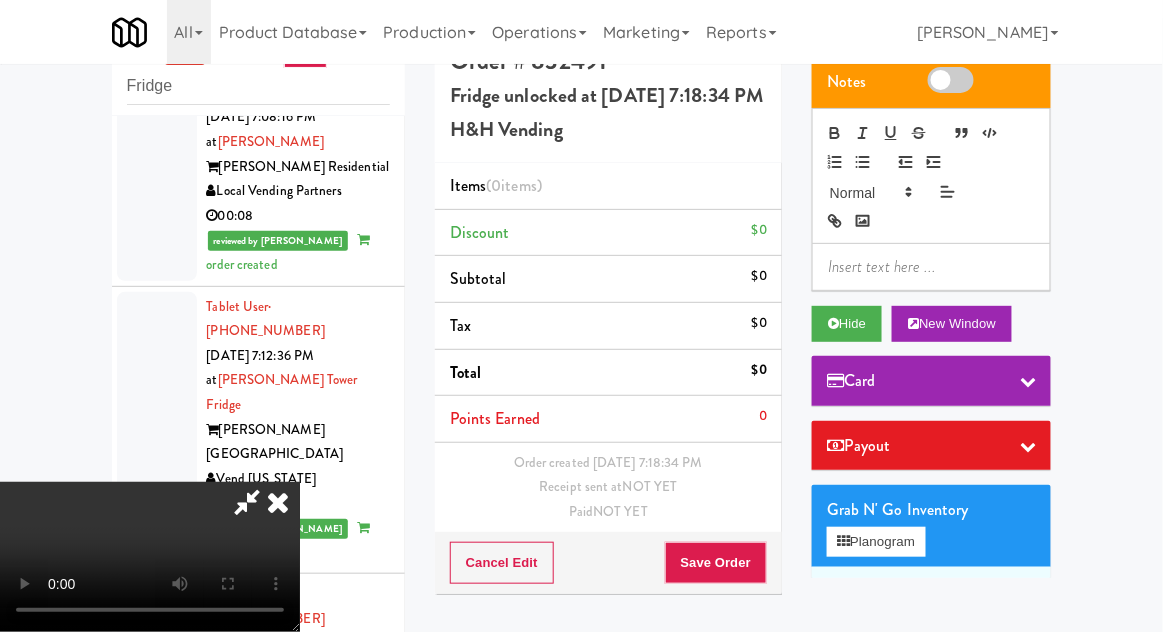 scroll, scrollTop: 48, scrollLeft: 0, axis: vertical 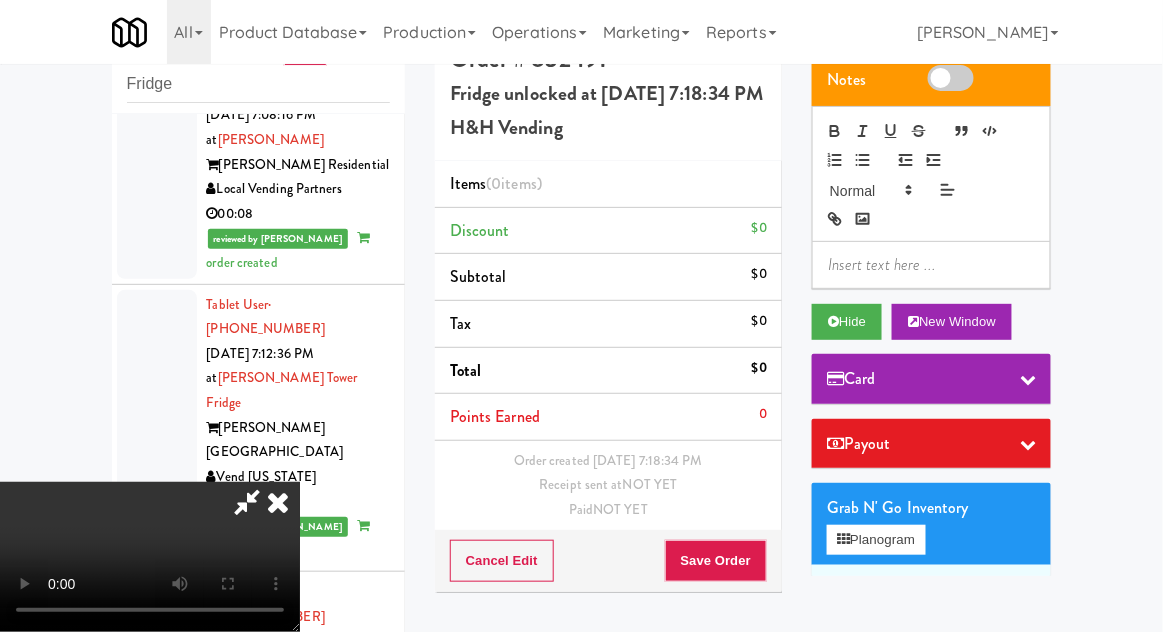 type 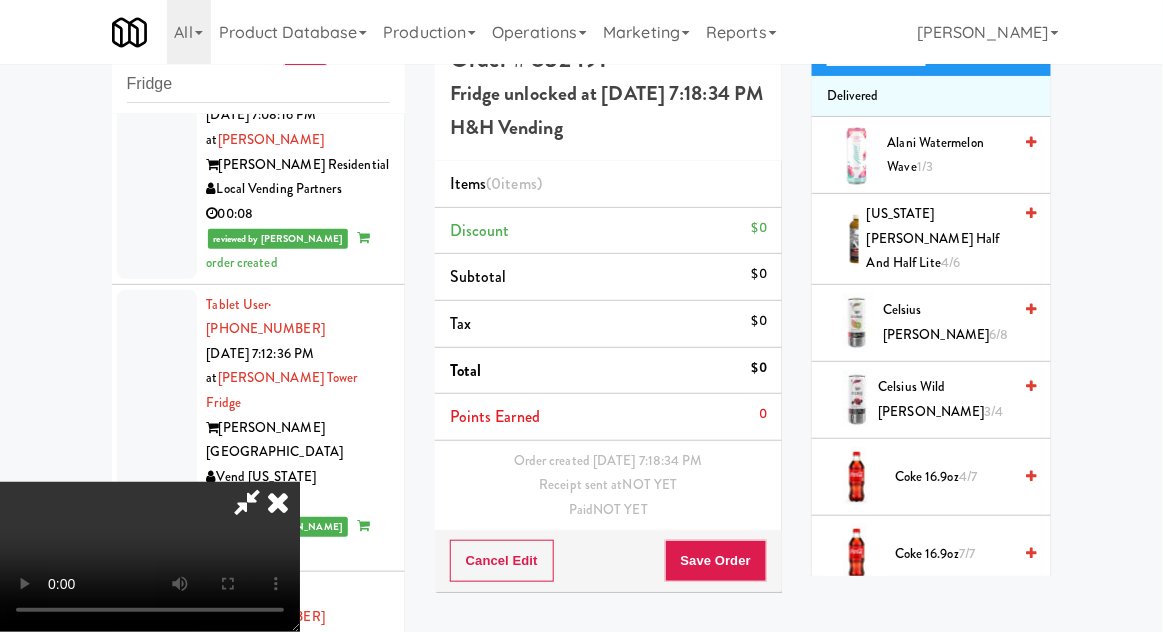 scroll, scrollTop: 492, scrollLeft: 0, axis: vertical 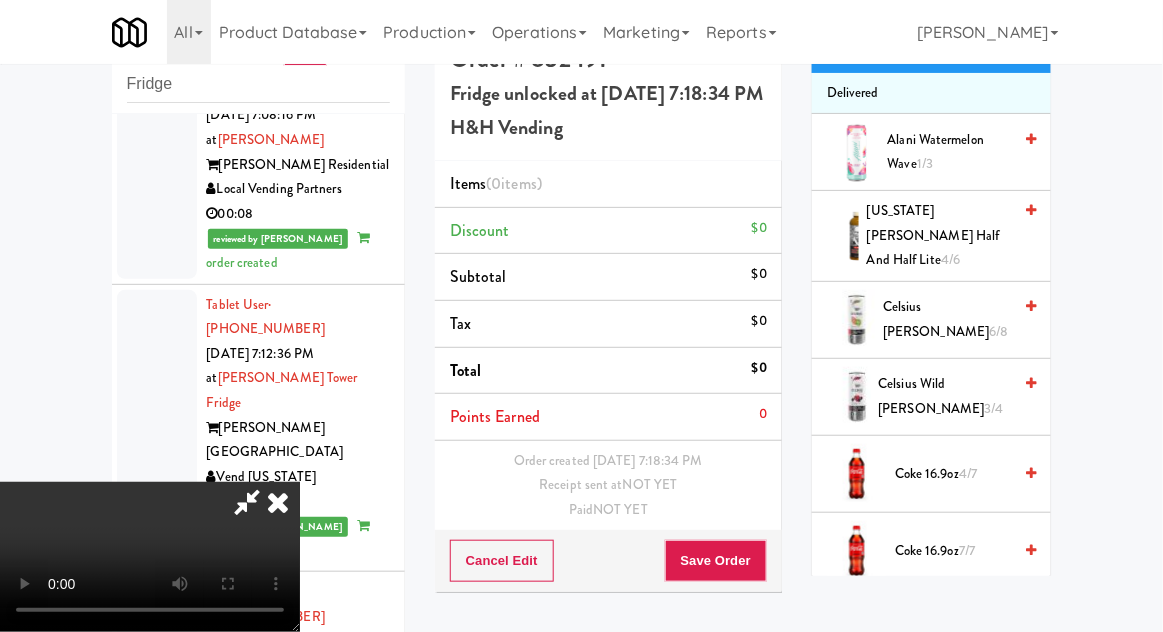 click on "7/7" at bounding box center [967, 550] 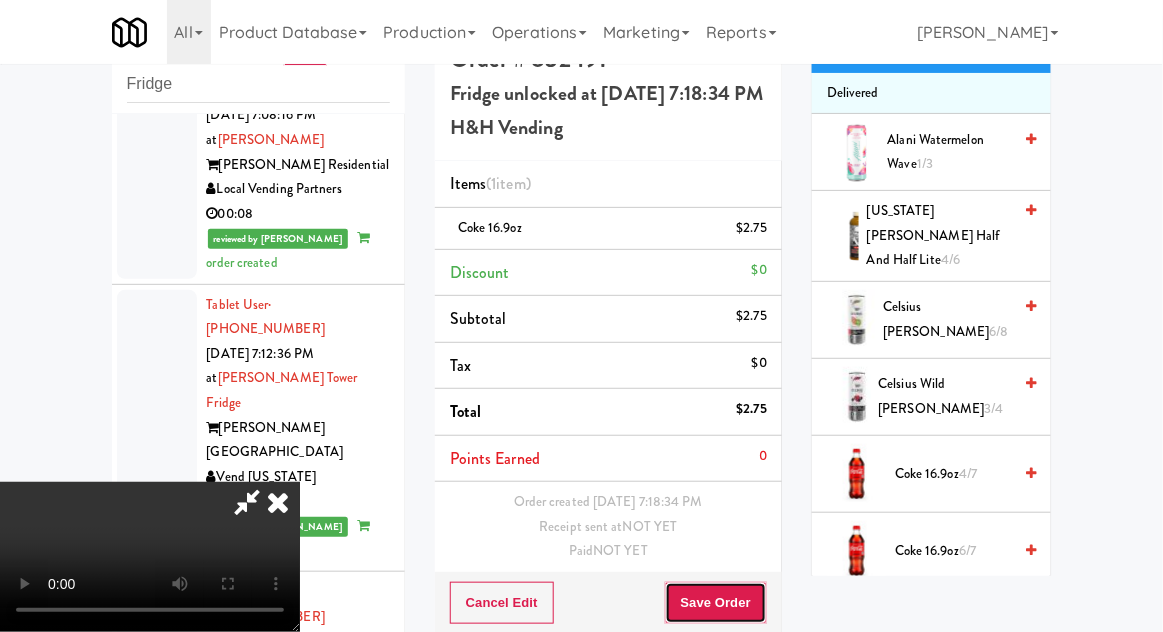 click on "Save Order" at bounding box center (716, 603) 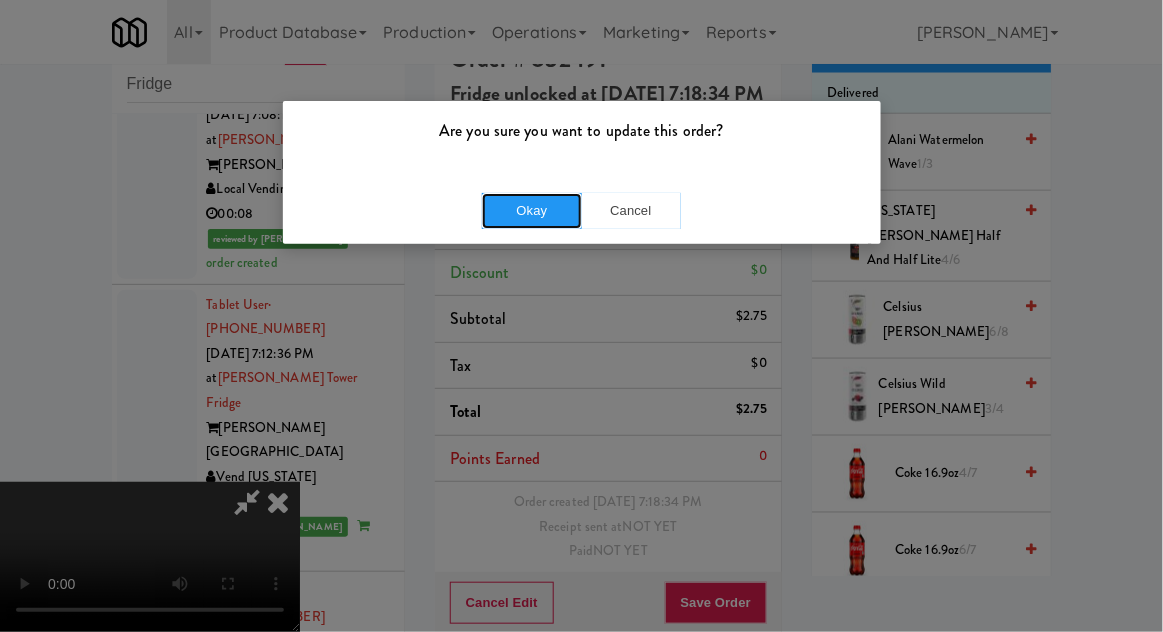 click on "Okay" at bounding box center (532, 211) 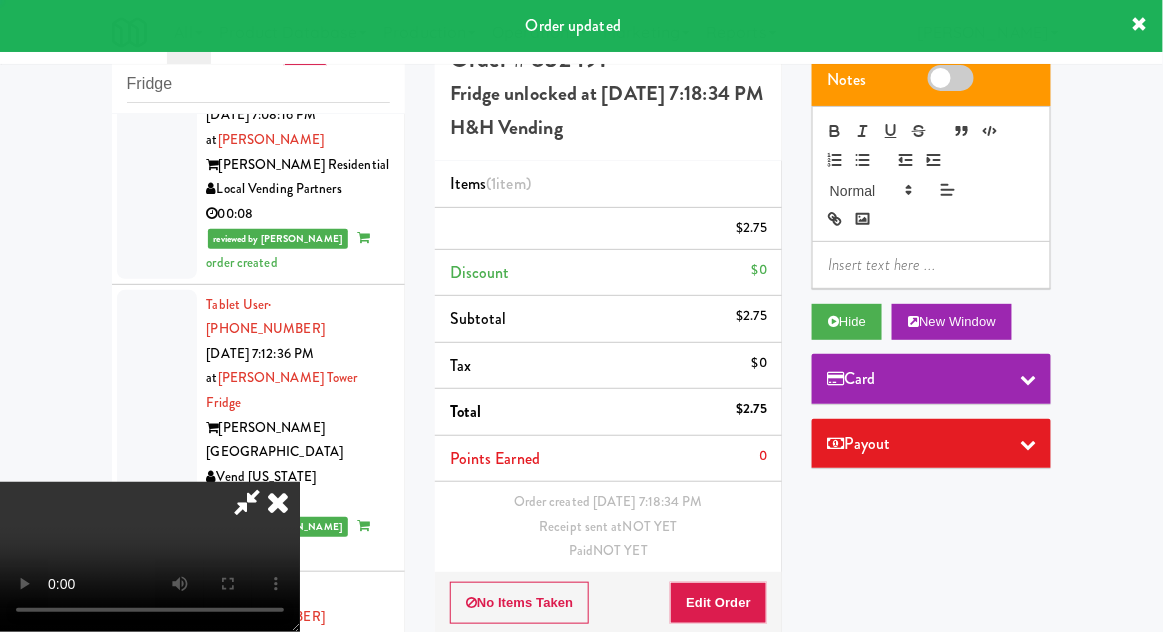 scroll, scrollTop: 0, scrollLeft: 0, axis: both 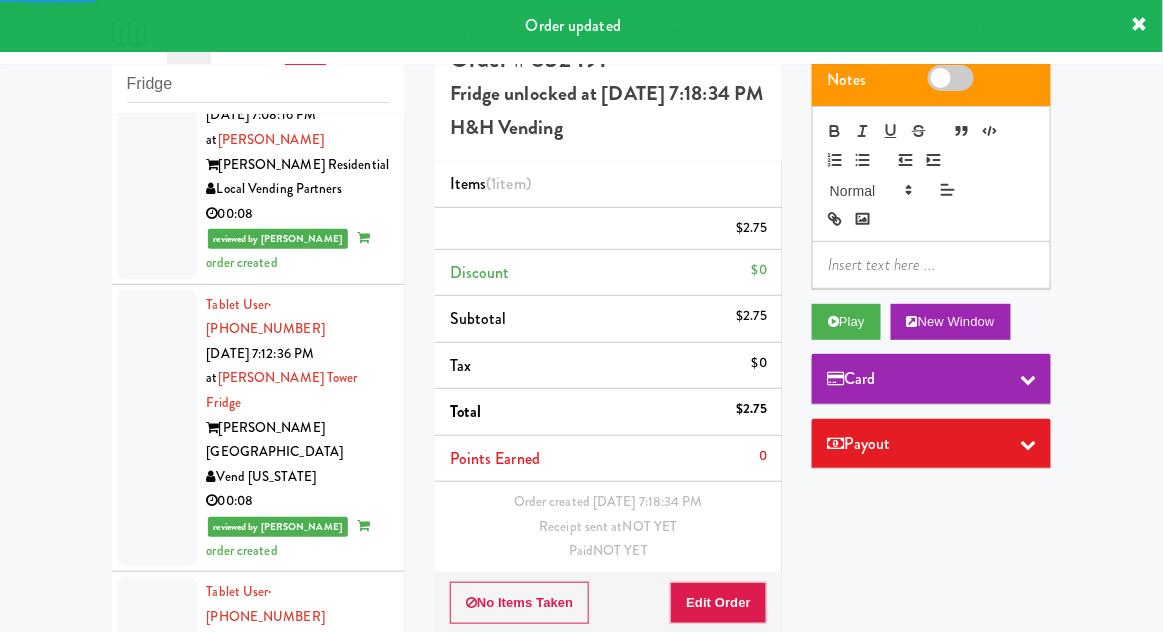 click at bounding box center [157, 1155] 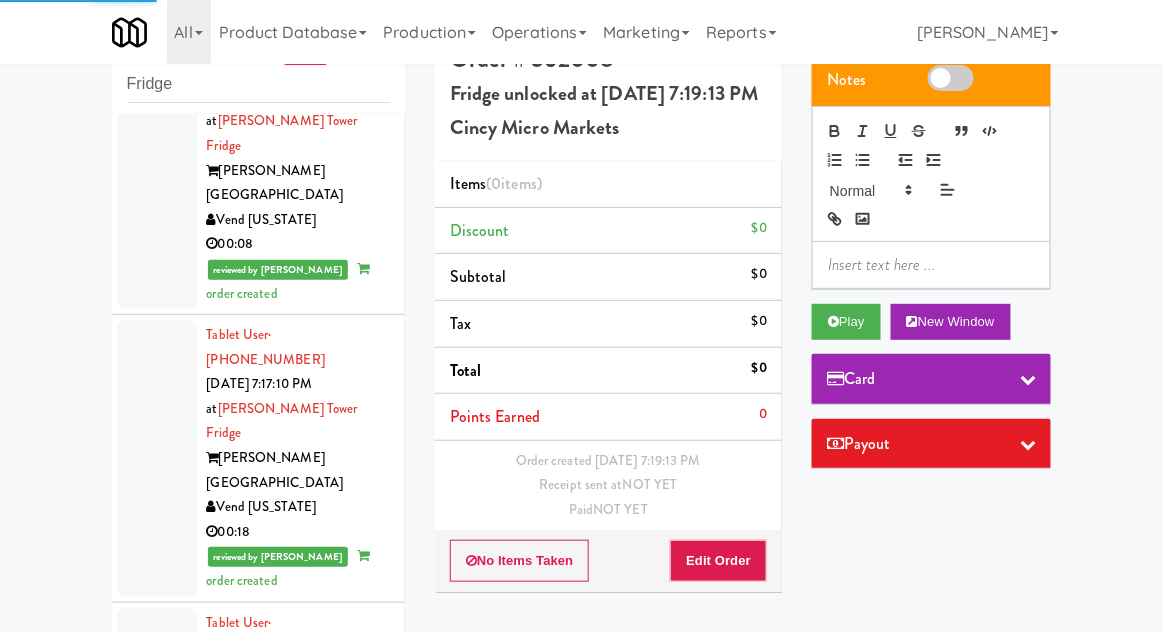 scroll, scrollTop: 4337, scrollLeft: 0, axis: vertical 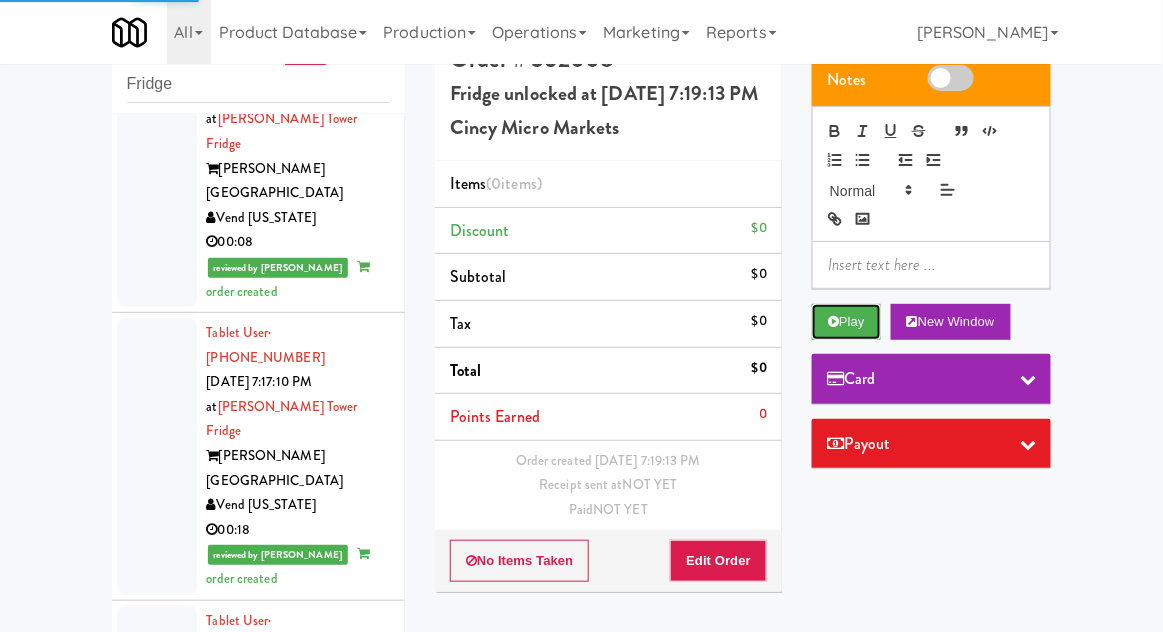 click on "Play" at bounding box center [846, 322] 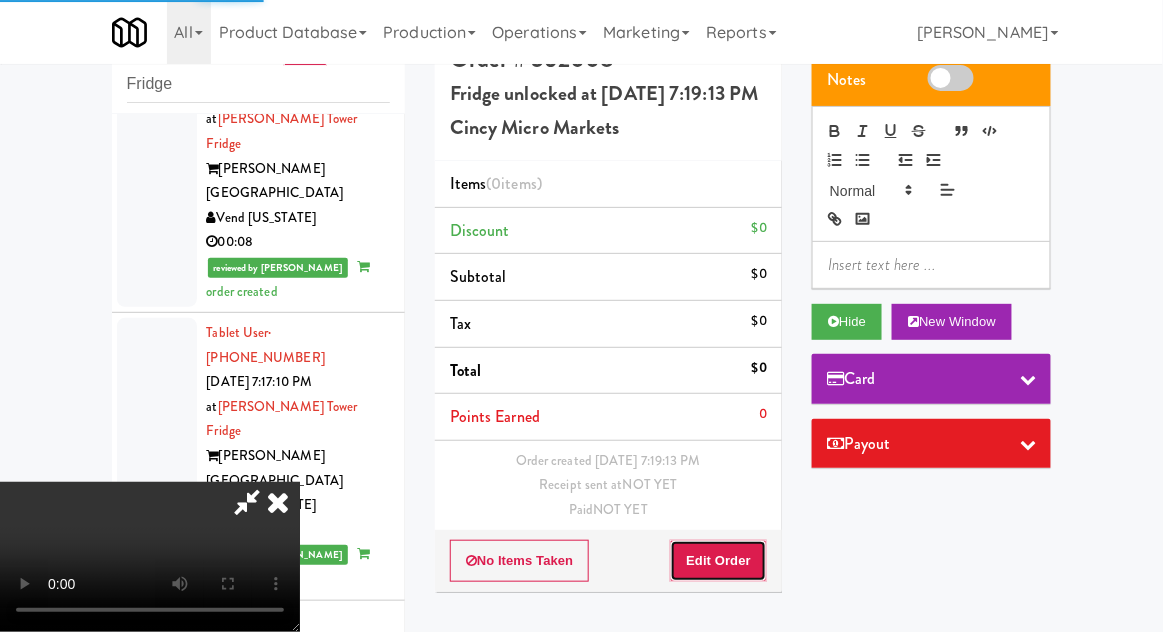 click on "Edit Order" at bounding box center [718, 561] 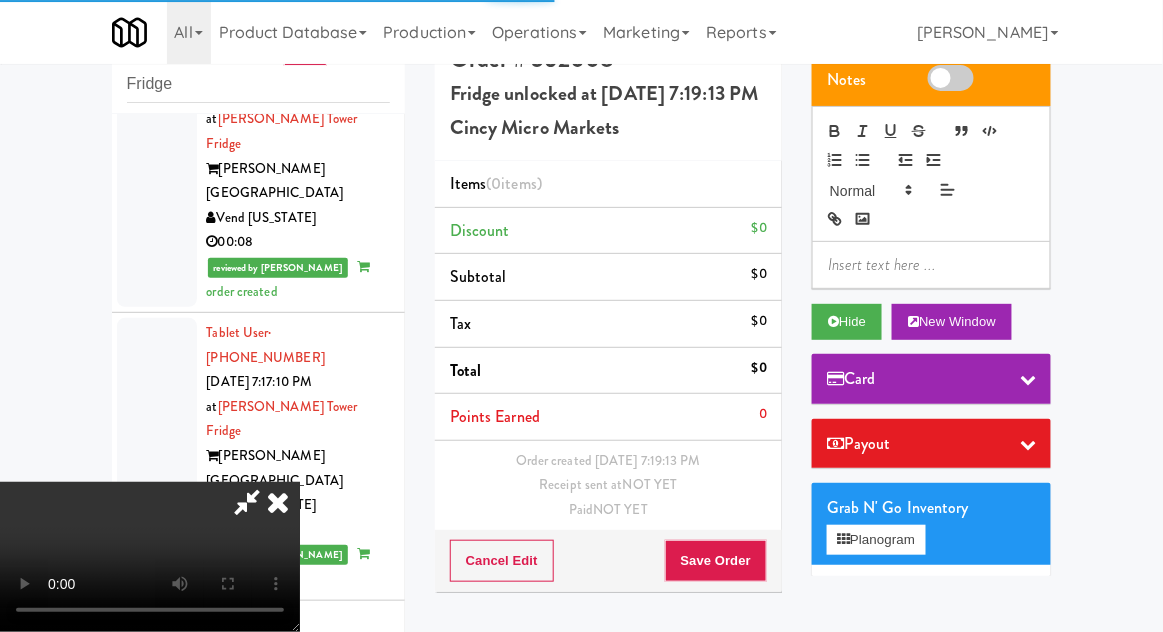 scroll, scrollTop: 73, scrollLeft: 0, axis: vertical 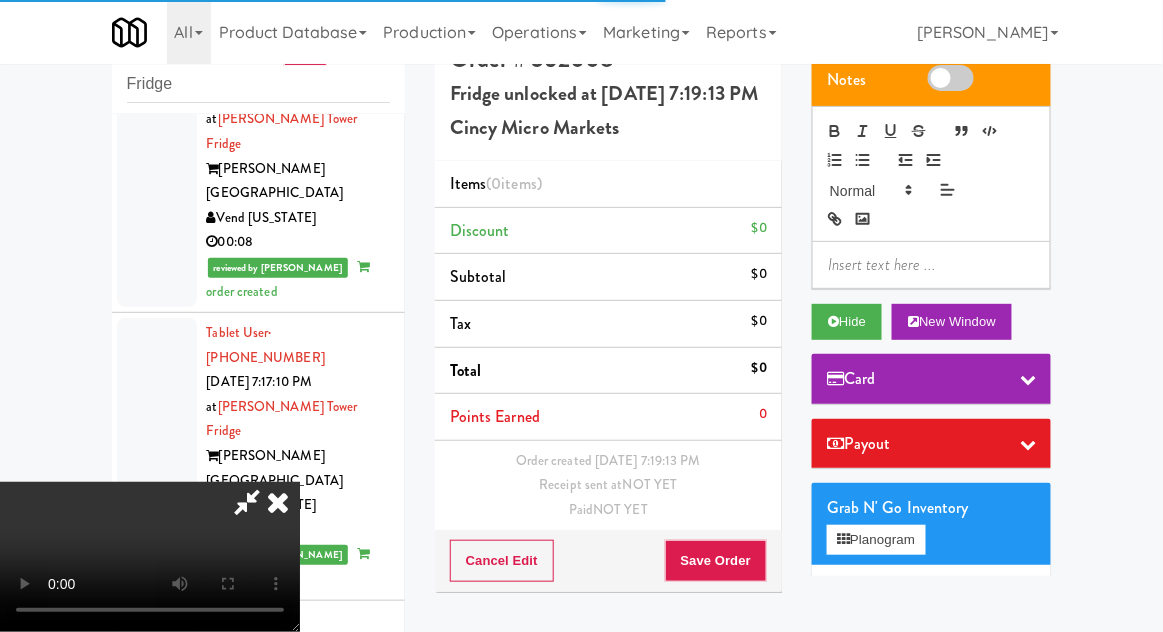 type 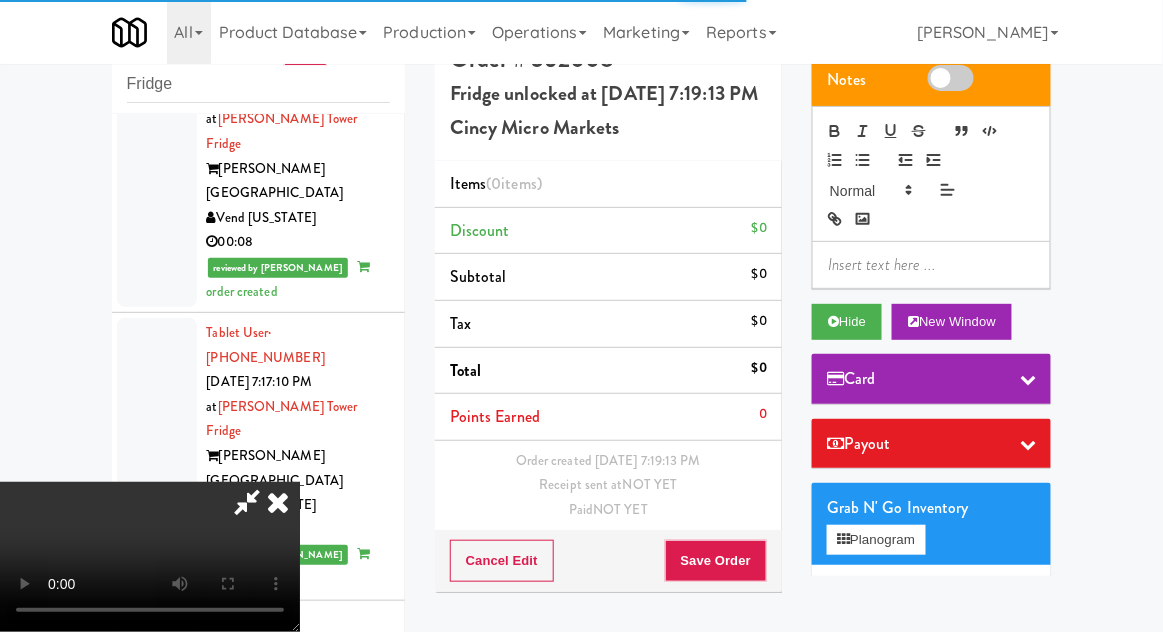 scroll, scrollTop: 0, scrollLeft: 0, axis: both 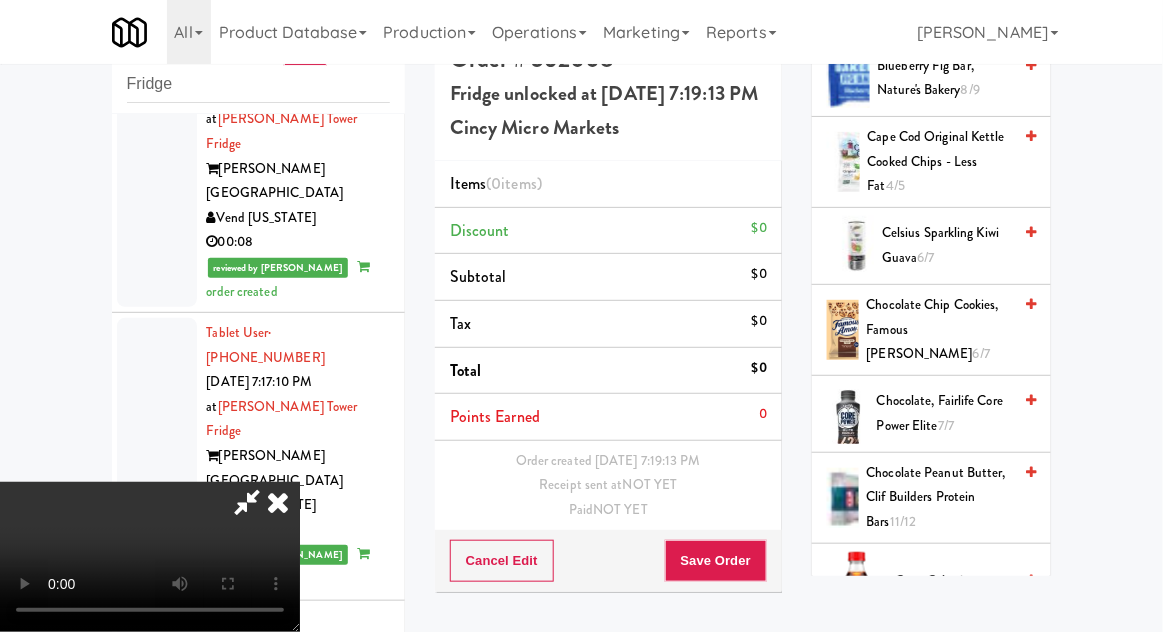 click on "Chocolate Peanut Butter, Clif Builders Protein Bars  11/12" at bounding box center [939, 498] 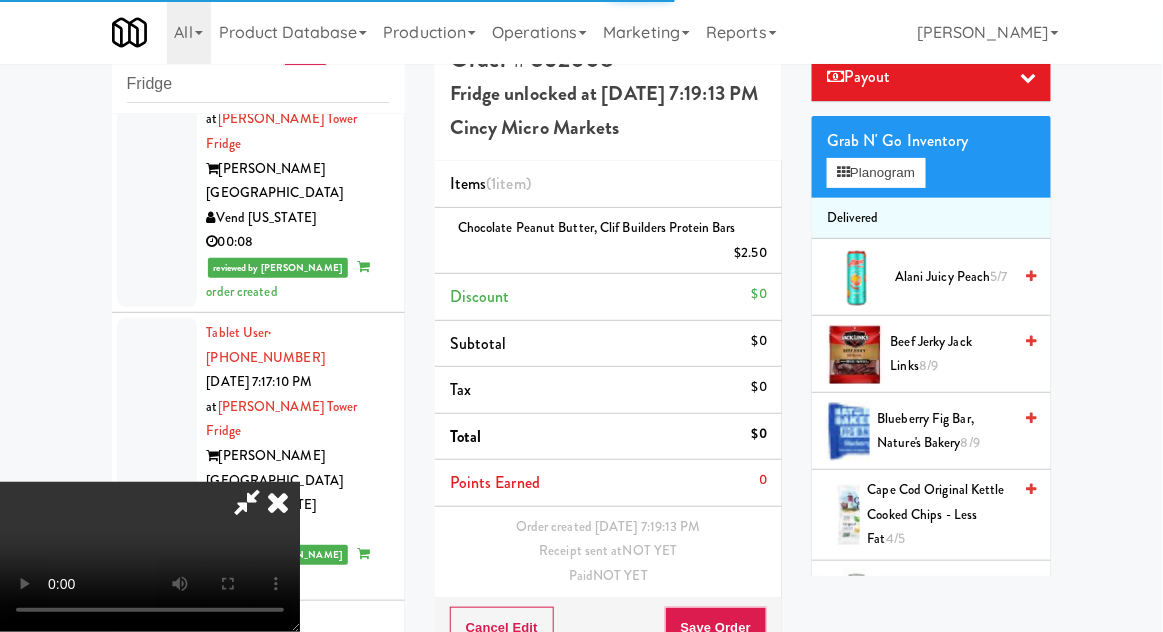 scroll, scrollTop: 332, scrollLeft: 0, axis: vertical 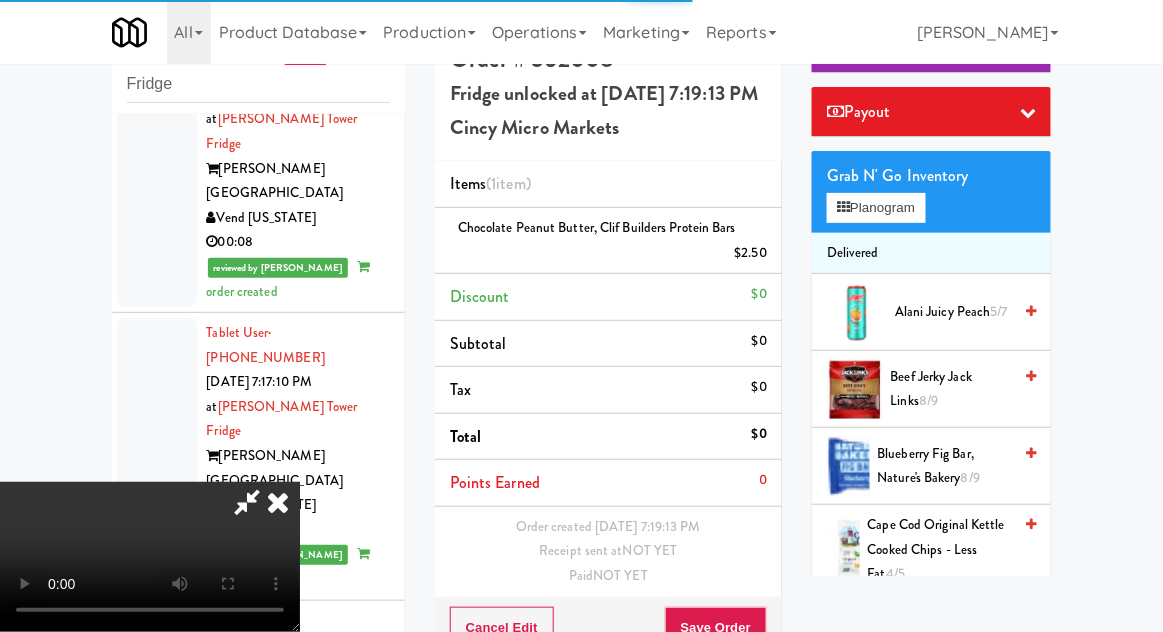 click on "Alani Juicy Peach  5/7" at bounding box center [953, 312] 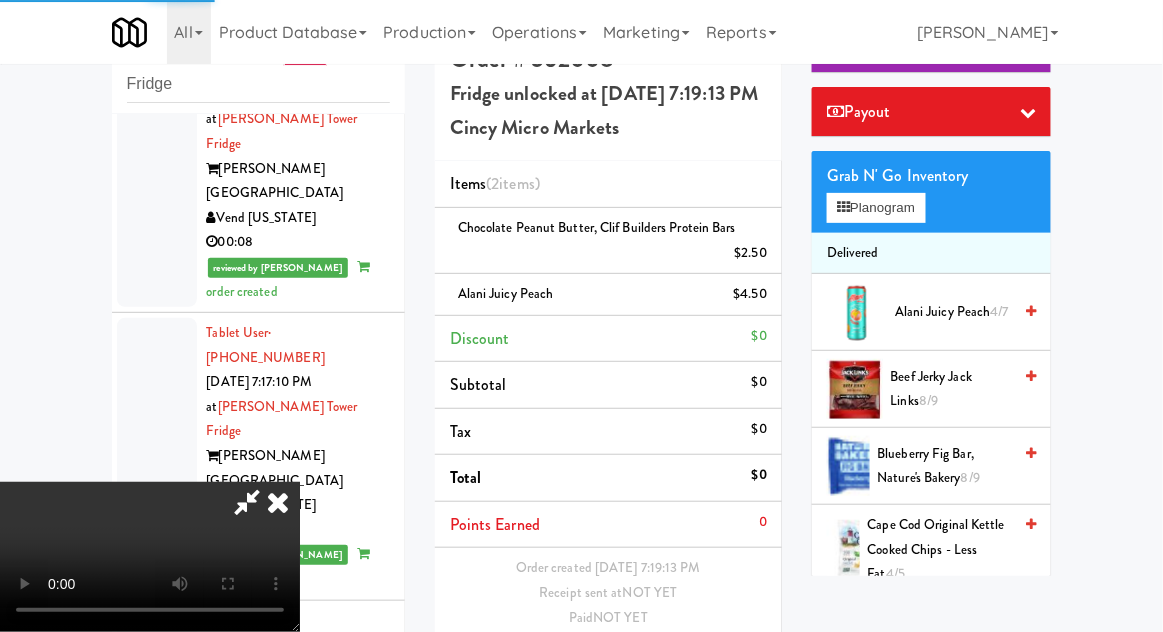 scroll, scrollTop: 73, scrollLeft: 0, axis: vertical 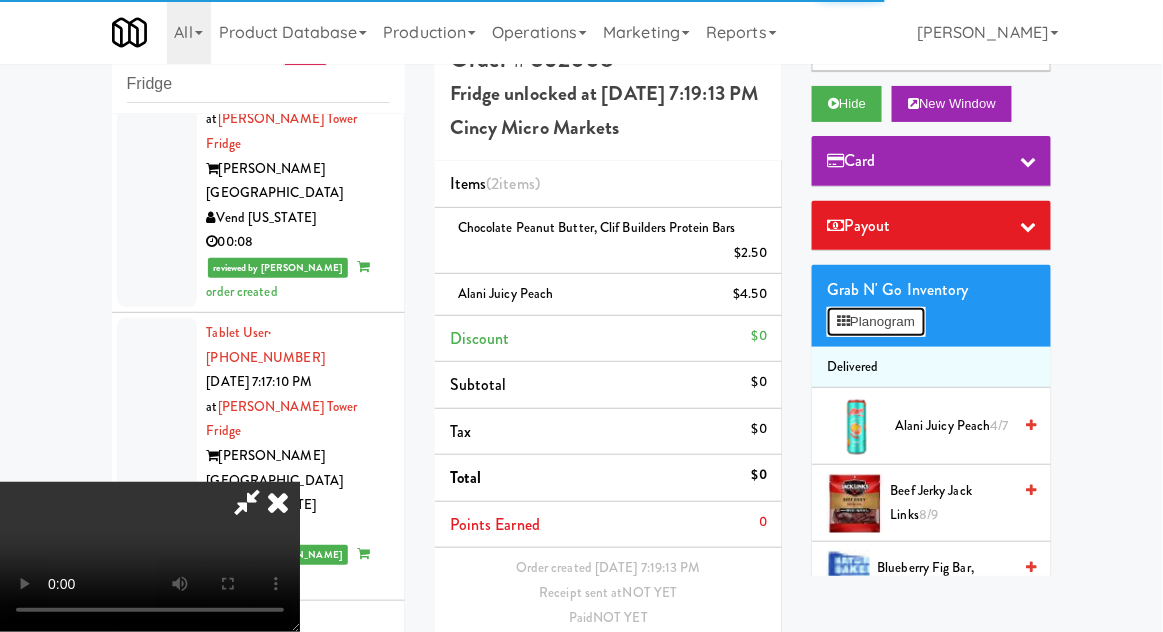 click on "Planogram" at bounding box center (876, 322) 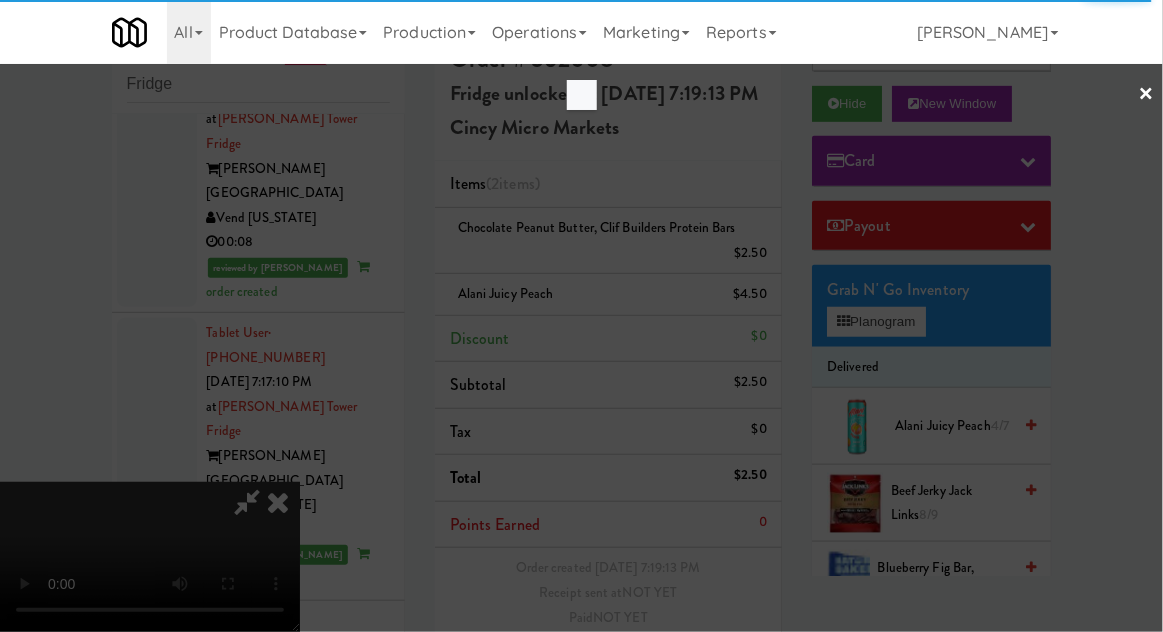 click at bounding box center (581, 316) 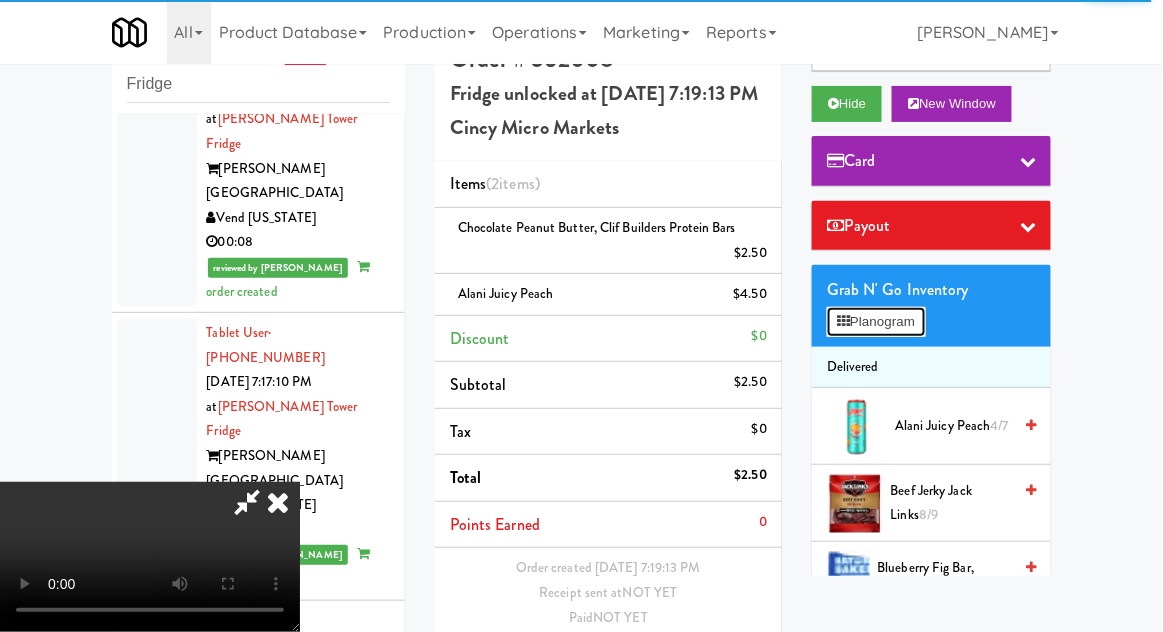 click on "Planogram" at bounding box center [876, 322] 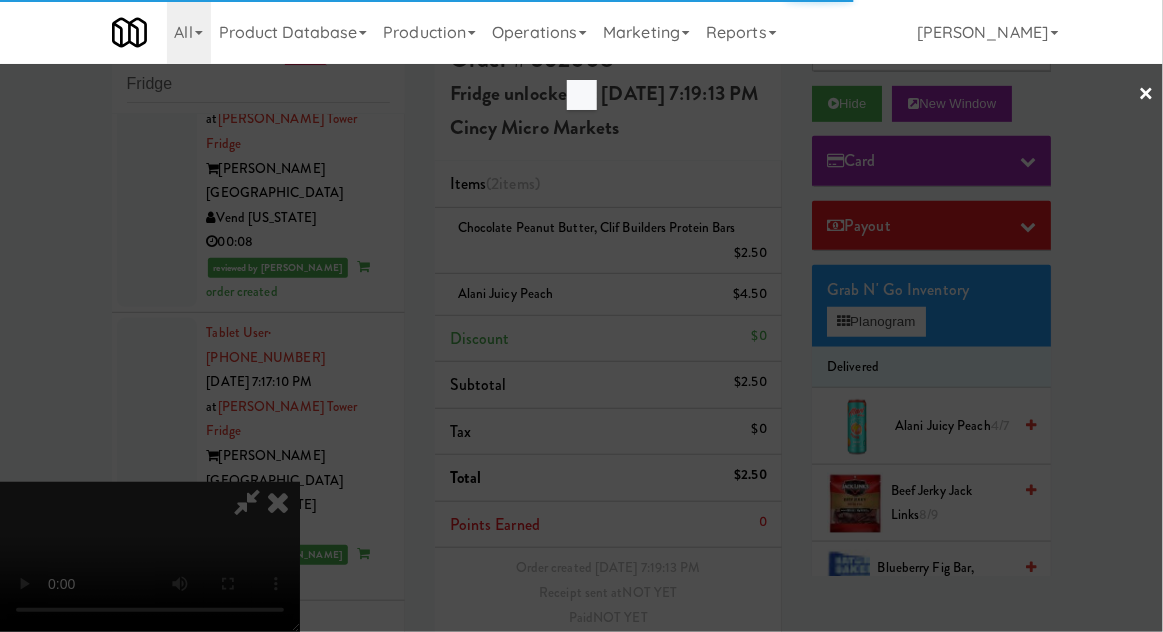 click at bounding box center (581, 316) 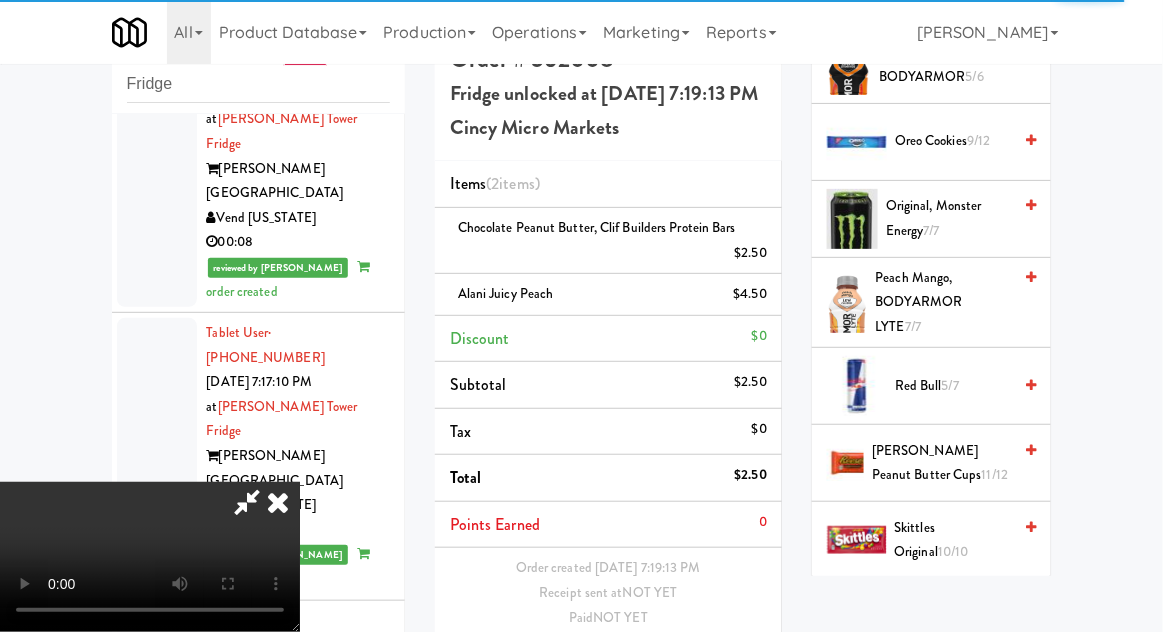 scroll, scrollTop: 2153, scrollLeft: 0, axis: vertical 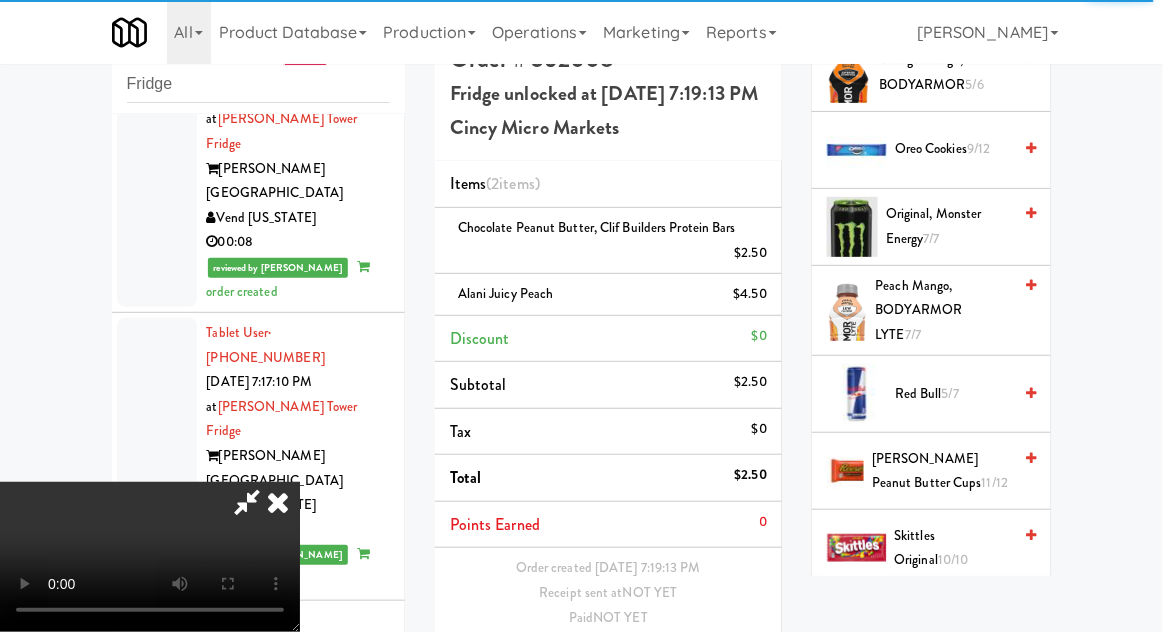 click on "Red Bull  5/7" at bounding box center (953, 394) 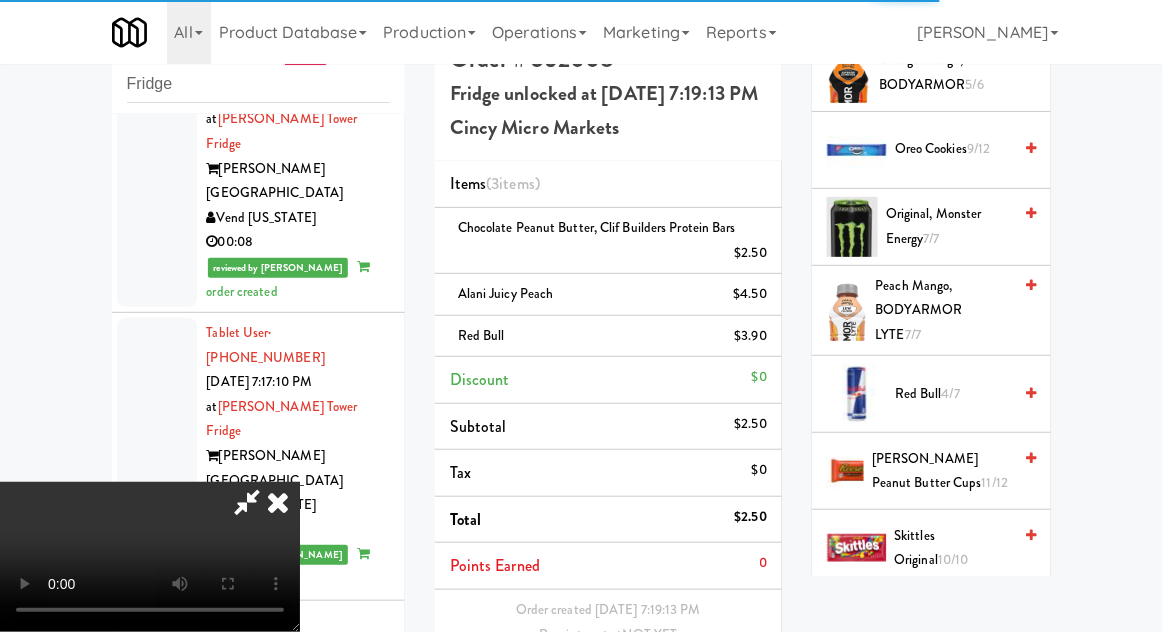 scroll, scrollTop: 73, scrollLeft: 0, axis: vertical 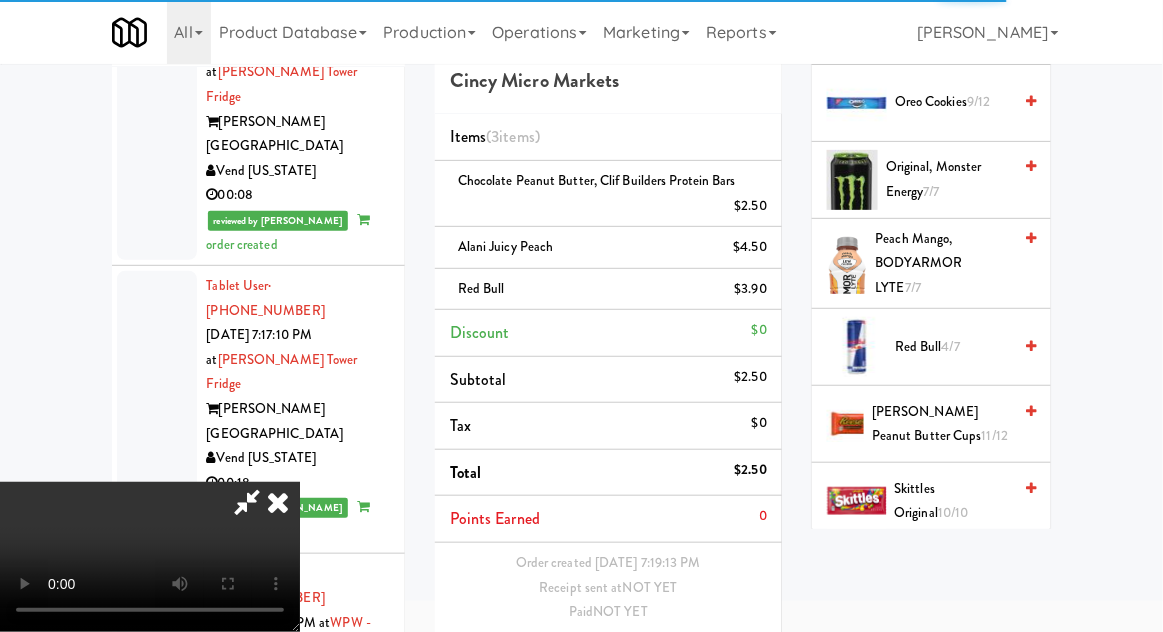 click on "Save Order" at bounding box center (716, 664) 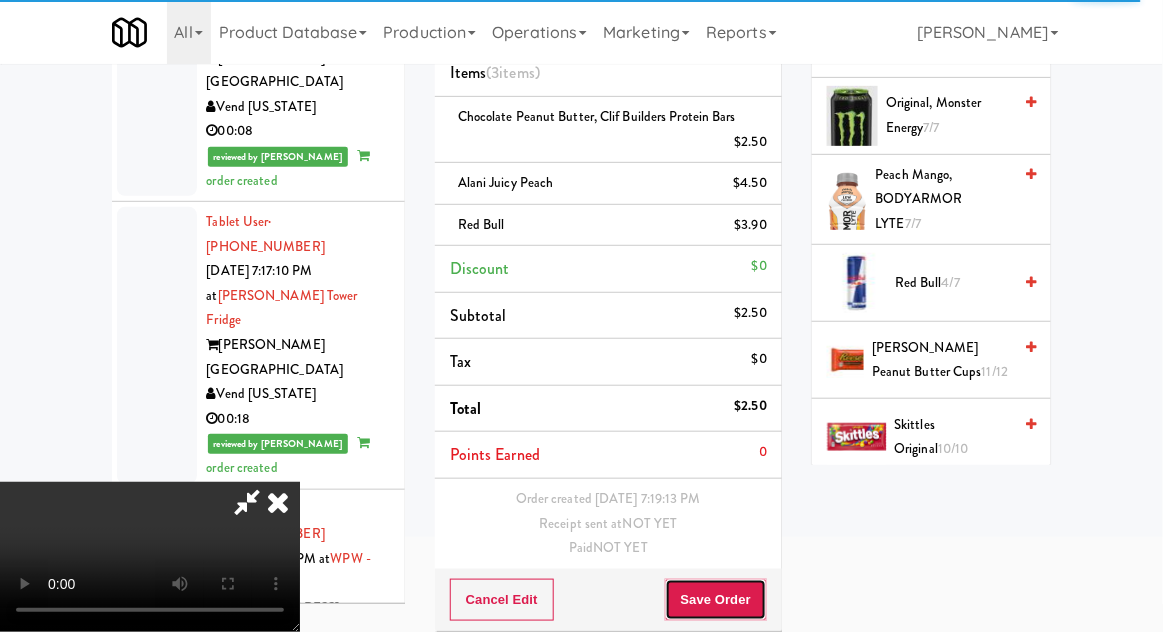 scroll, scrollTop: 191, scrollLeft: 0, axis: vertical 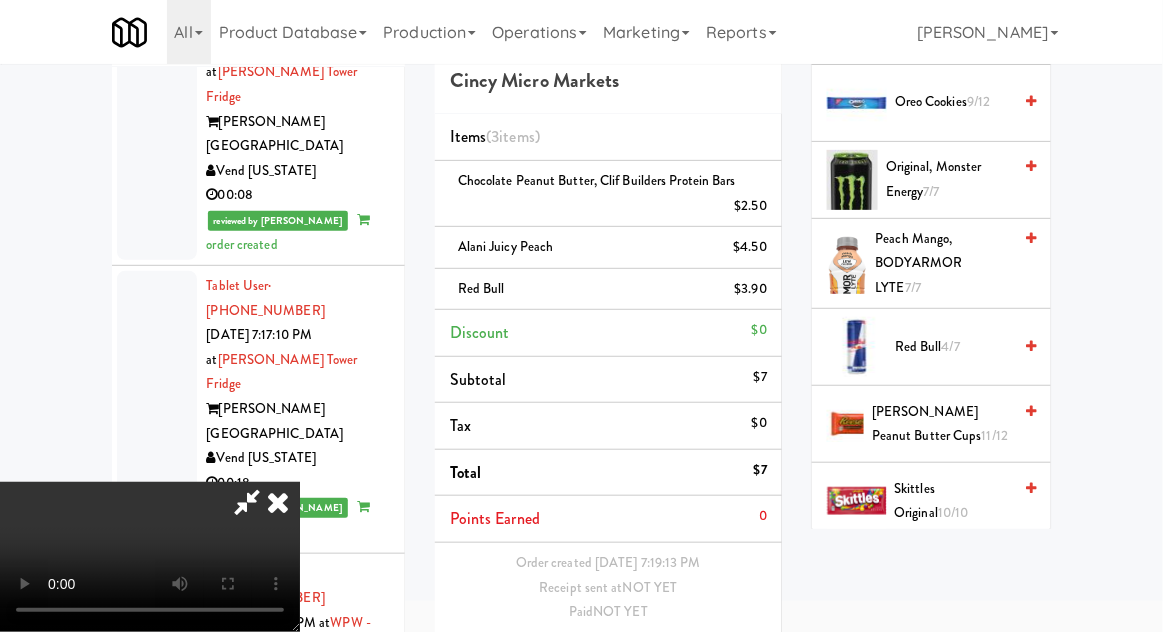 click on "Save Order" at bounding box center [716, 664] 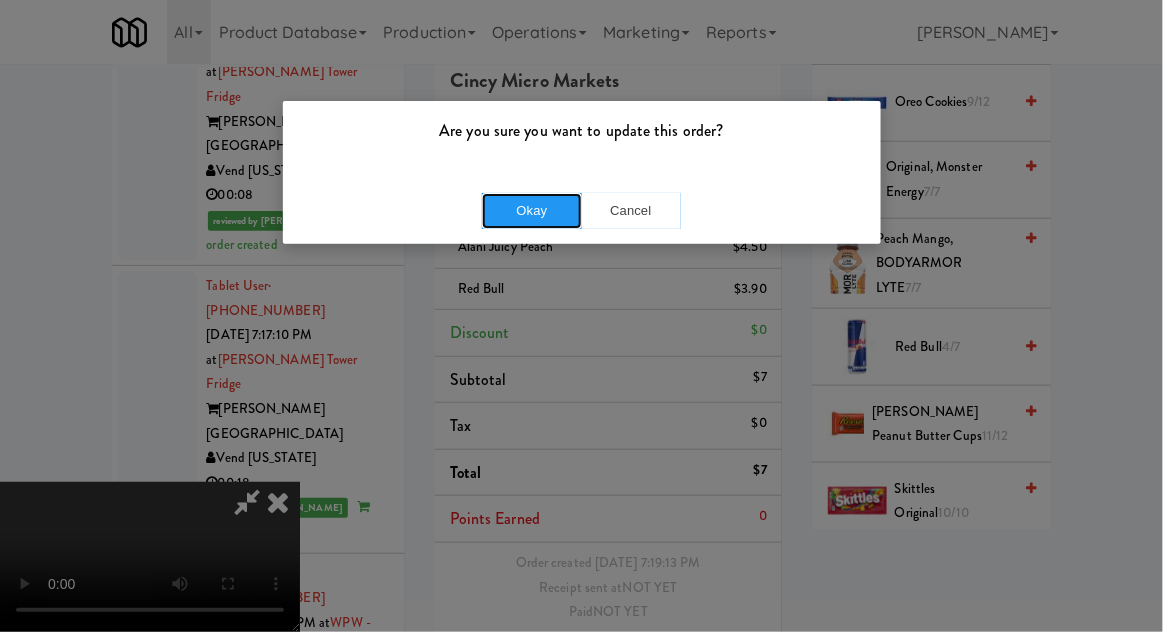 click on "Okay" at bounding box center [532, 211] 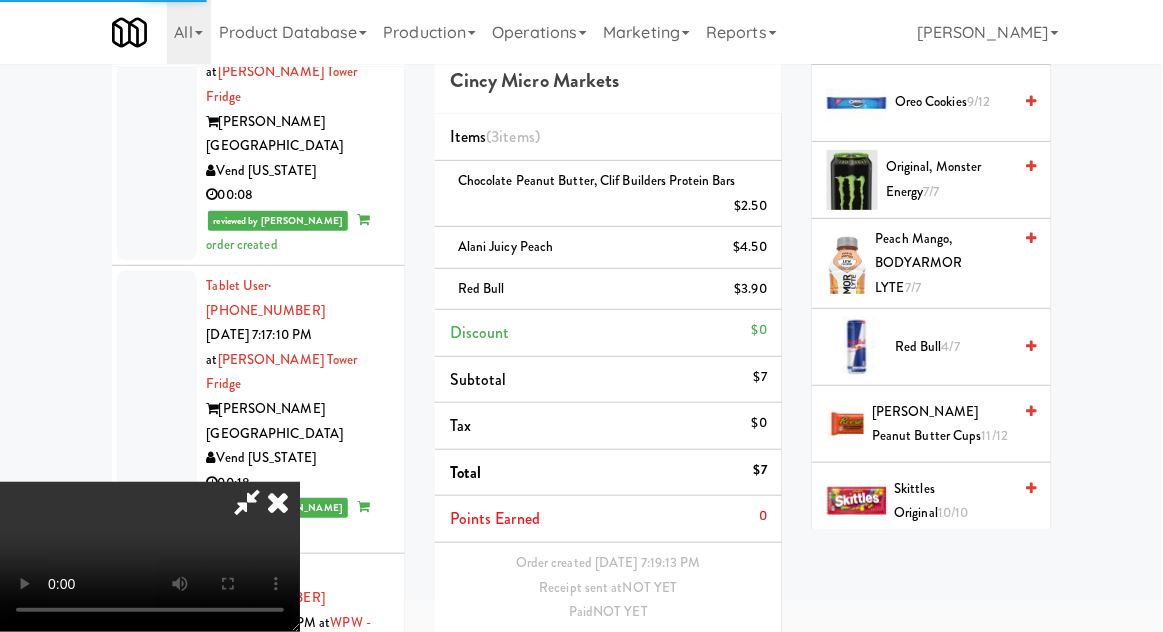 scroll, scrollTop: 0, scrollLeft: 0, axis: both 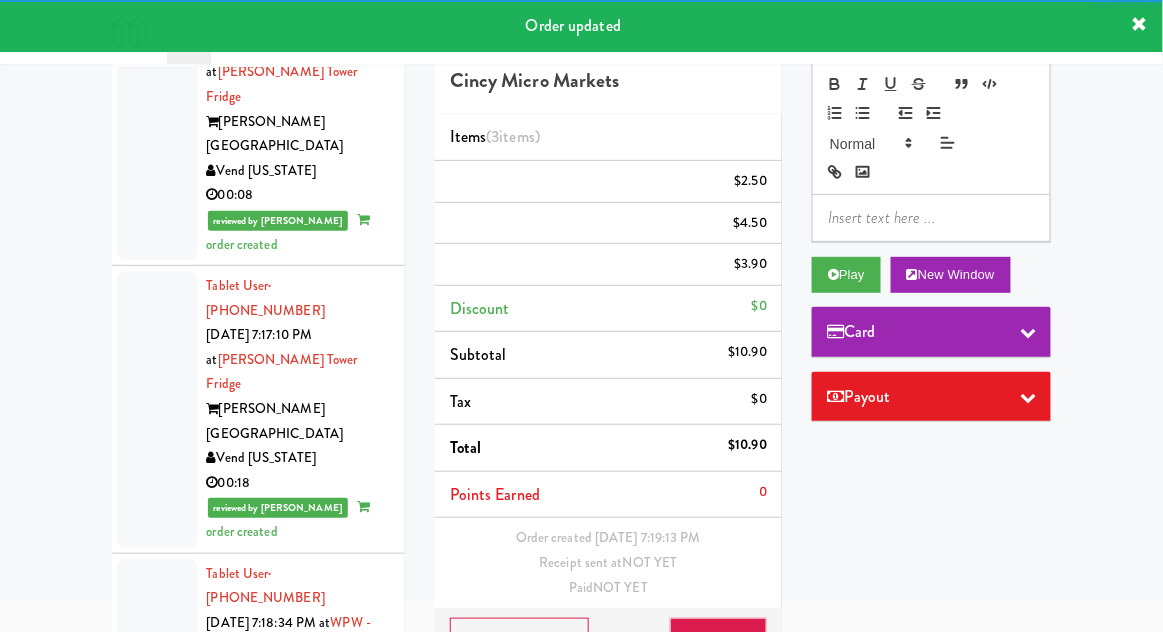click at bounding box center (157, 1112) 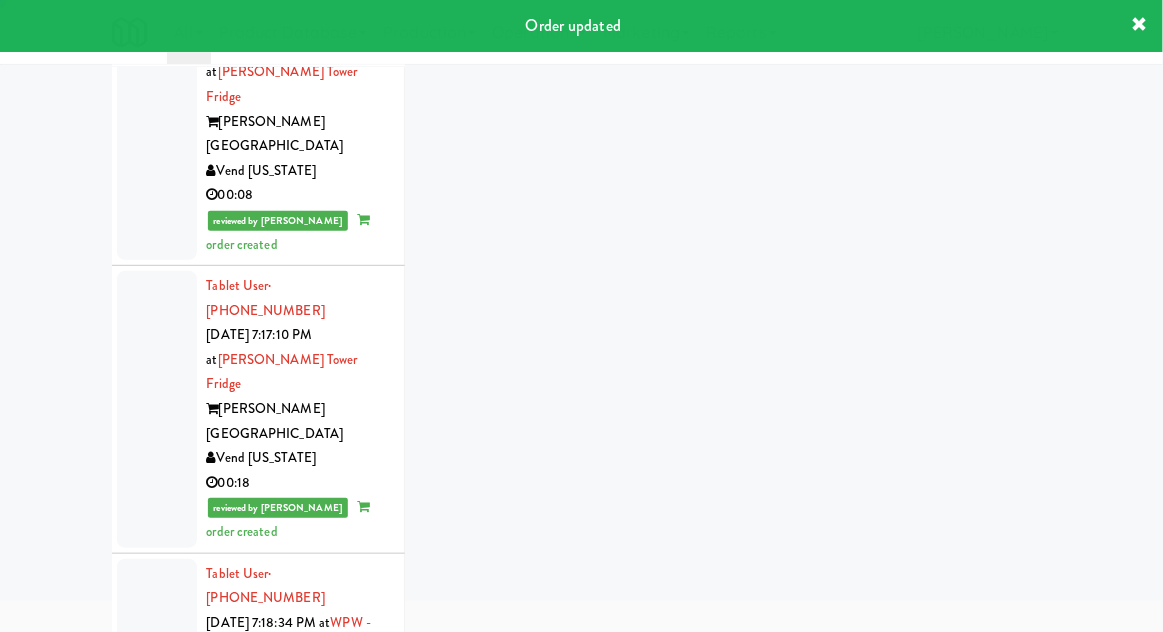 scroll, scrollTop: 48, scrollLeft: 0, axis: vertical 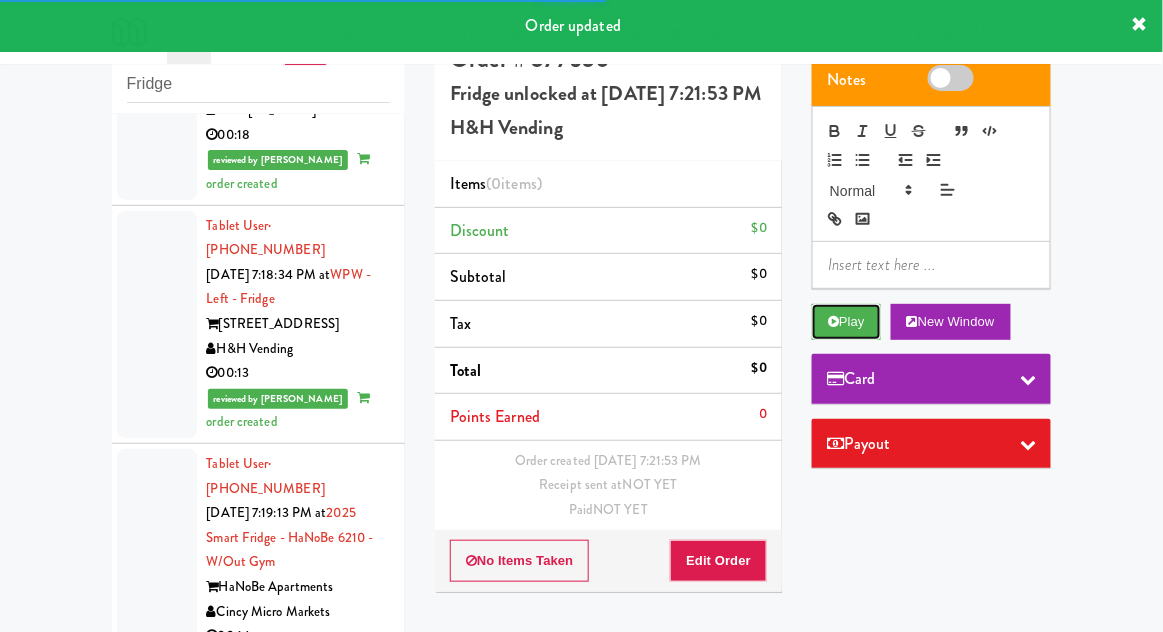click on "Play" at bounding box center [846, 322] 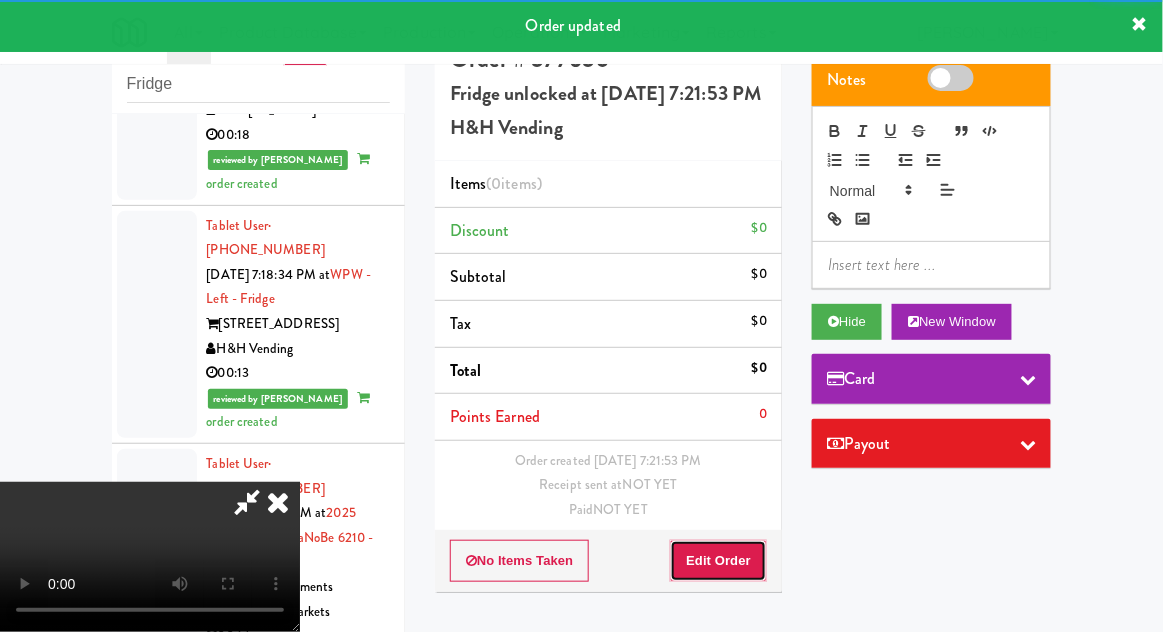 click on "Edit Order" at bounding box center (718, 561) 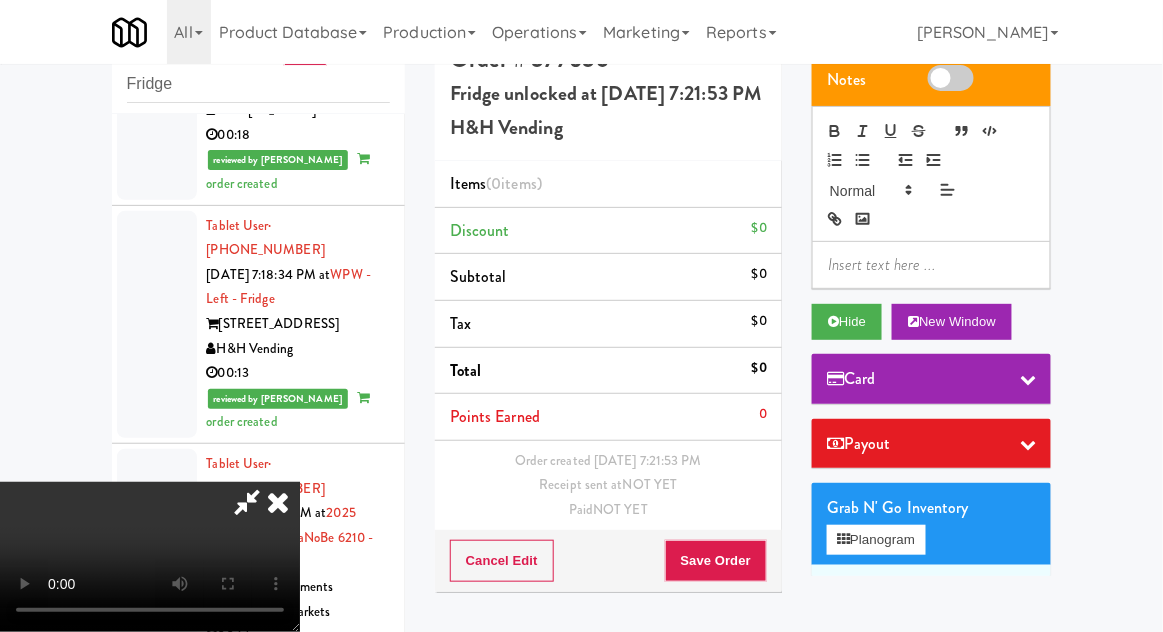 type 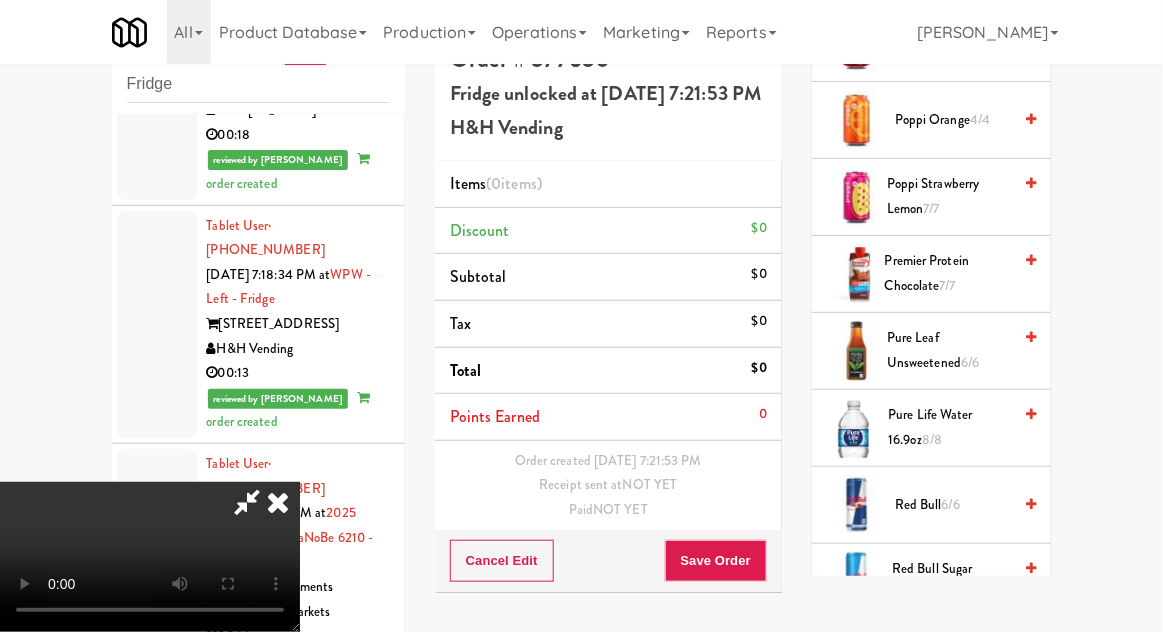 scroll, scrollTop: 2649, scrollLeft: 0, axis: vertical 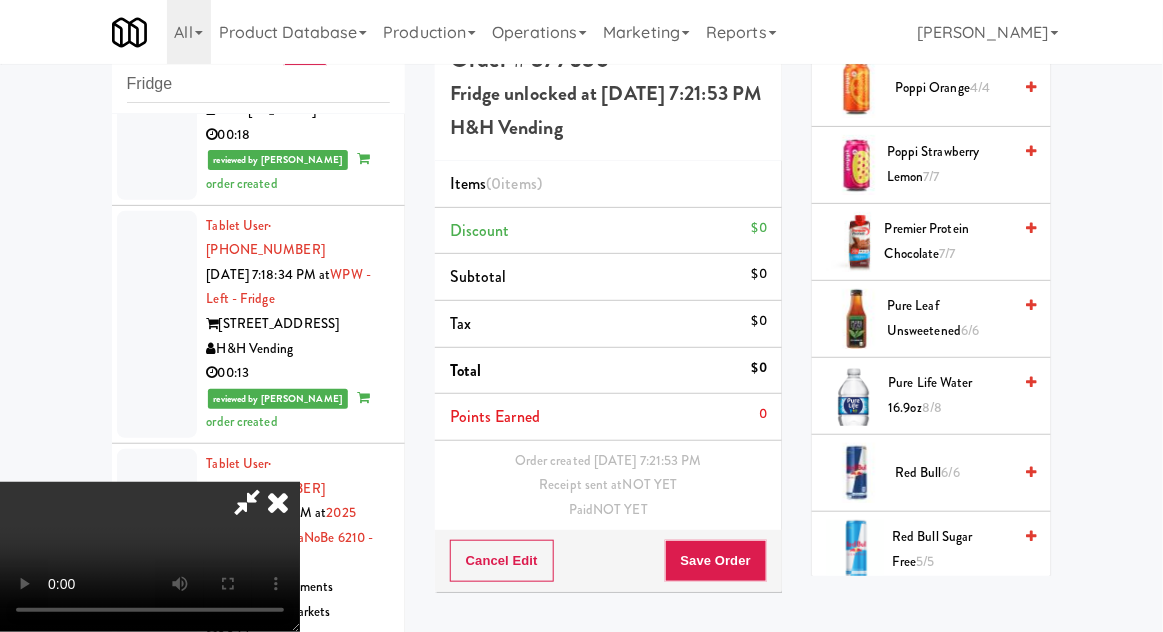 click on "Red Bull Sugar Free  5/5" at bounding box center [951, 549] 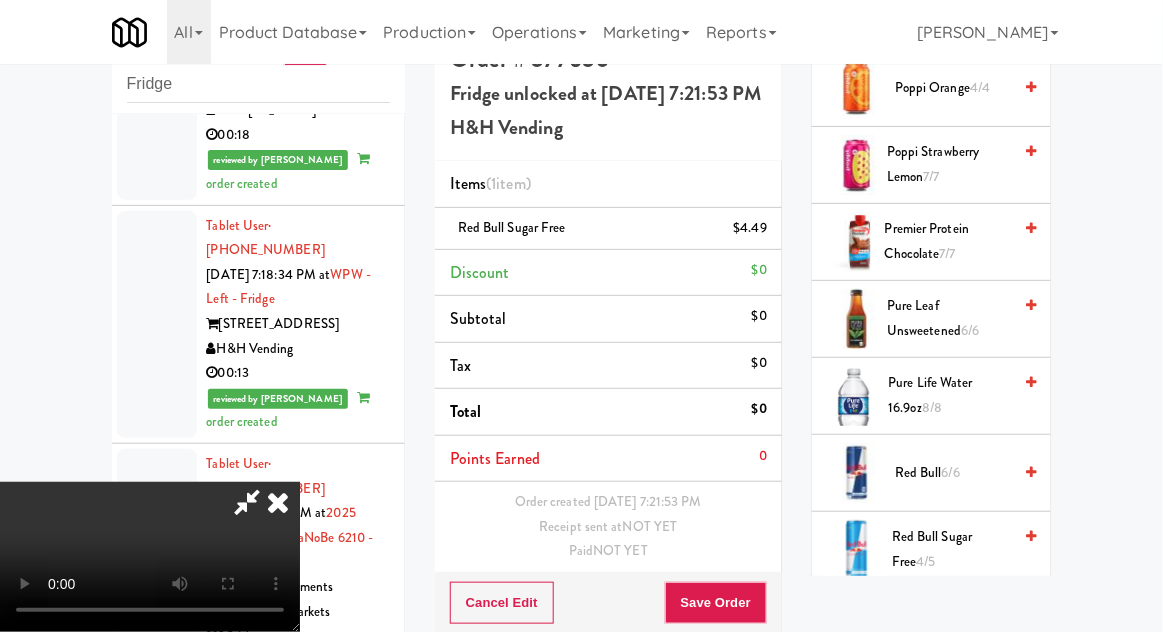 click on "Red Bull Sugar Free  4/5" at bounding box center (951, 549) 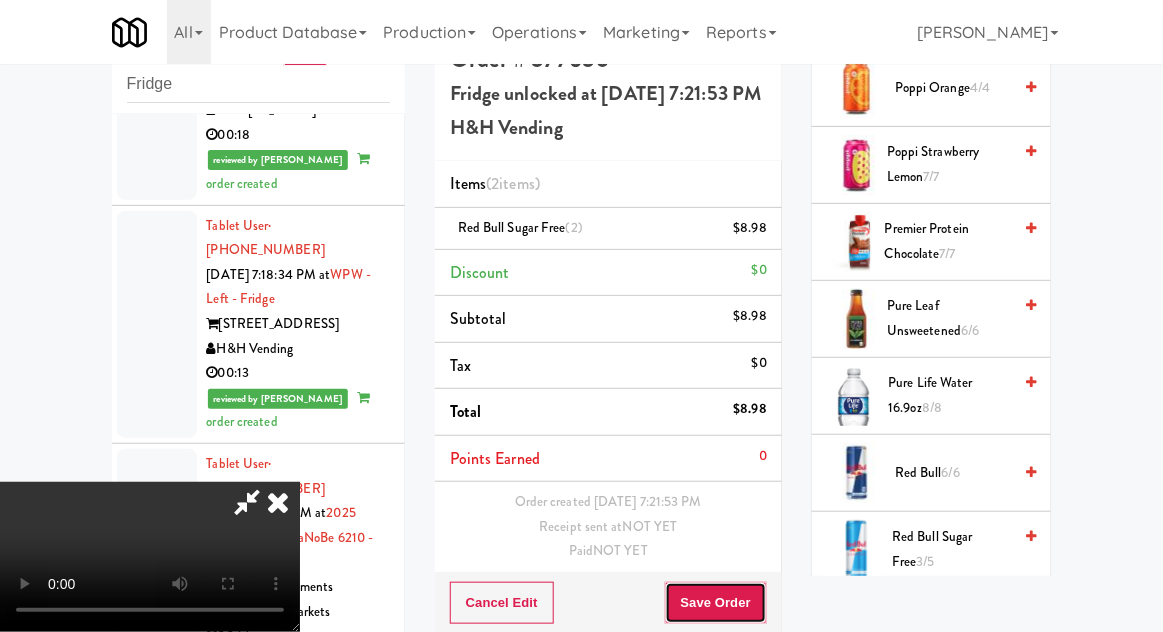 click on "Save Order" at bounding box center (716, 603) 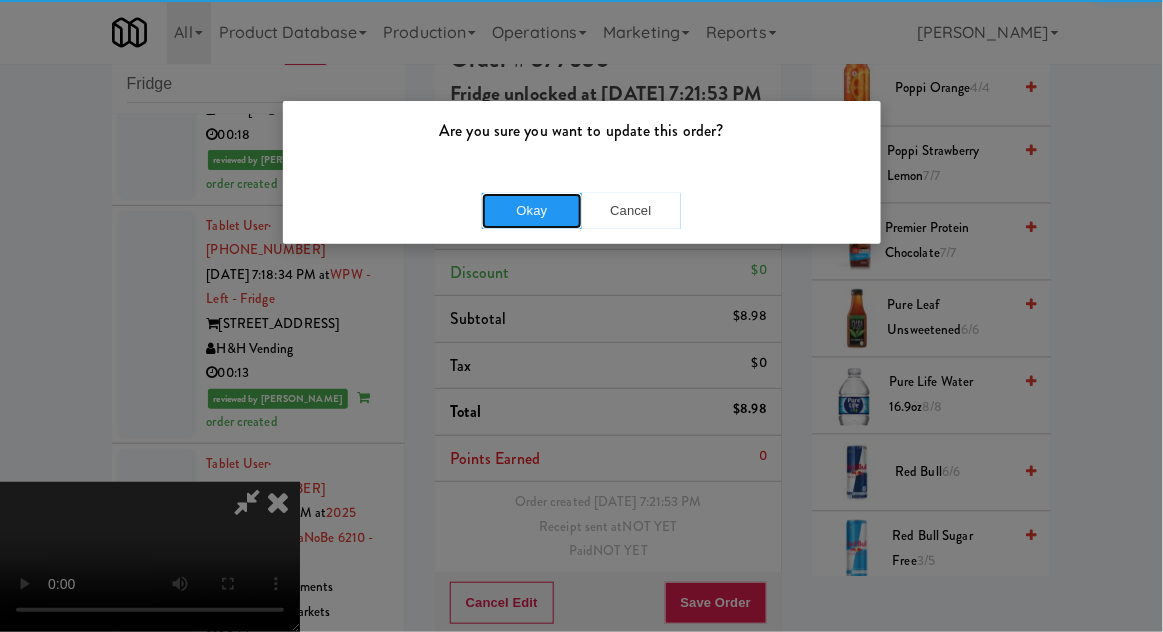 click on "Okay" at bounding box center (532, 211) 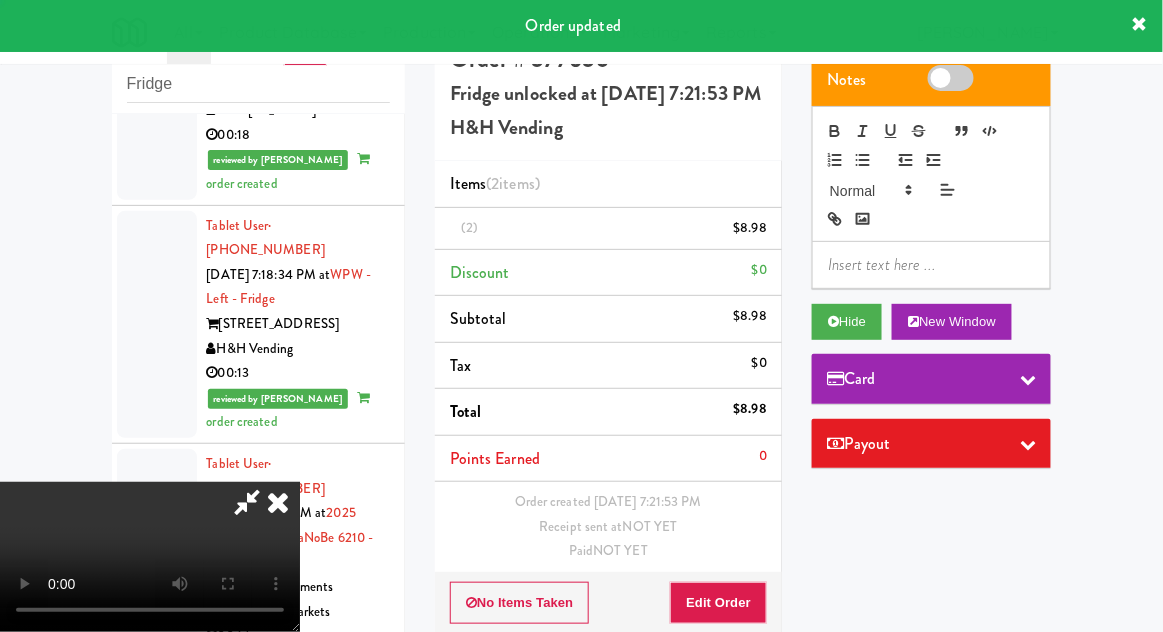 scroll, scrollTop: 0, scrollLeft: 0, axis: both 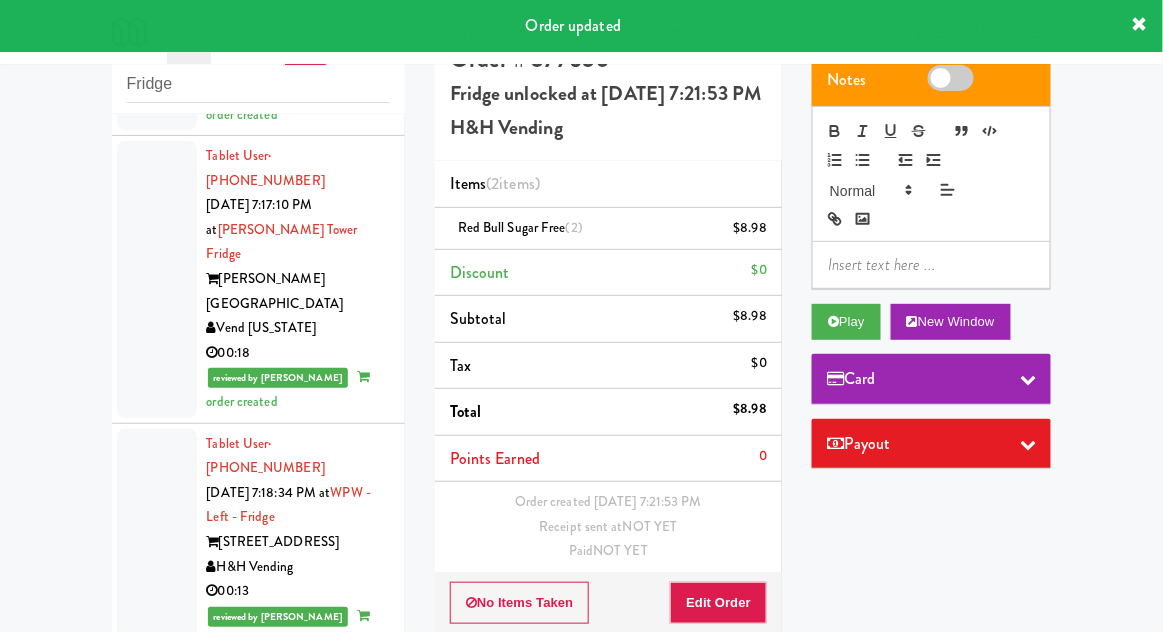 click at bounding box center (157, 1282) 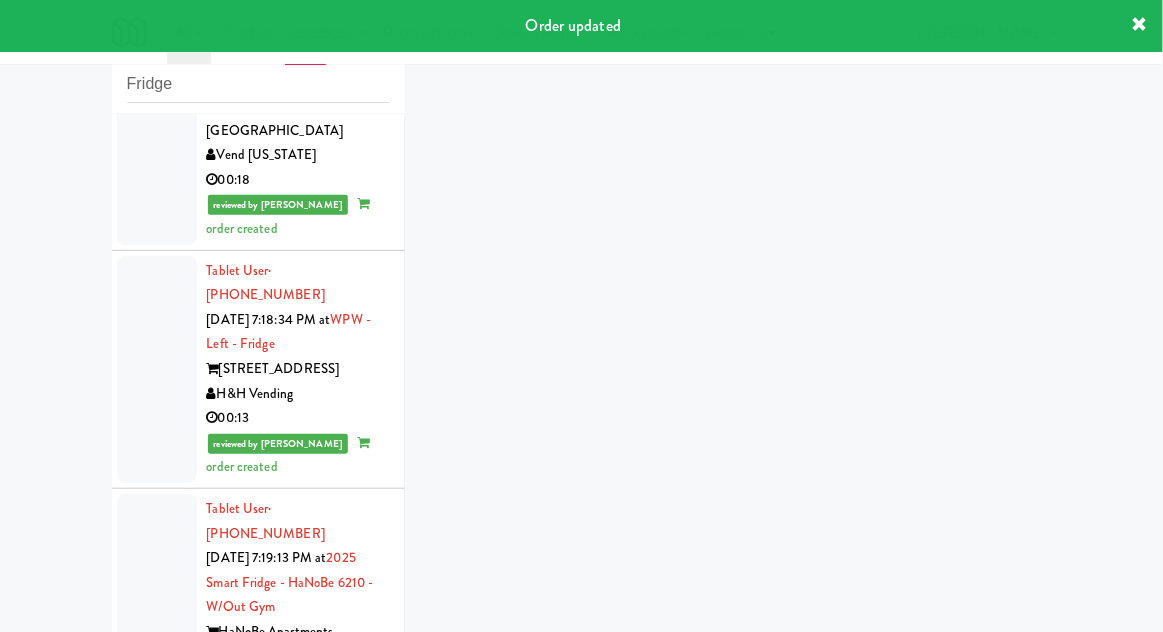 scroll, scrollTop: 4781, scrollLeft: 0, axis: vertical 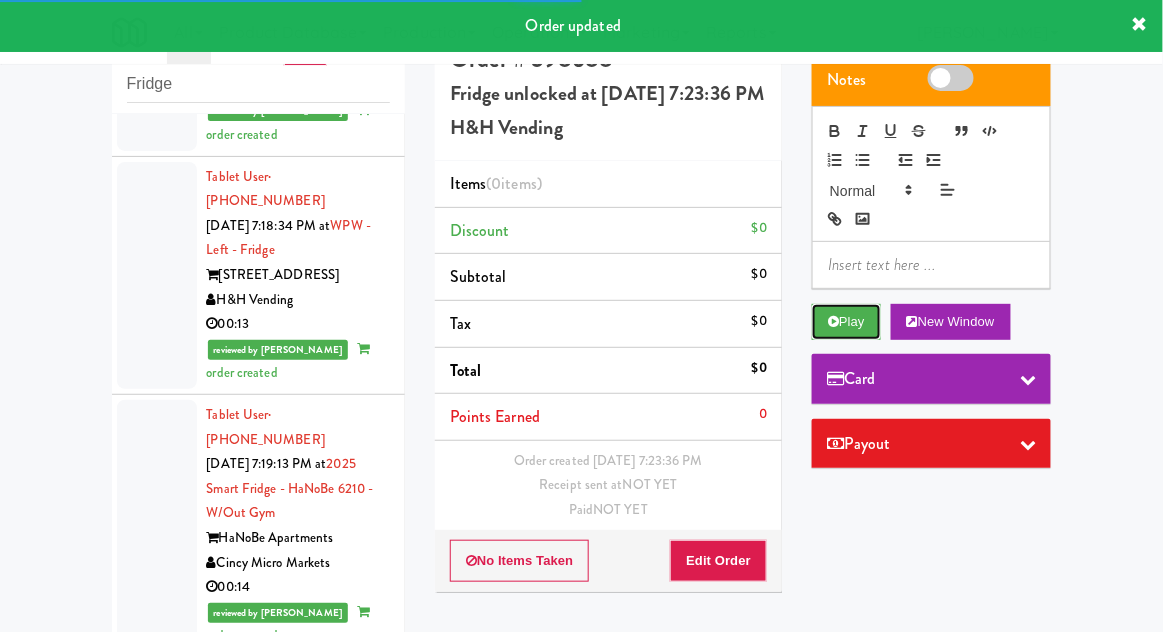 click on "Play" at bounding box center [846, 322] 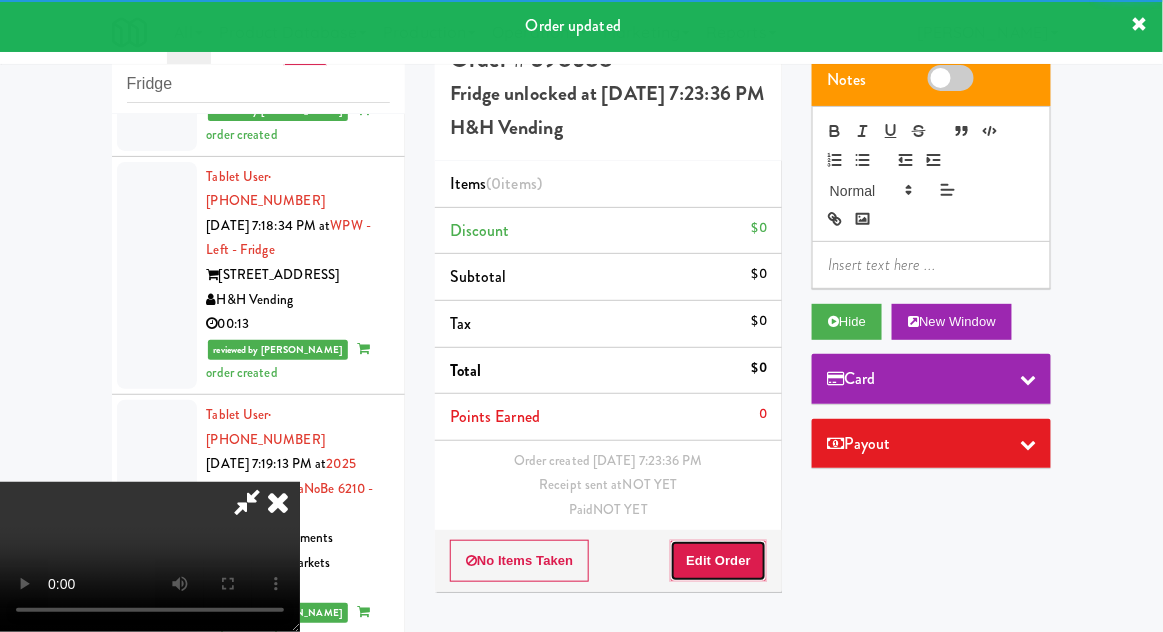 click on "Edit Order" at bounding box center (718, 561) 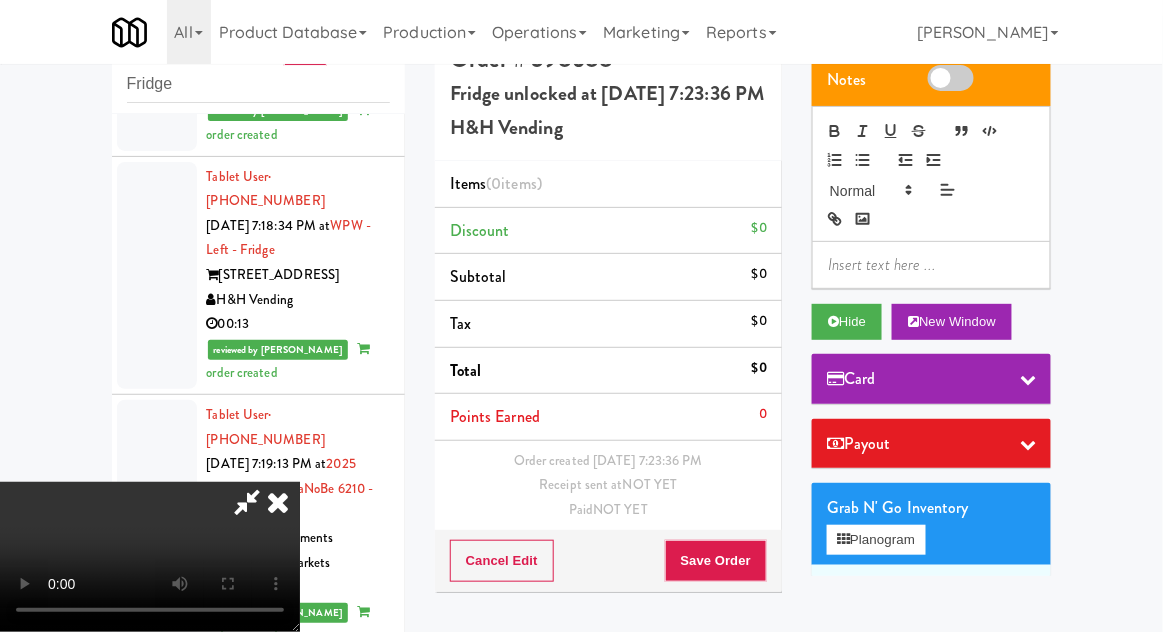 type 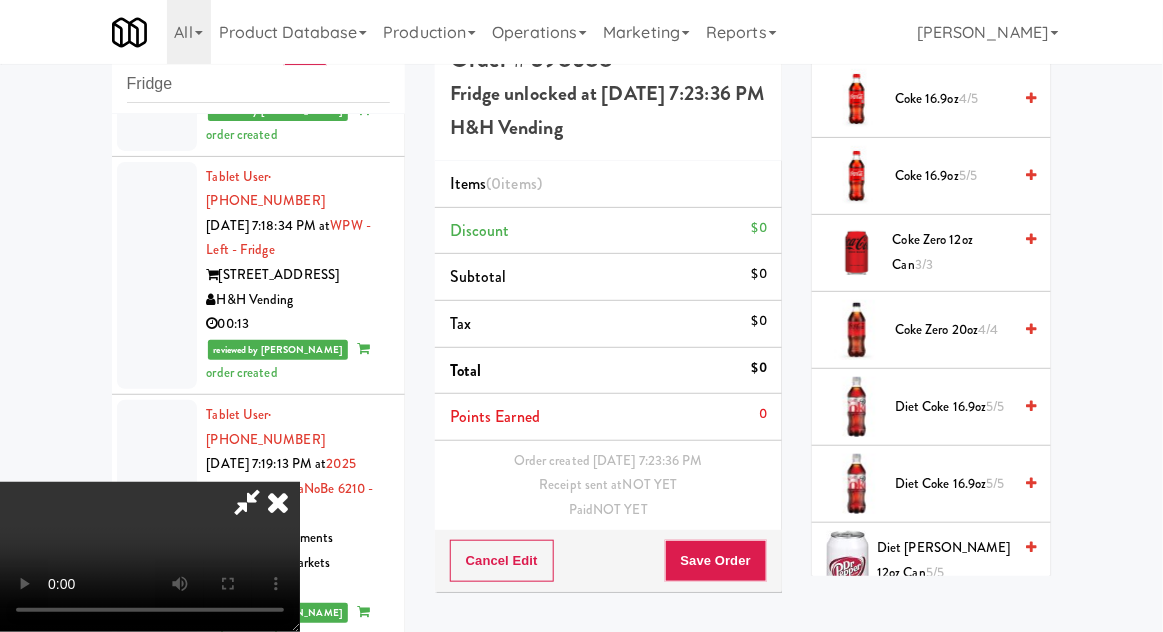 scroll, scrollTop: 941, scrollLeft: 0, axis: vertical 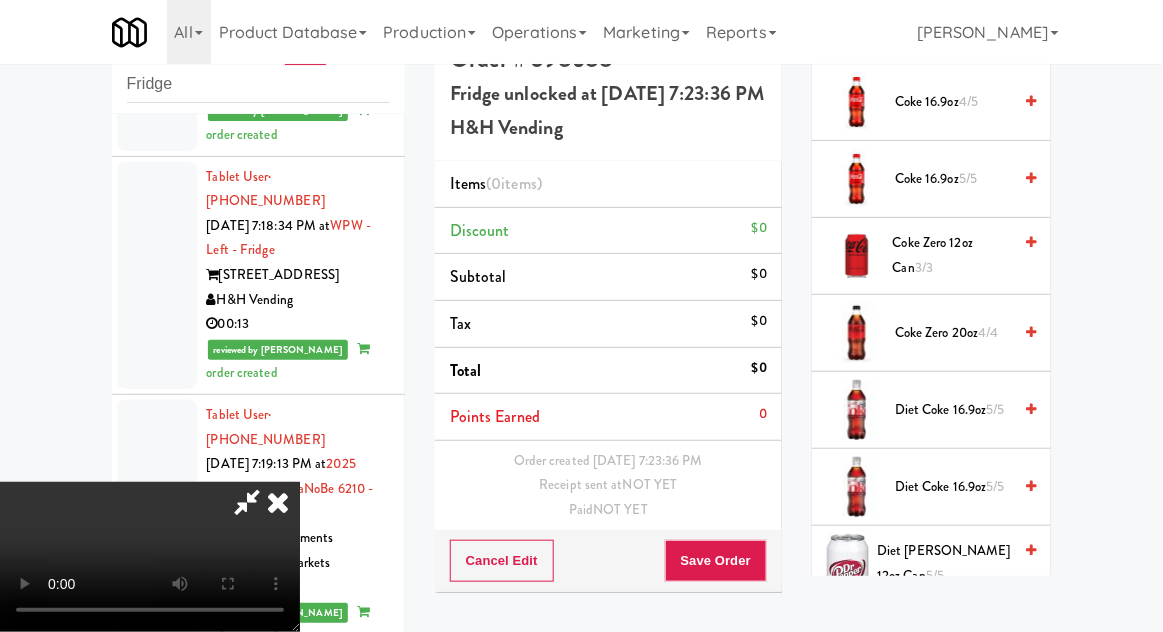 click on "Diet Coke 16.9oz  5/5" at bounding box center (953, 487) 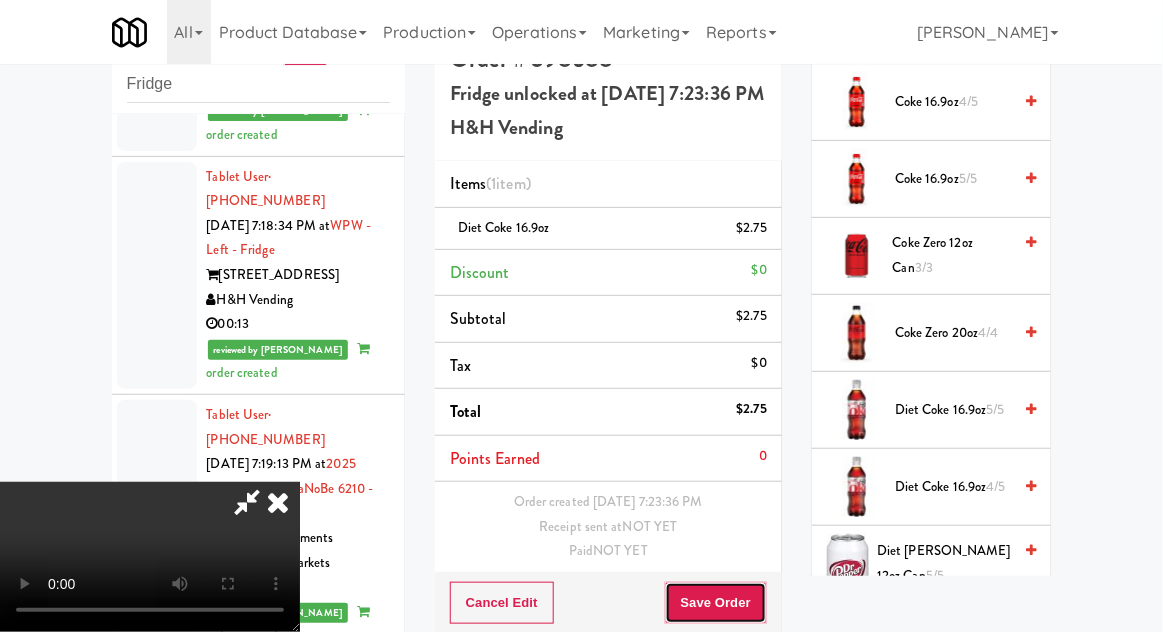 click on "Save Order" at bounding box center [716, 603] 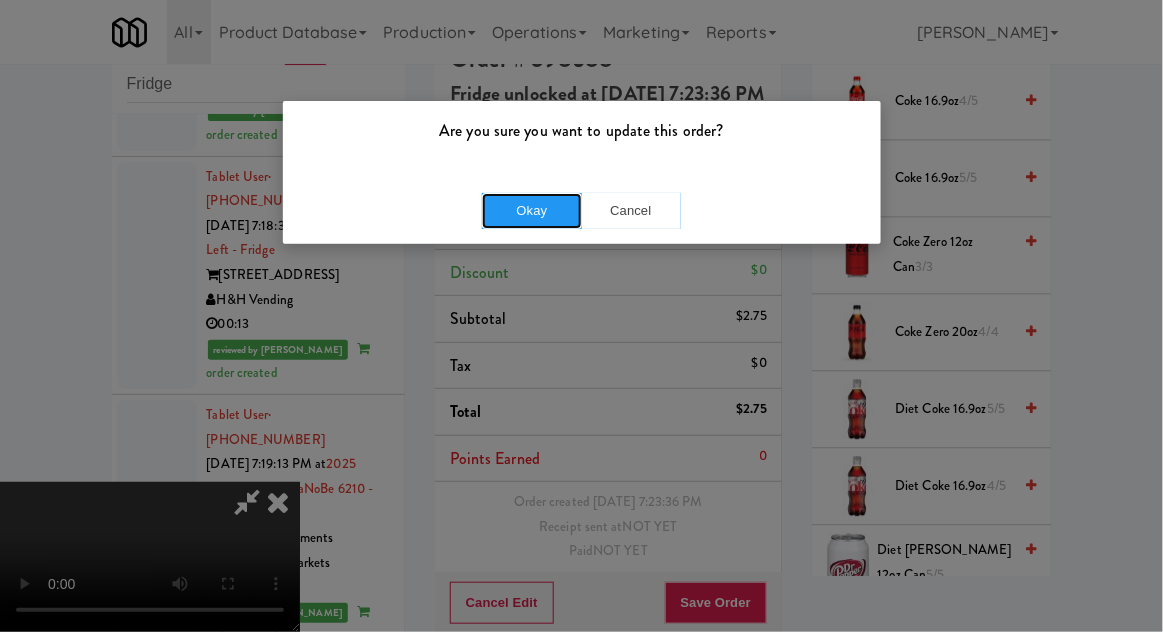 click on "Okay" at bounding box center [532, 211] 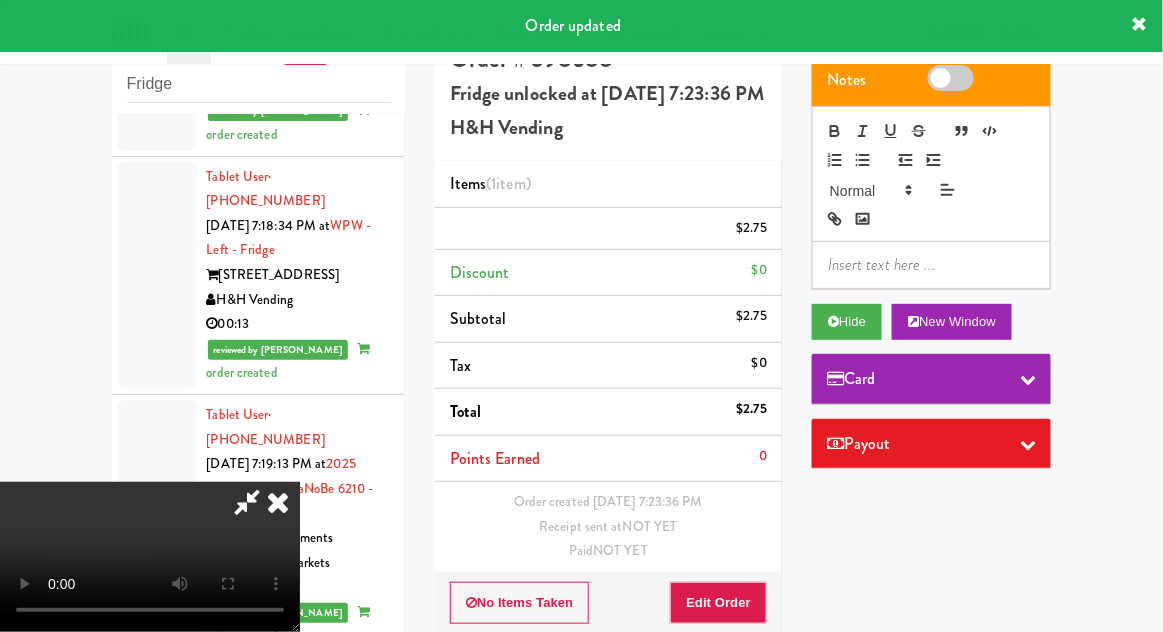 scroll, scrollTop: 0, scrollLeft: 0, axis: both 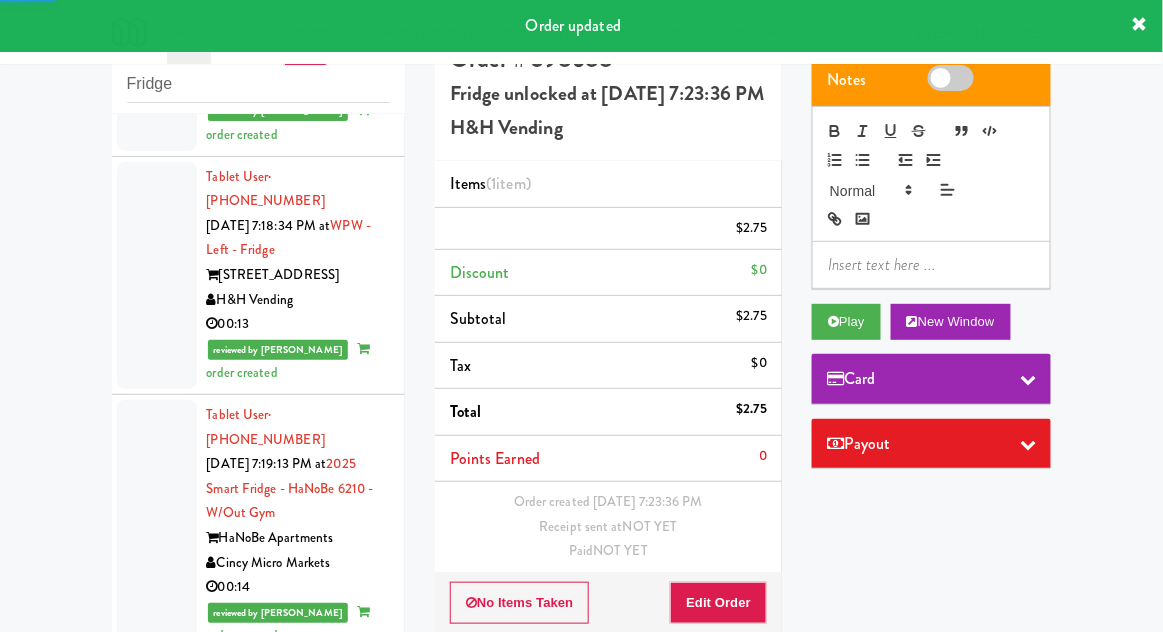 click at bounding box center (157, 1204) 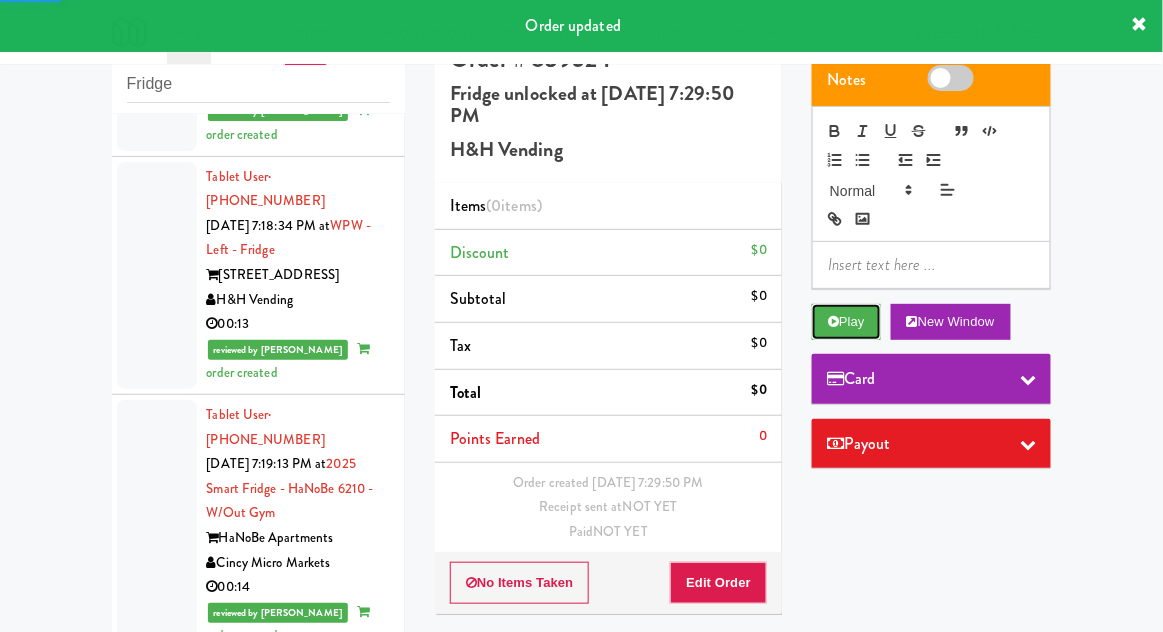 click on "Play" at bounding box center (846, 322) 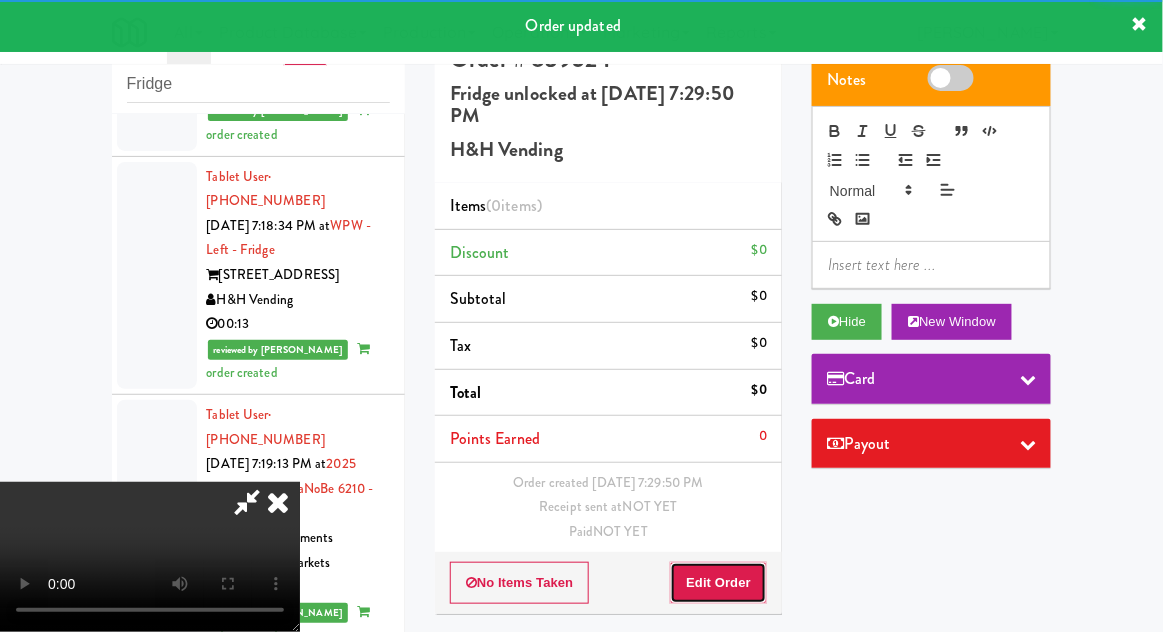 click on "Edit Order" at bounding box center [718, 583] 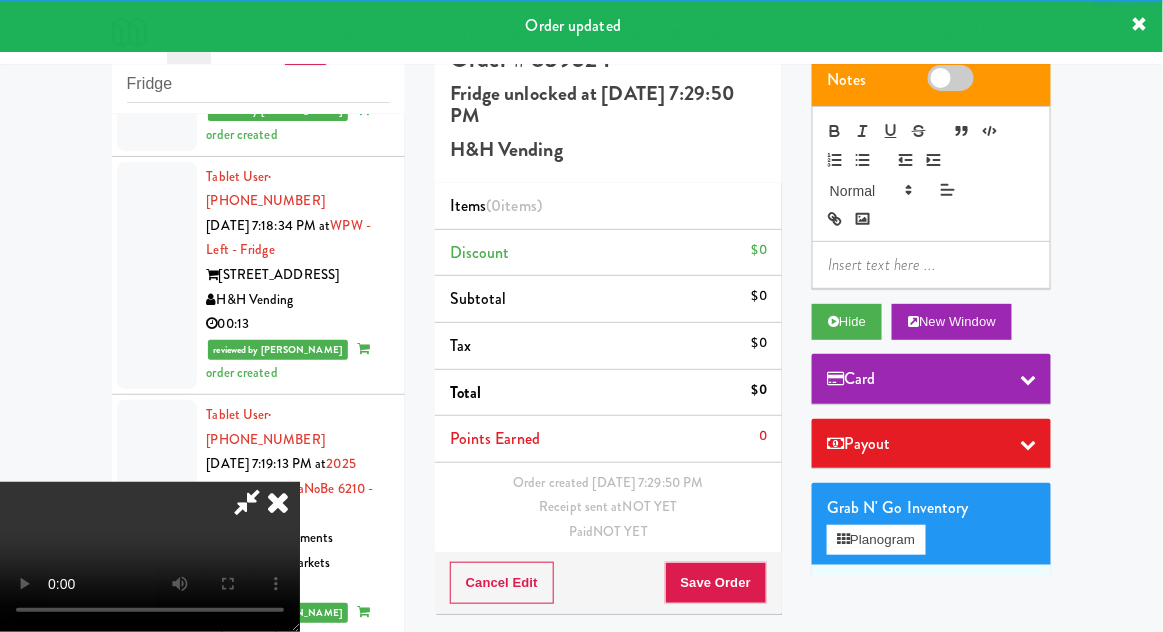 scroll, scrollTop: 4830, scrollLeft: 0, axis: vertical 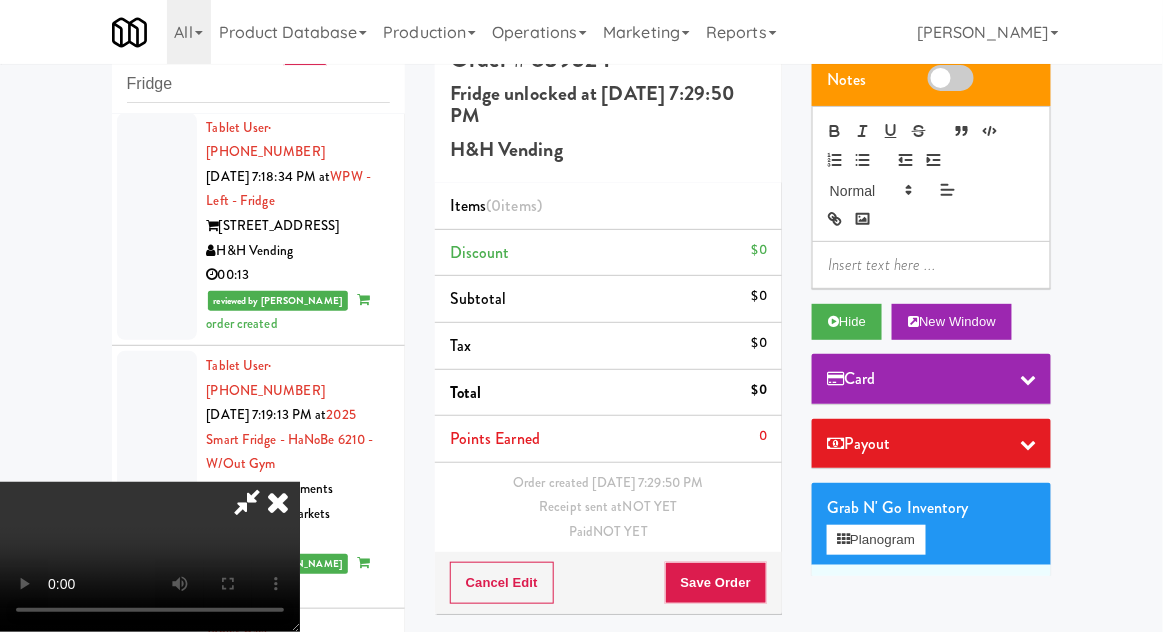 type 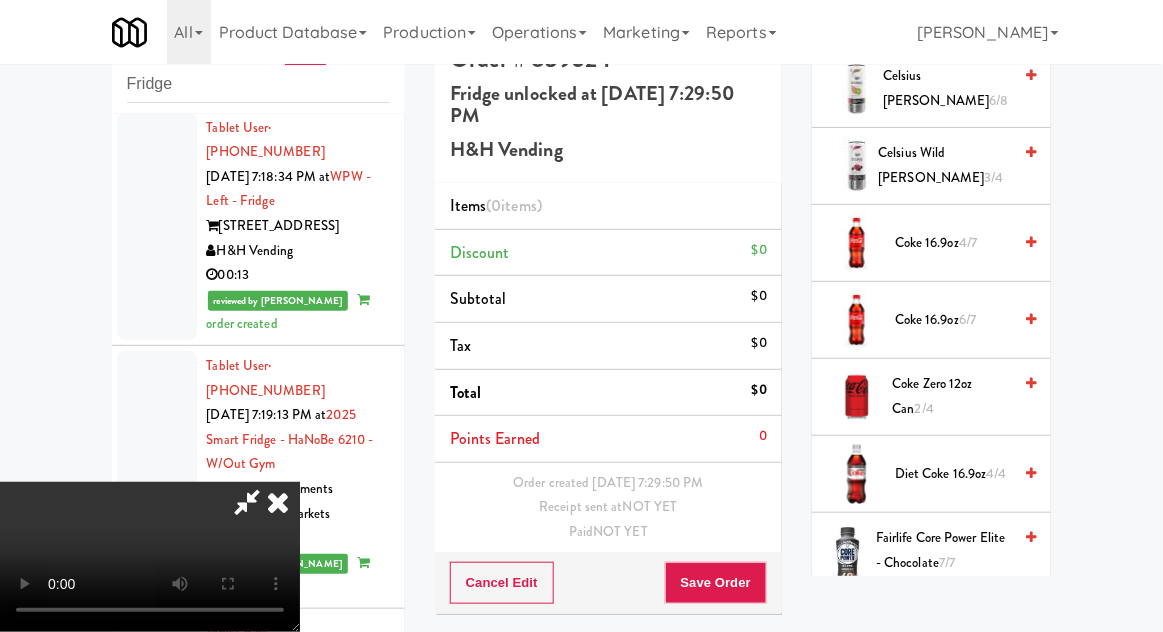 scroll, scrollTop: 723, scrollLeft: 0, axis: vertical 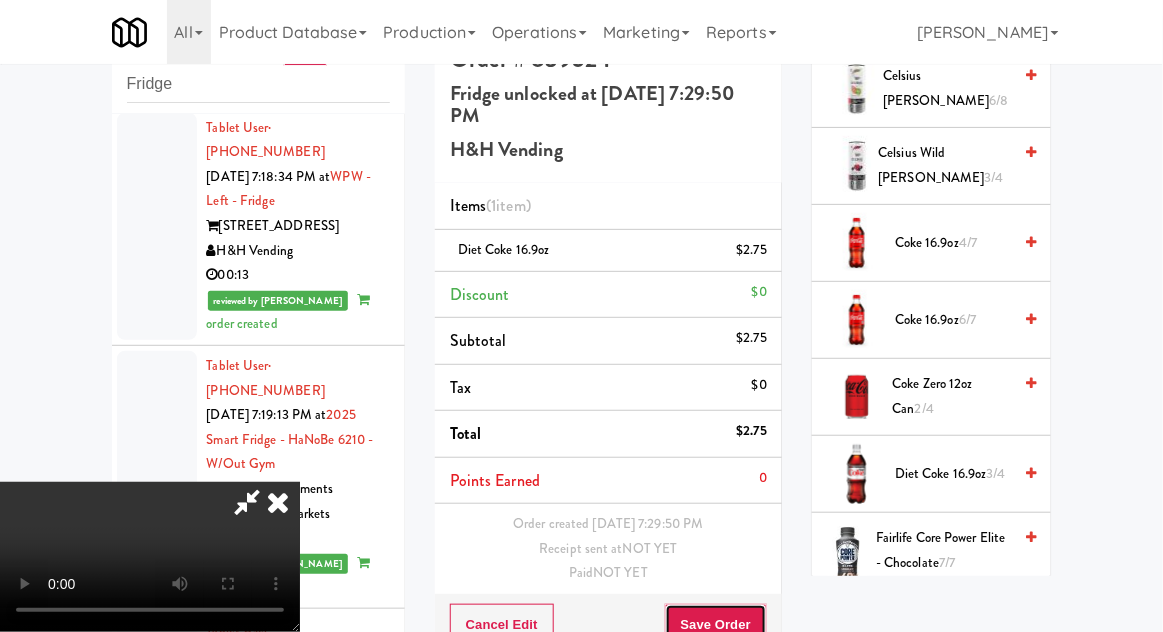 click on "Save Order" at bounding box center [716, 625] 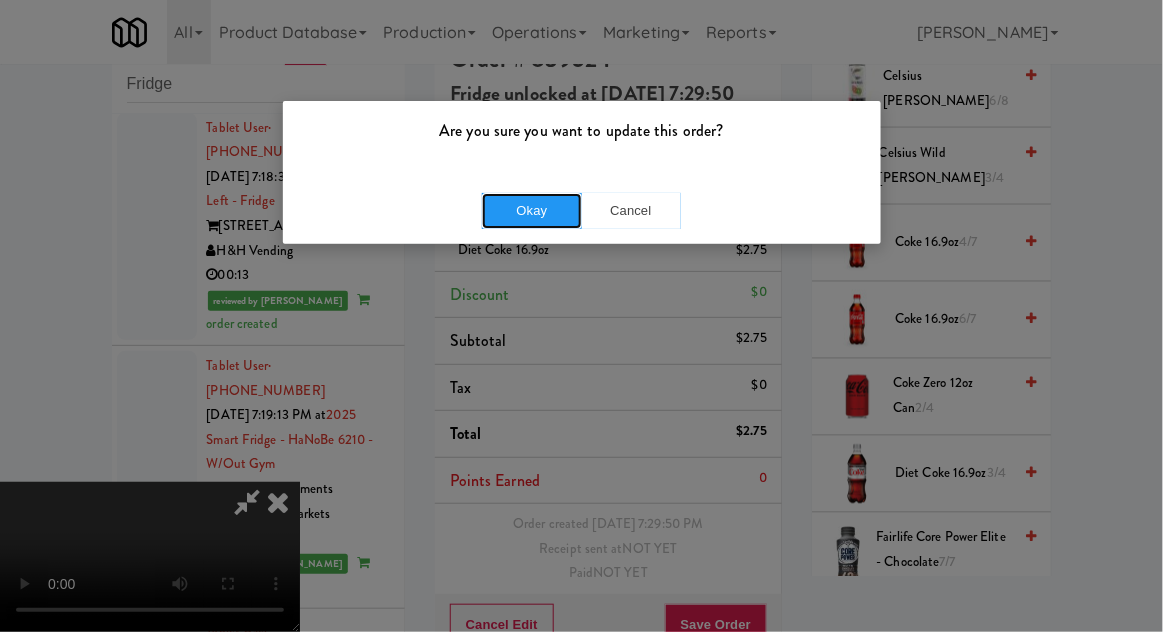 click on "Okay" at bounding box center (532, 211) 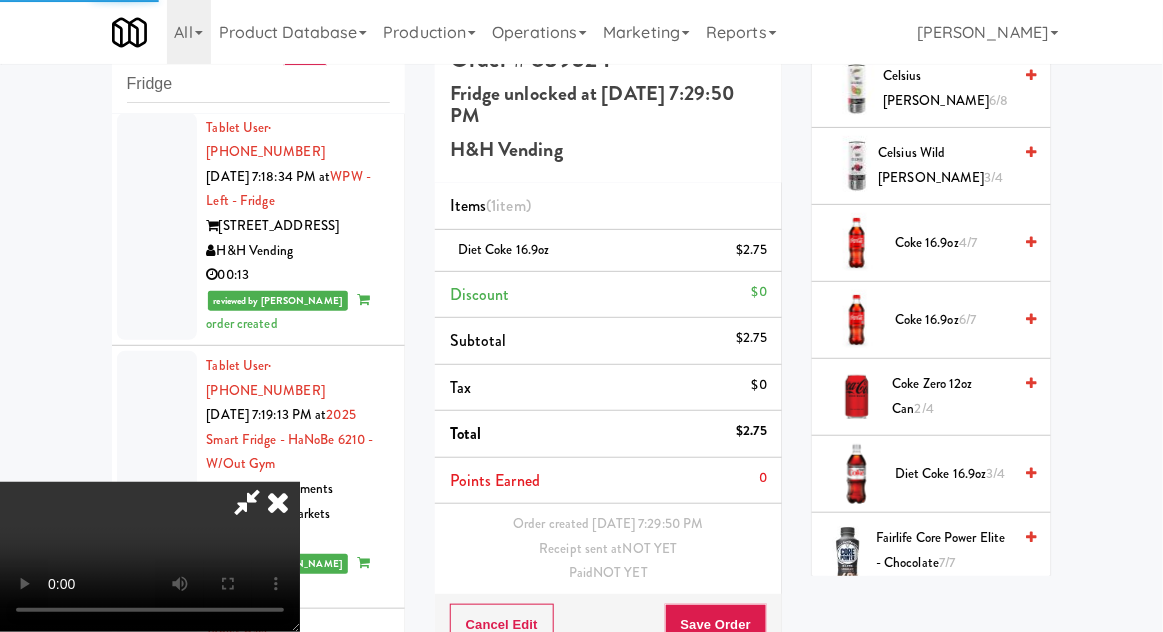 scroll, scrollTop: 0, scrollLeft: 0, axis: both 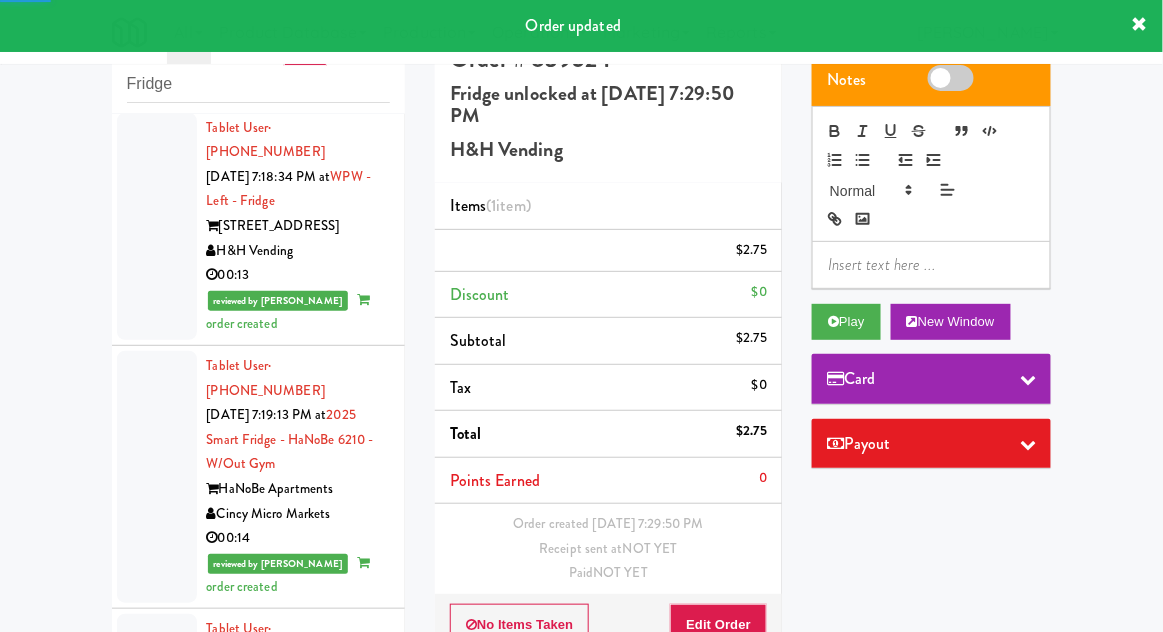 click at bounding box center [157, 1393] 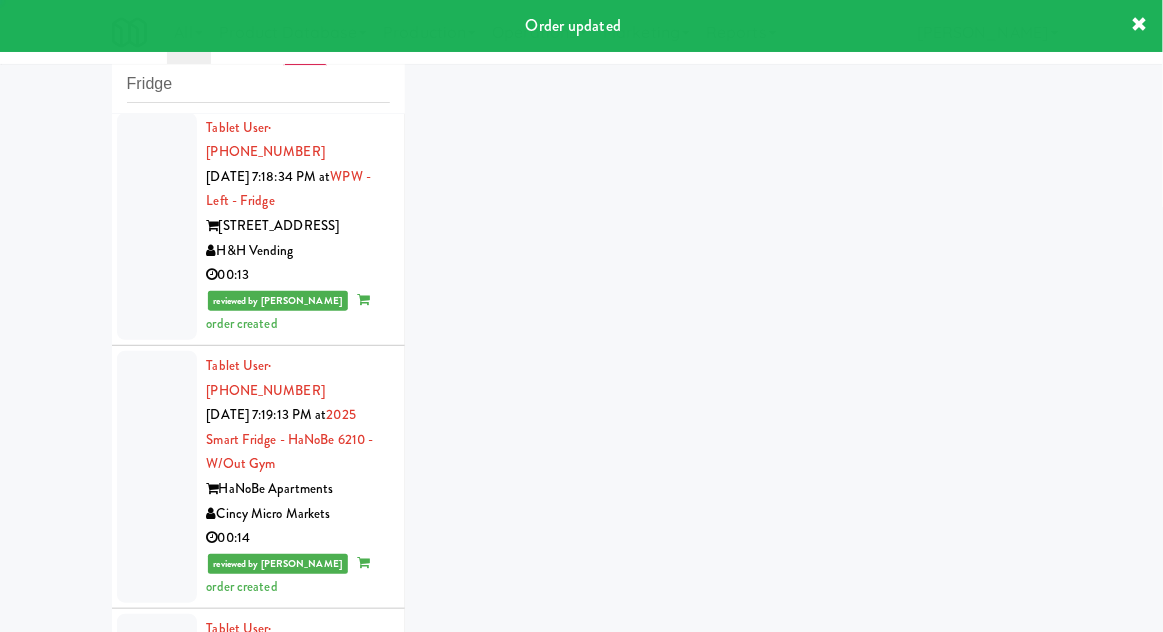 scroll, scrollTop: 4880, scrollLeft: 0, axis: vertical 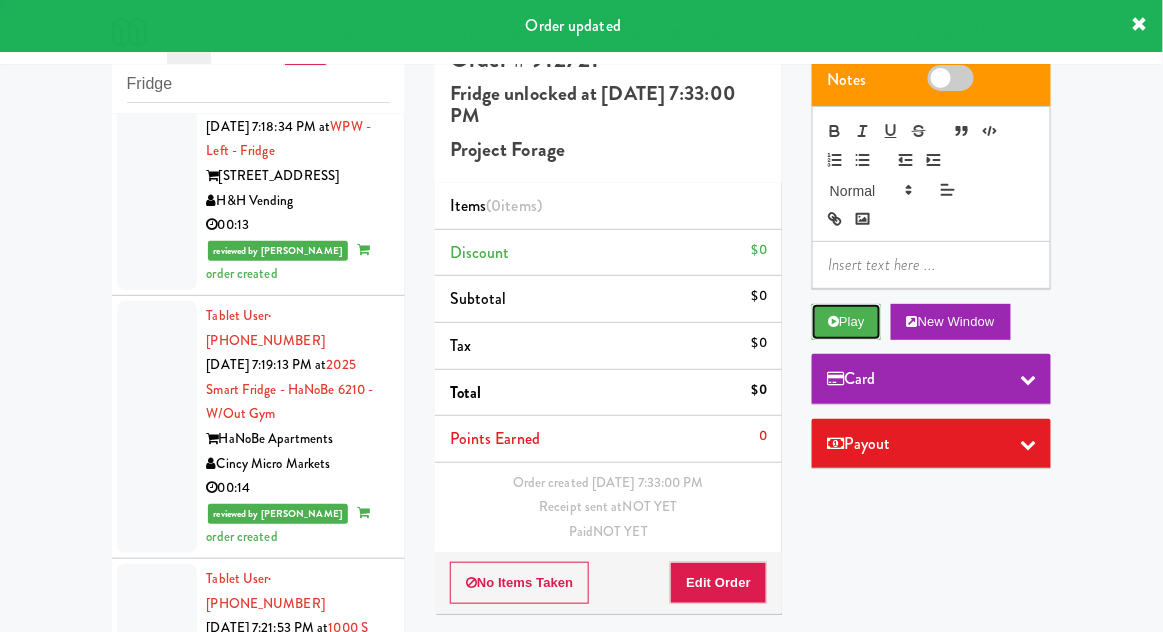 click on "Play" at bounding box center [846, 322] 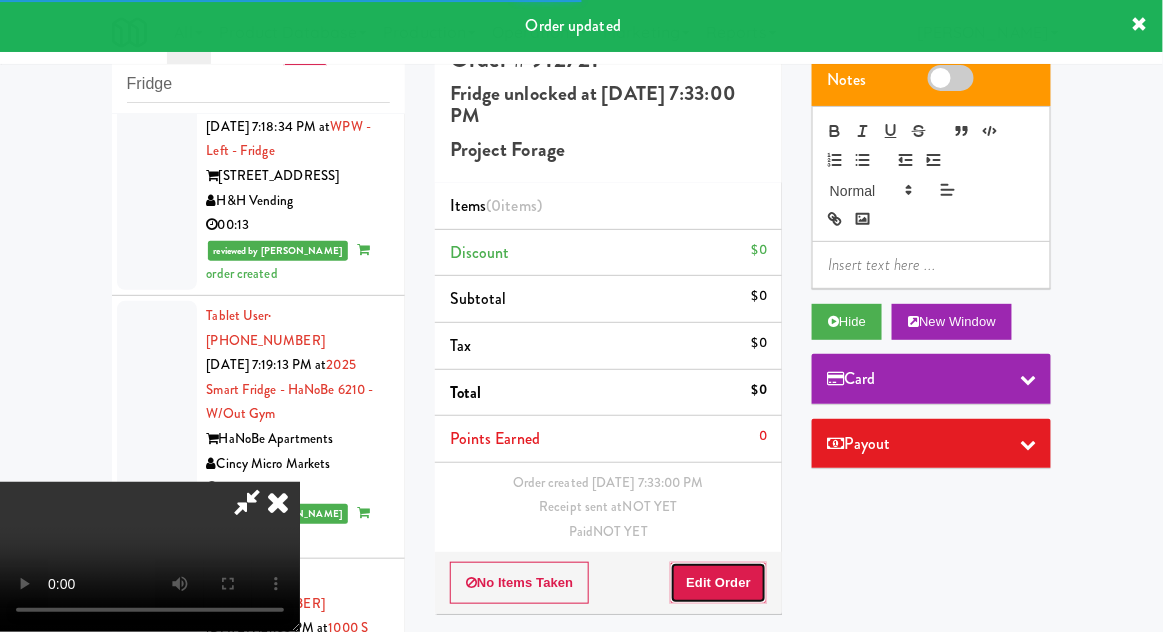 click on "Edit Order" at bounding box center (718, 583) 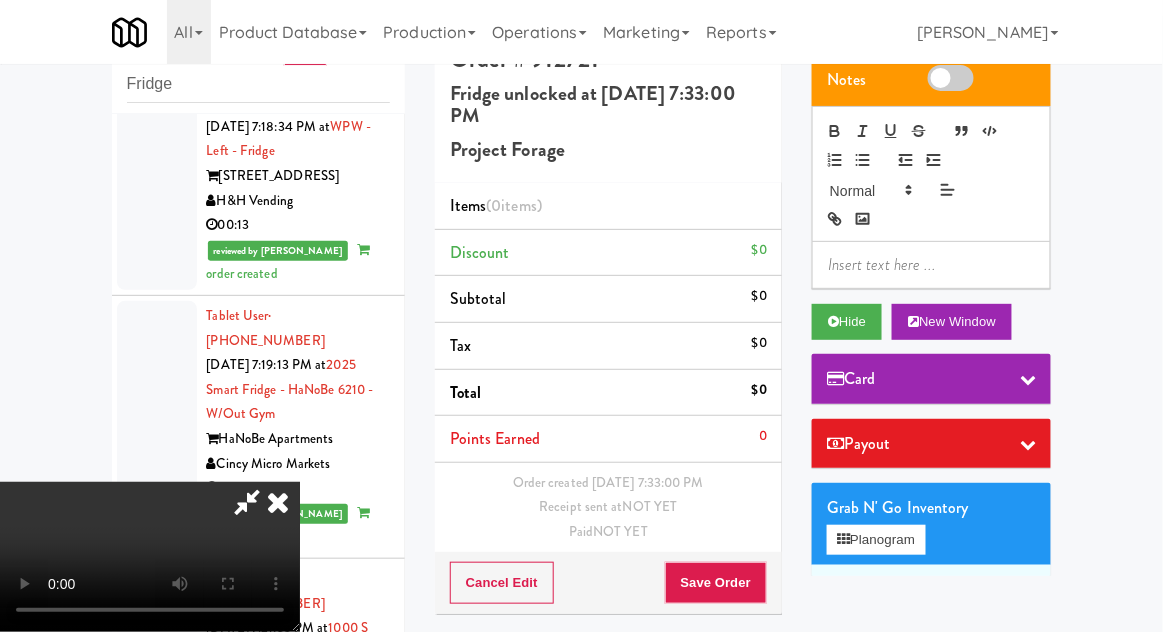 scroll, scrollTop: 73, scrollLeft: 0, axis: vertical 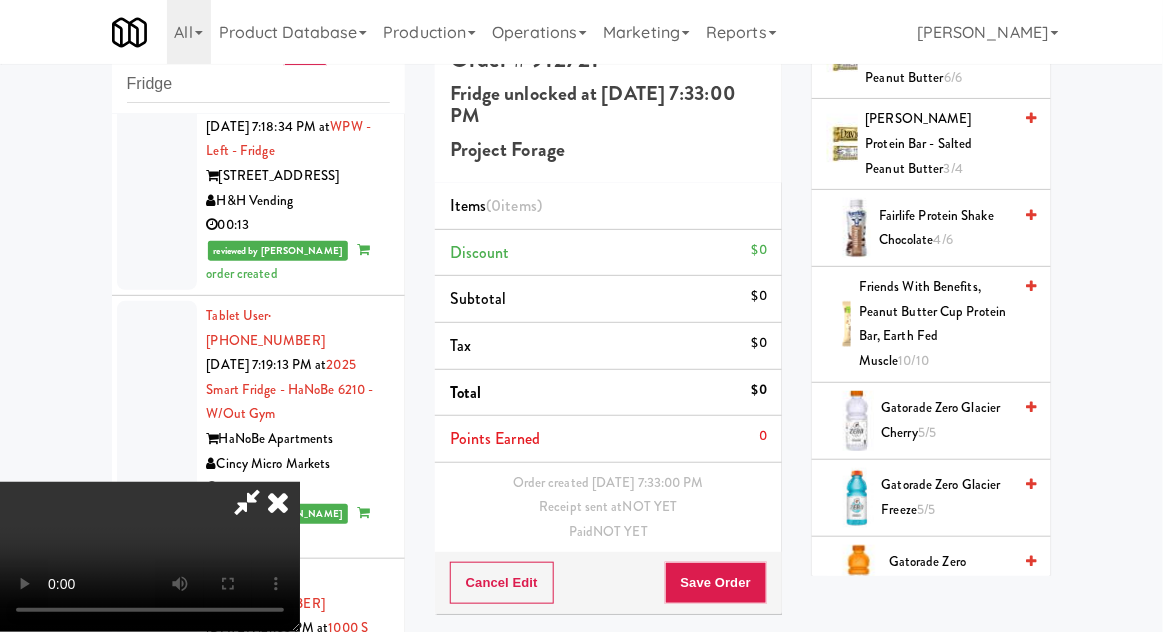 click on "Gatorade Zero Glacier Freeze  5/5" at bounding box center (947, 497) 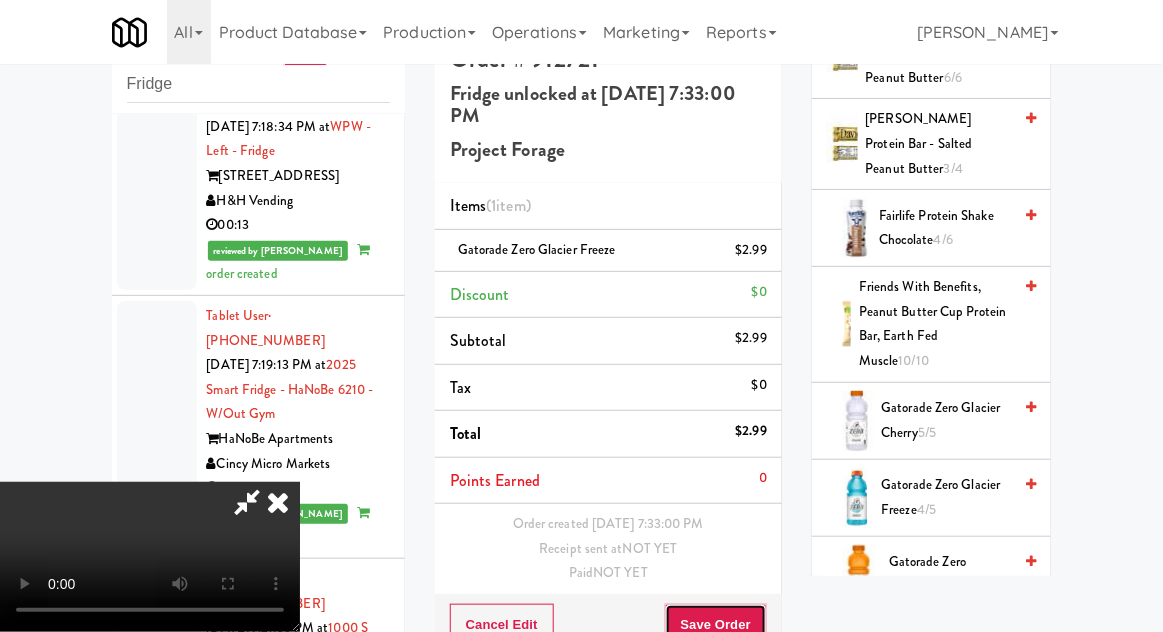 click on "Save Order" at bounding box center (716, 625) 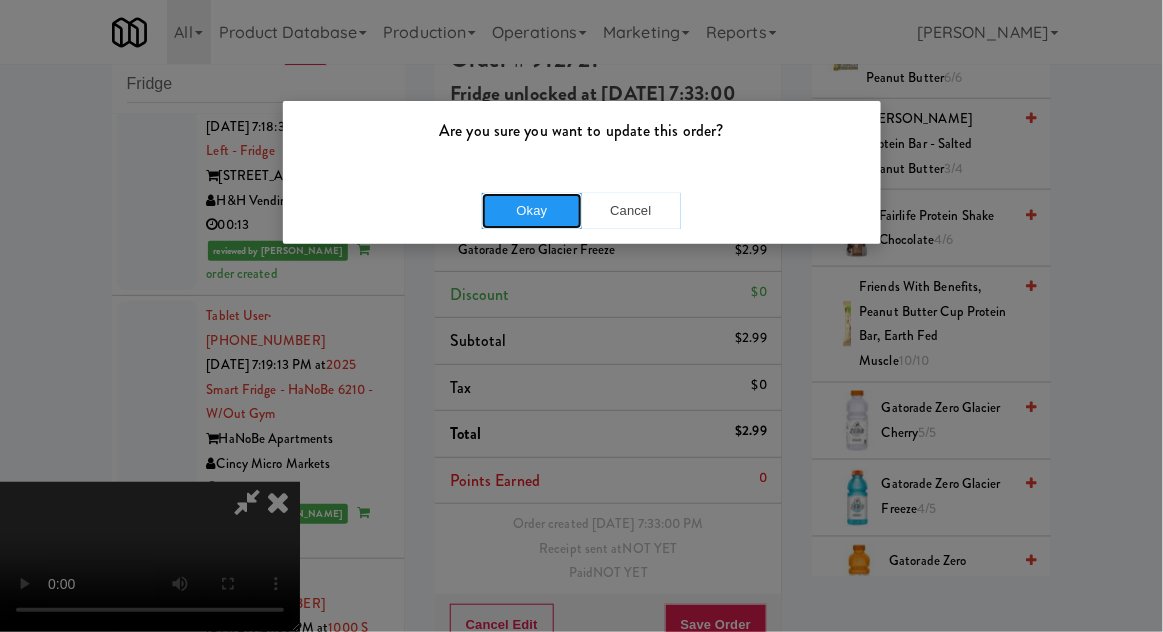 click on "Okay" at bounding box center [532, 211] 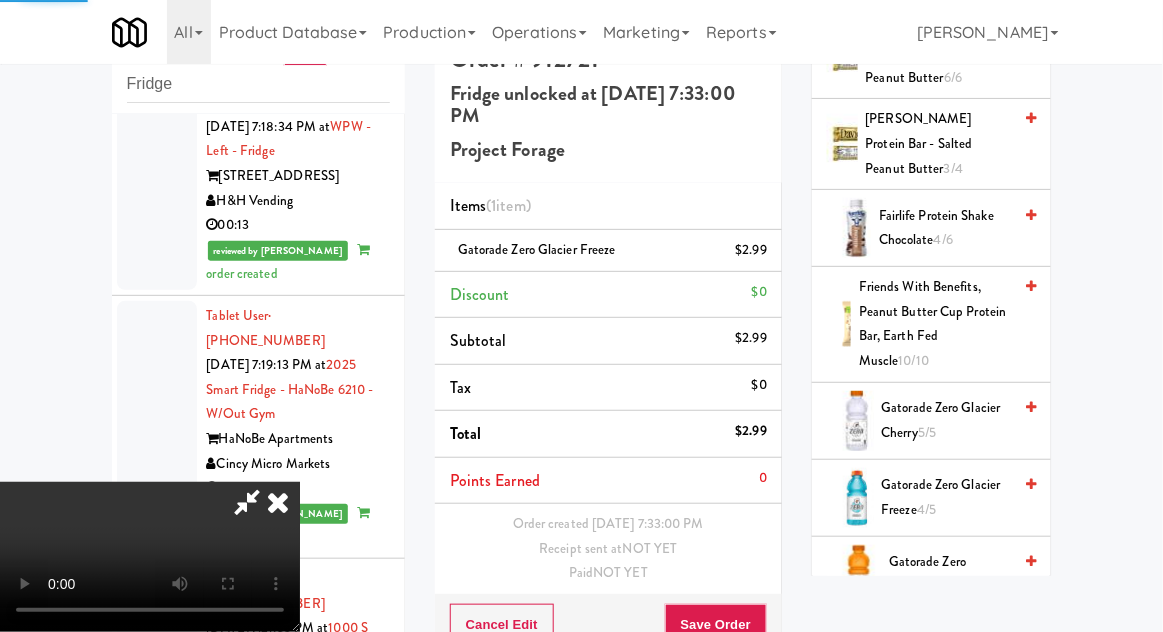 scroll, scrollTop: 0, scrollLeft: 0, axis: both 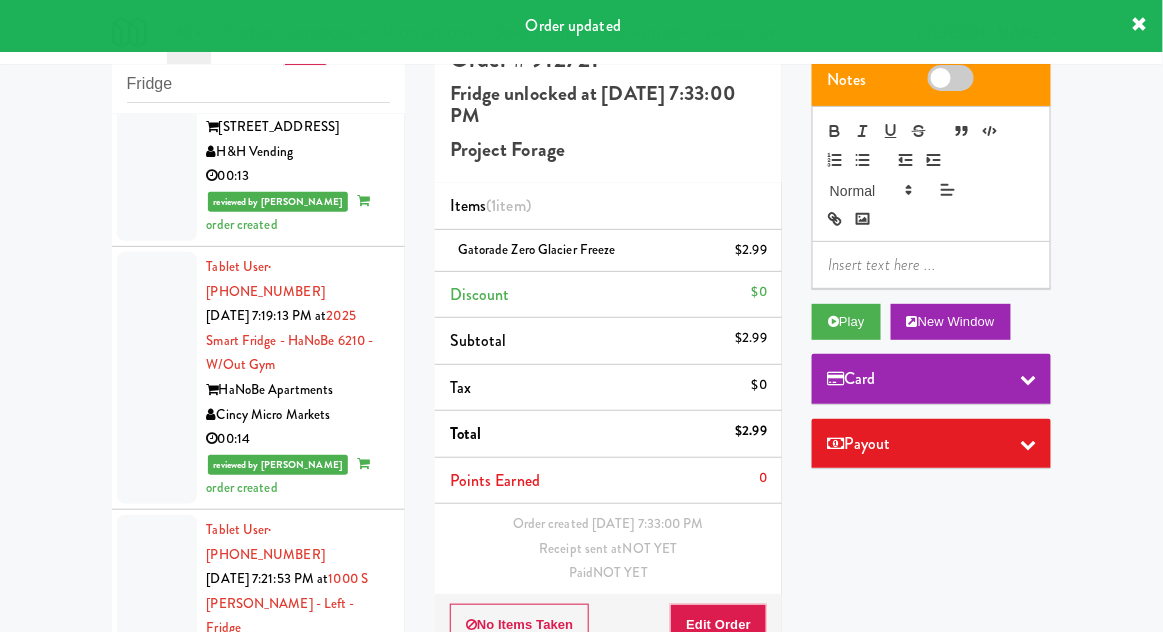 click at bounding box center [157, 1594] 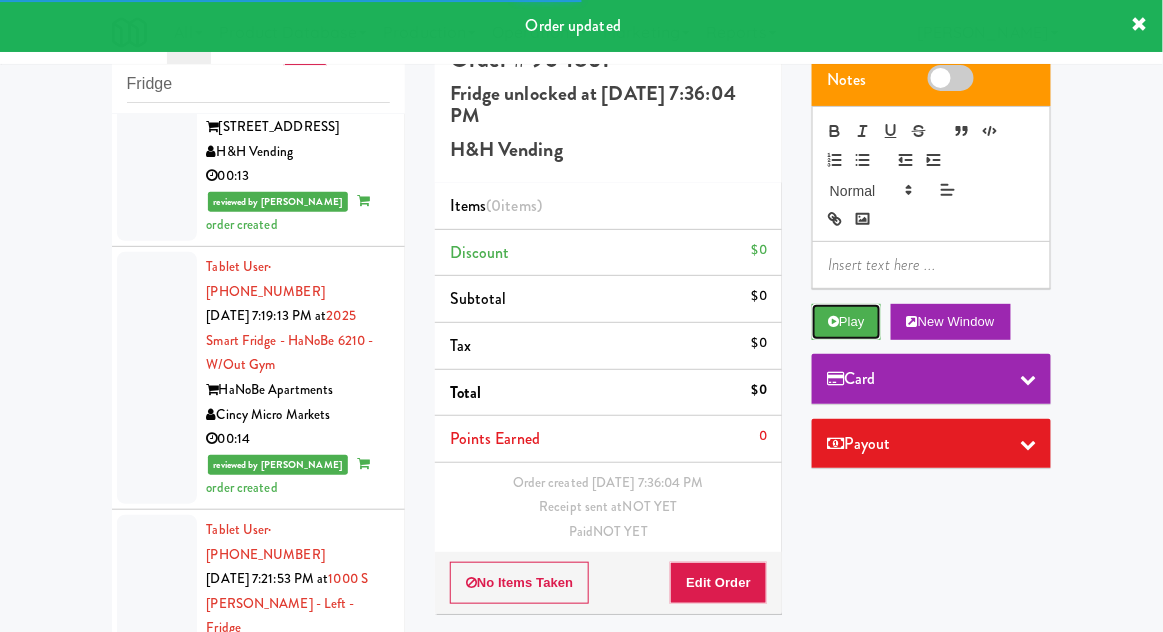 click on "Play" at bounding box center (846, 322) 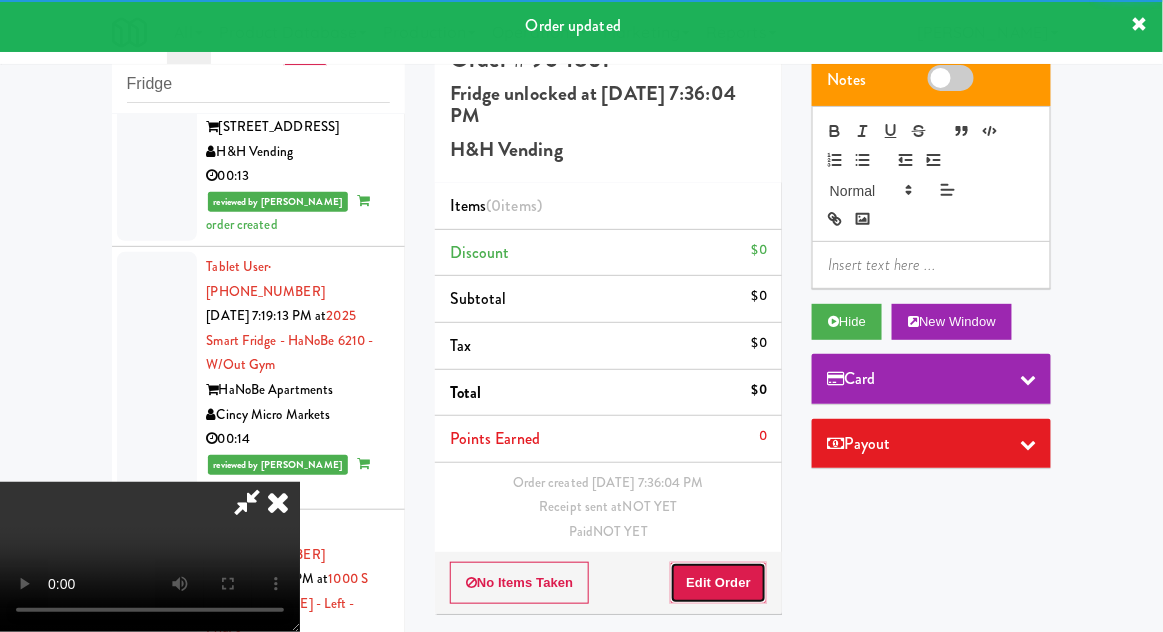 click on "Edit Order" at bounding box center [718, 583] 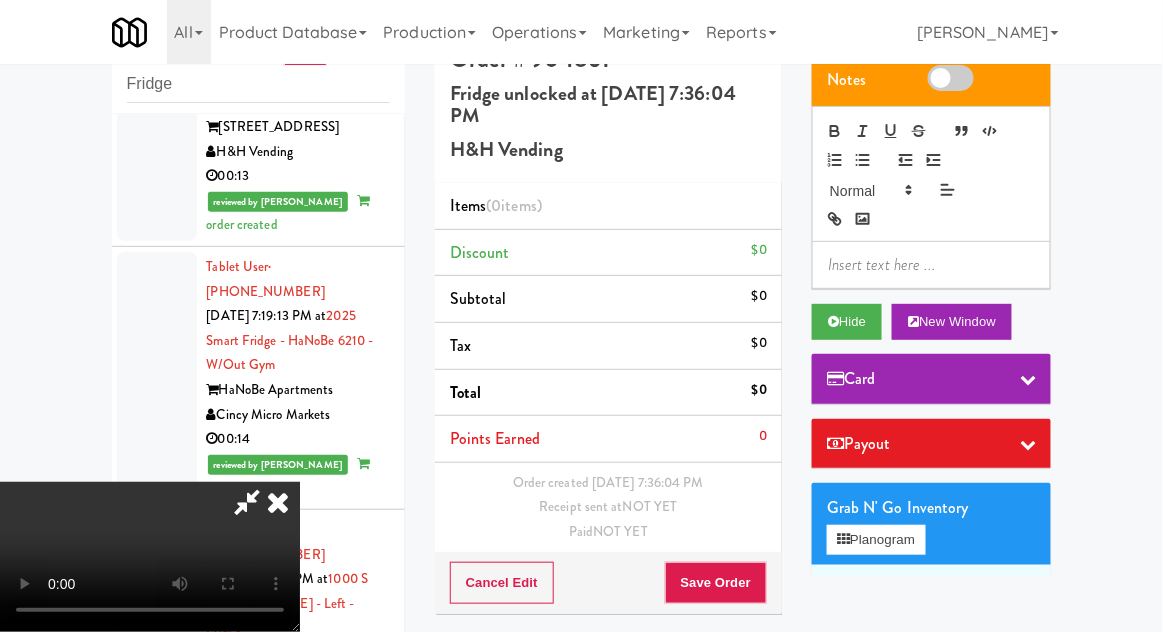 scroll, scrollTop: 73, scrollLeft: 0, axis: vertical 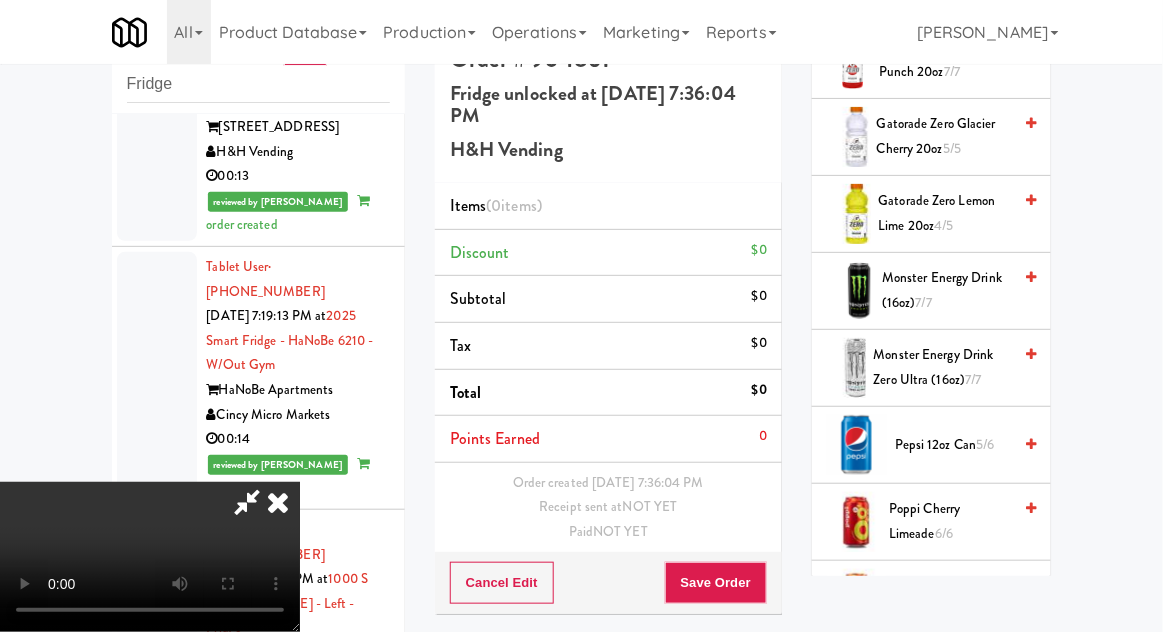 click on "Pepsi 12oz can  5/6" at bounding box center (953, 445) 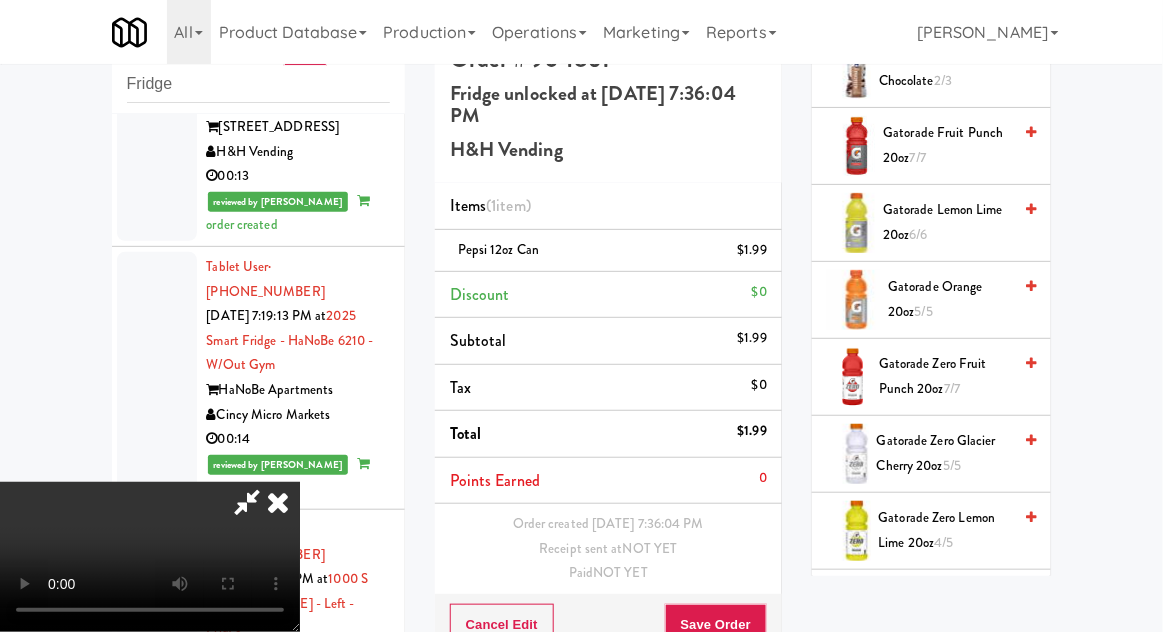scroll, scrollTop: 1357, scrollLeft: 0, axis: vertical 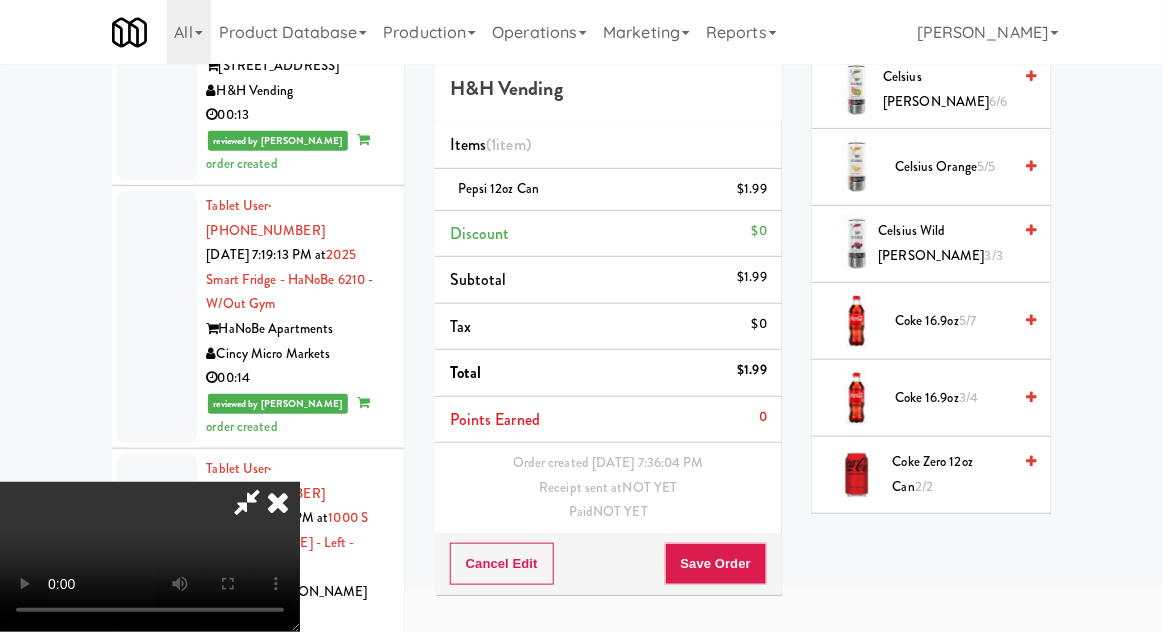 click on "Coke 16.9oz  3/4" at bounding box center [953, 398] 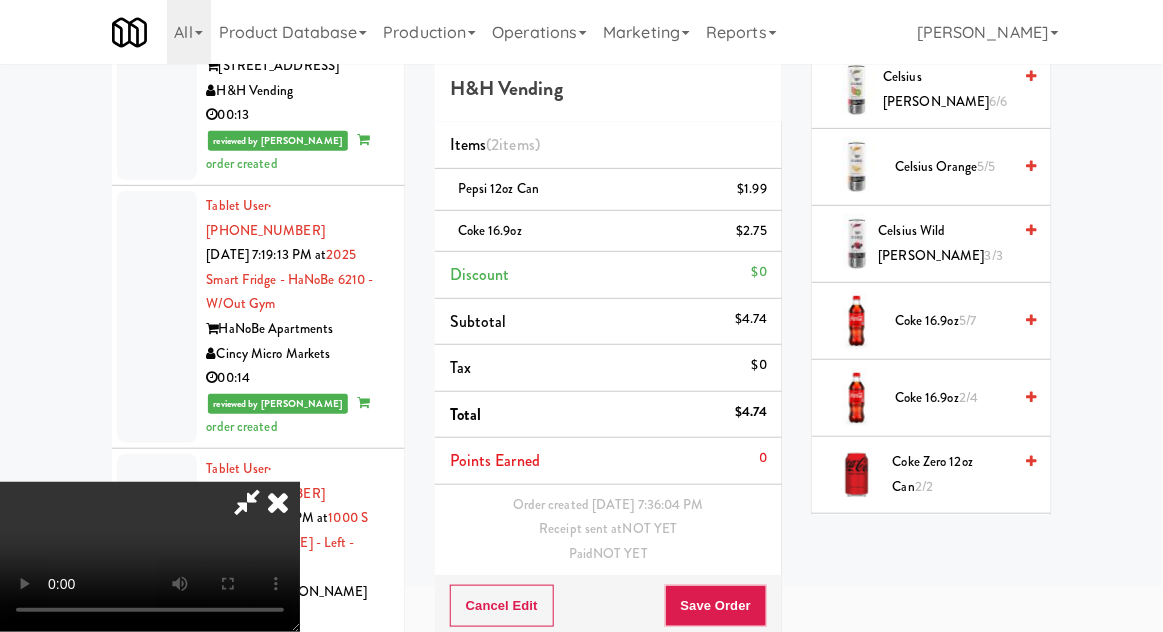 scroll, scrollTop: 0, scrollLeft: 0, axis: both 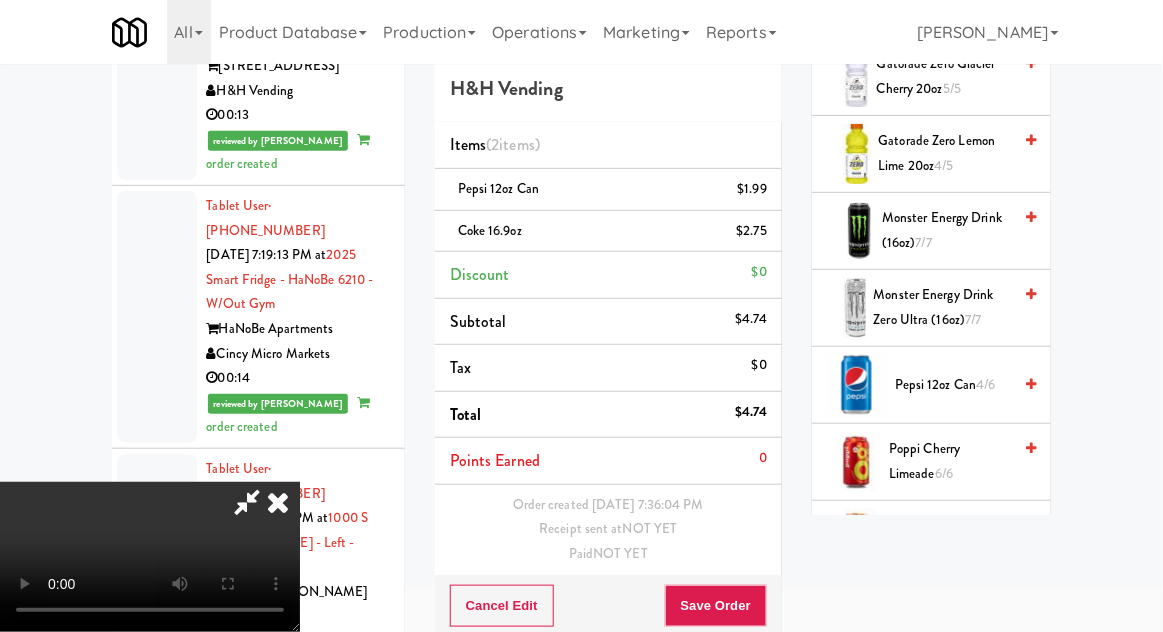 click on "4/6" at bounding box center (985, 384) 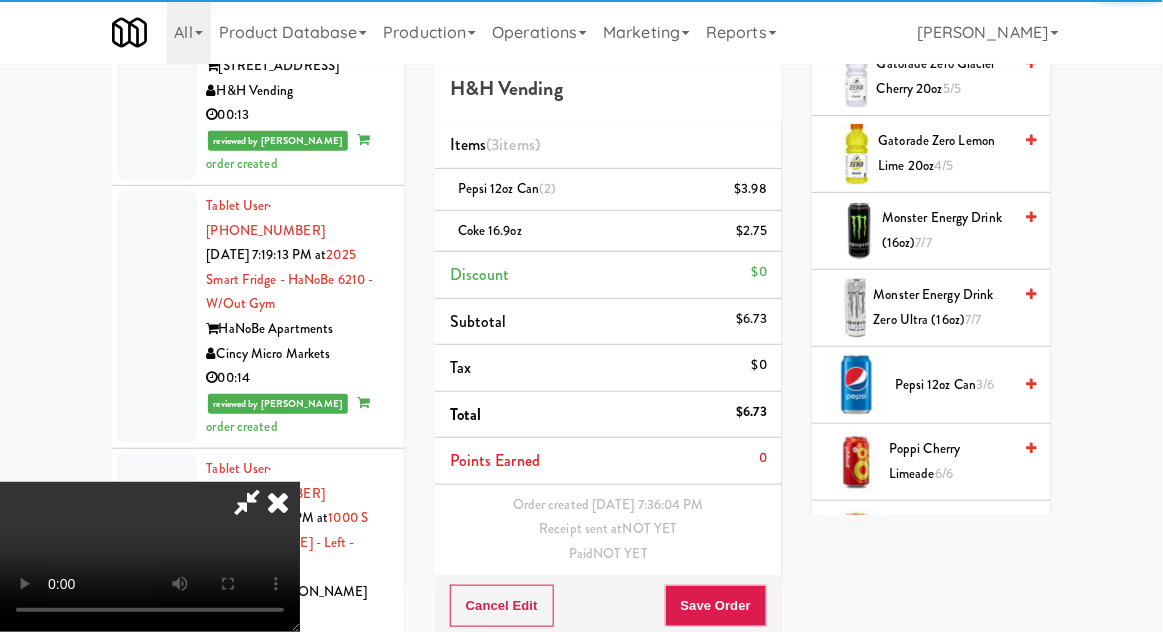scroll, scrollTop: 73, scrollLeft: 0, axis: vertical 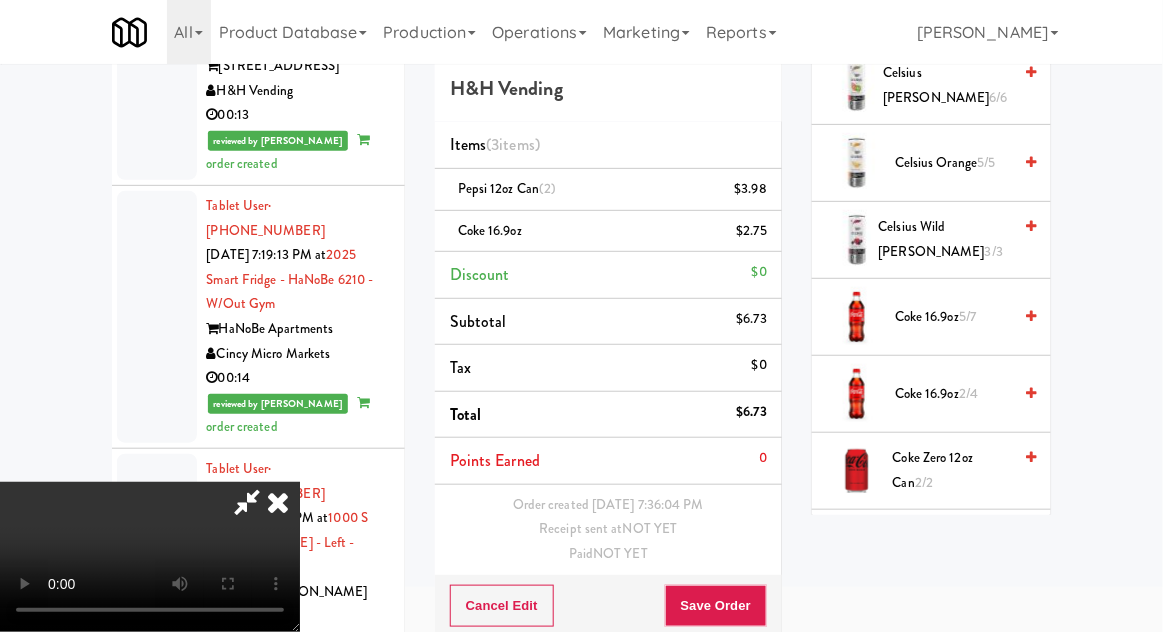 click on "Coke 16.9oz  5/7" at bounding box center (953, 317) 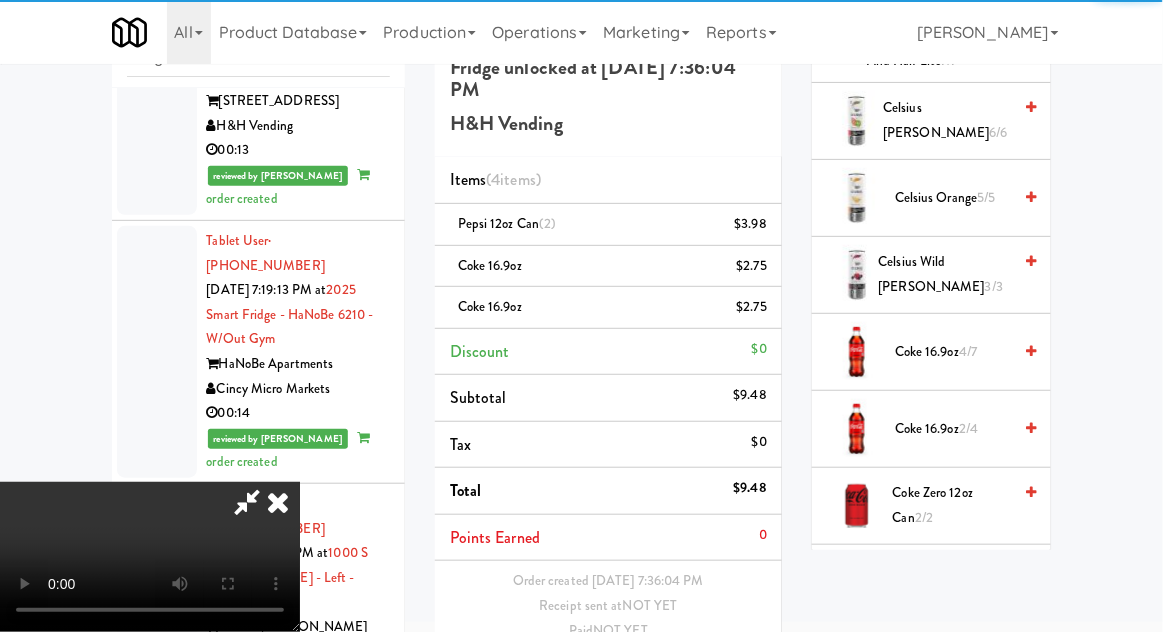scroll, scrollTop: 70, scrollLeft: 0, axis: vertical 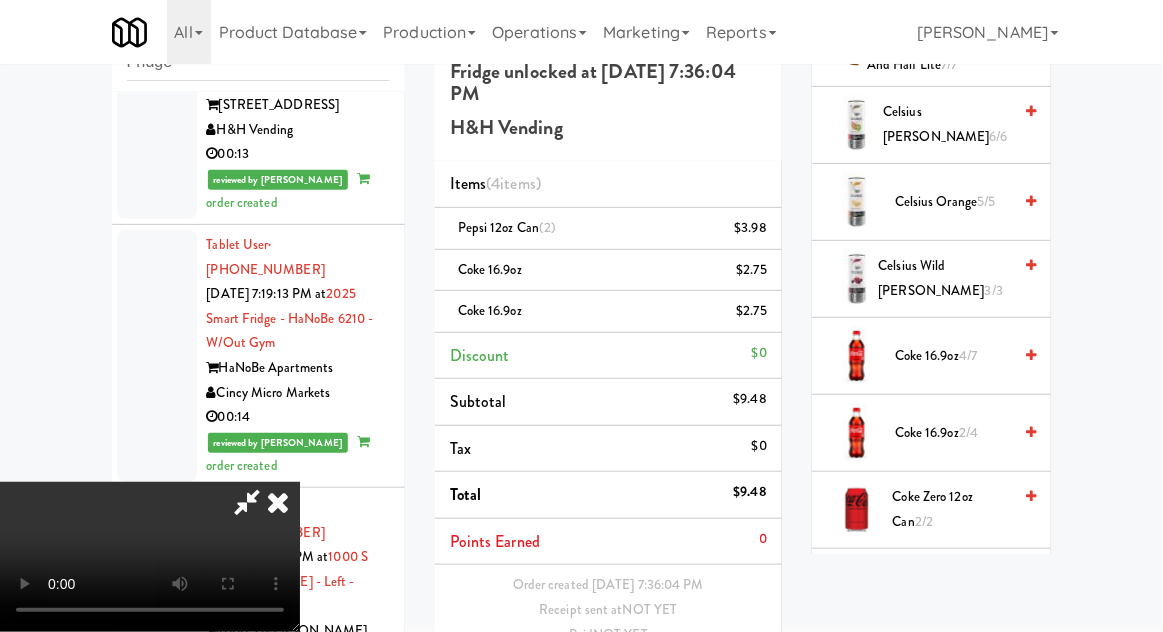 click on "Save Order" at bounding box center (716, 686) 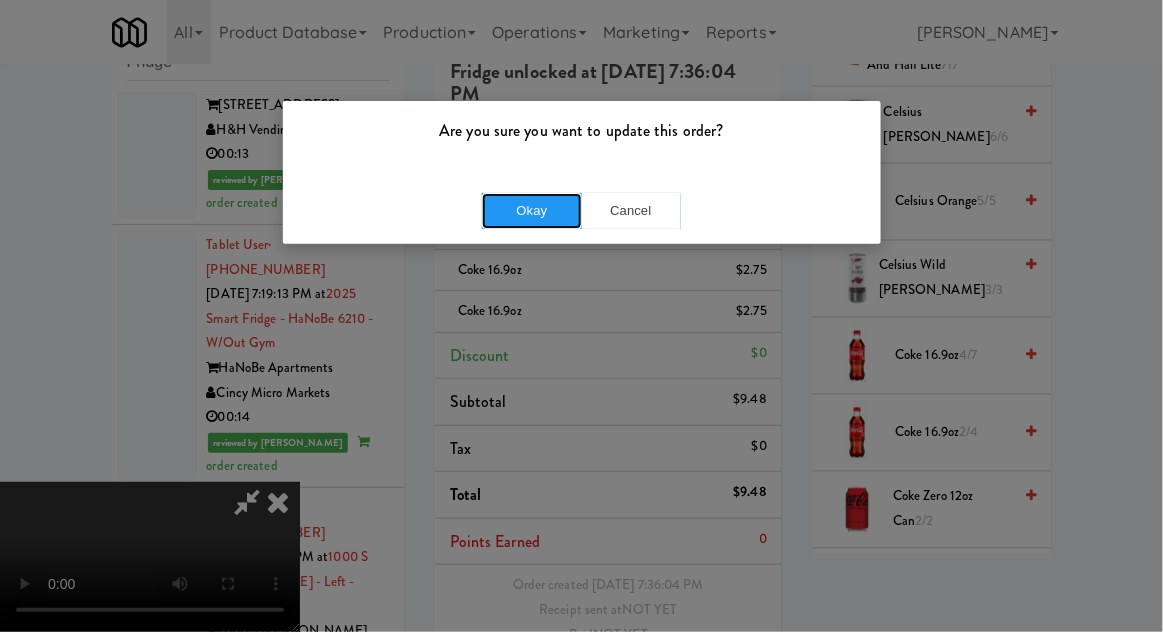 click on "Okay" at bounding box center [532, 211] 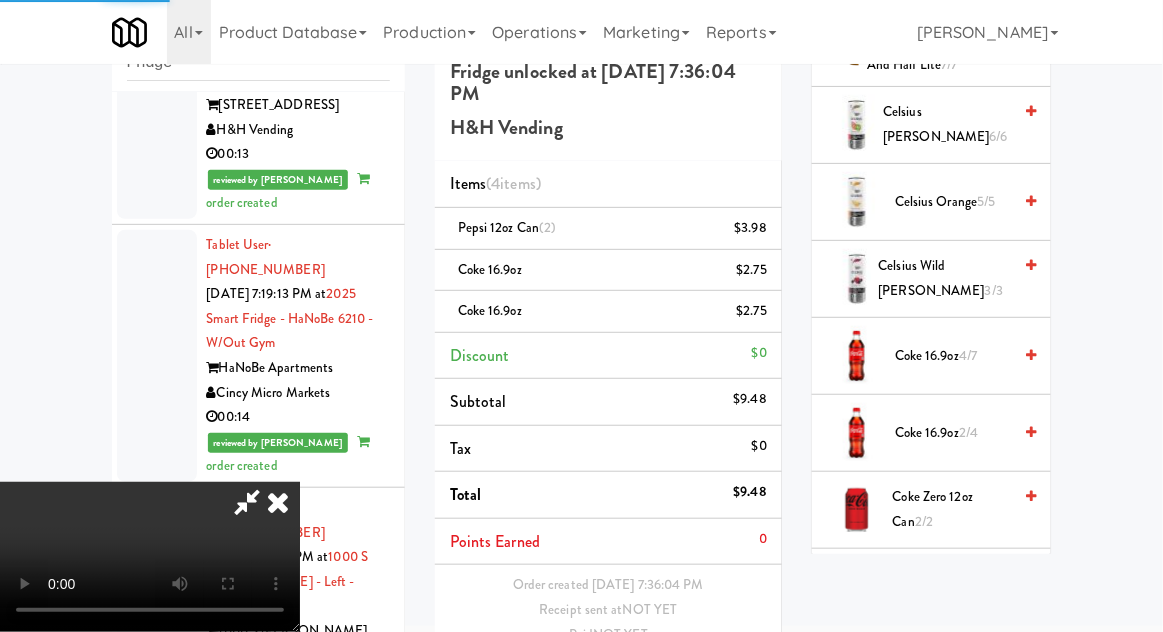scroll, scrollTop: 0, scrollLeft: 0, axis: both 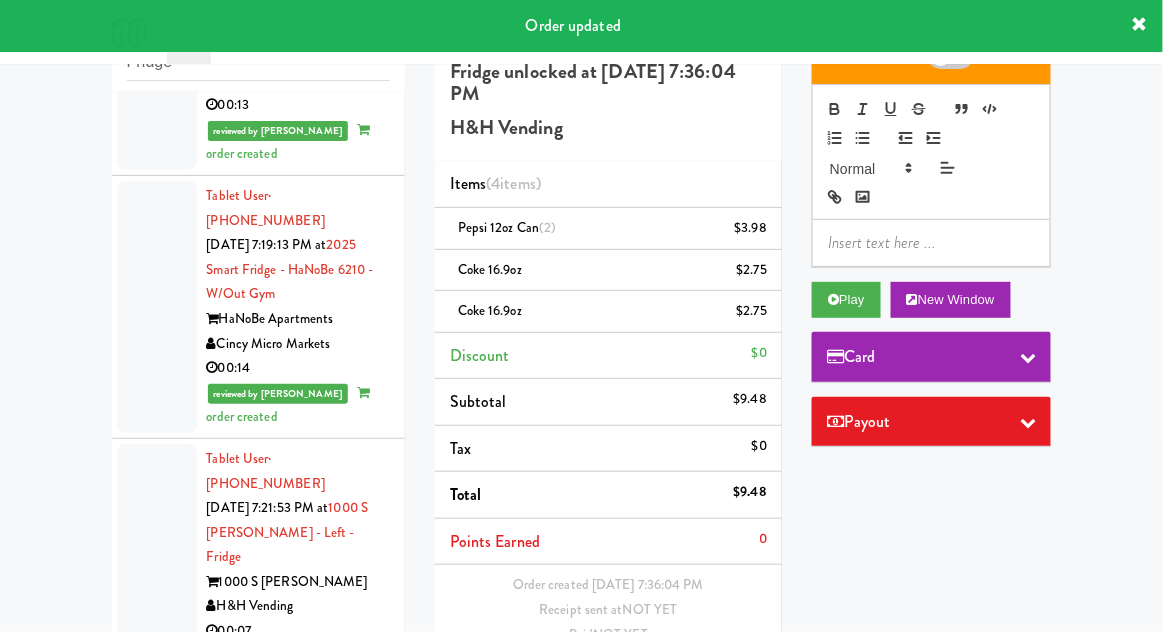 click at bounding box center [157, 1548] 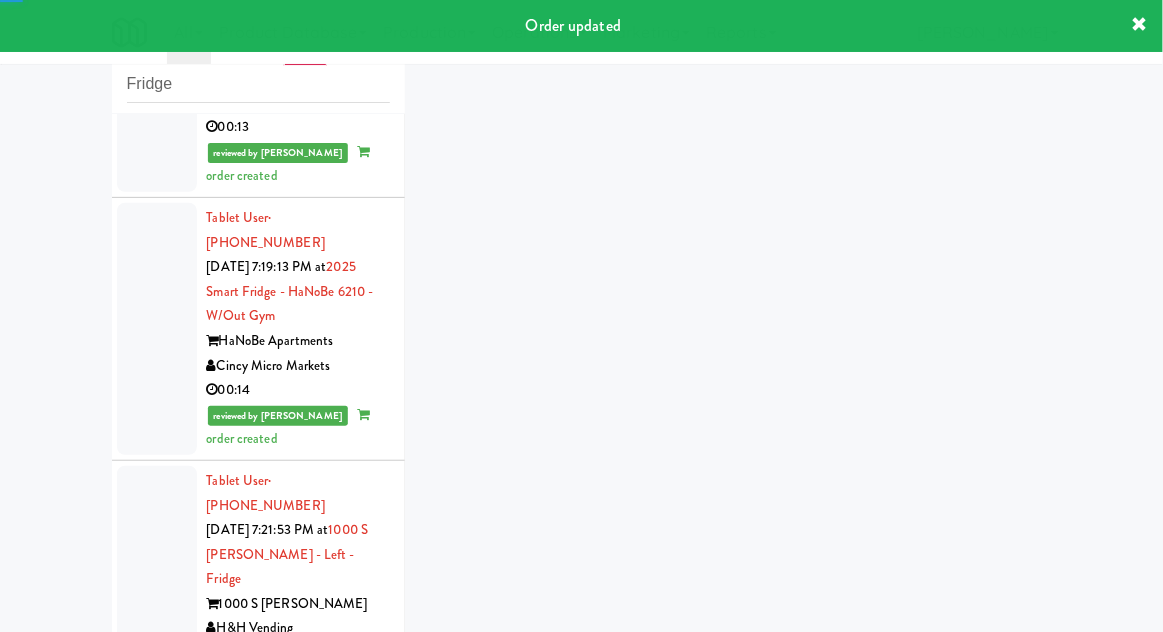 click at bounding box center [157, 1080] 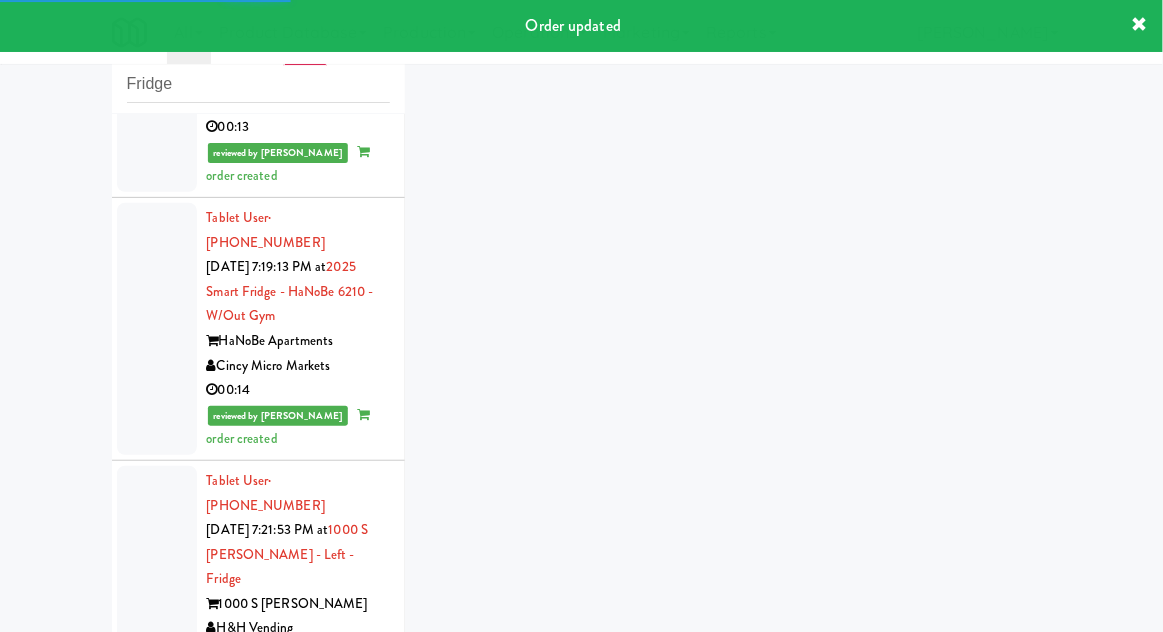 scroll, scrollTop: 0, scrollLeft: 0, axis: both 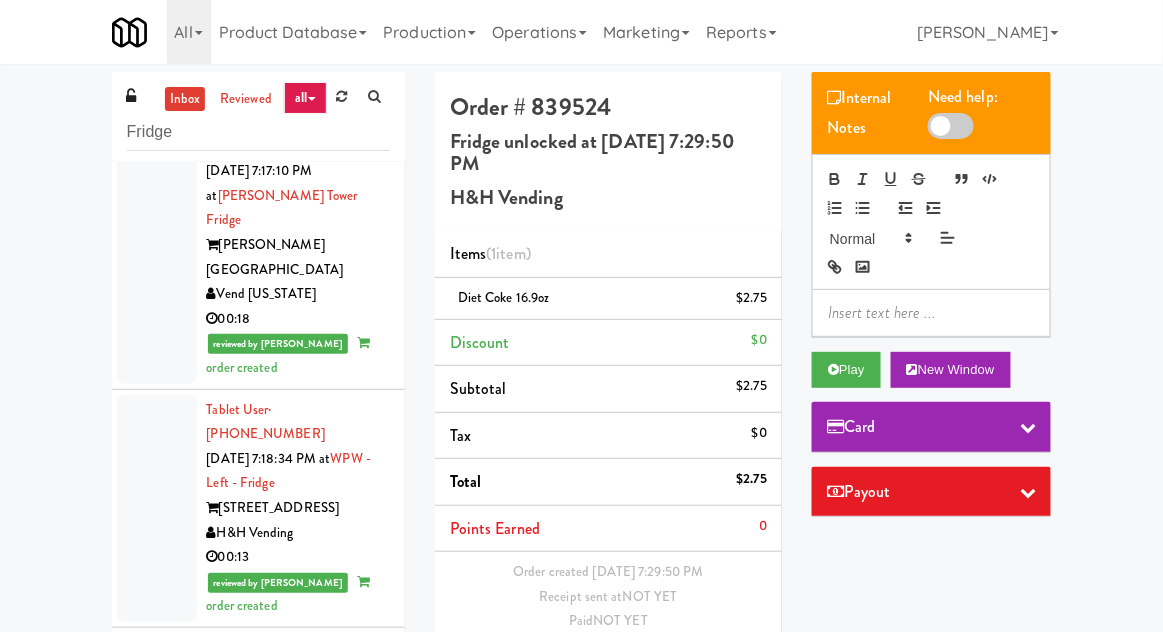click at bounding box center [157, 1272] 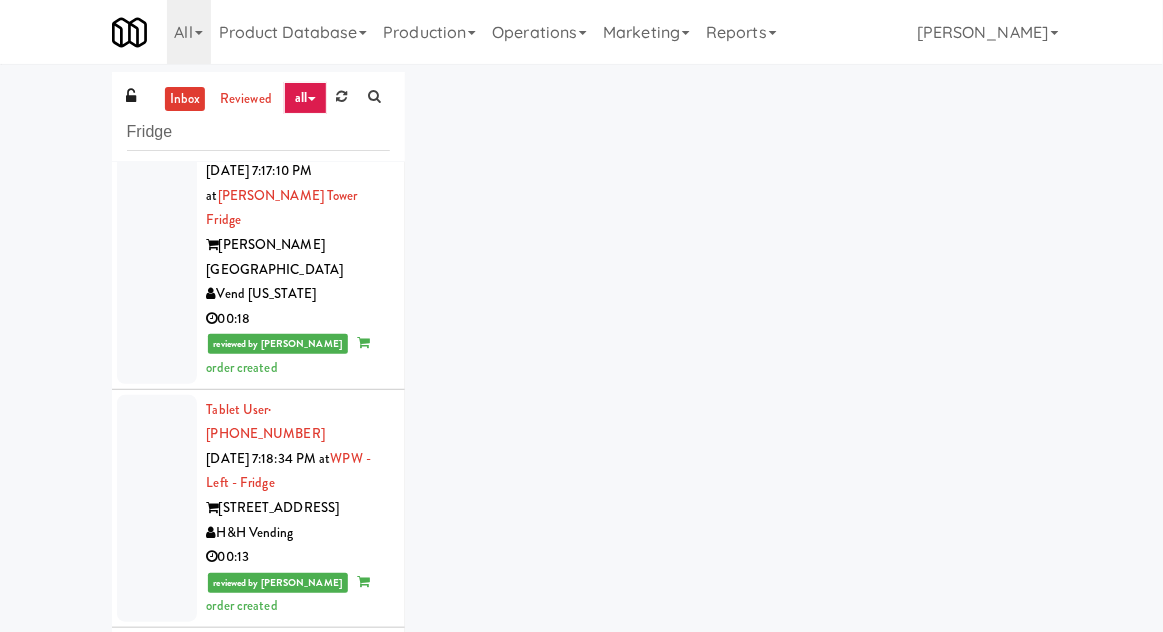 click at bounding box center [157, 1022] 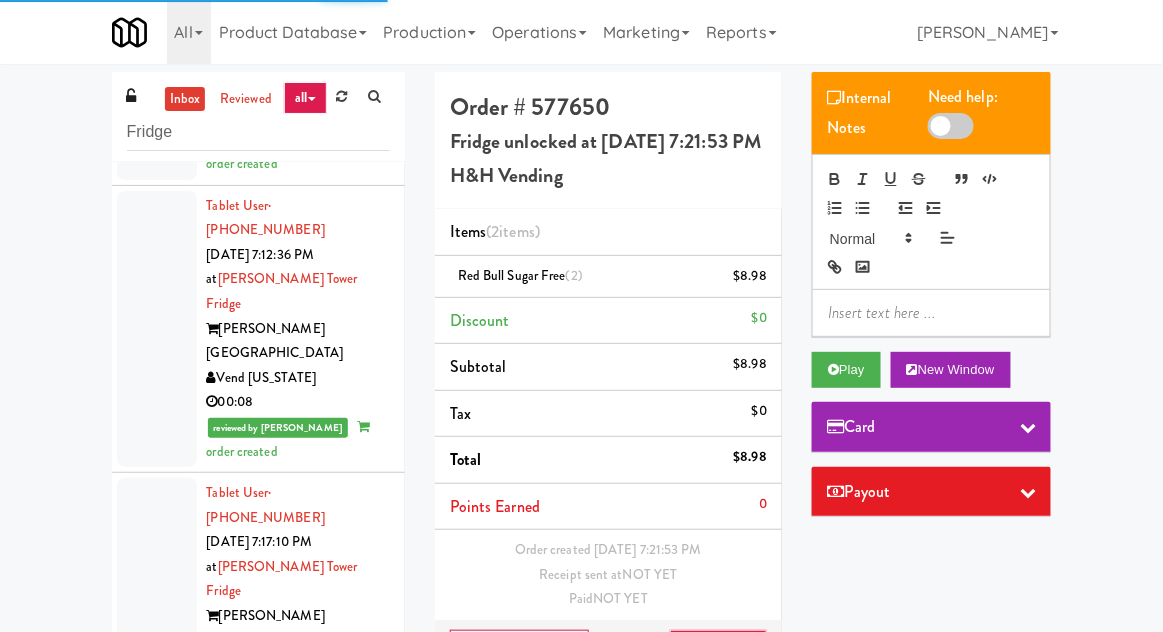 click at bounding box center (157, 1130) 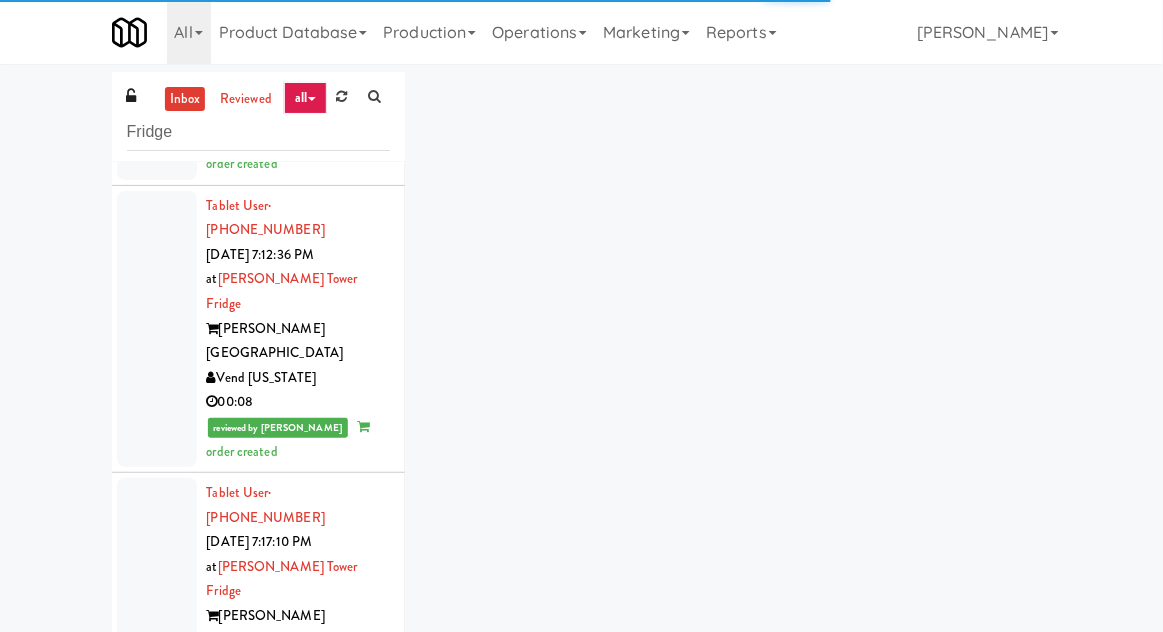 click at bounding box center (157, 879) 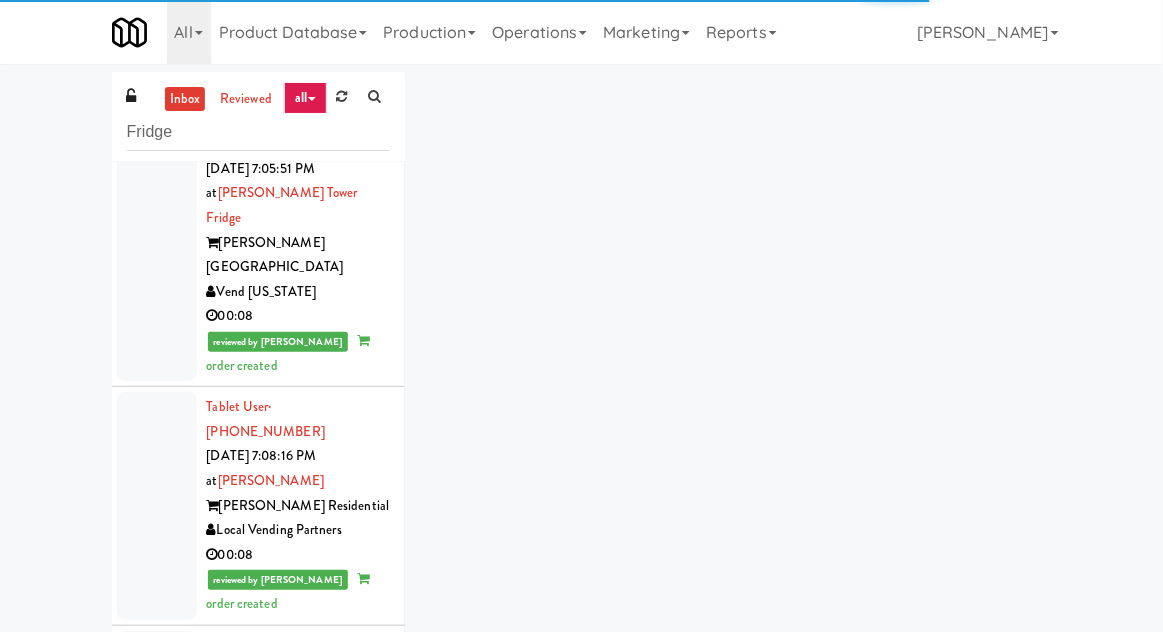 scroll, scrollTop: 3737, scrollLeft: 0, axis: vertical 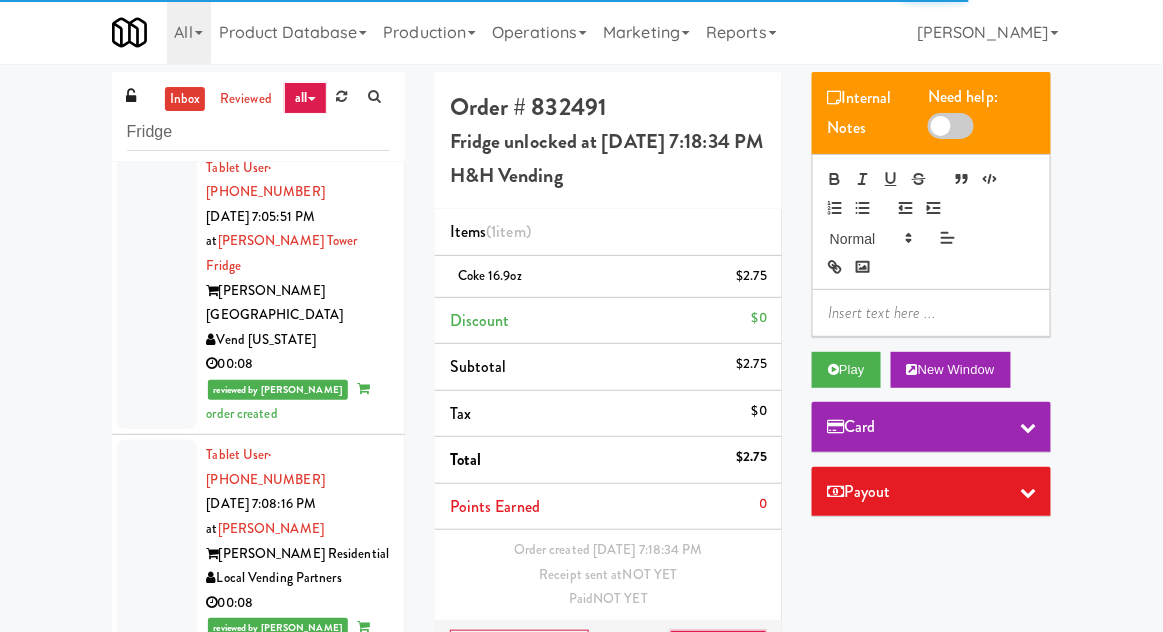 click at bounding box center [157, 1104] 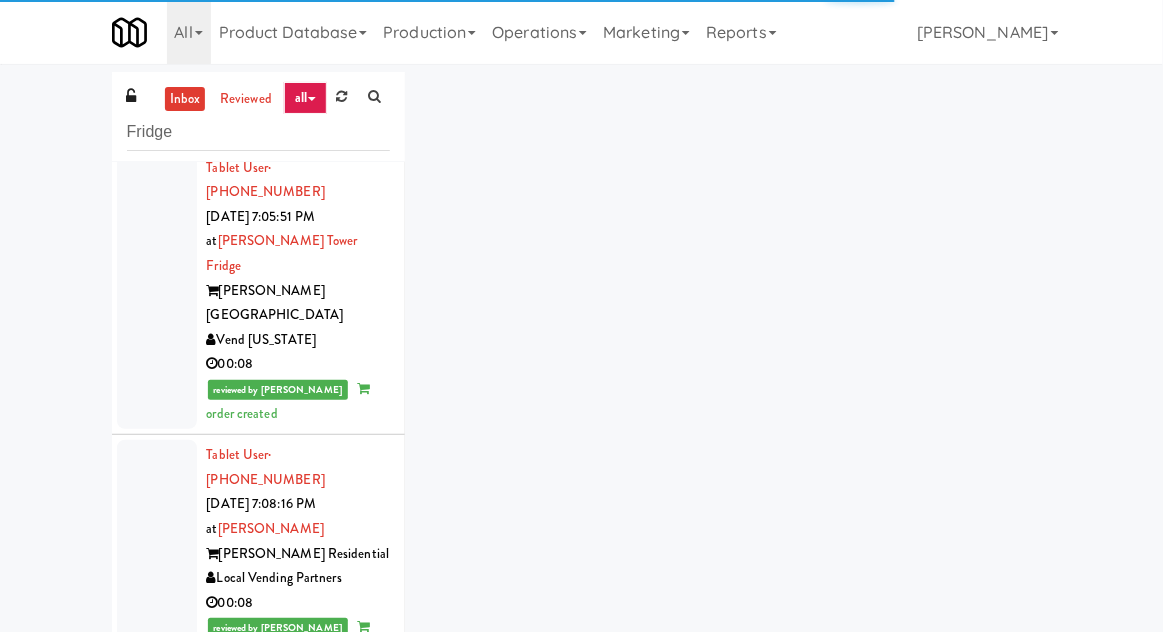 click at bounding box center [157, 817] 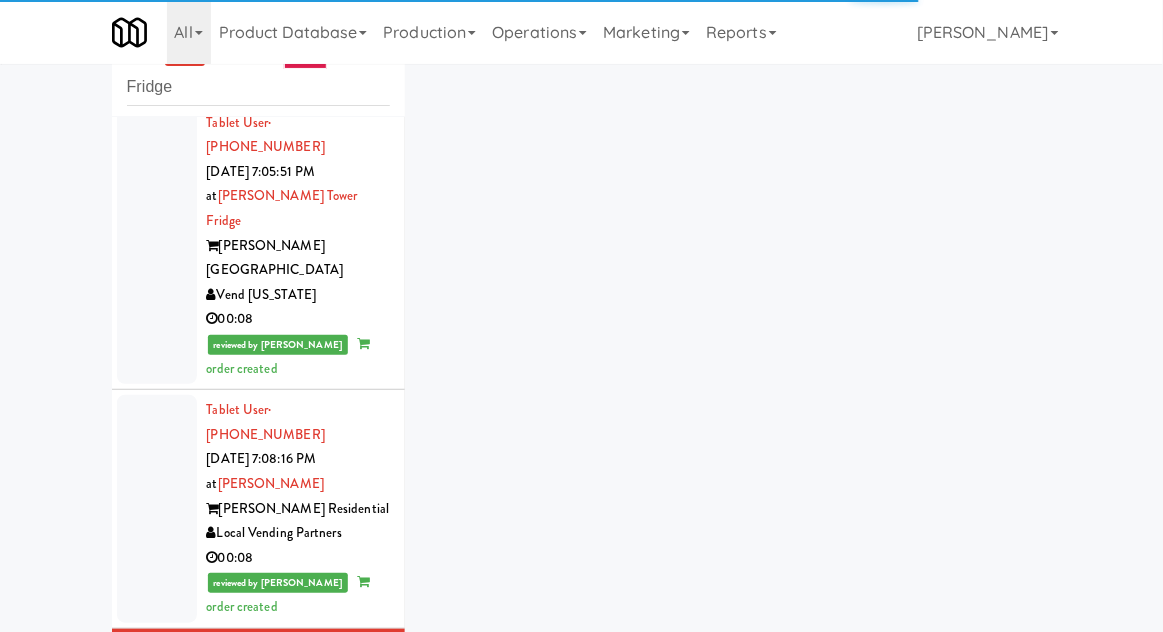 scroll, scrollTop: 144, scrollLeft: 0, axis: vertical 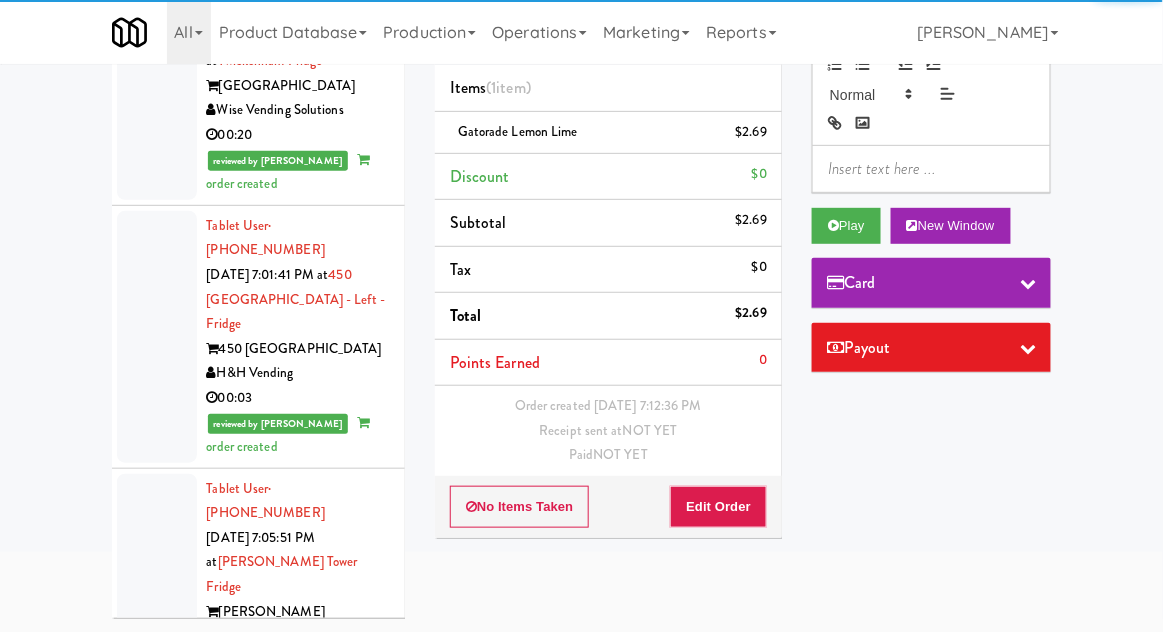 click at bounding box center (157, 874) 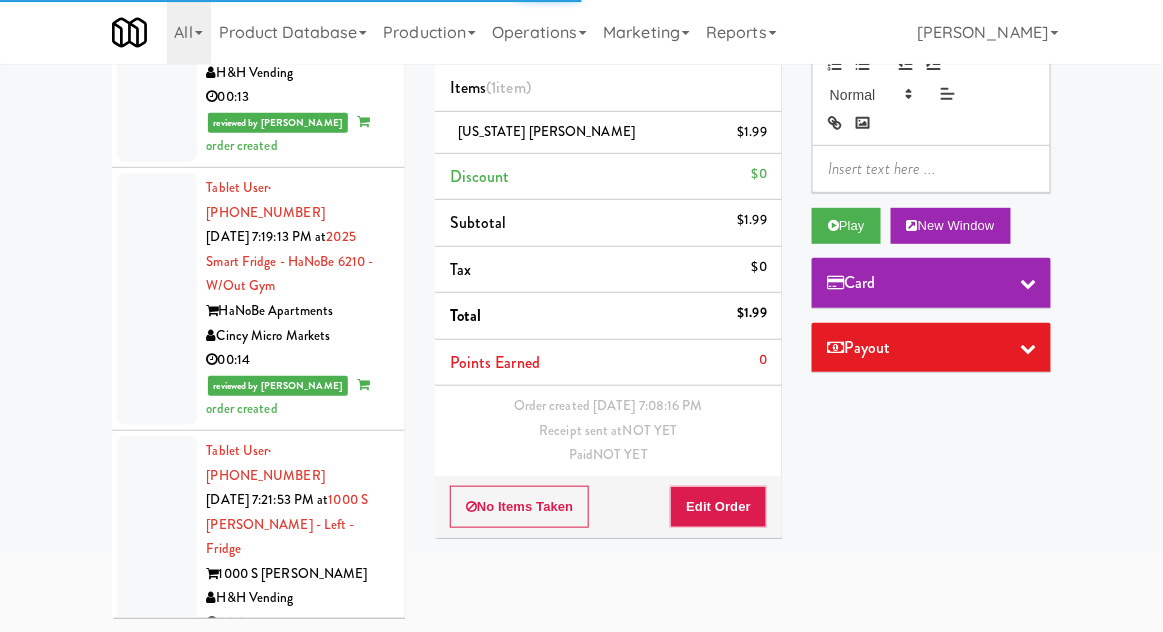scroll, scrollTop: 4978, scrollLeft: 0, axis: vertical 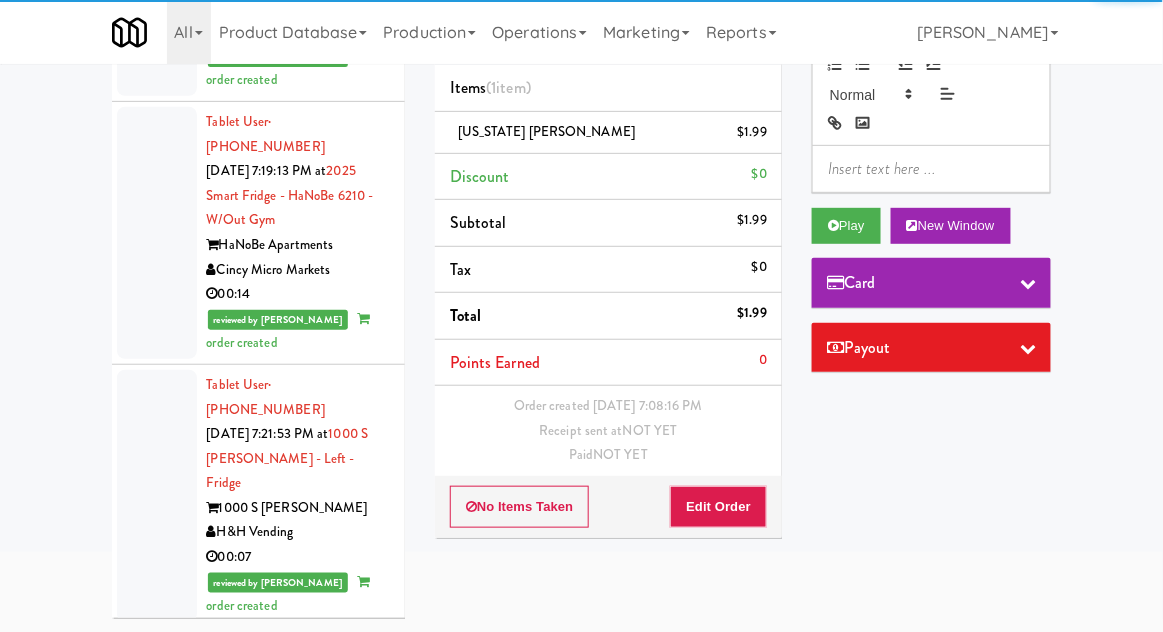 click at bounding box center (157, 1474) 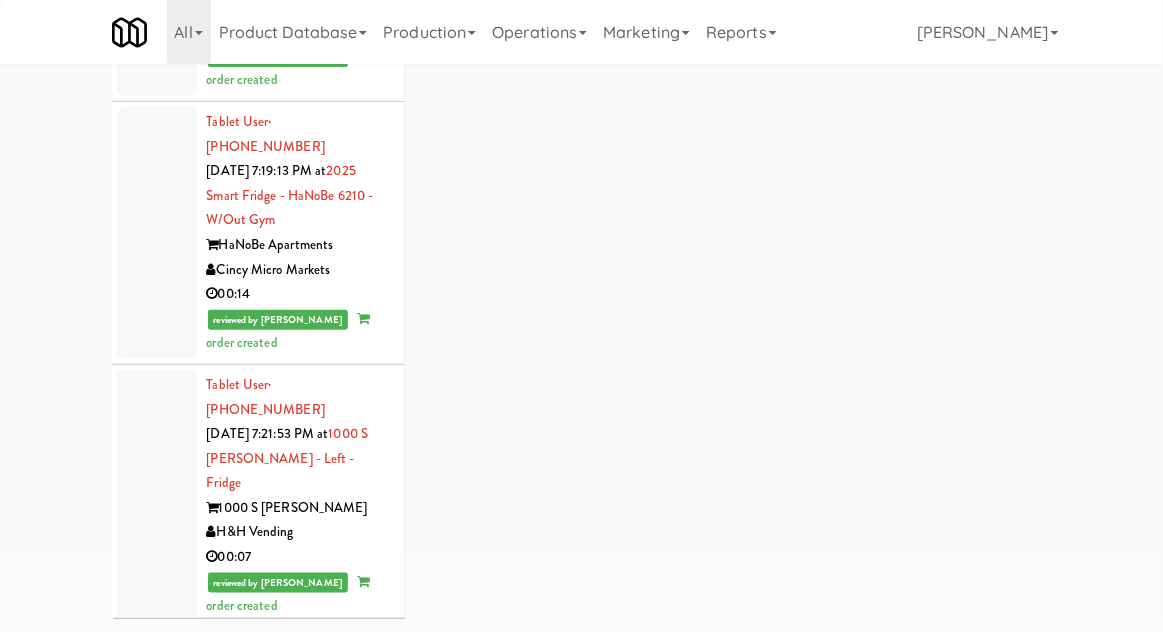 click at bounding box center (157, 1223) 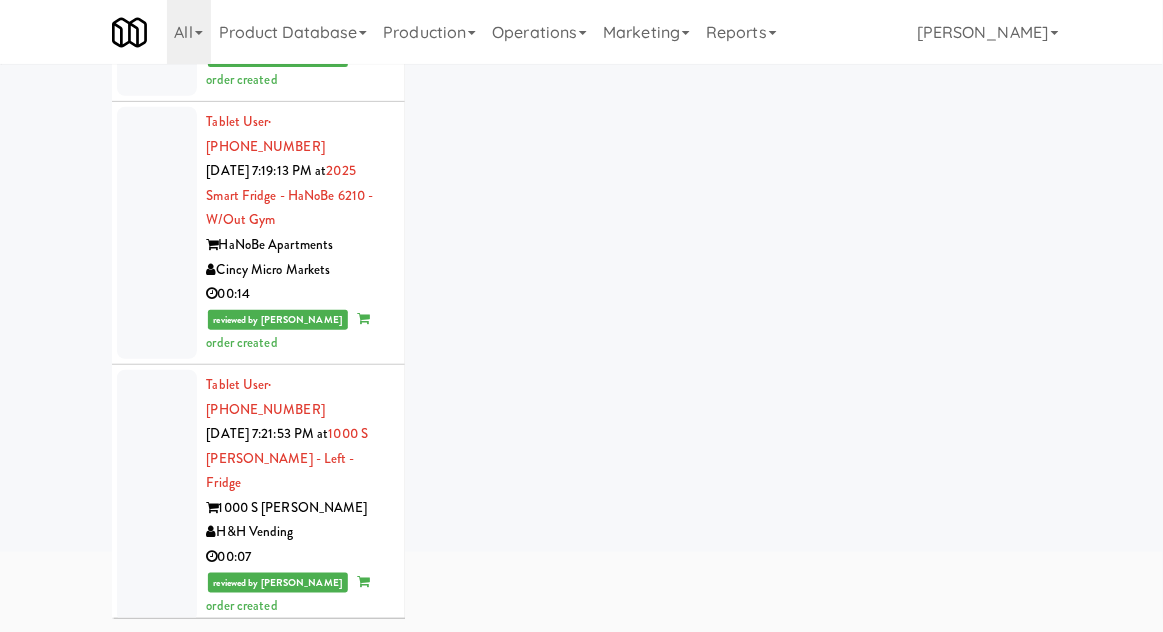 click at bounding box center [157, 984] 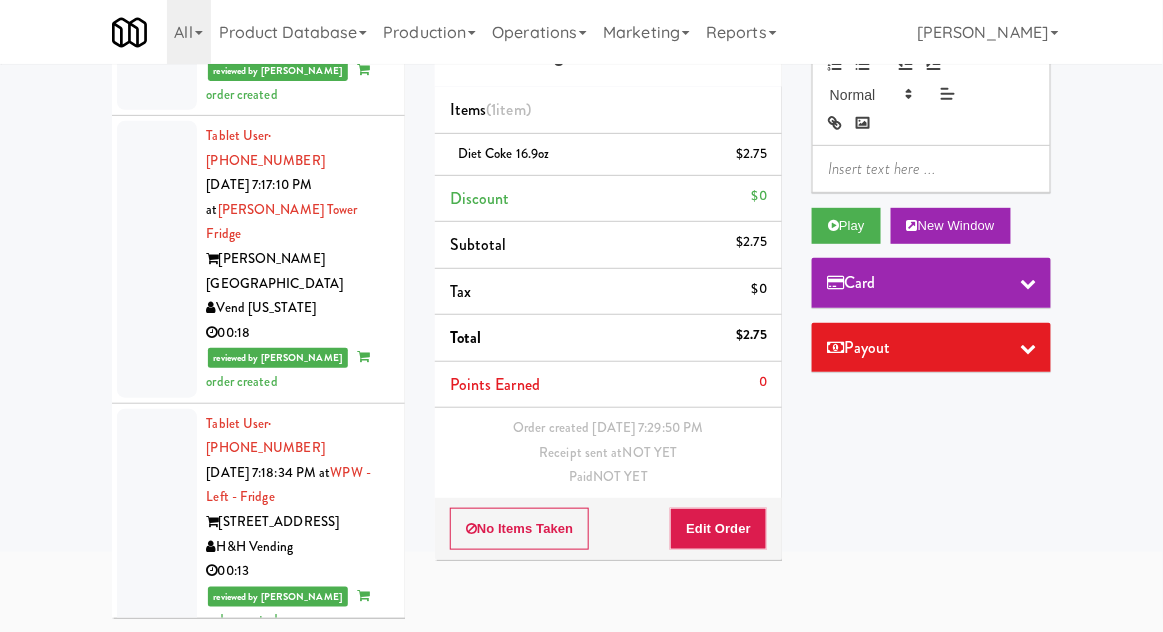 click at bounding box center (157, 1286) 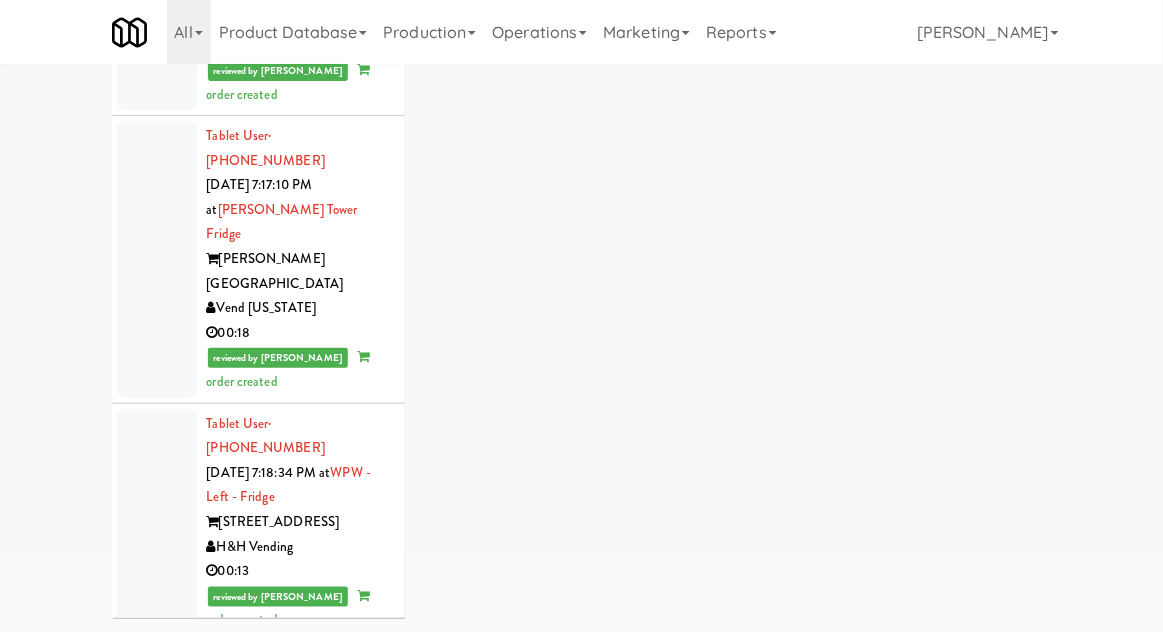 click at bounding box center (157, 1036) 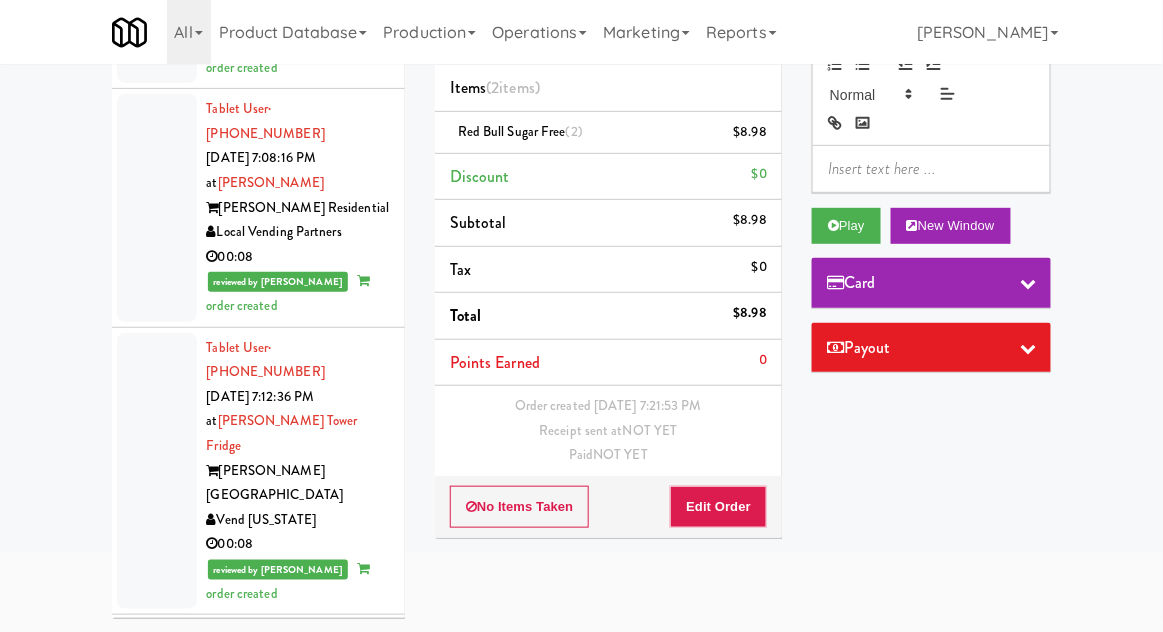 scroll, scrollTop: 3940, scrollLeft: 0, axis: vertical 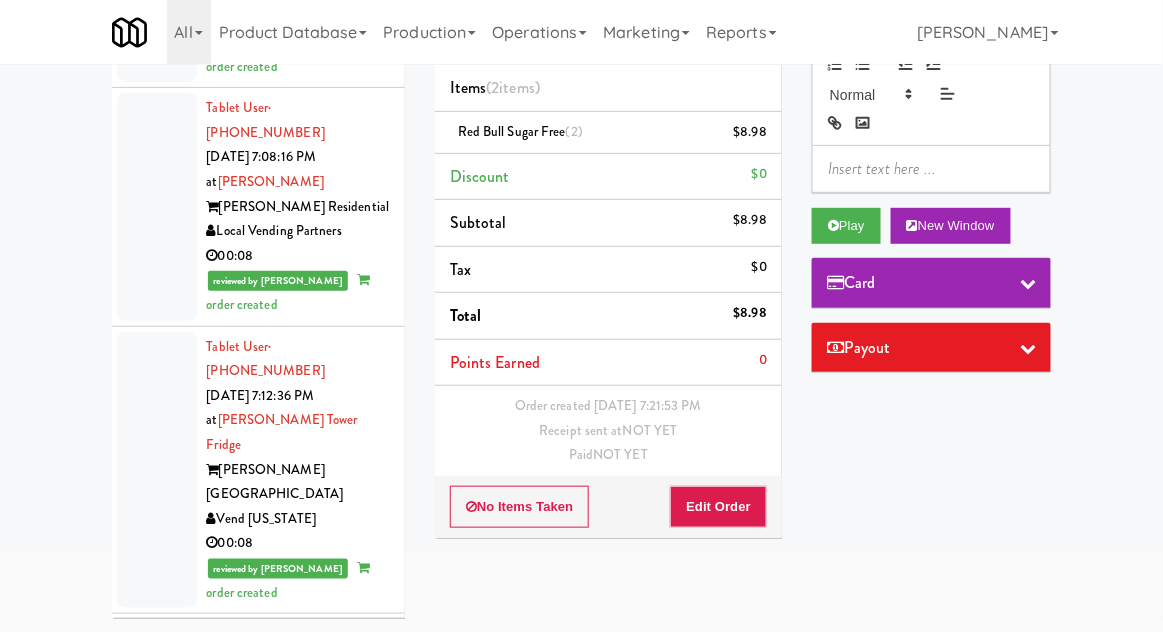 click at bounding box center (157, 1271) 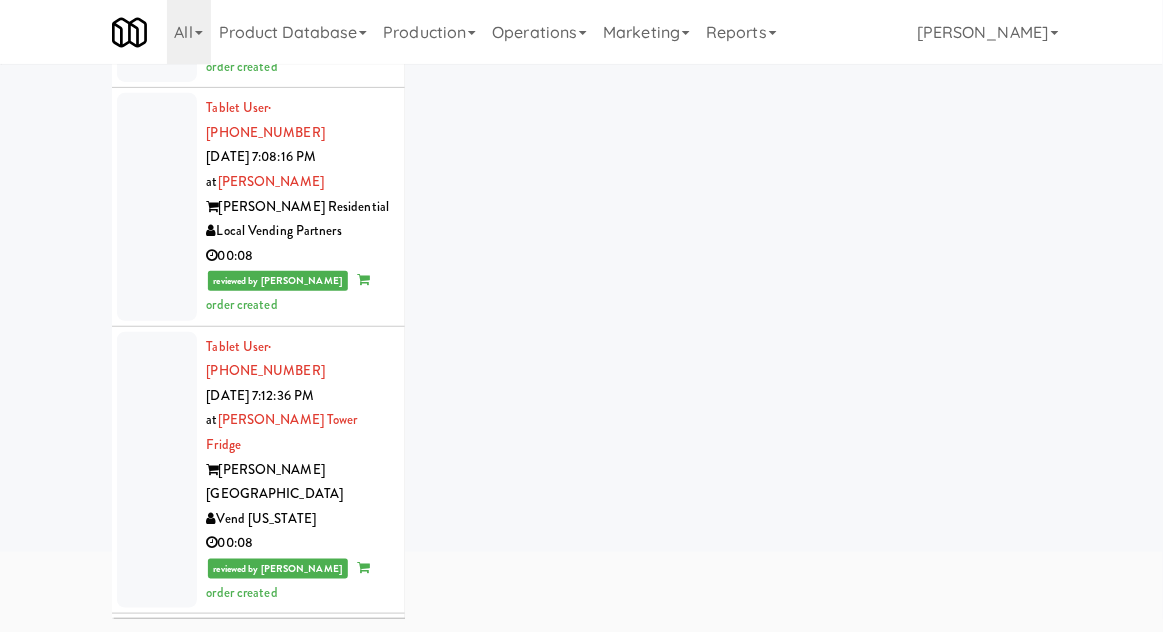 click at bounding box center (157, 1020) 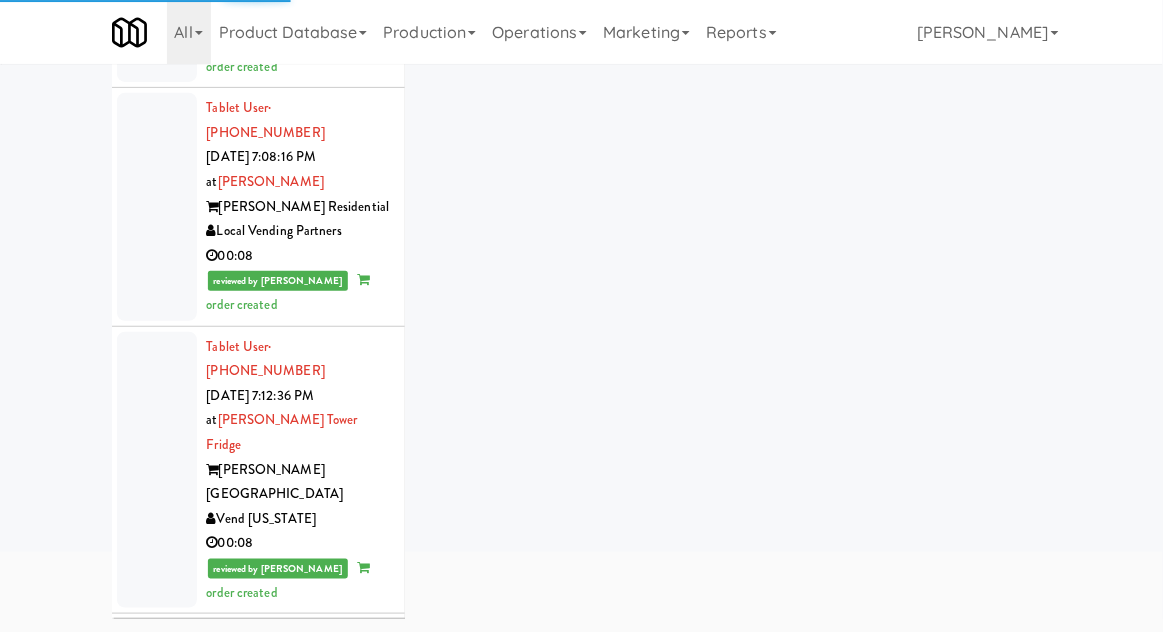 click at bounding box center (157, 757) 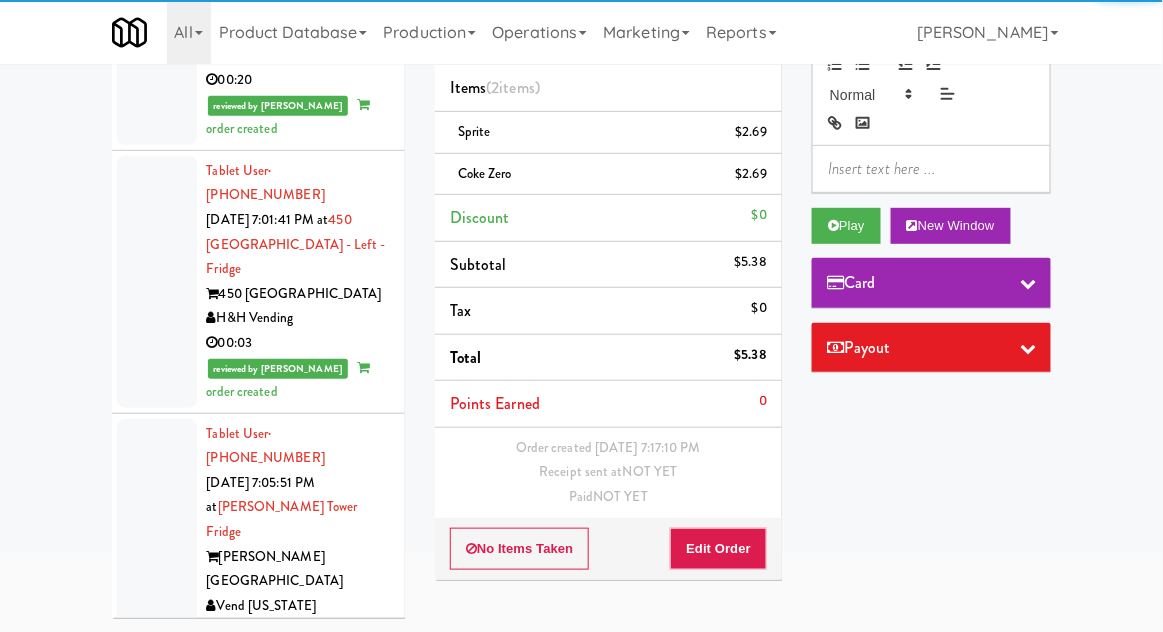 click at bounding box center [157, 1083] 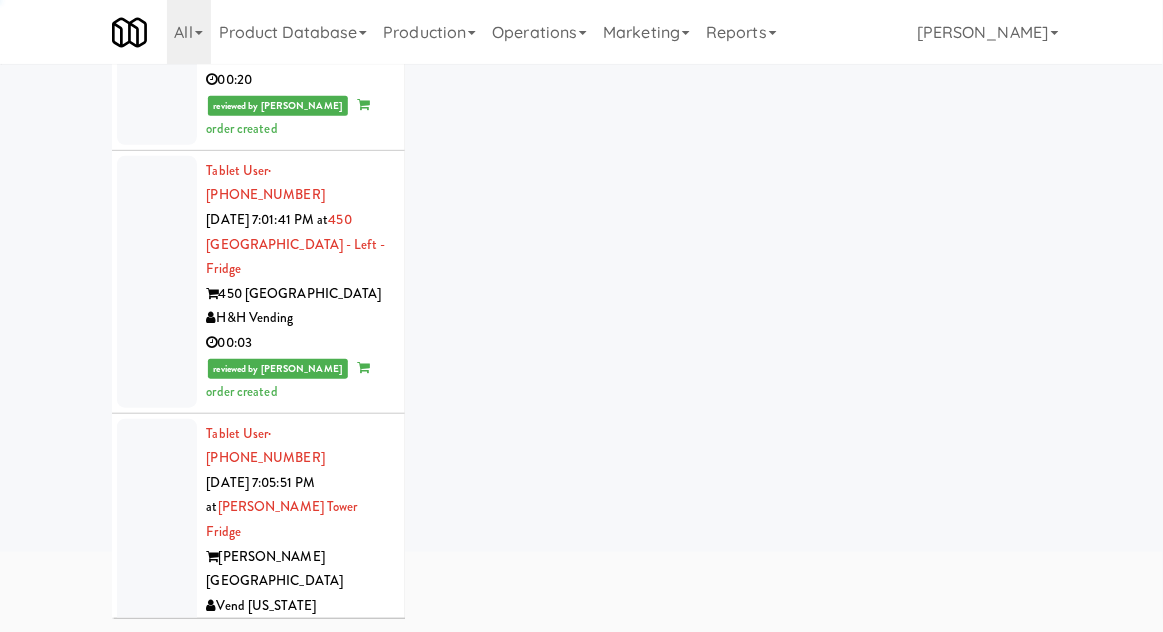 click at bounding box center (157, 819) 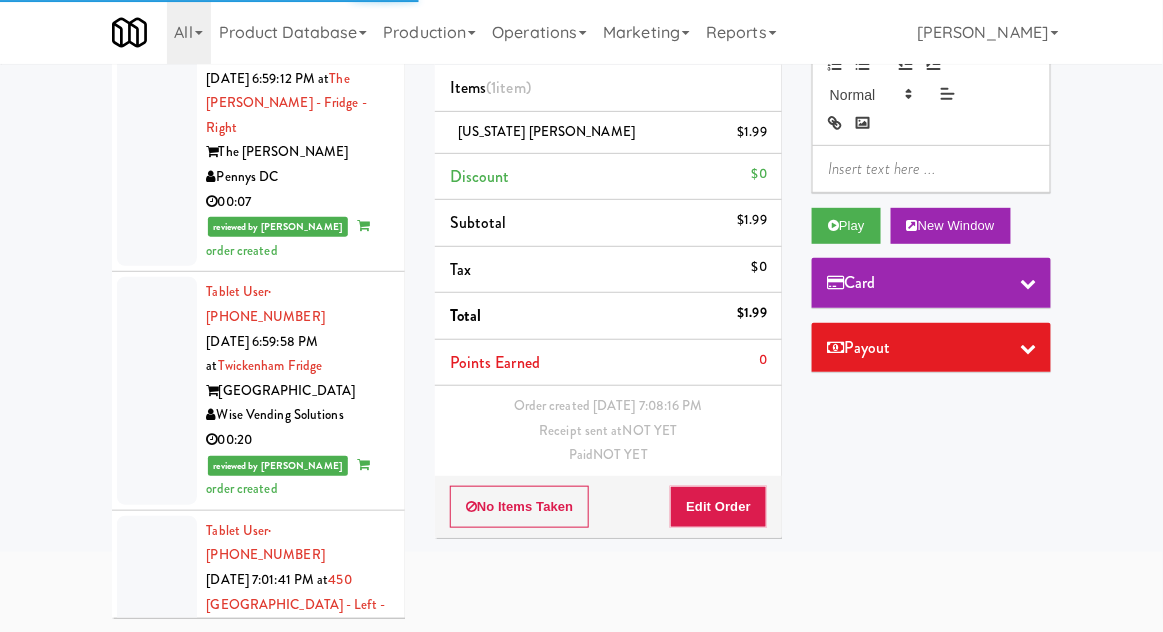click at bounding box center [157, 917] 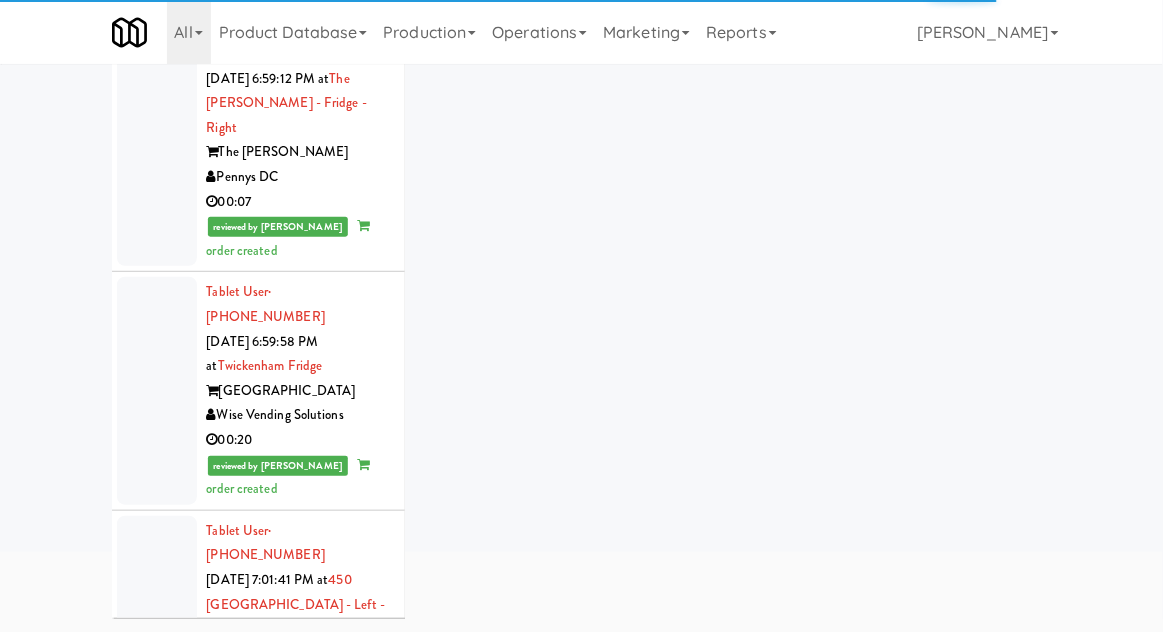 click at bounding box center (157, 642) 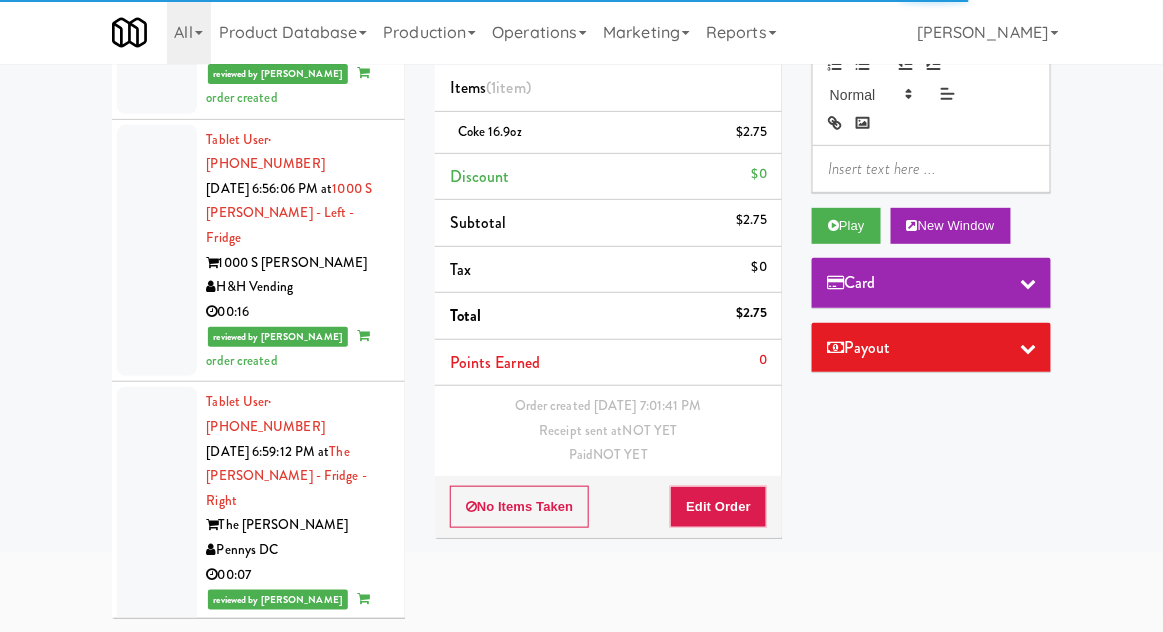 click at bounding box center (157, 763) 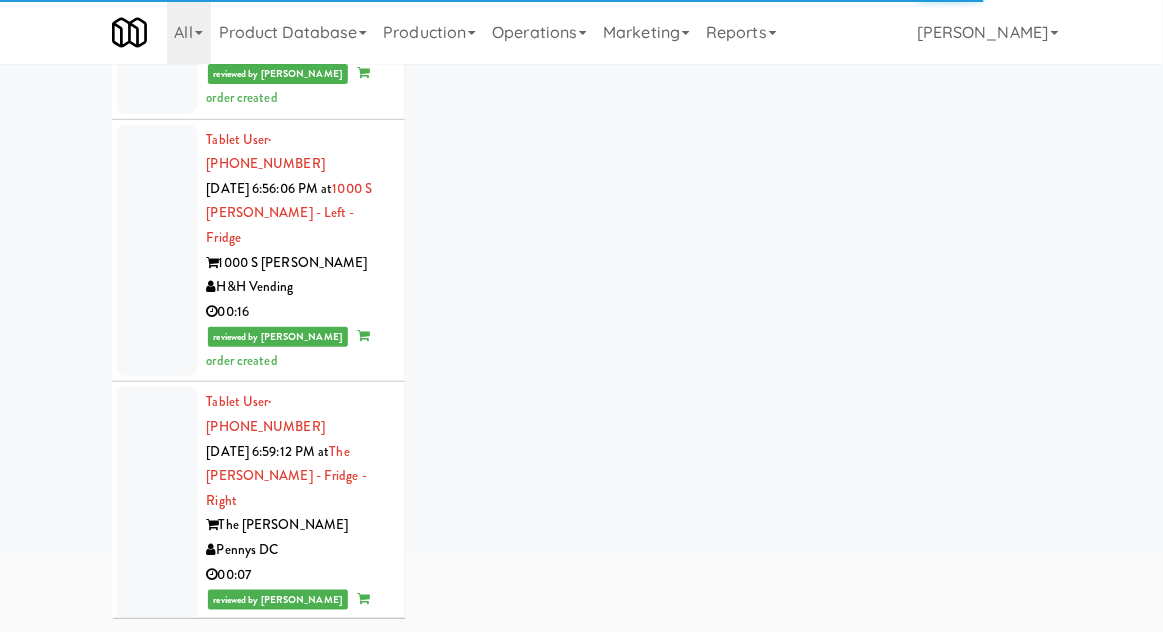 click at bounding box center (157, 513) 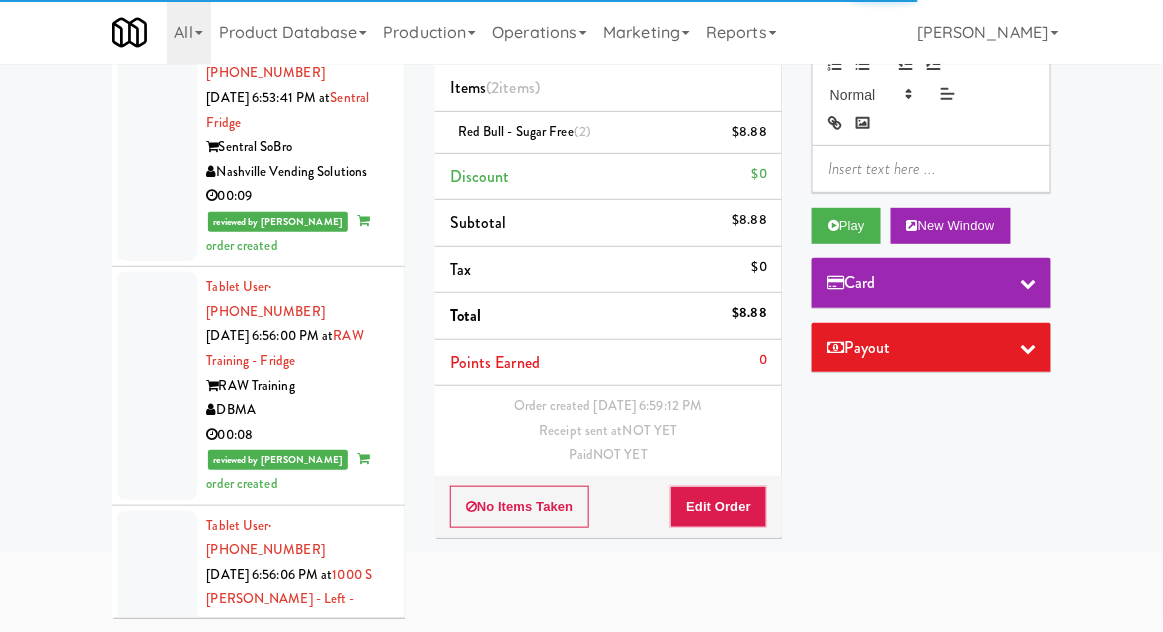 click at bounding box center (157, 637) 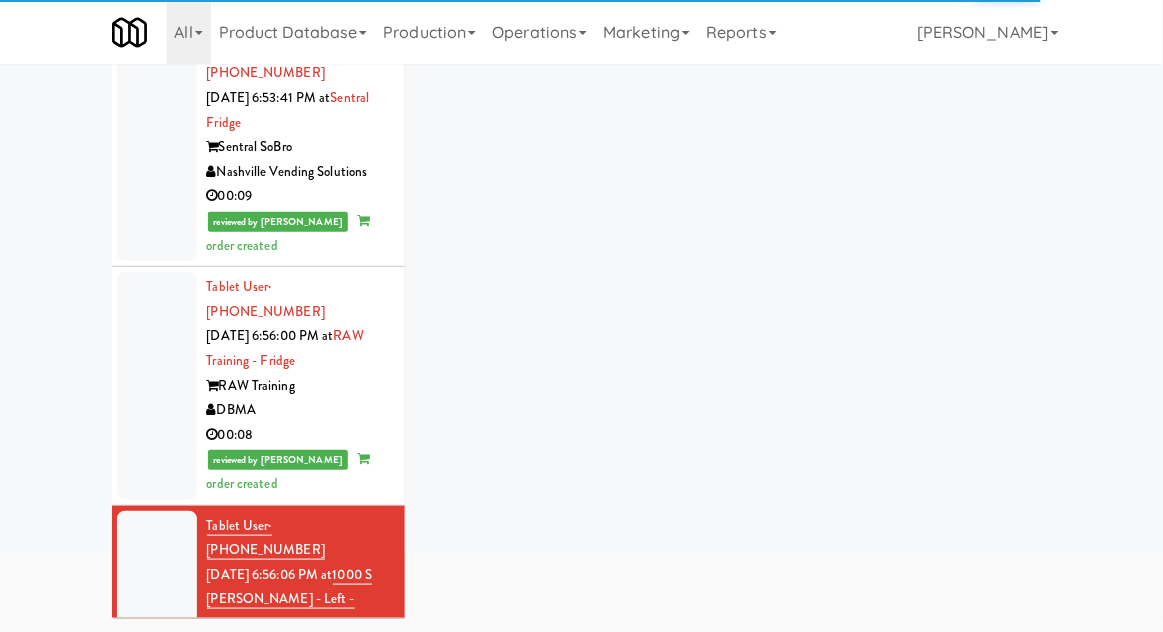 click at bounding box center [157, 385] 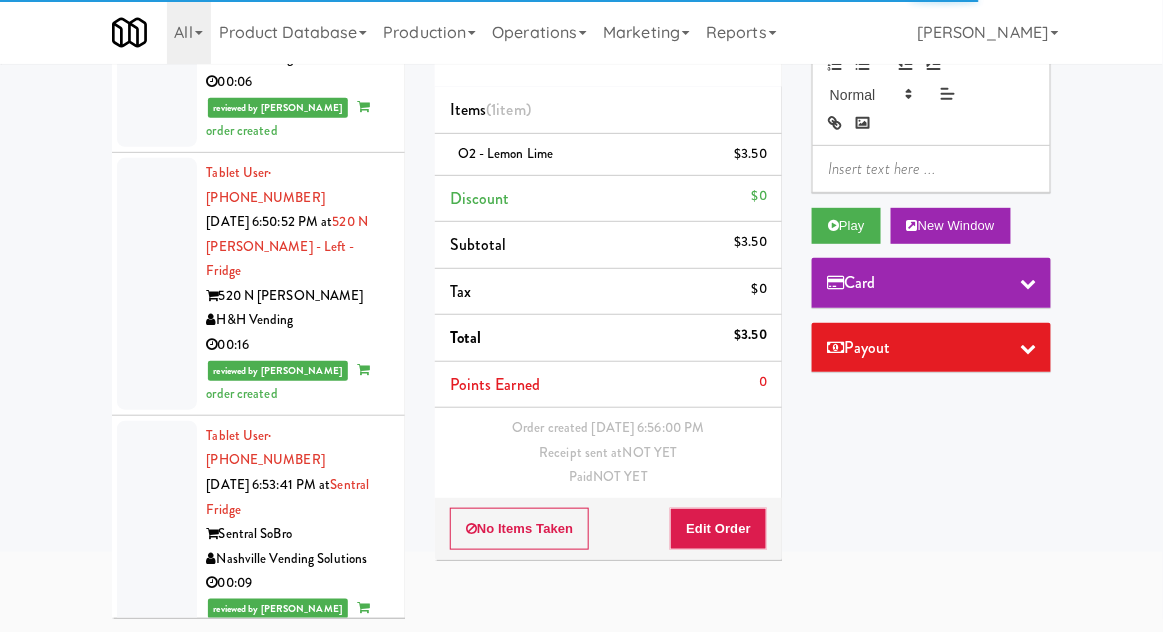 click at bounding box center [157, 534] 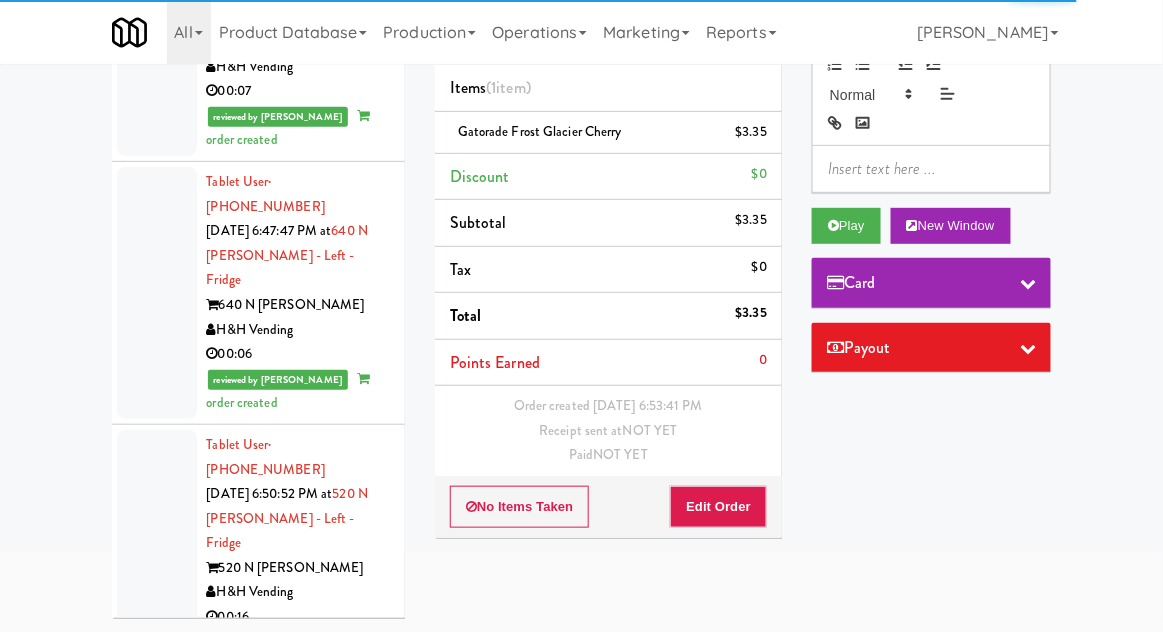 click at bounding box center (157, 556) 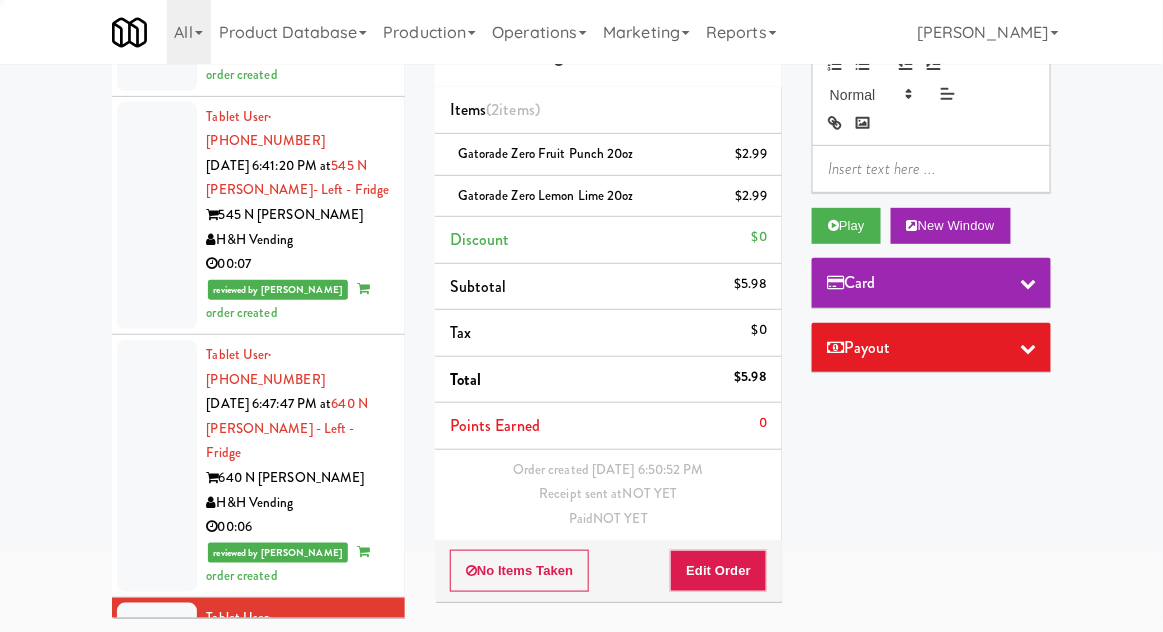 click at bounding box center (157, 466) 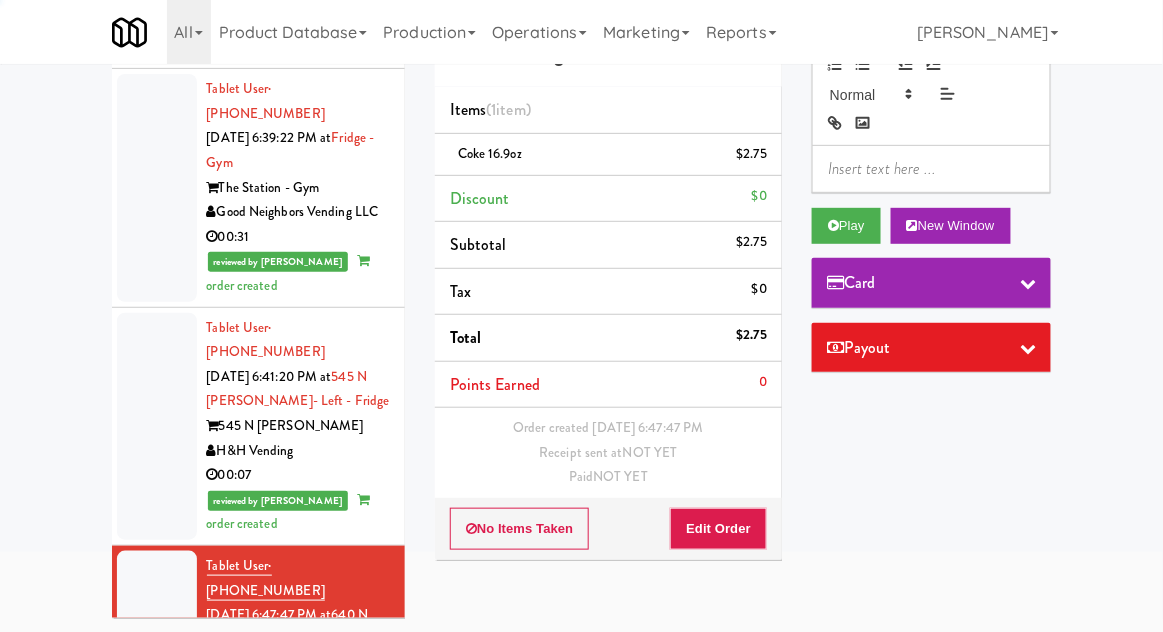 scroll, scrollTop: 1159, scrollLeft: 0, axis: vertical 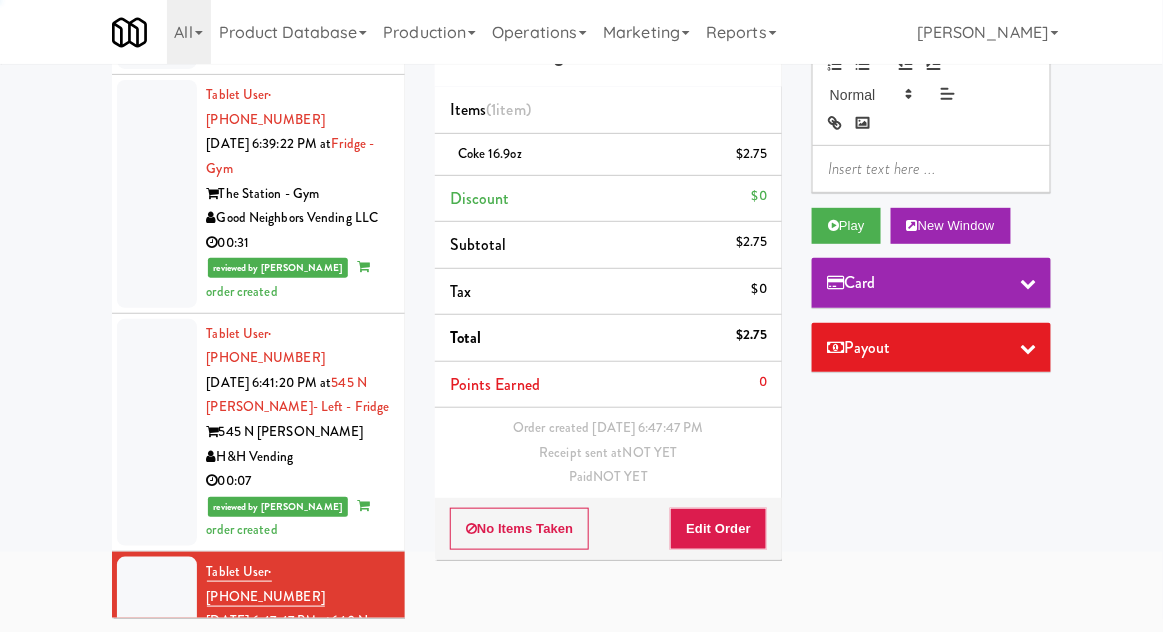 click at bounding box center [157, 432] 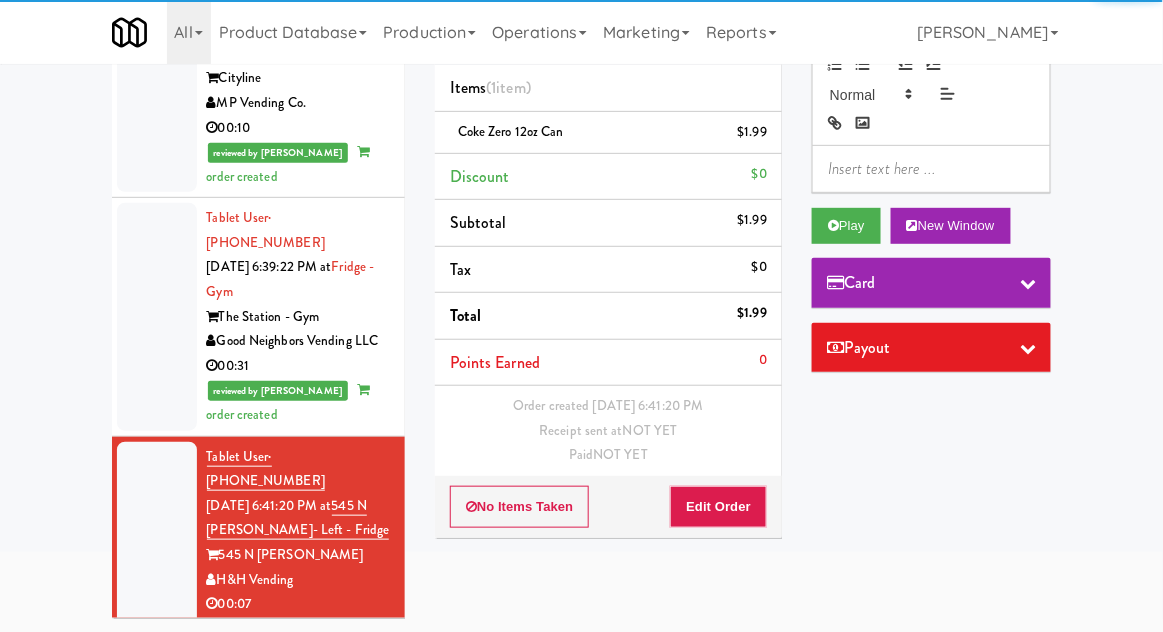 click at bounding box center (157, 316) 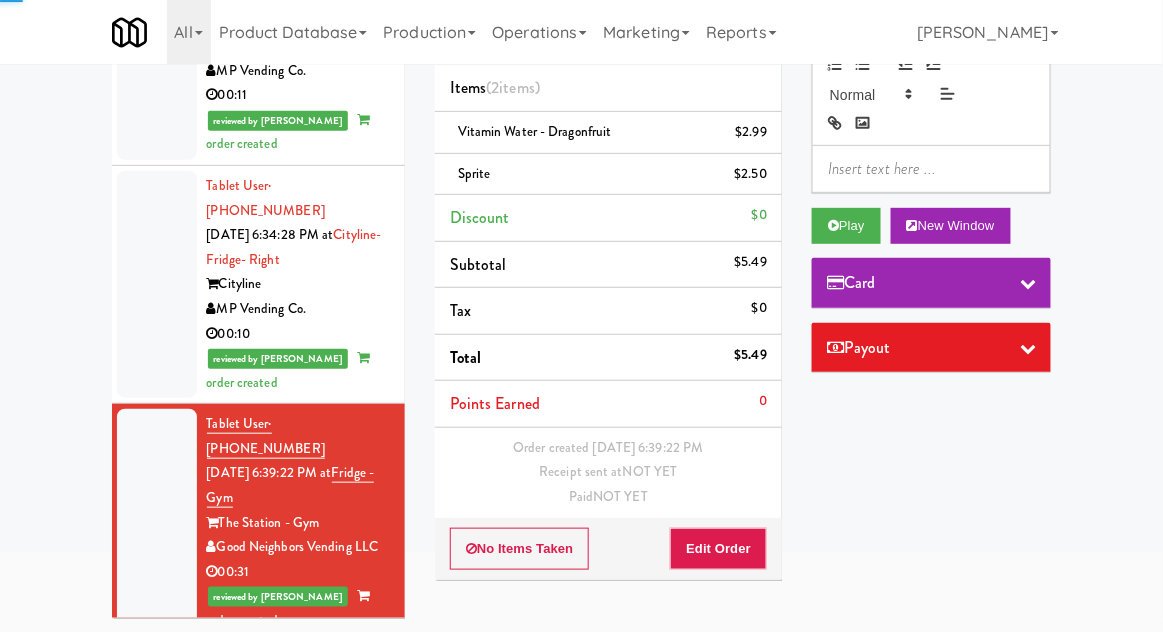 click at bounding box center (157, 284) 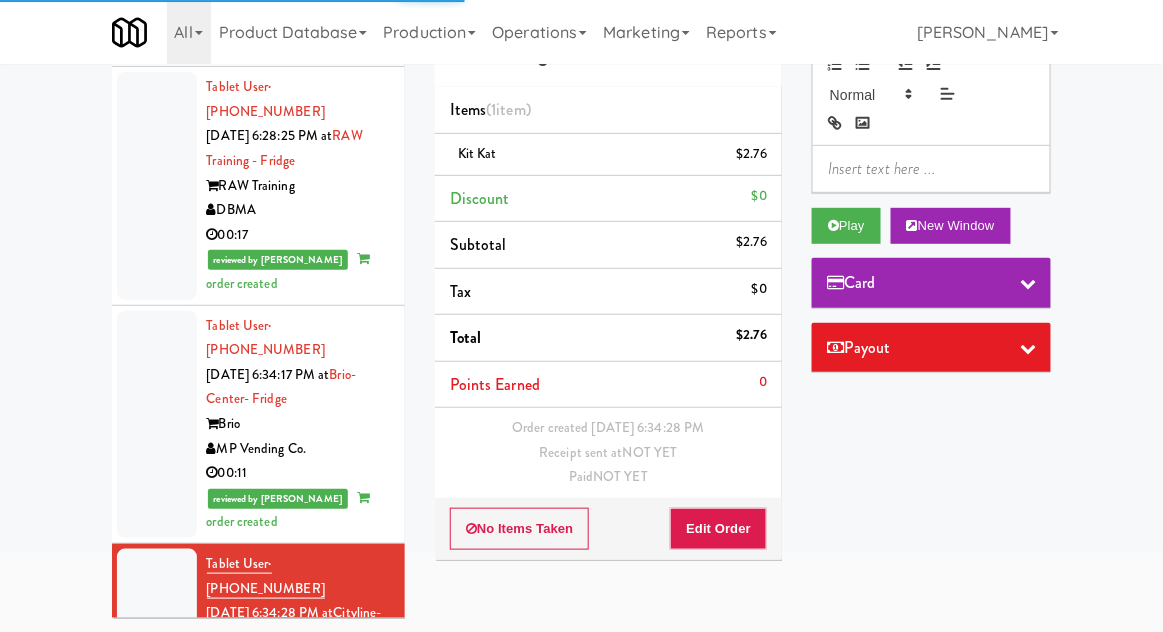 scroll, scrollTop: 427, scrollLeft: 0, axis: vertical 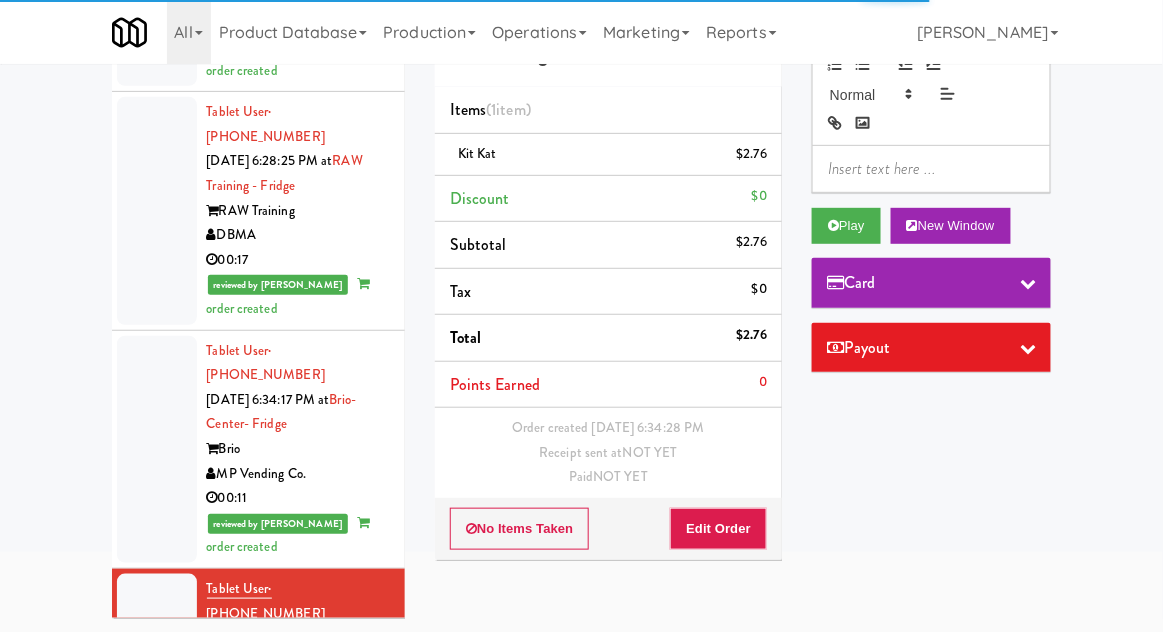 click at bounding box center (157, 449) 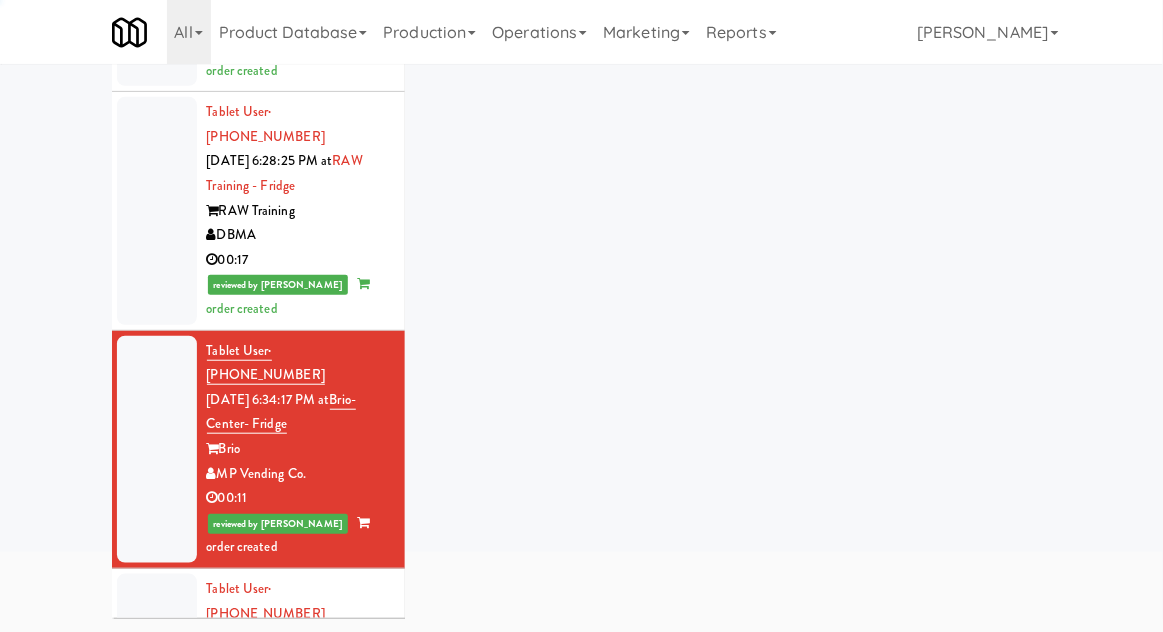 click at bounding box center [157, 210] 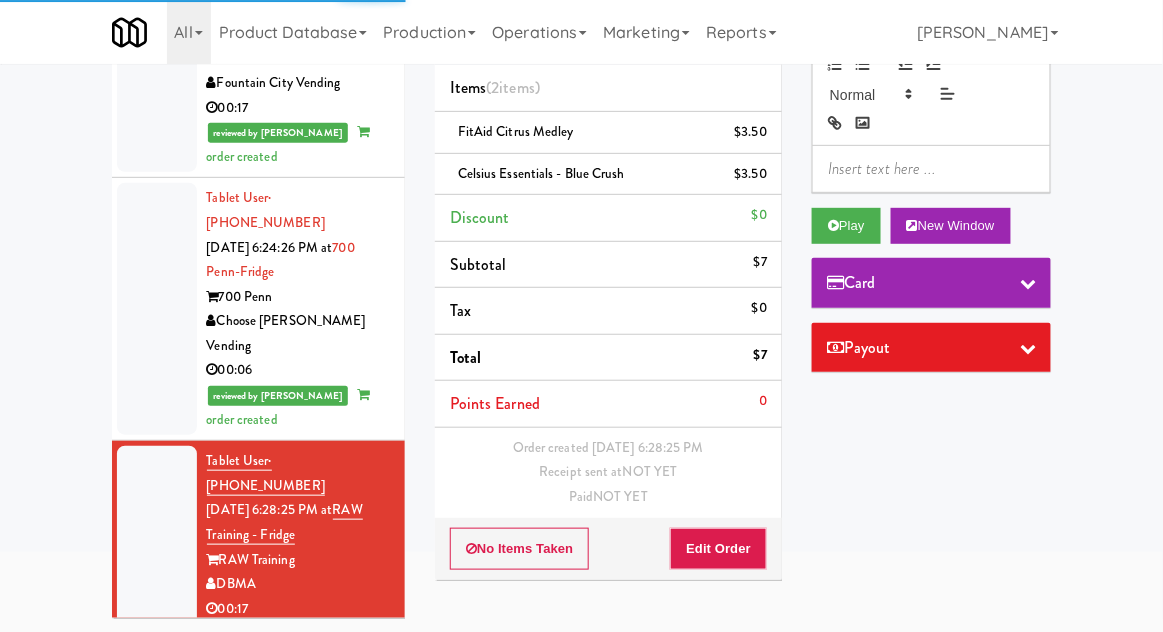 click at bounding box center (157, 309) 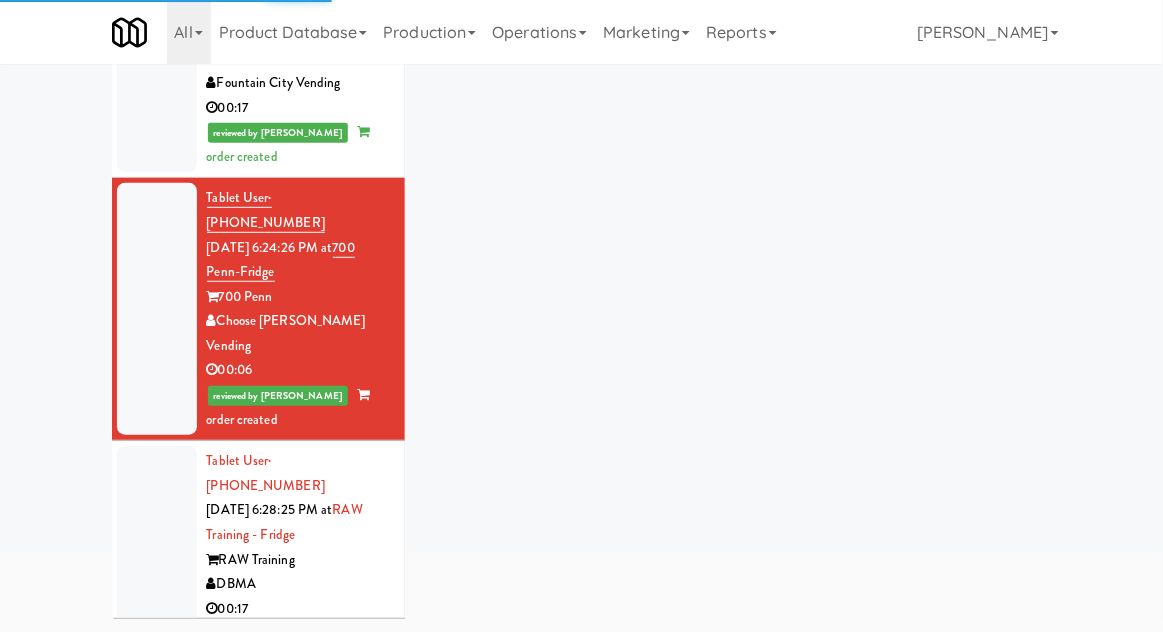 click at bounding box center (157, 58) 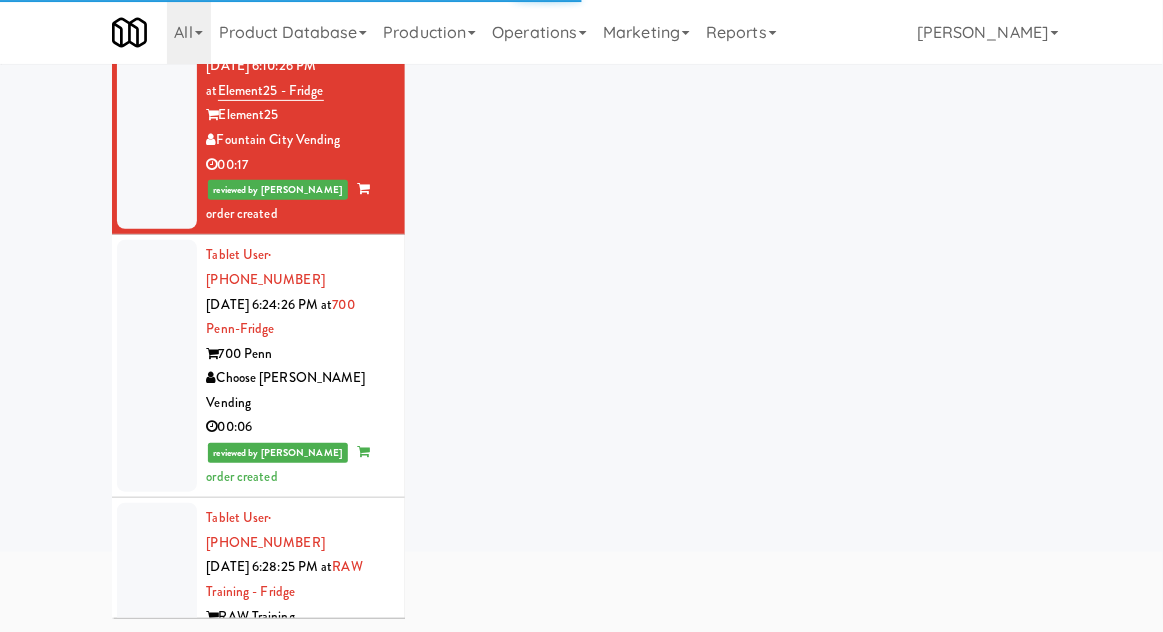 scroll, scrollTop: 0, scrollLeft: 0, axis: both 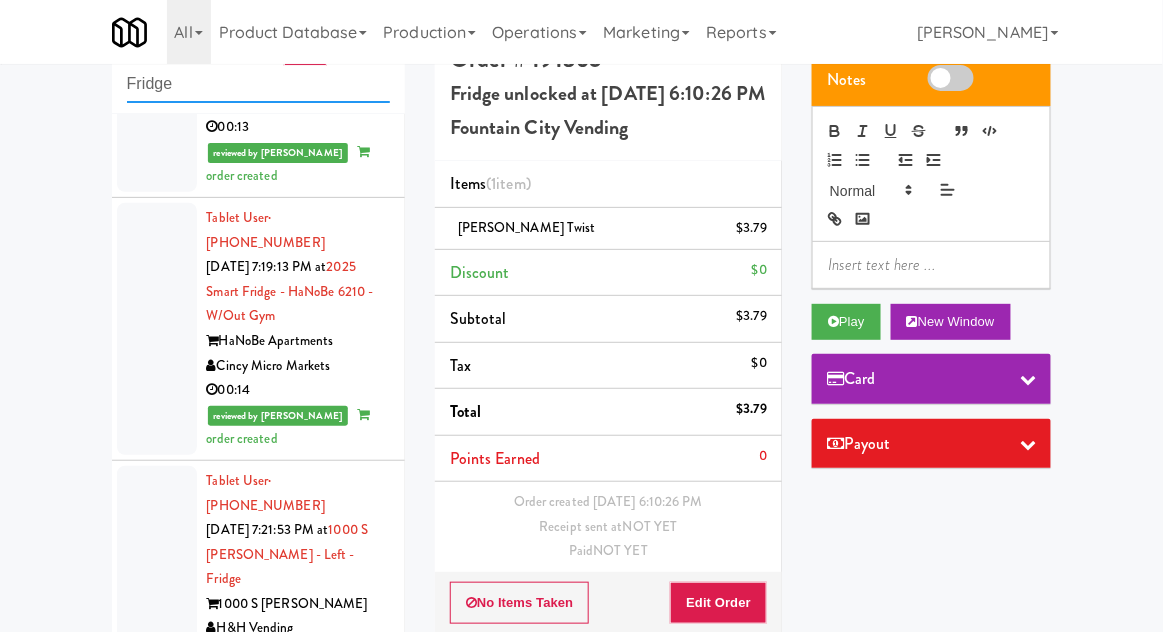 click on "Fridge" at bounding box center (258, 84) 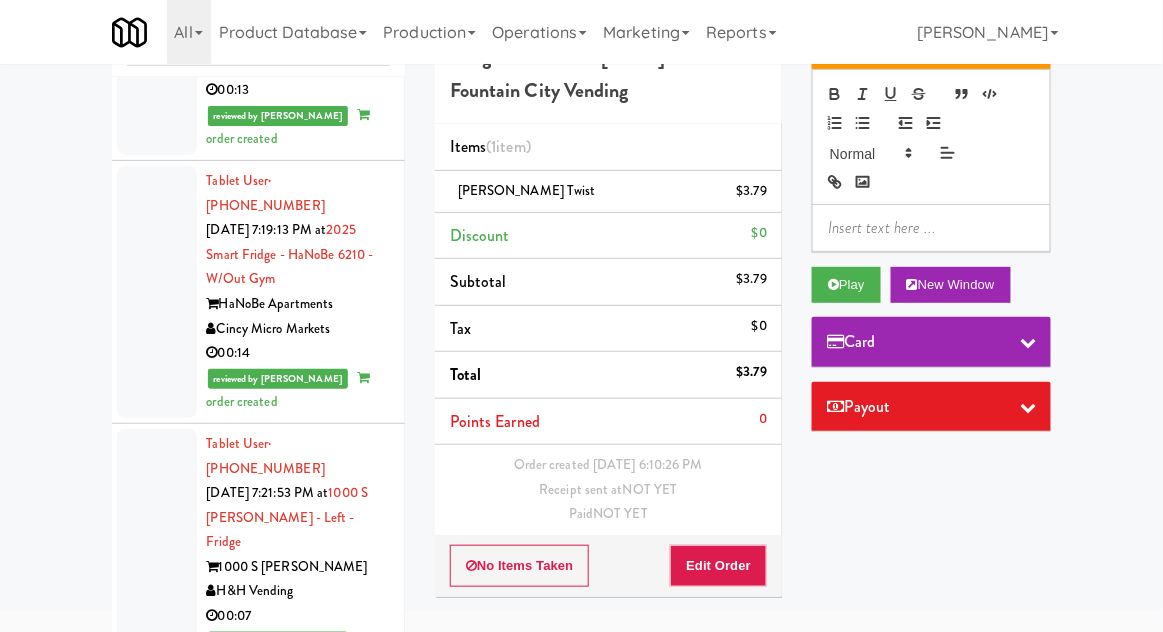 click at bounding box center (157, 1043) 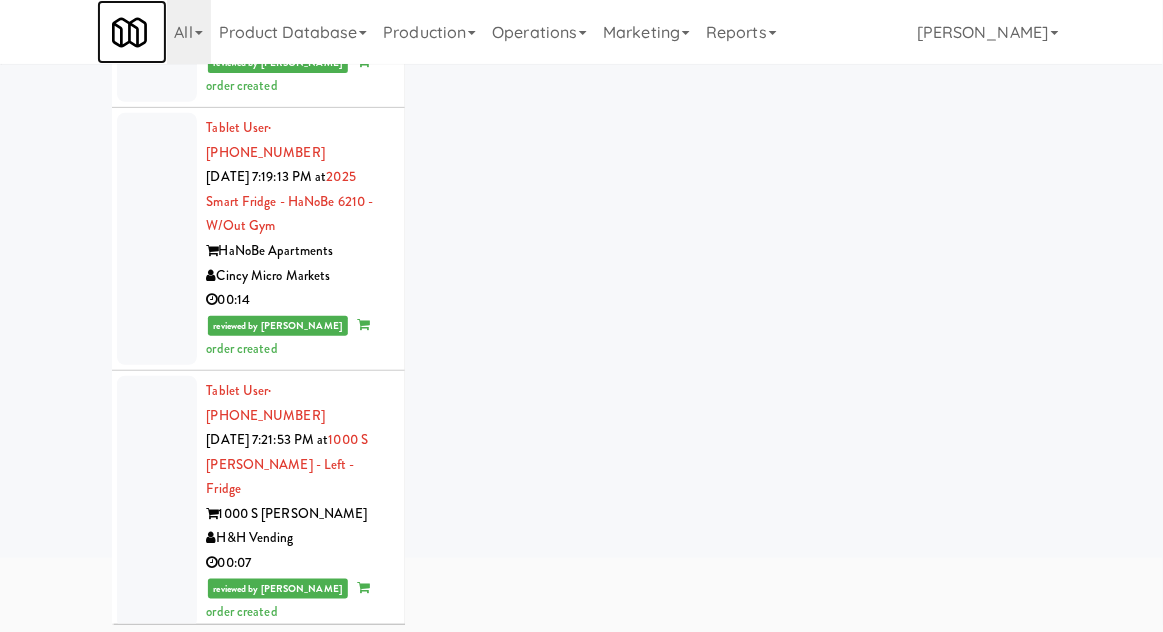 click at bounding box center (129, 32) 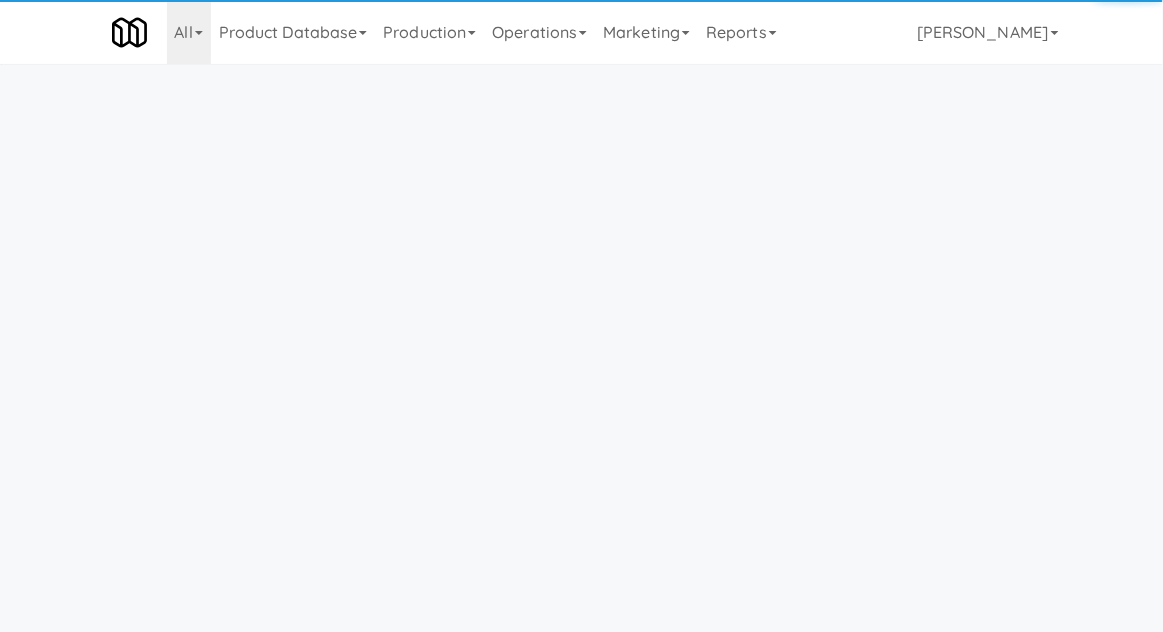 click on "Operations" at bounding box center [539, 32] 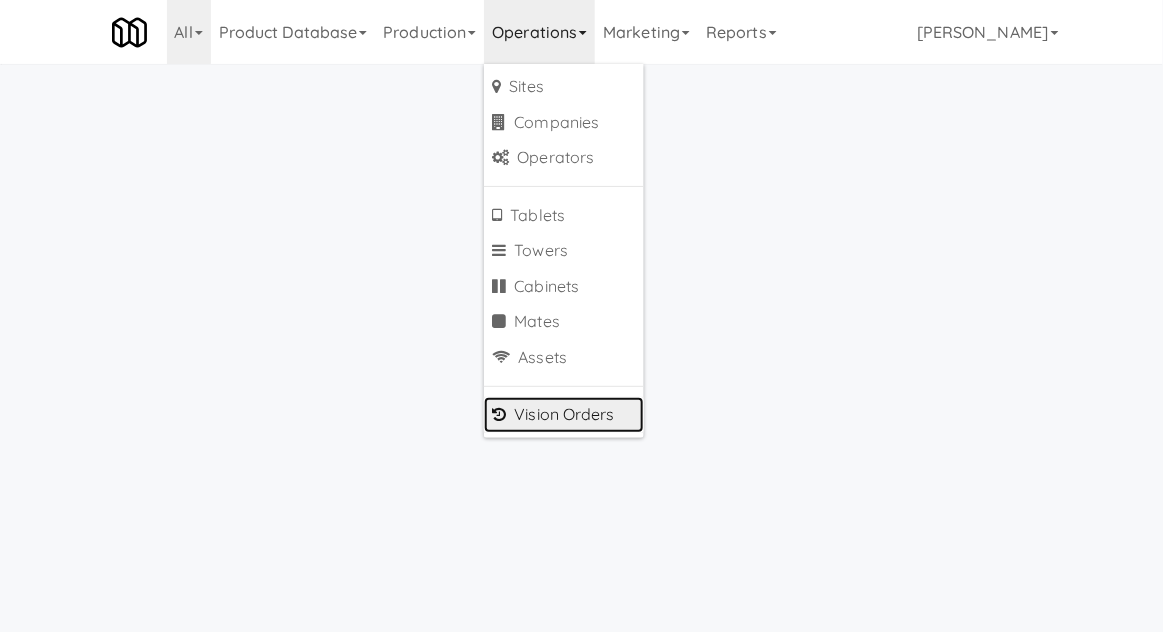 click on "Vision Orders" at bounding box center [564, 415] 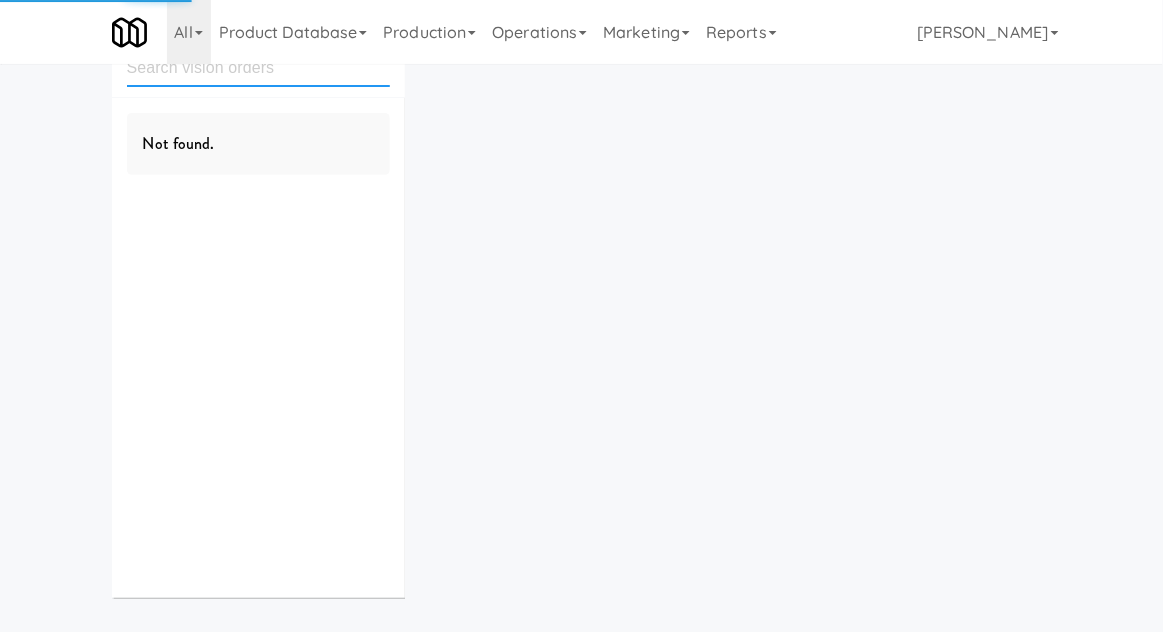 scroll, scrollTop: 0, scrollLeft: 0, axis: both 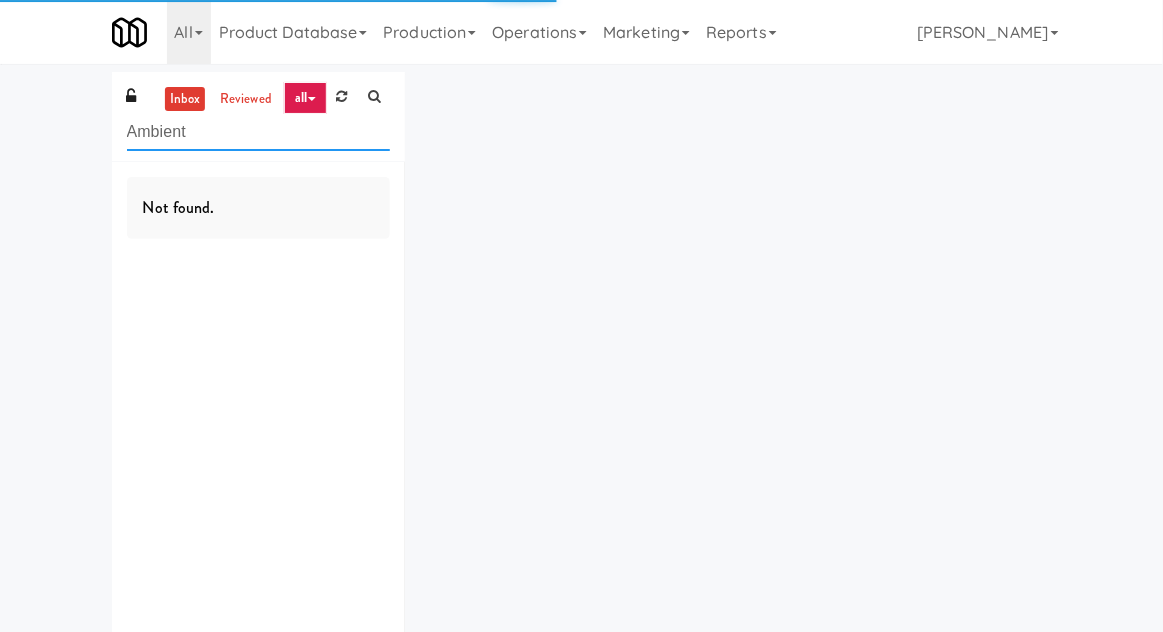 type on "Ambient" 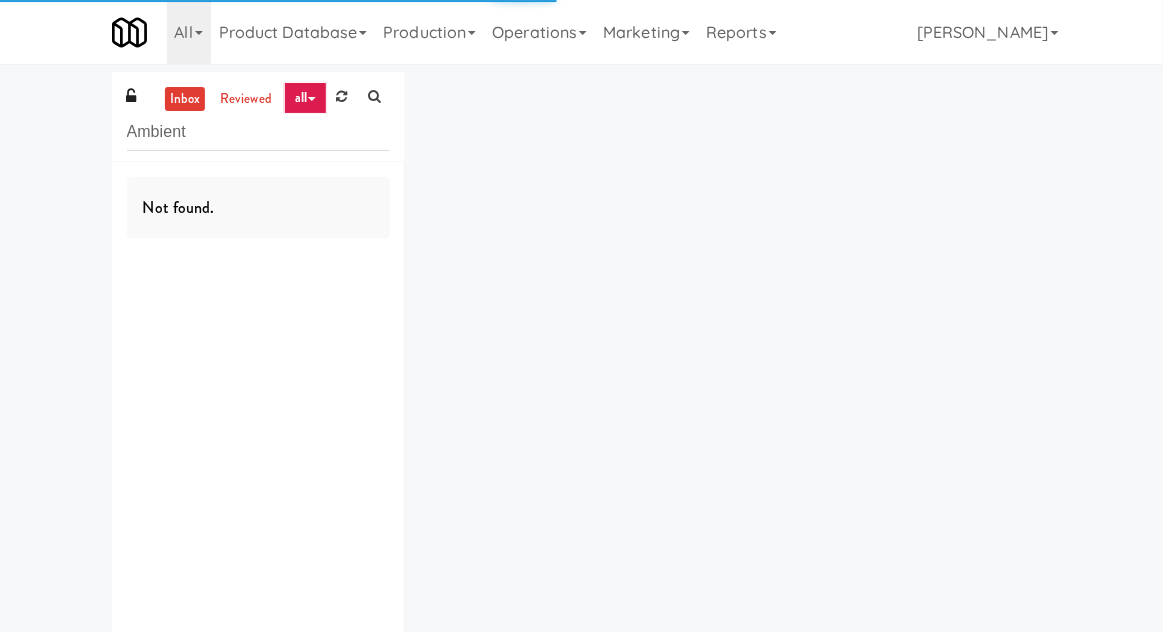 click on "inbox reviewed all    all     gen 1.5     gen 2/3     gen 4     help requested     failed   Ambient   Not found." at bounding box center [581, 374] 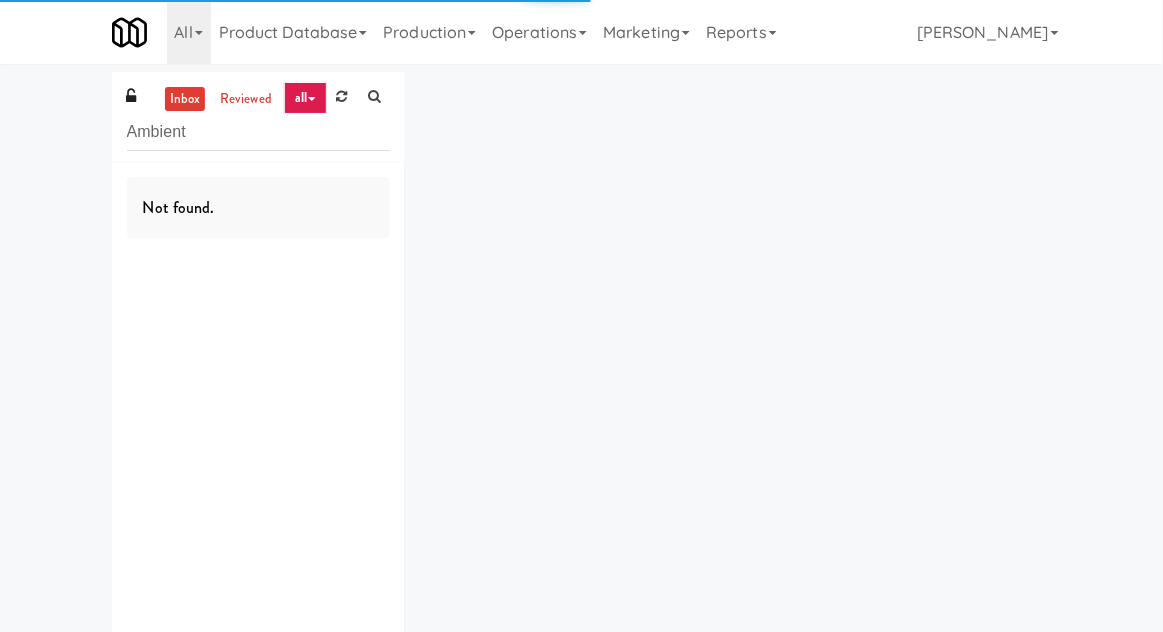 click on "inbox" at bounding box center [185, 99] 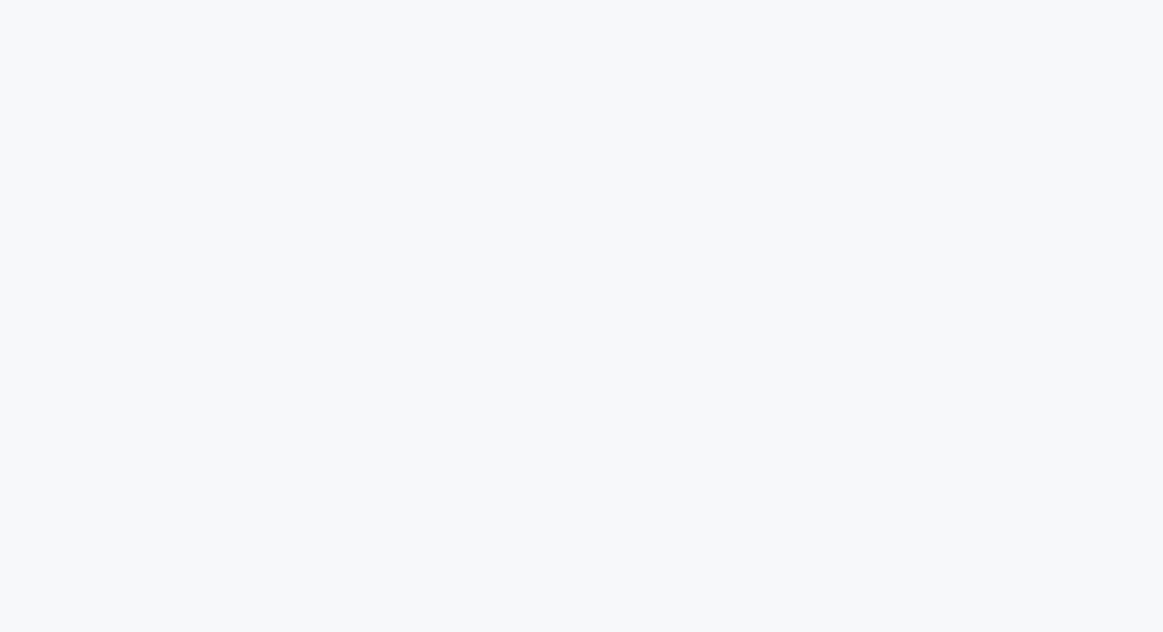 scroll, scrollTop: 0, scrollLeft: 0, axis: both 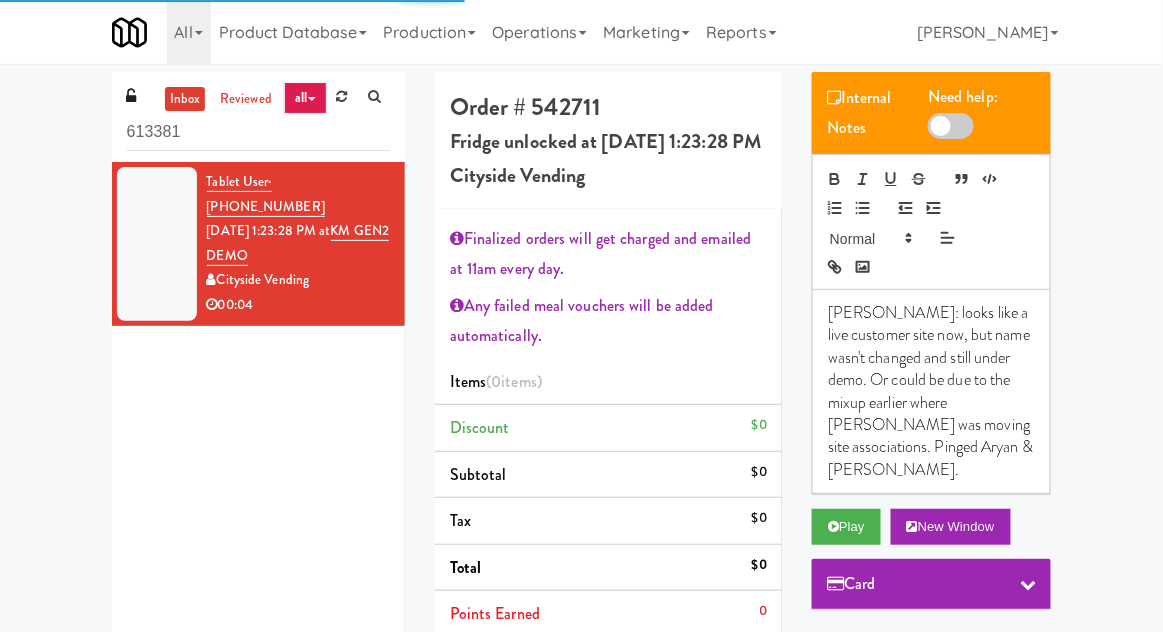 click on "613381" at bounding box center (258, 132) 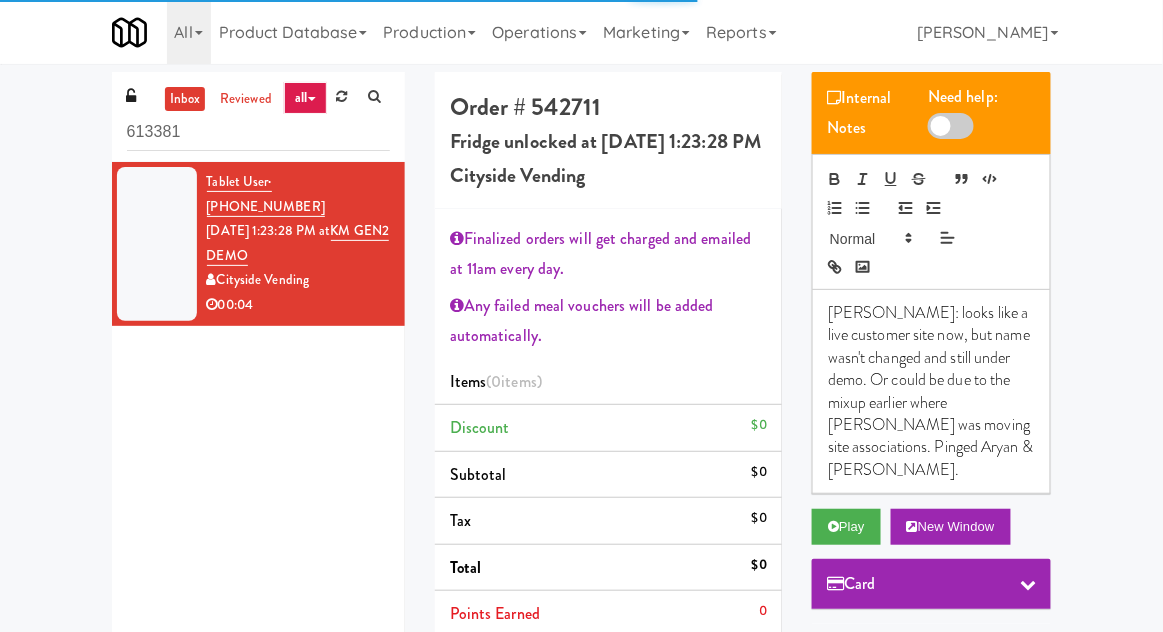 click on "613381" at bounding box center [258, 132] 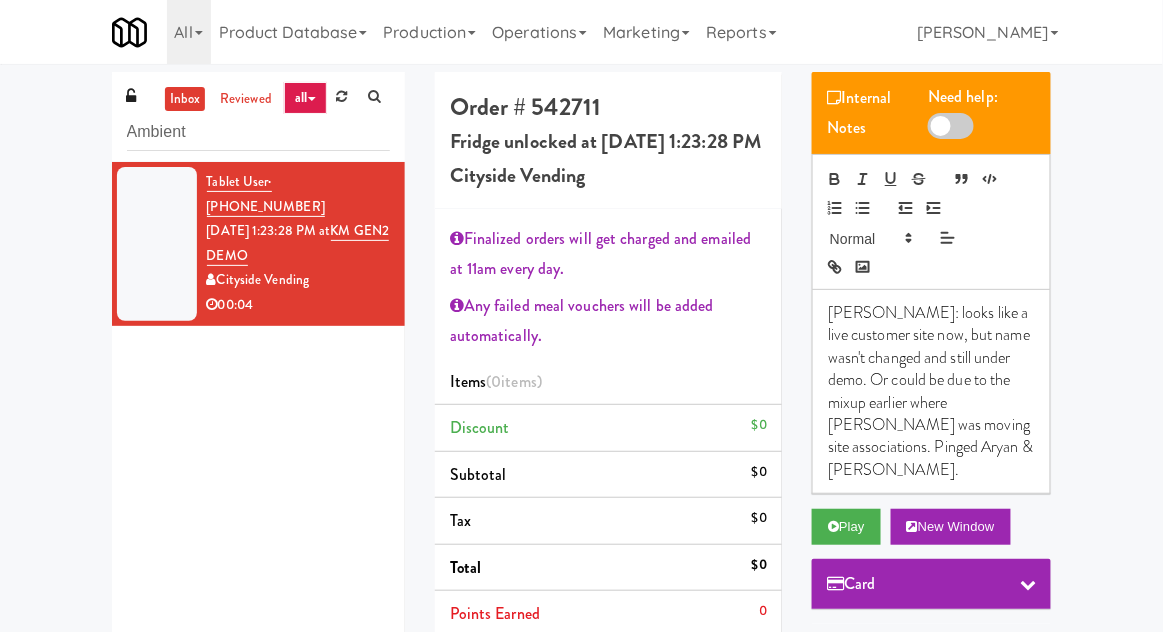 type on "Ambient" 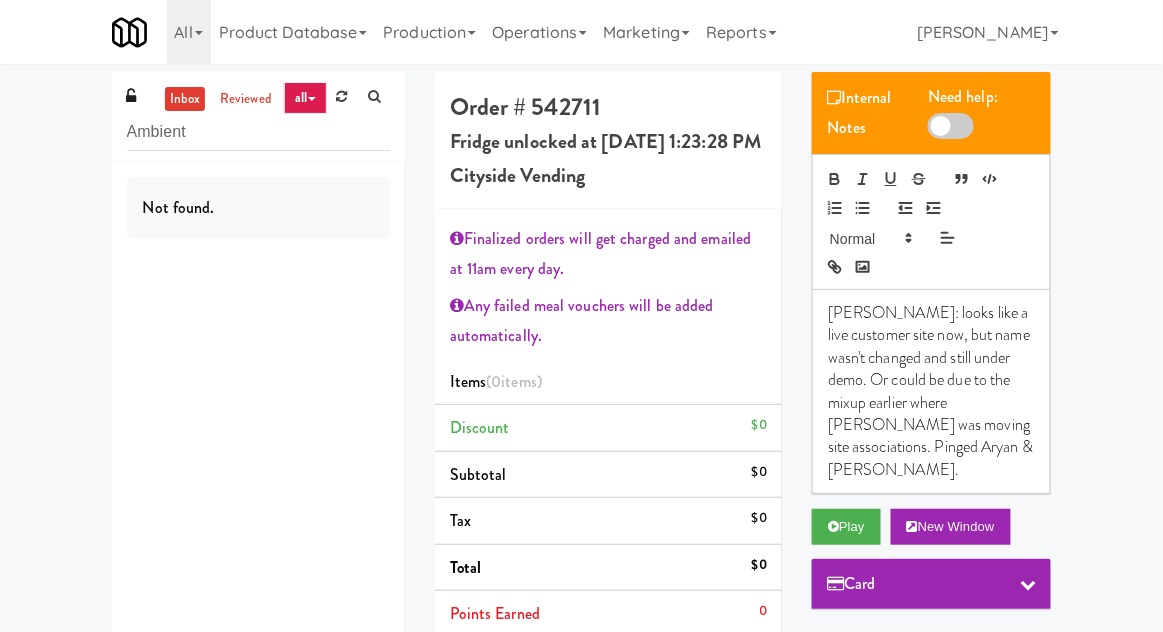 click on "inbox" at bounding box center (185, 99) 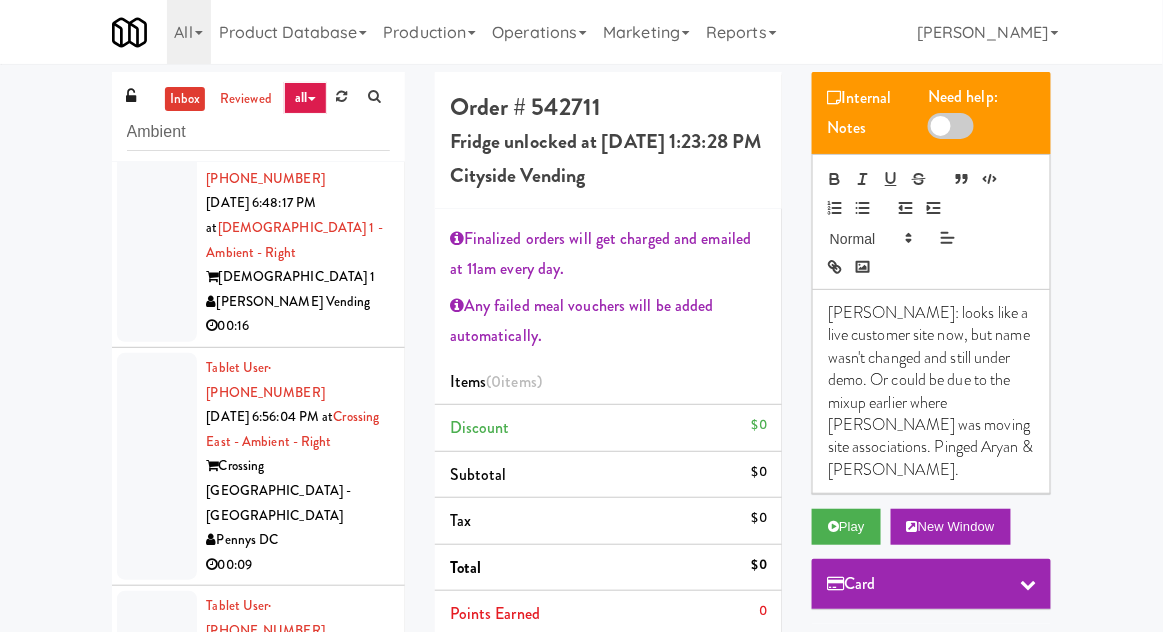 scroll, scrollTop: 929, scrollLeft: 0, axis: vertical 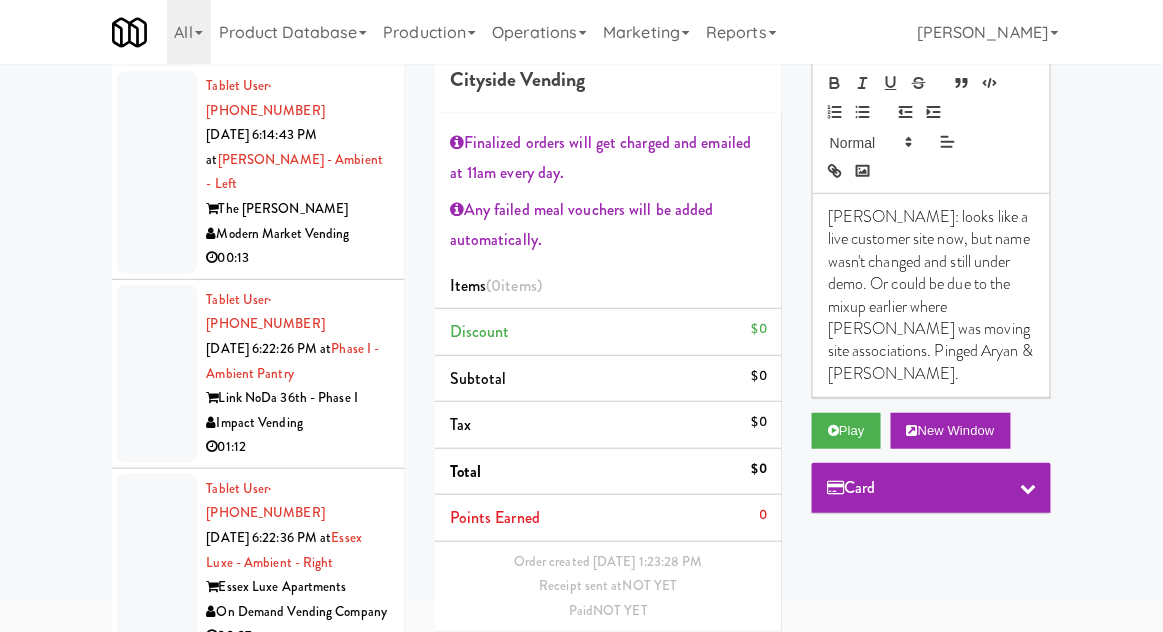 click at bounding box center [157, 172] 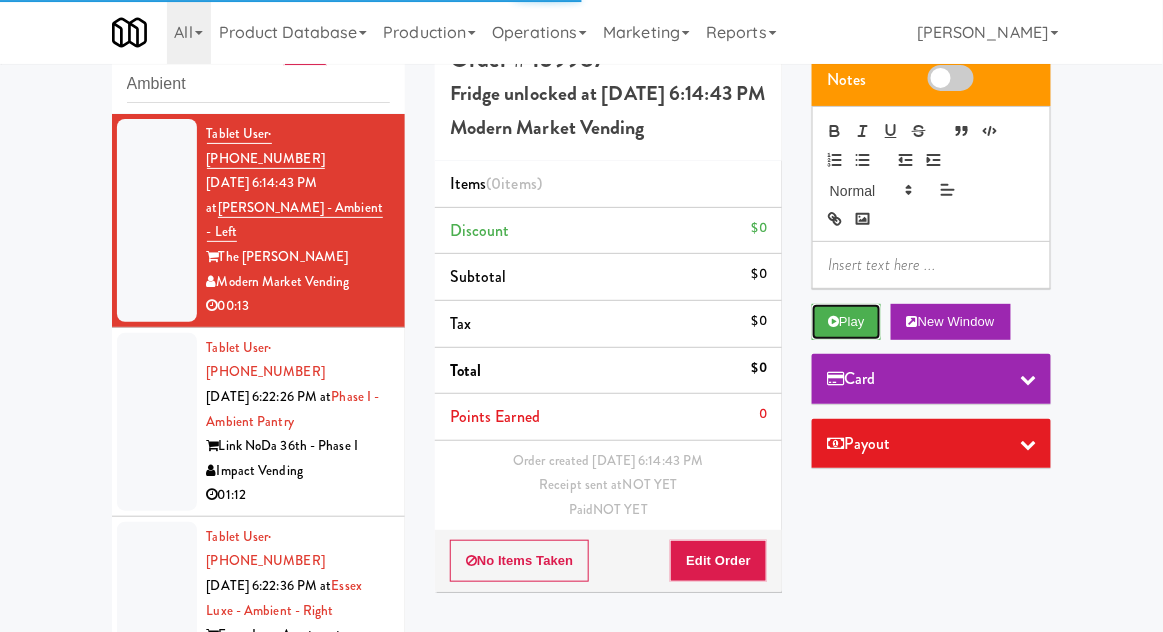 click on "Play" at bounding box center [846, 322] 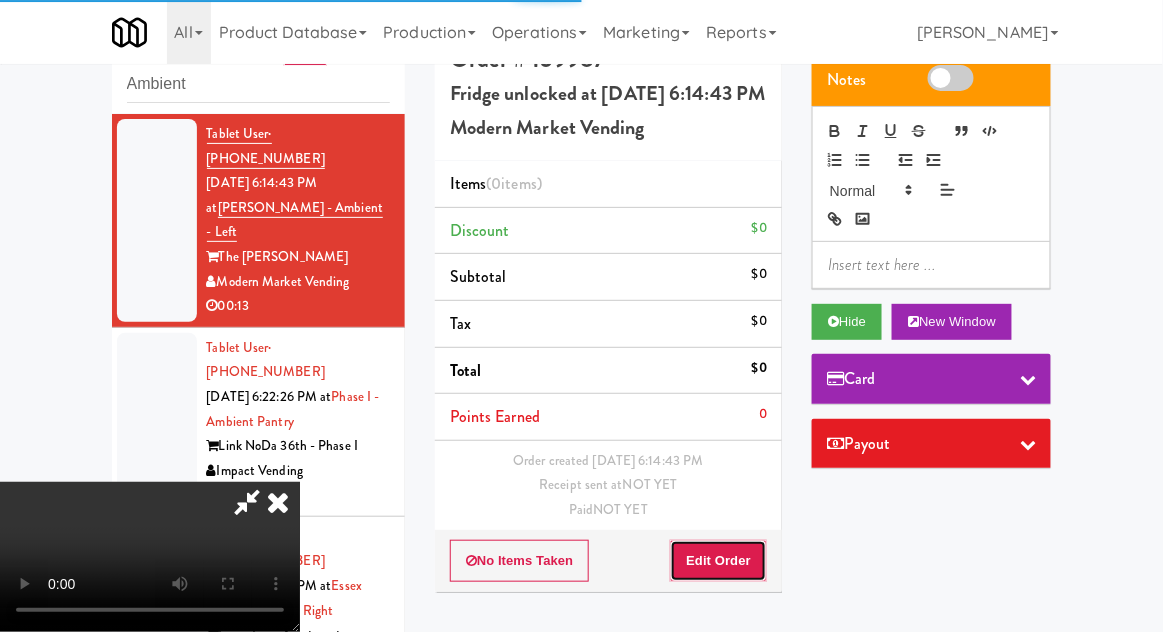 click on "Edit Order" at bounding box center (718, 561) 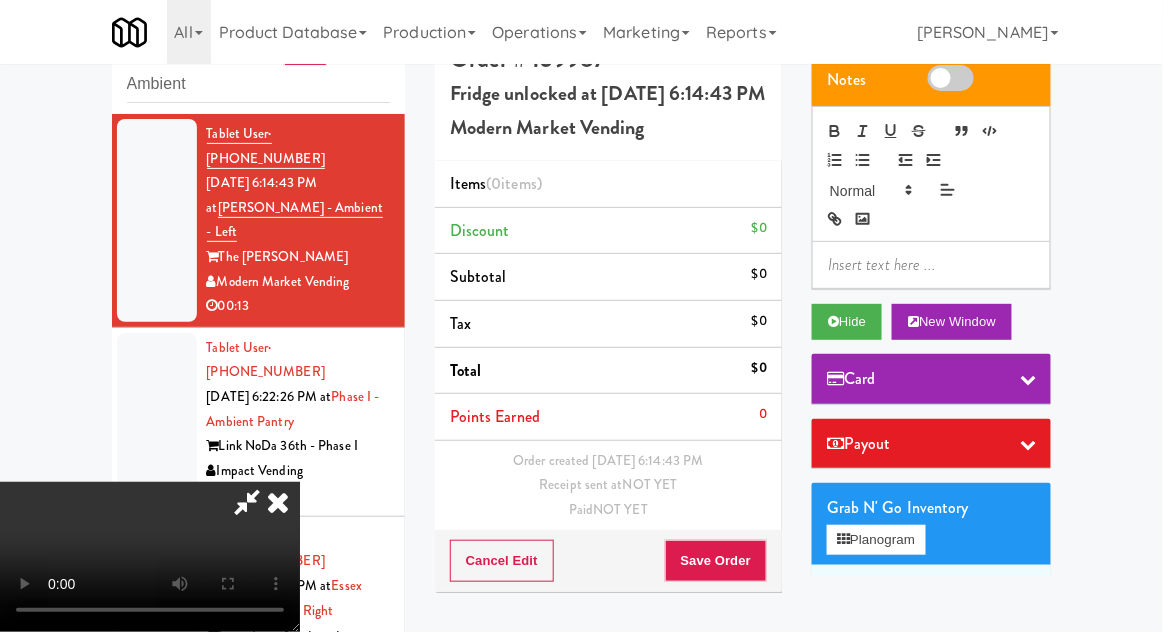 type 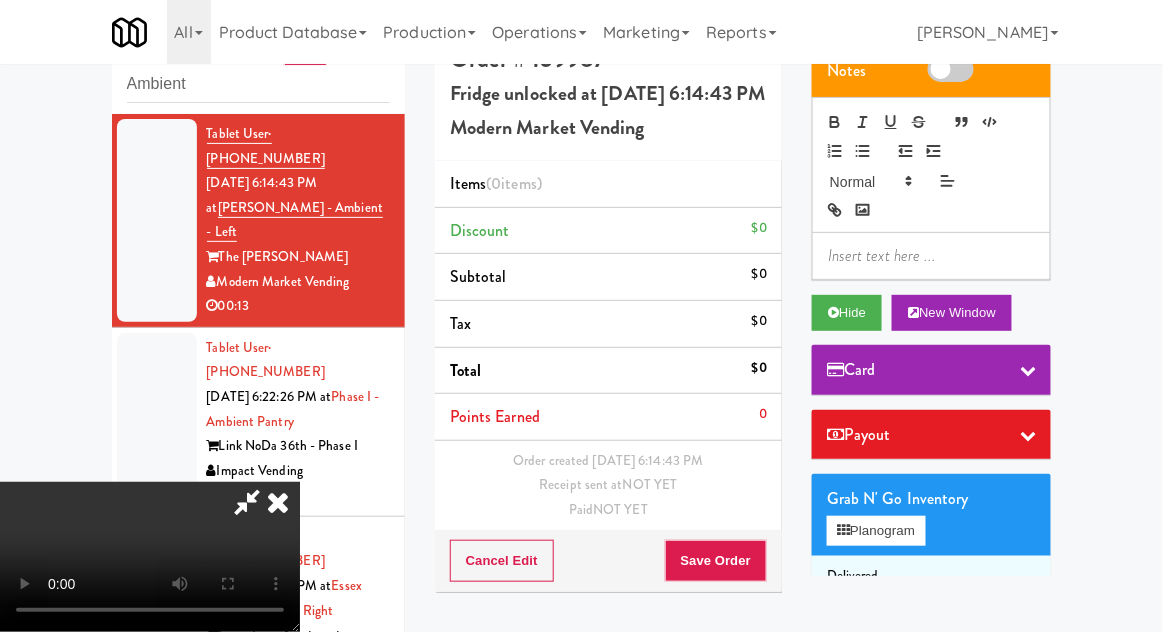 scroll, scrollTop: 0, scrollLeft: 0, axis: both 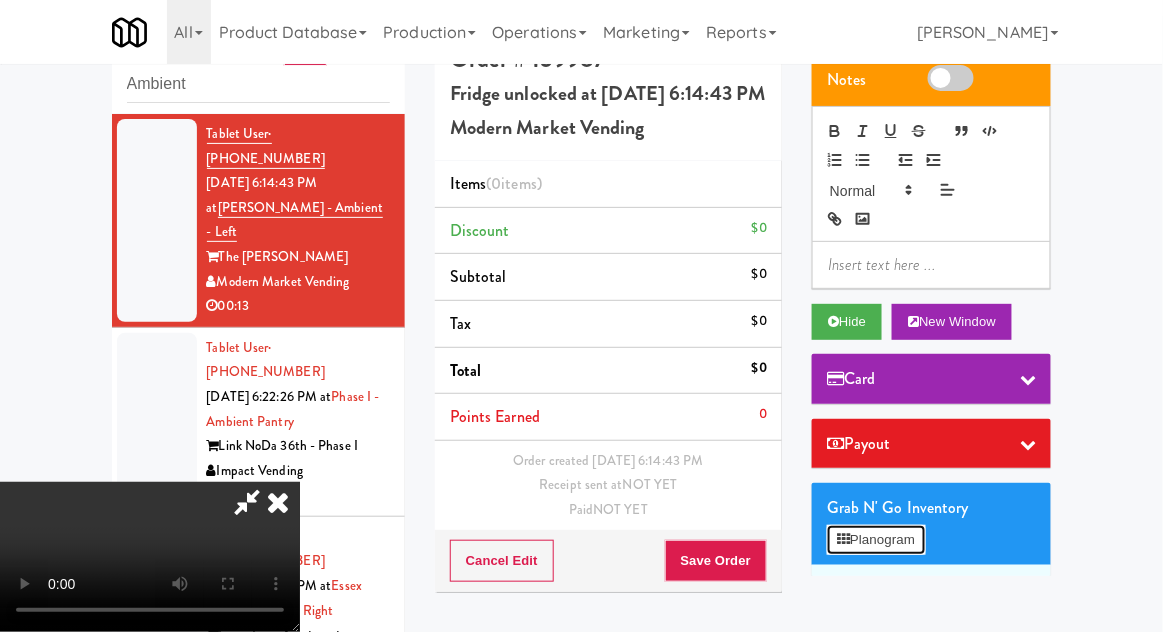 click on "Planogram" at bounding box center [876, 540] 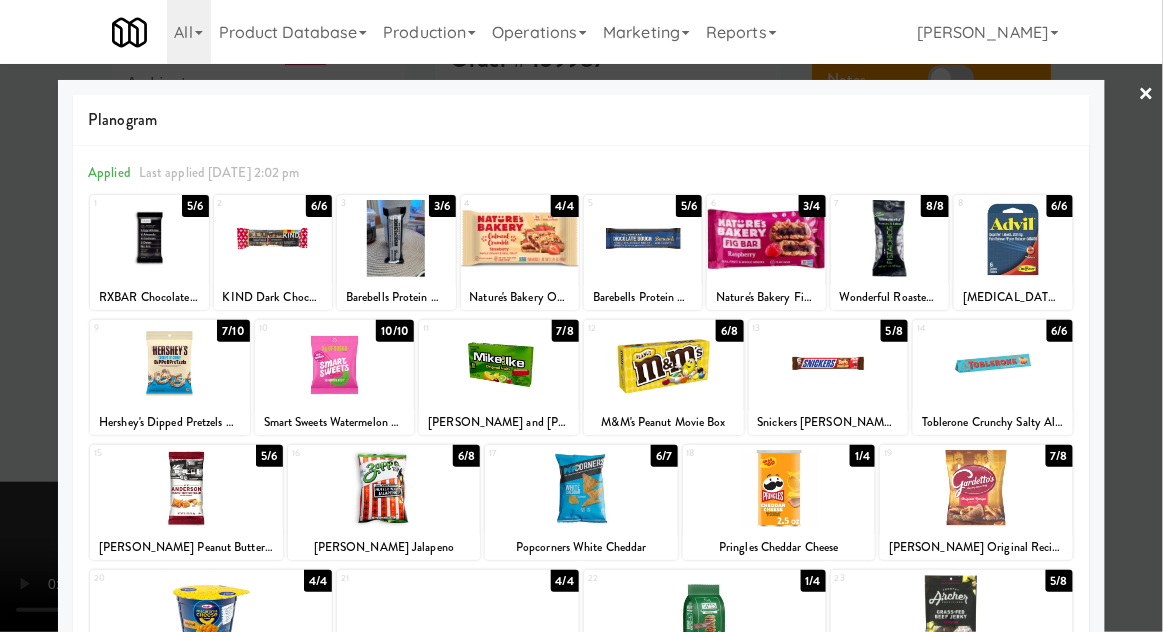 click on "Barebells Protein Cookie & Cream" at bounding box center [396, 297] 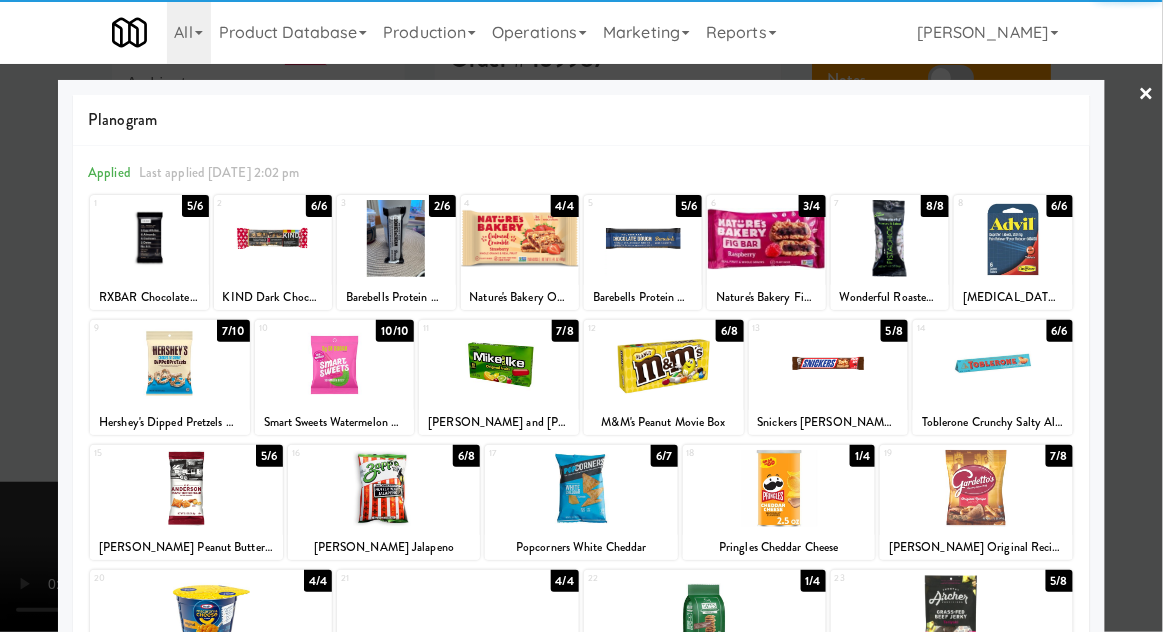 click at bounding box center (581, 316) 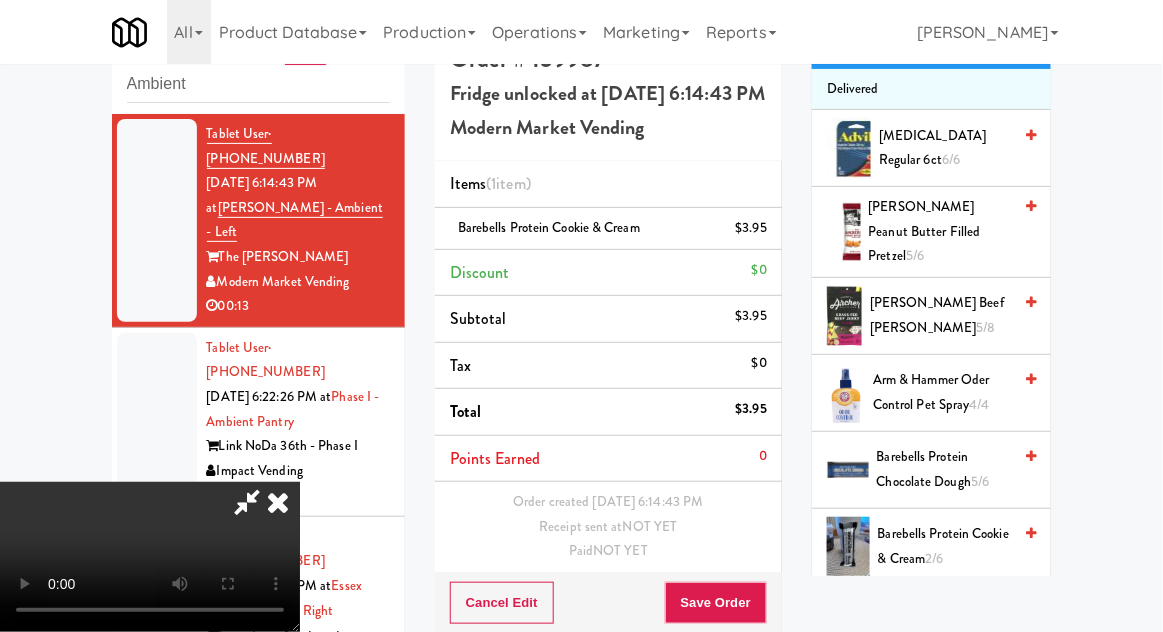 scroll, scrollTop: 499, scrollLeft: 0, axis: vertical 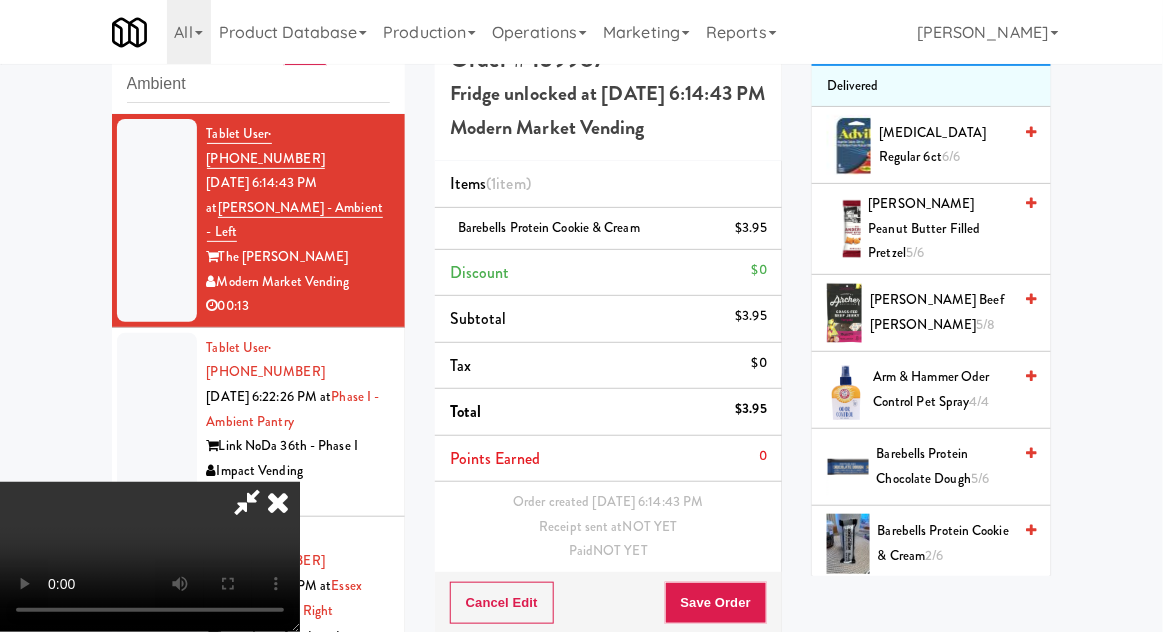 click on "2/6" at bounding box center [935, 555] 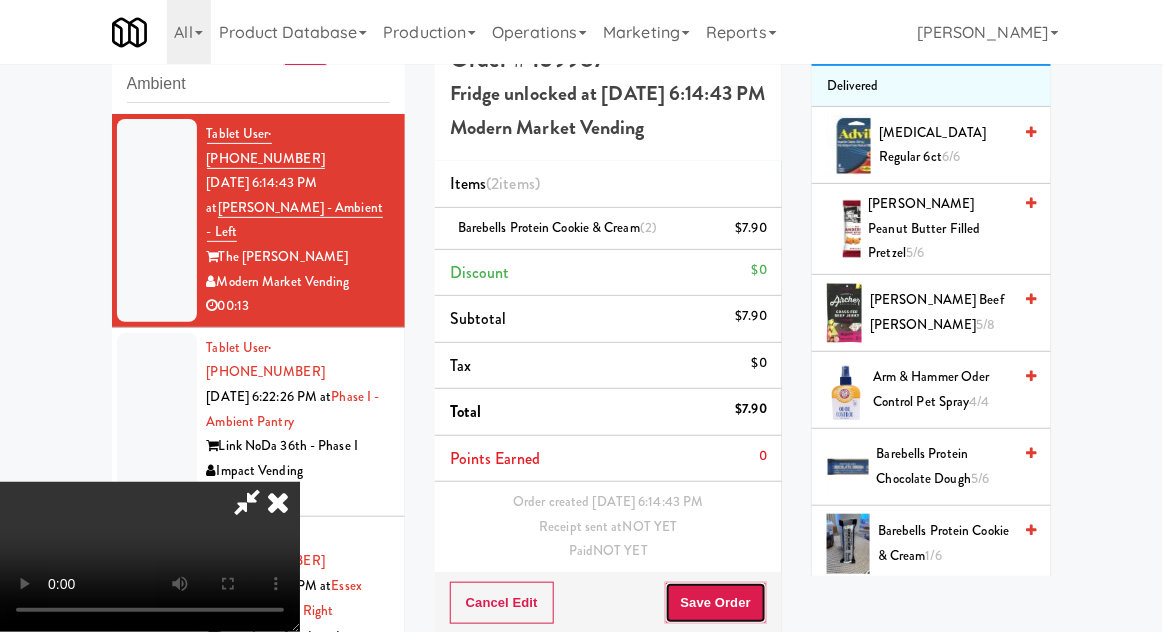 click on "Save Order" at bounding box center (716, 603) 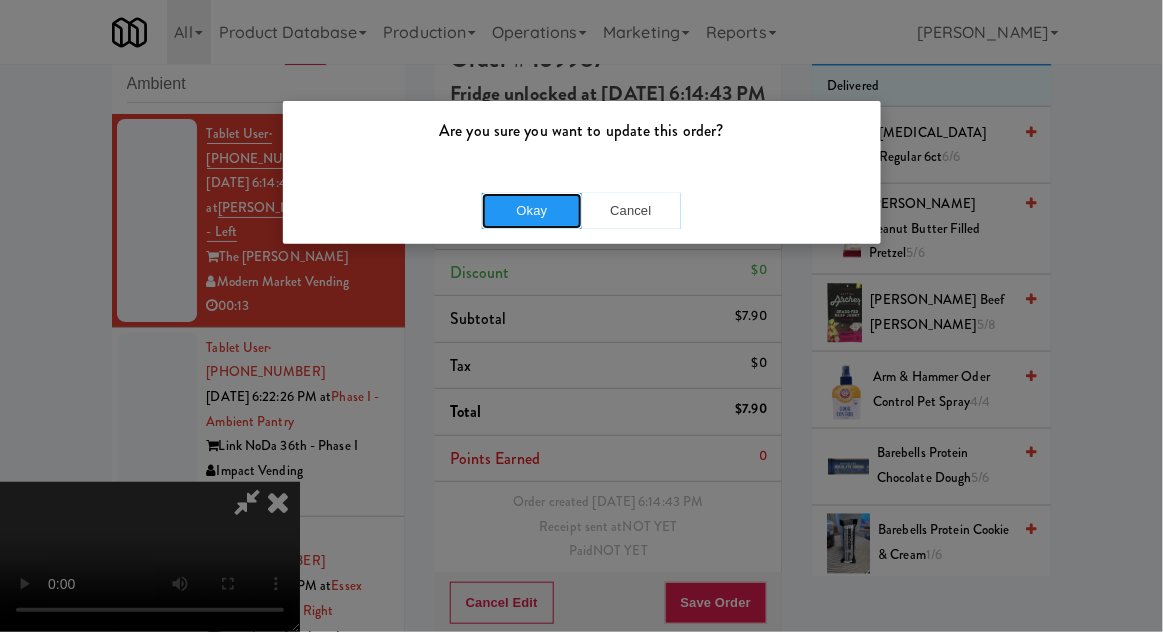 click on "Okay" at bounding box center (532, 211) 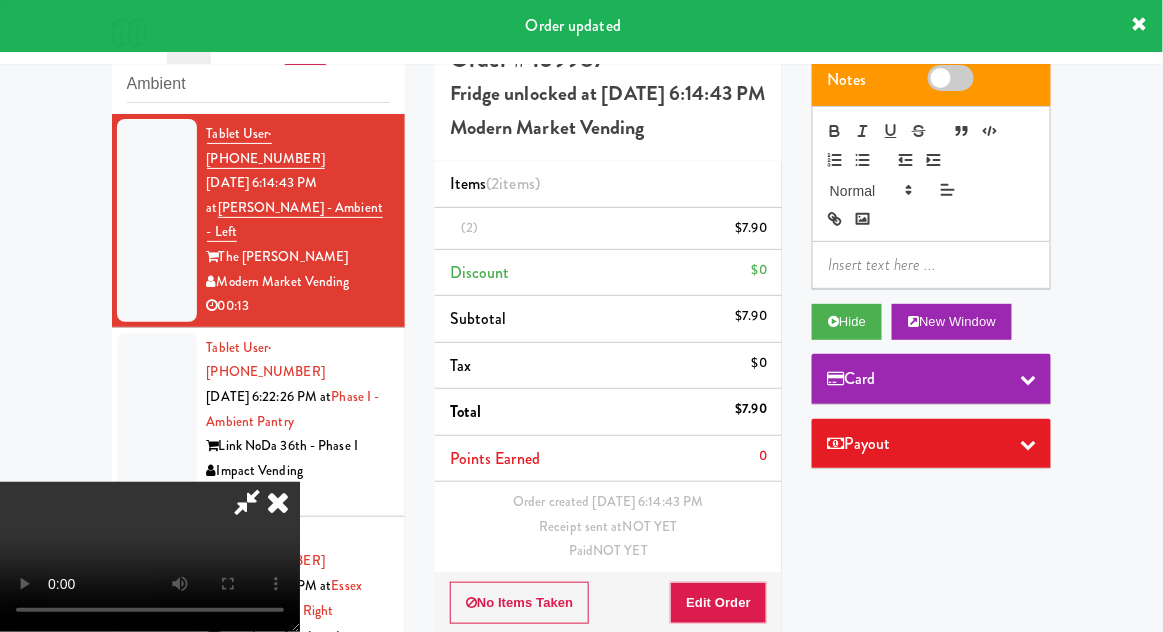 scroll, scrollTop: 0, scrollLeft: 0, axis: both 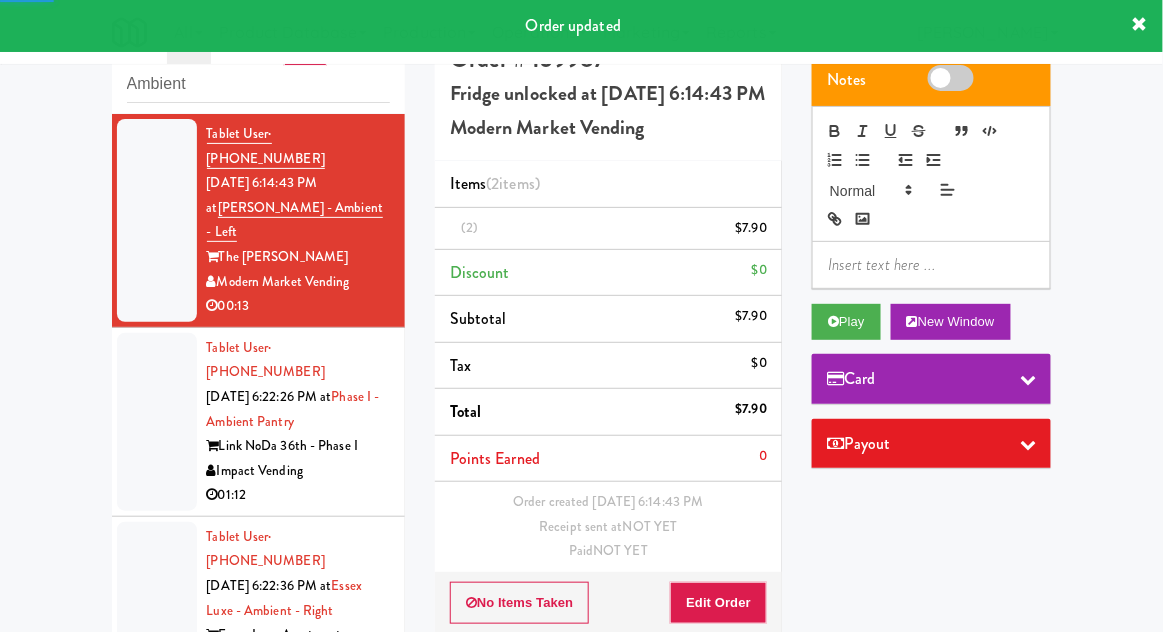 click on "Tablet User  · (848) 218-4325 Jul 9, 2025 6:22:26 PM at  Phase I - Ambient Pantry  Link NoDa 36th - Phase I  Impact Vending  01:12" at bounding box center [258, 422] 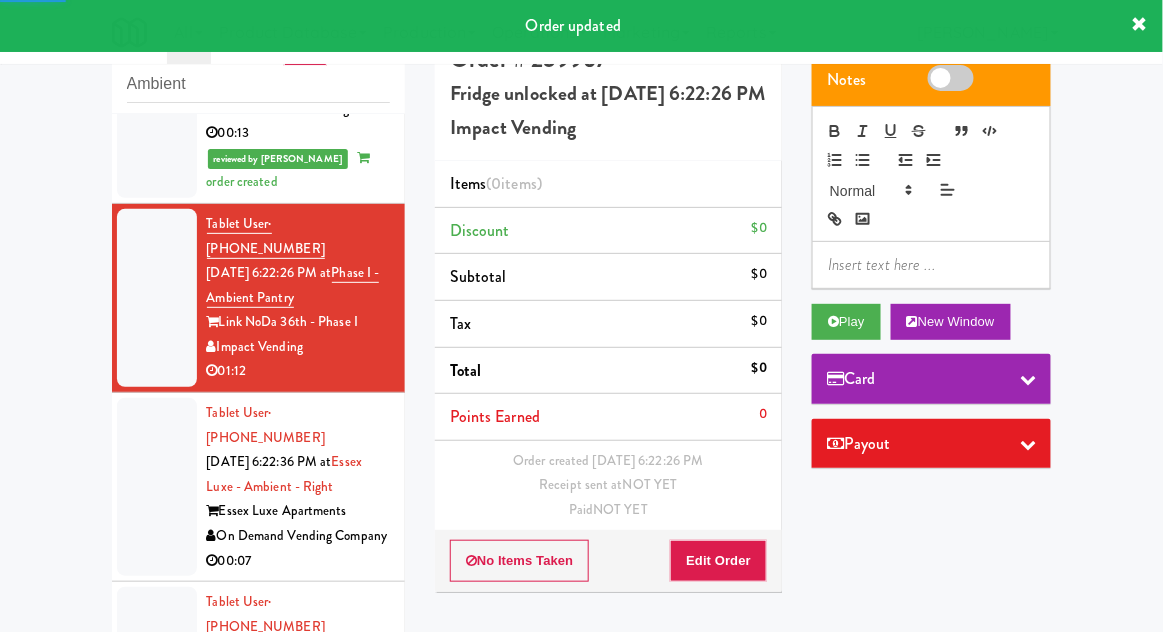 scroll, scrollTop: 175, scrollLeft: 0, axis: vertical 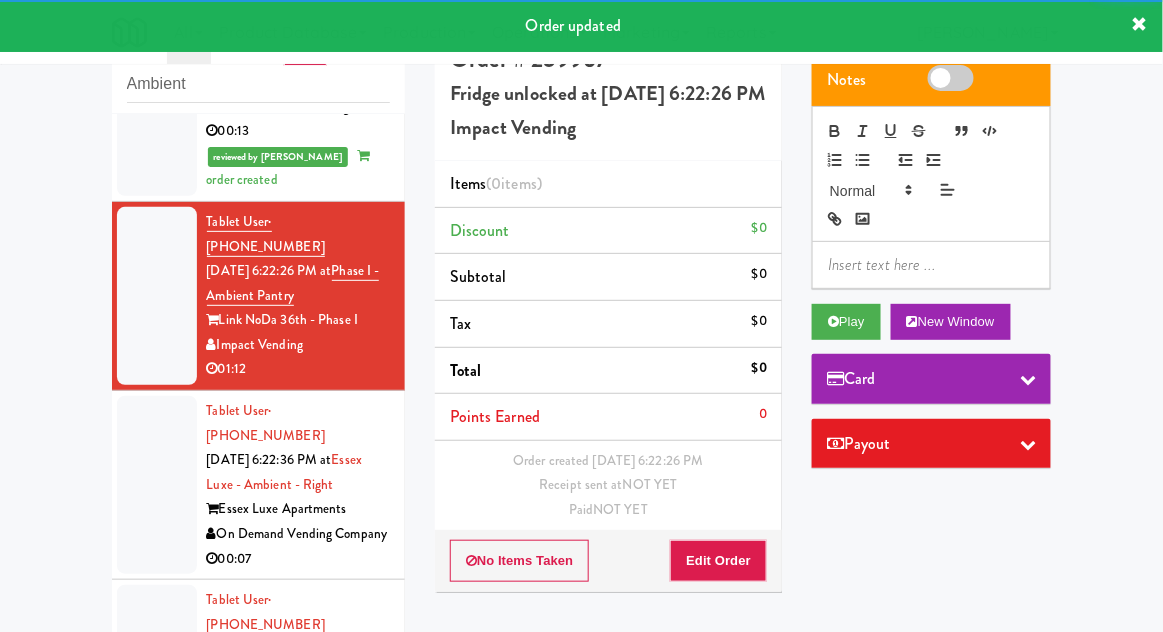 click at bounding box center [157, 674] 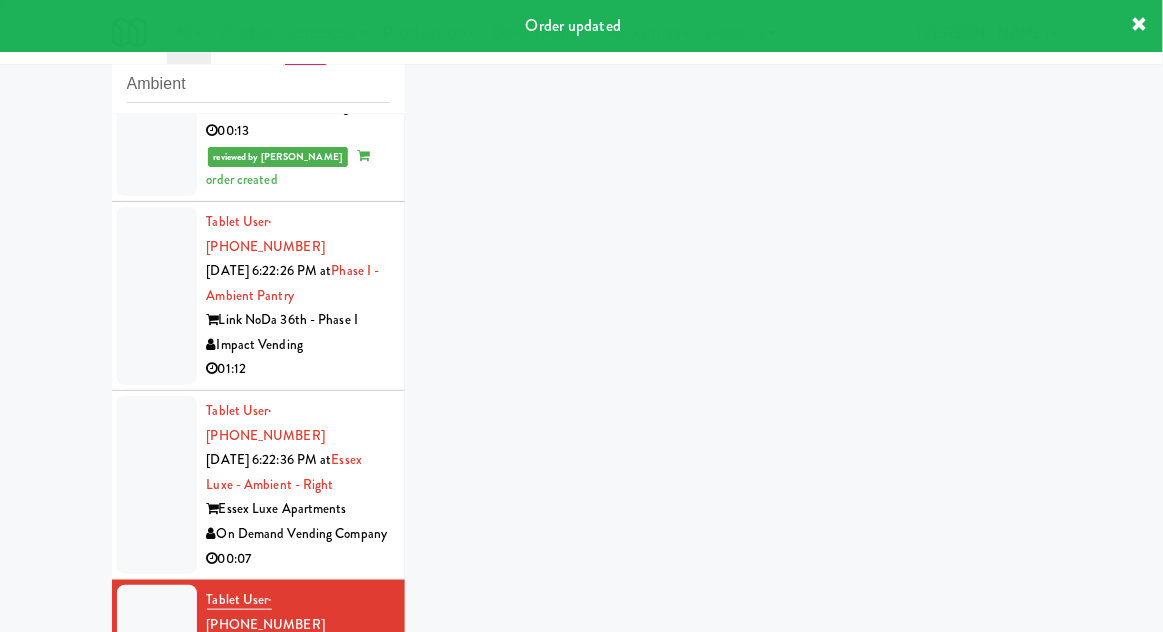 click on "Tablet User  · (689) 241-6294 Jul 9, 2025 6:22:36 PM at  Essex Luxe - Ambient - Right  Essex Luxe Apartments  On Demand Vending Company  00:07" at bounding box center (258, 485) 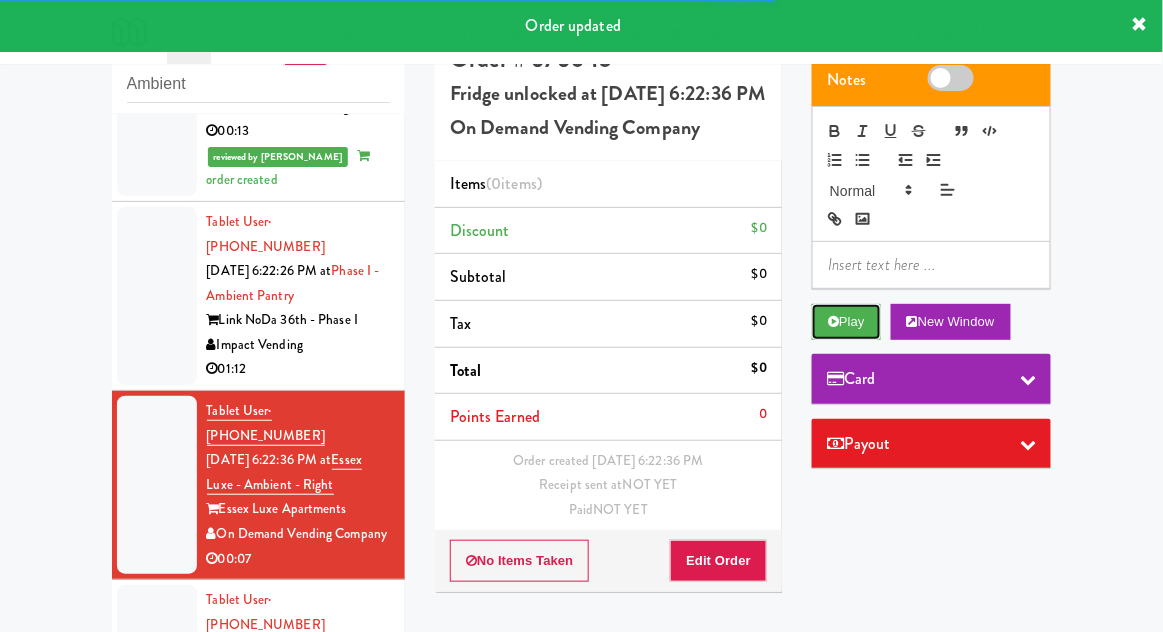 click on "Play" at bounding box center [846, 322] 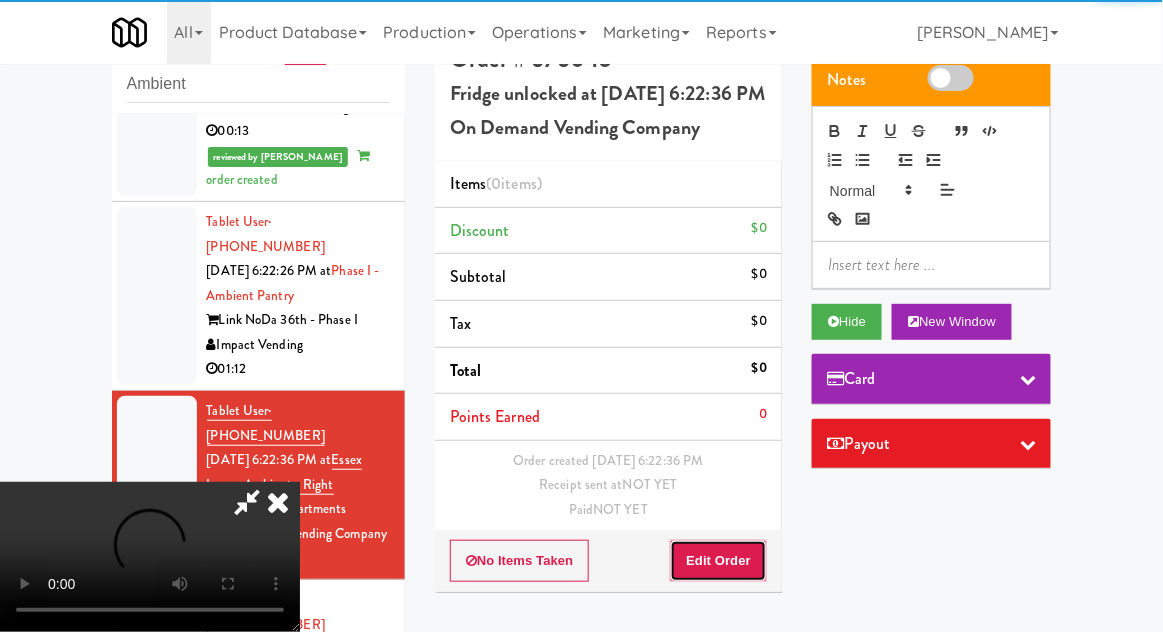 click on "Edit Order" at bounding box center (718, 561) 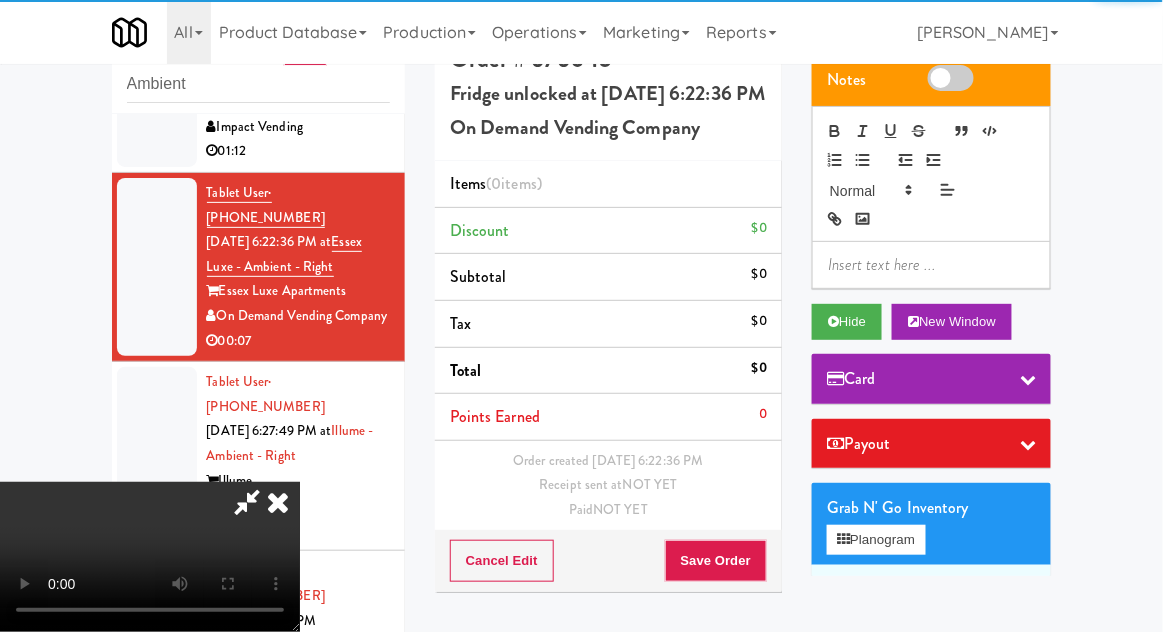 scroll, scrollTop: 393, scrollLeft: 0, axis: vertical 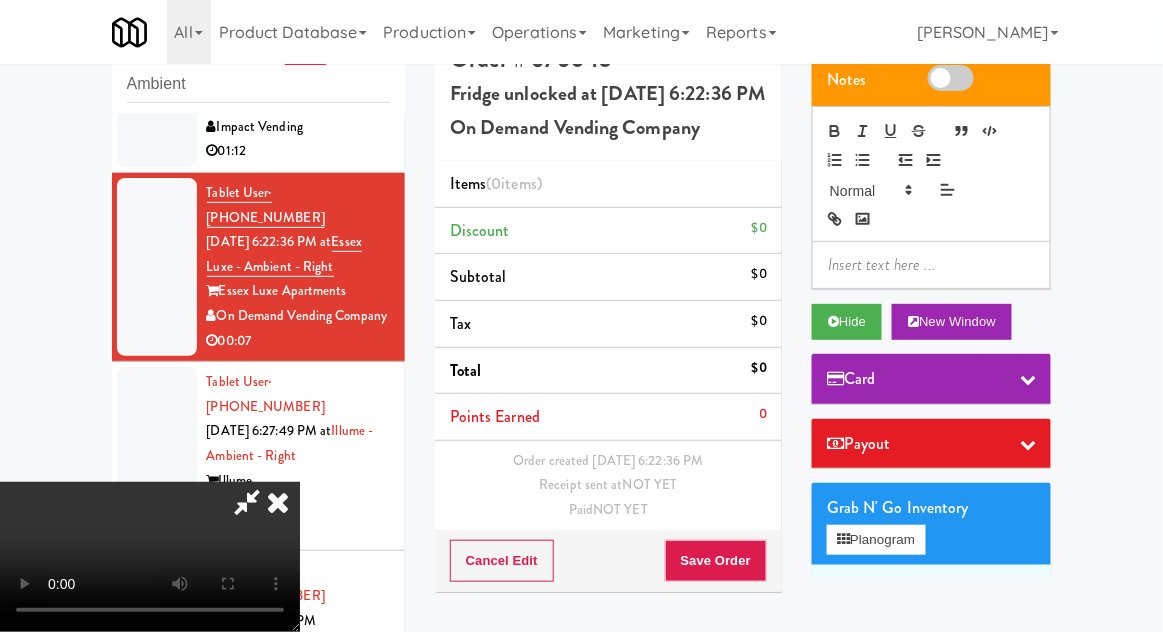 type 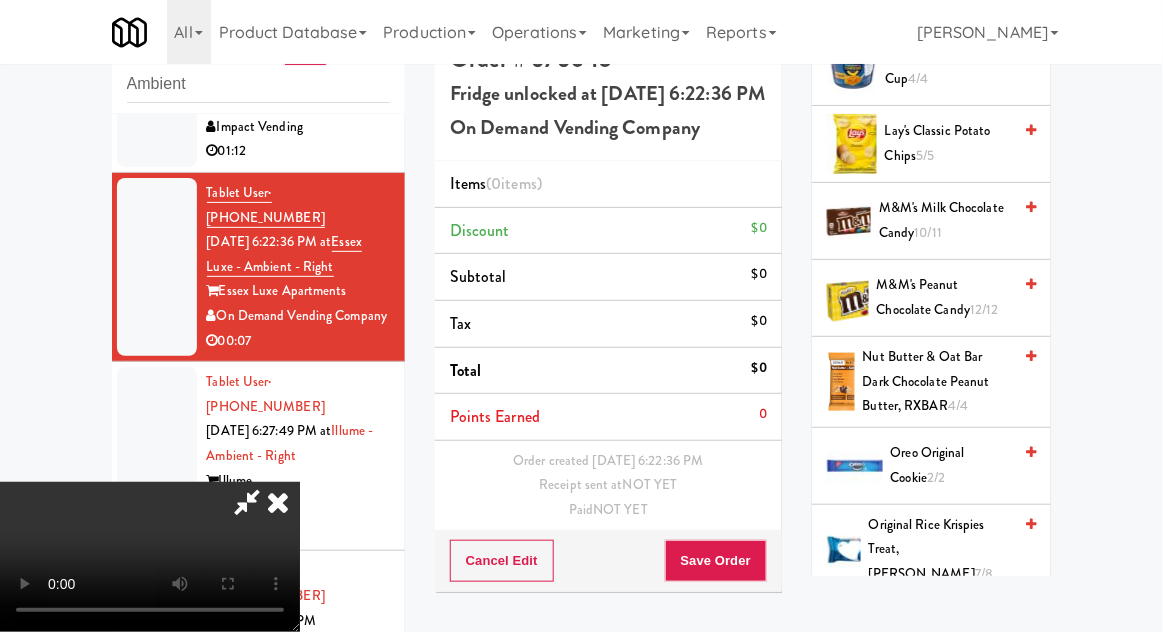 scroll, scrollTop: 1486, scrollLeft: 0, axis: vertical 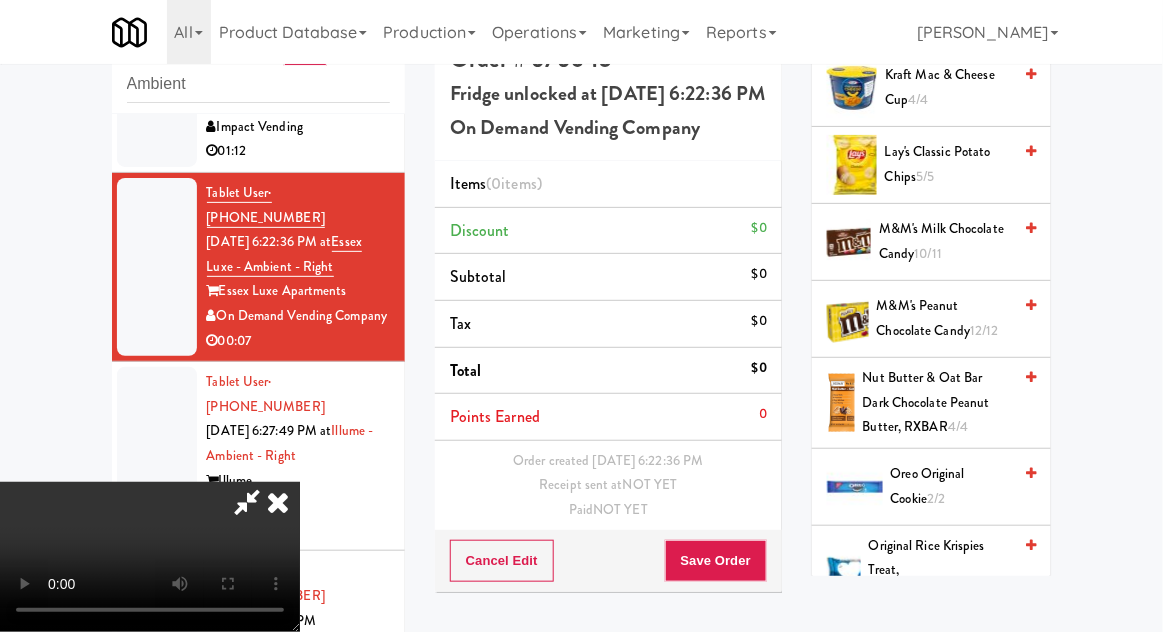 click on "Oreo Original Cookie  2/2" at bounding box center (951, 486) 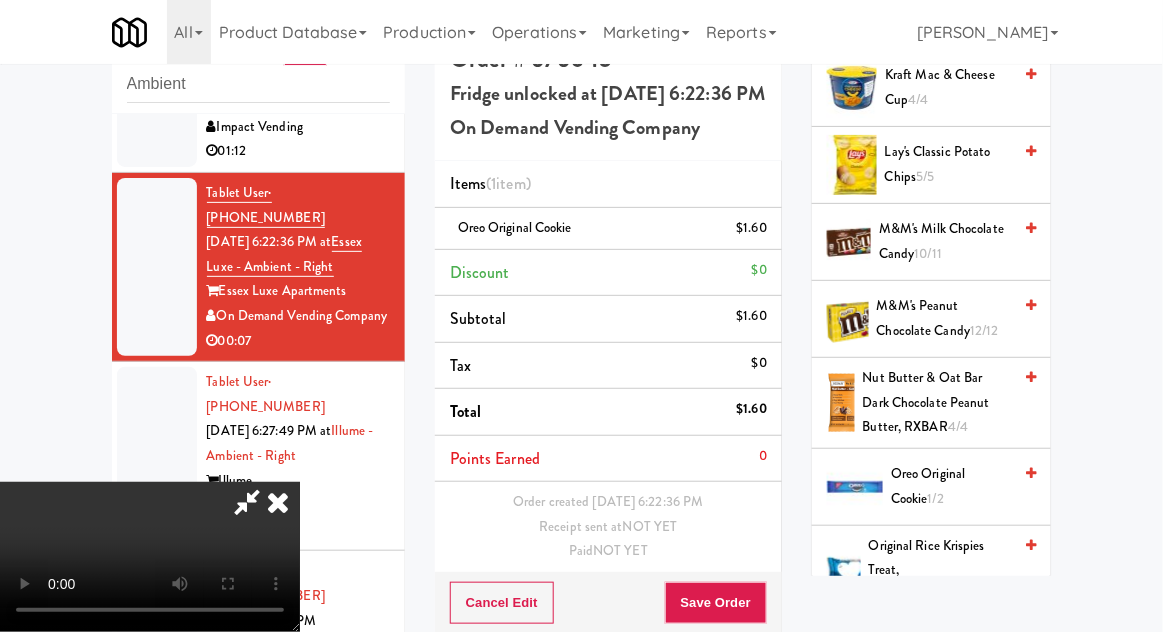 scroll, scrollTop: 73, scrollLeft: 0, axis: vertical 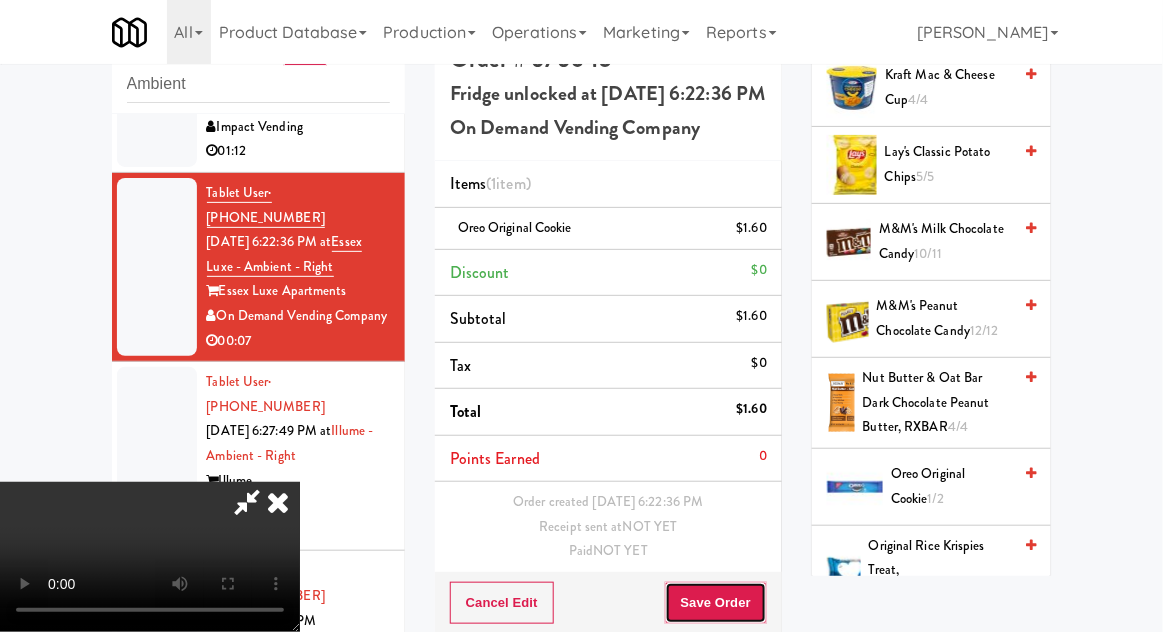 click on "Save Order" at bounding box center (716, 603) 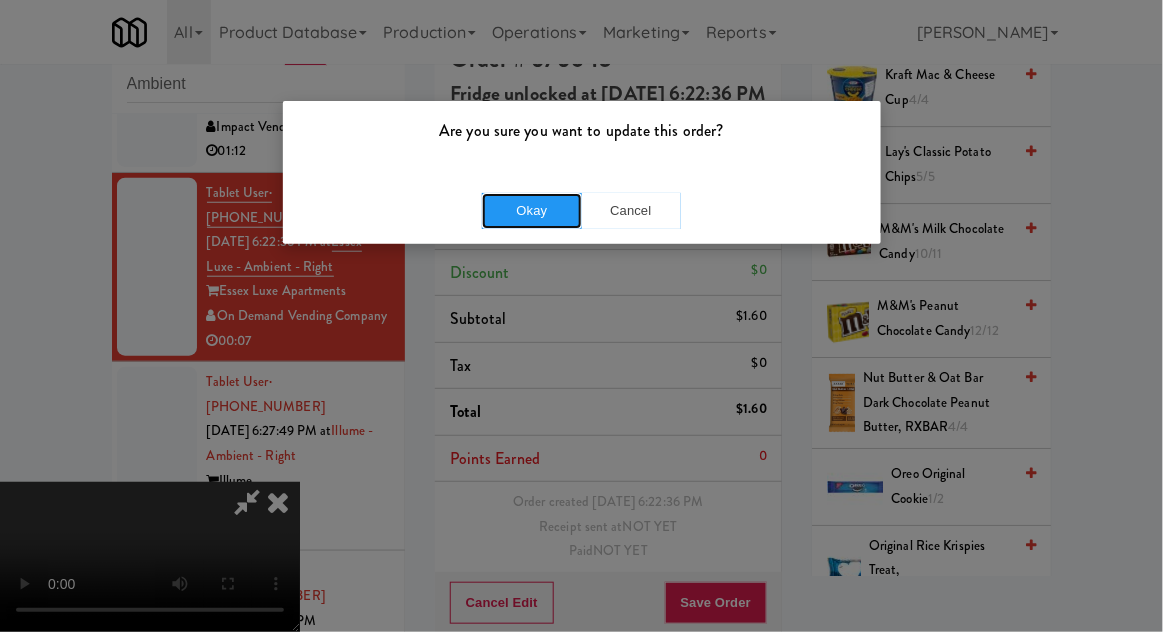 click on "Okay" at bounding box center [532, 211] 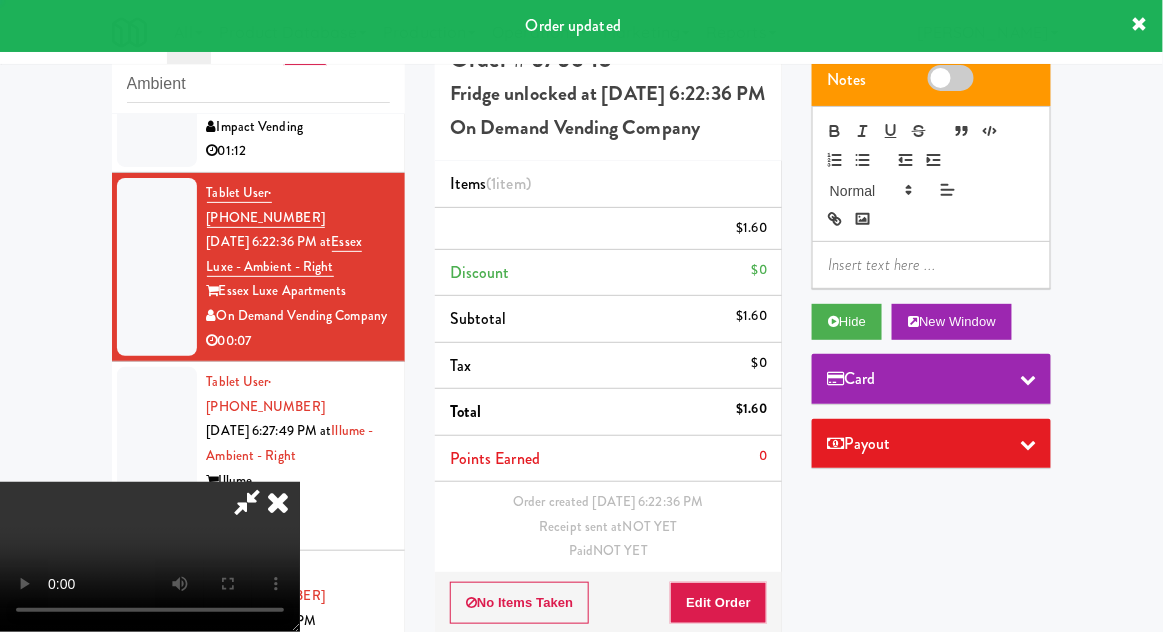 scroll, scrollTop: 0, scrollLeft: 0, axis: both 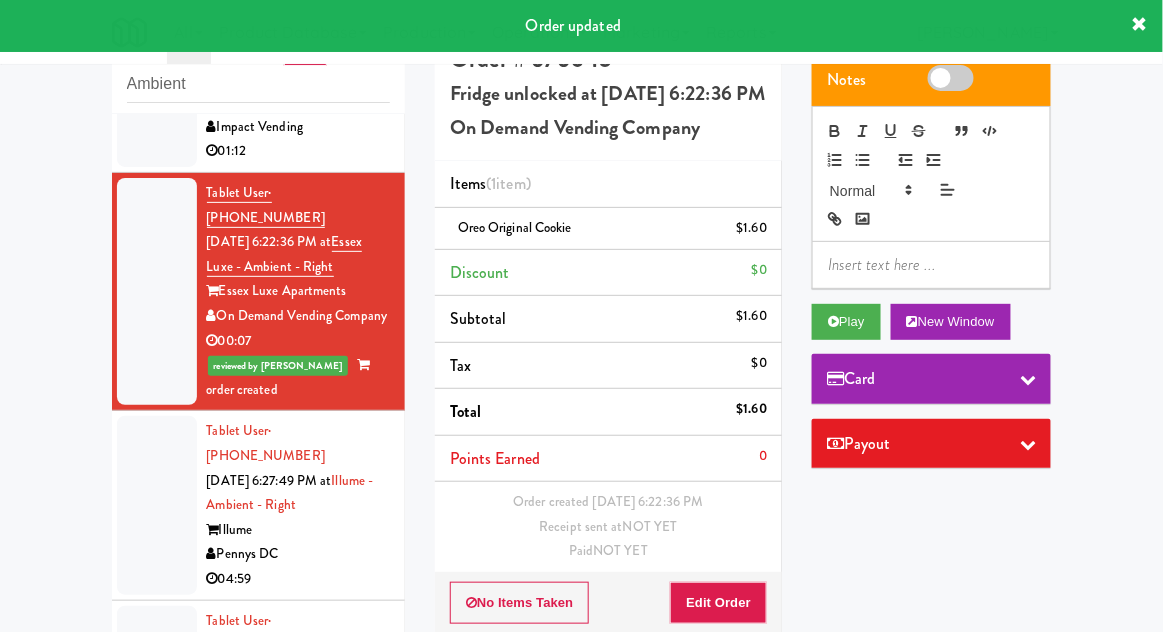 click at bounding box center [157, 707] 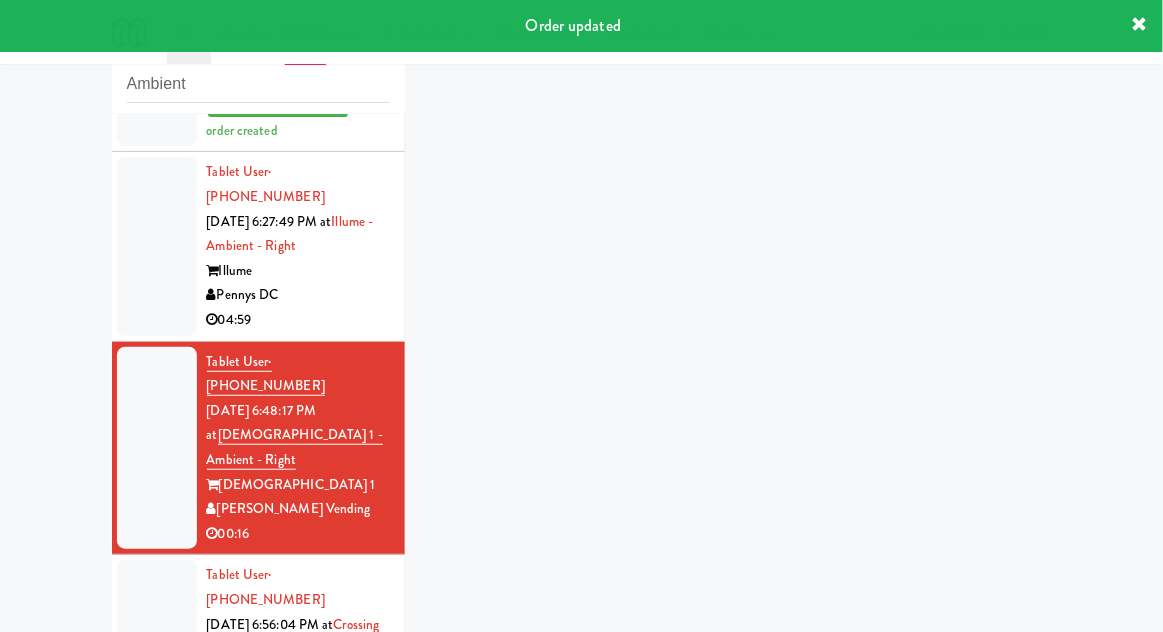 scroll, scrollTop: 699, scrollLeft: 0, axis: vertical 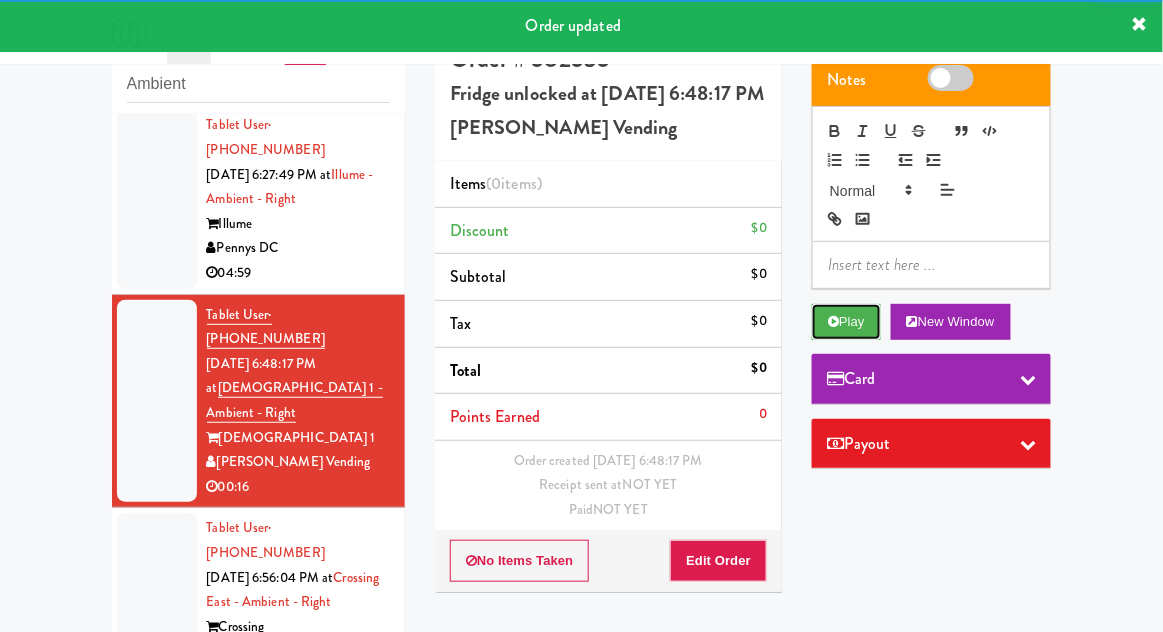 click on "Play" at bounding box center (846, 322) 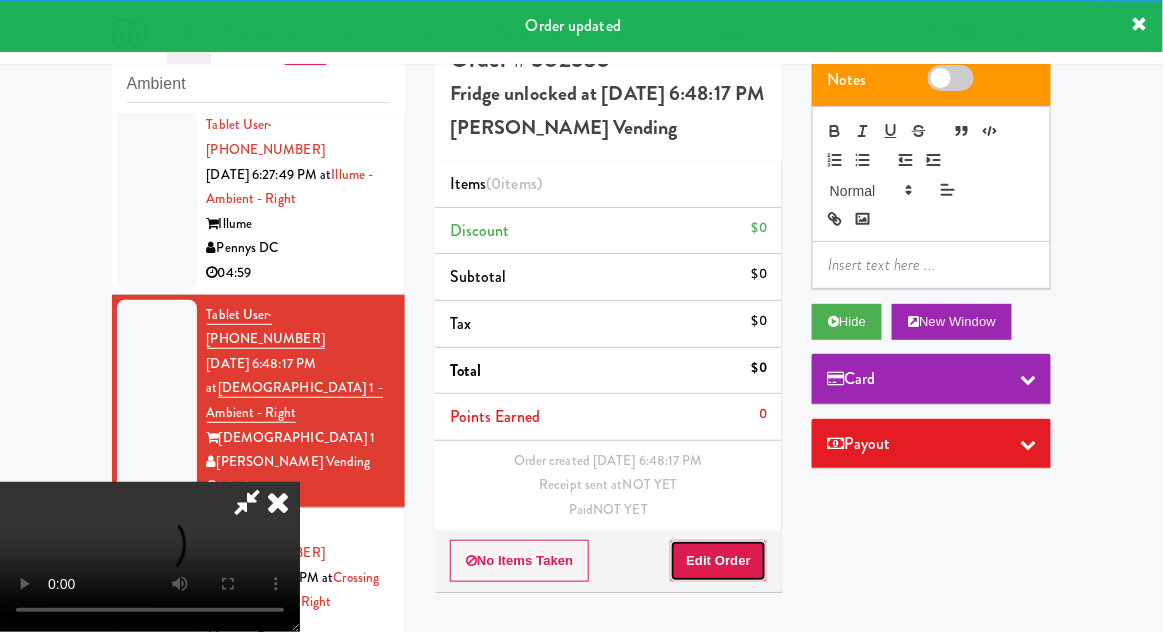click on "Edit Order" at bounding box center [718, 561] 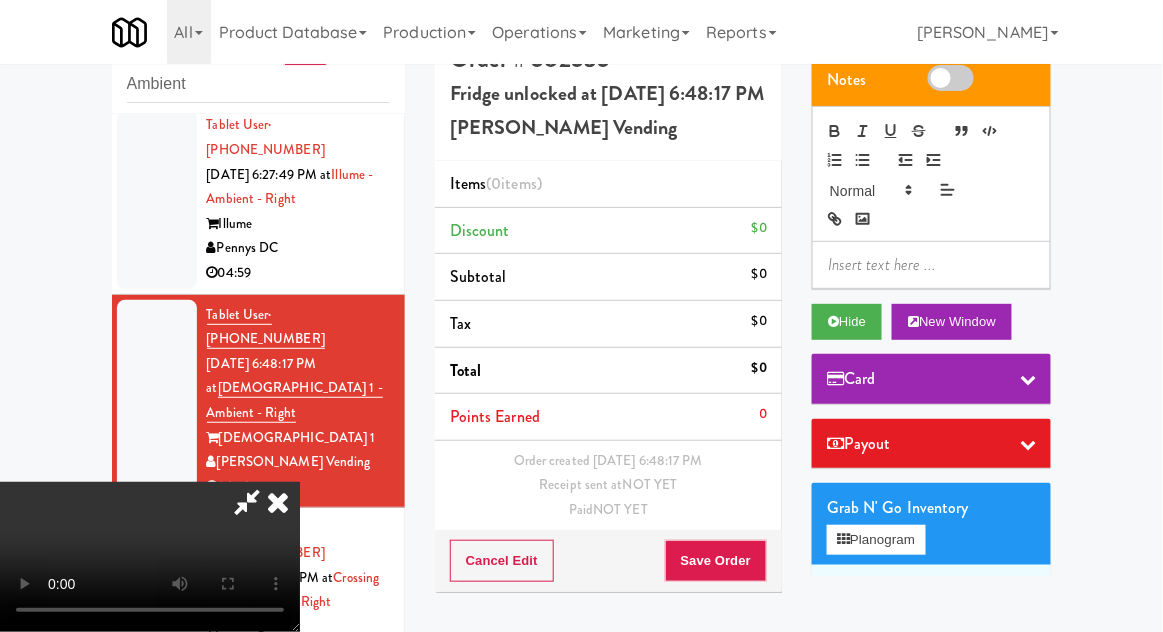 type 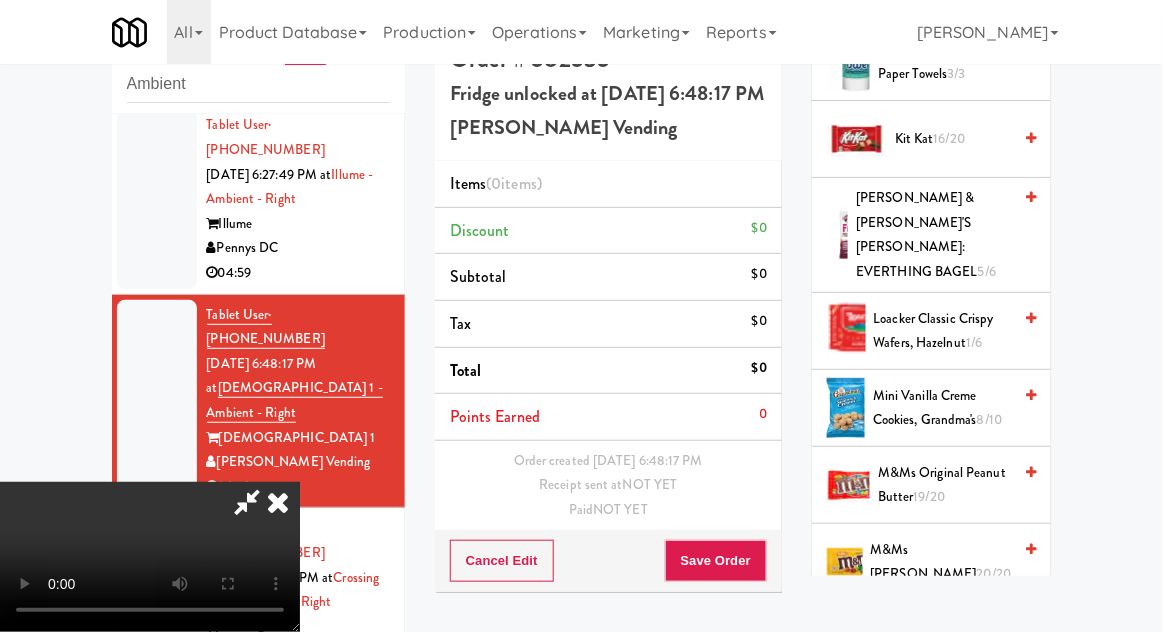 scroll, scrollTop: 1132, scrollLeft: 0, axis: vertical 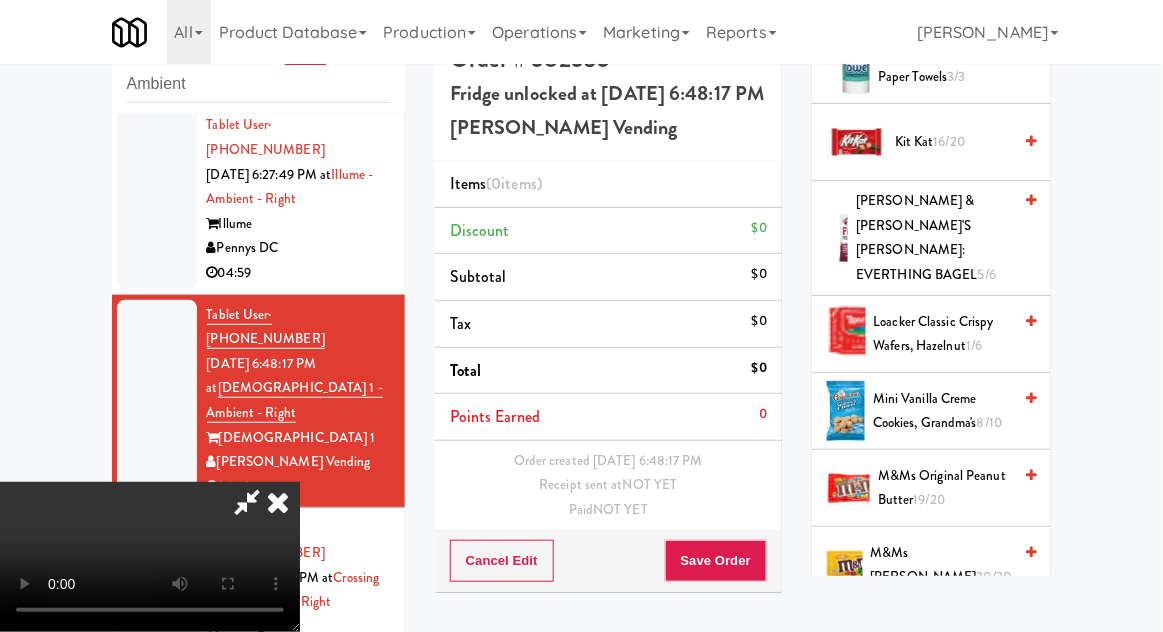 click on "M&Ms Peanut  20/20" at bounding box center [941, 565] 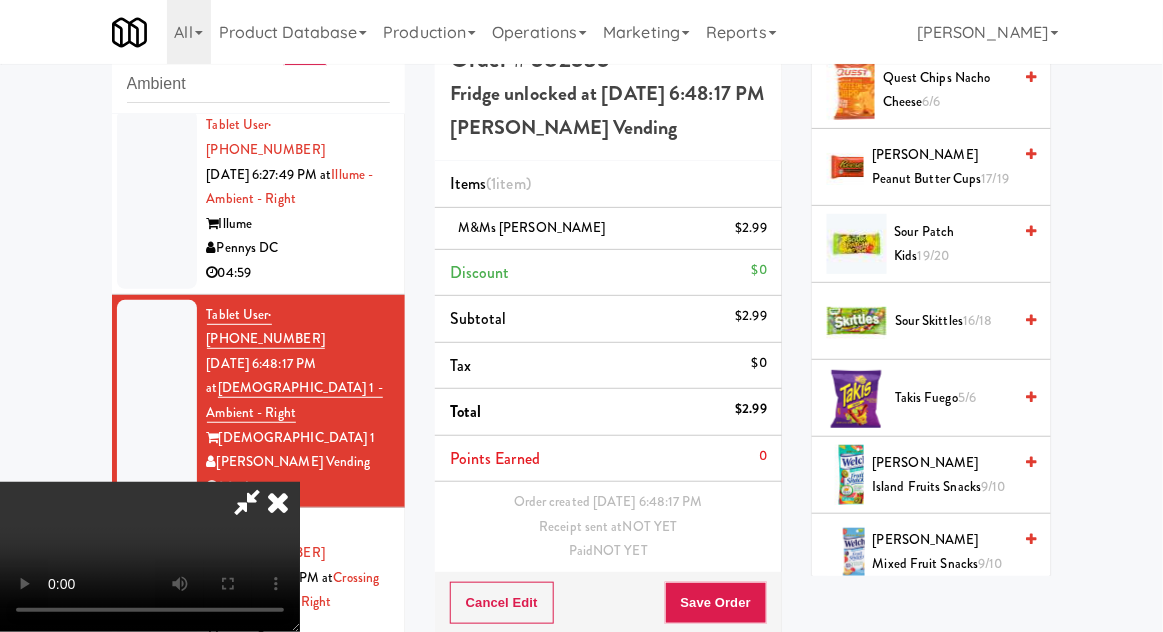 scroll, scrollTop: 2068, scrollLeft: 0, axis: vertical 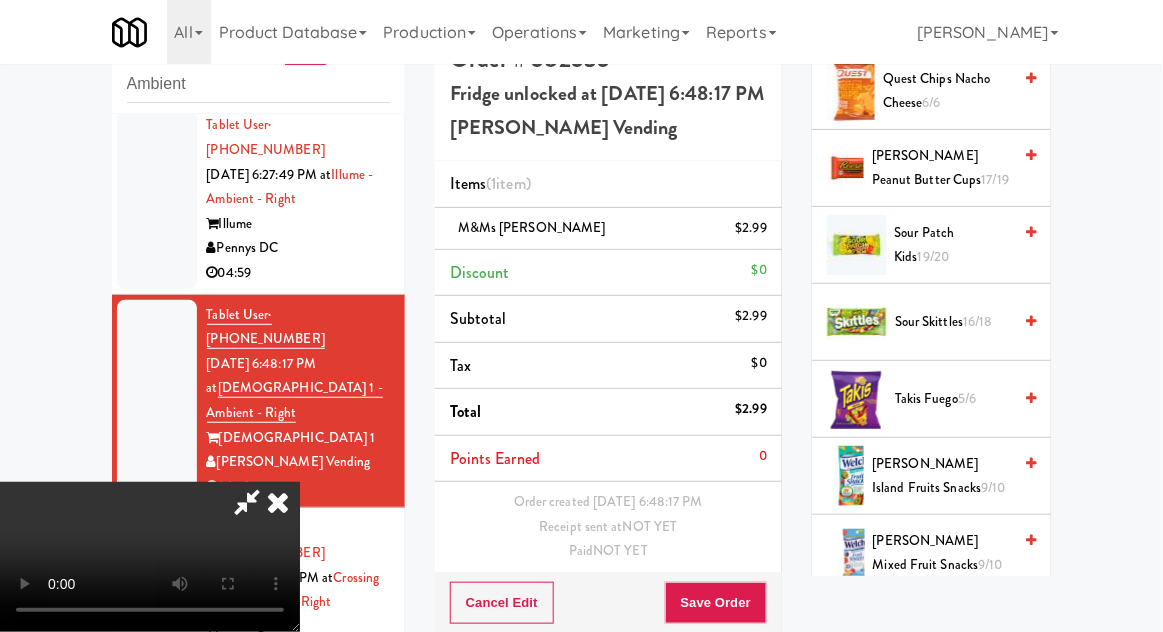 click on "Takis Fuego  5/6" at bounding box center (953, 399) 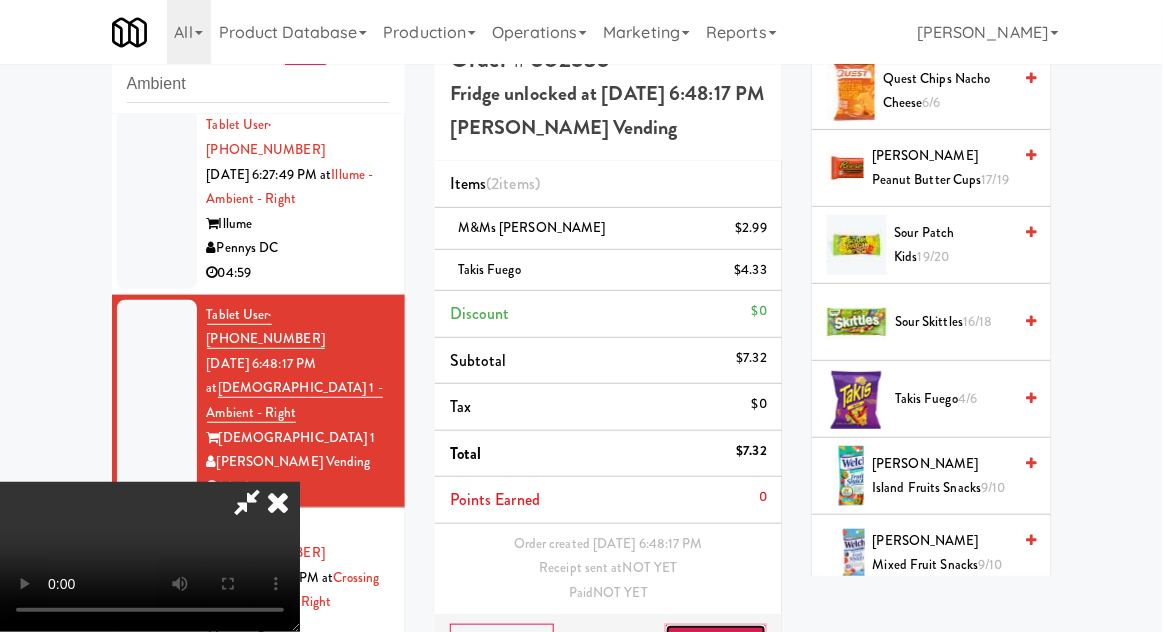 click on "Save Order" at bounding box center (716, 645) 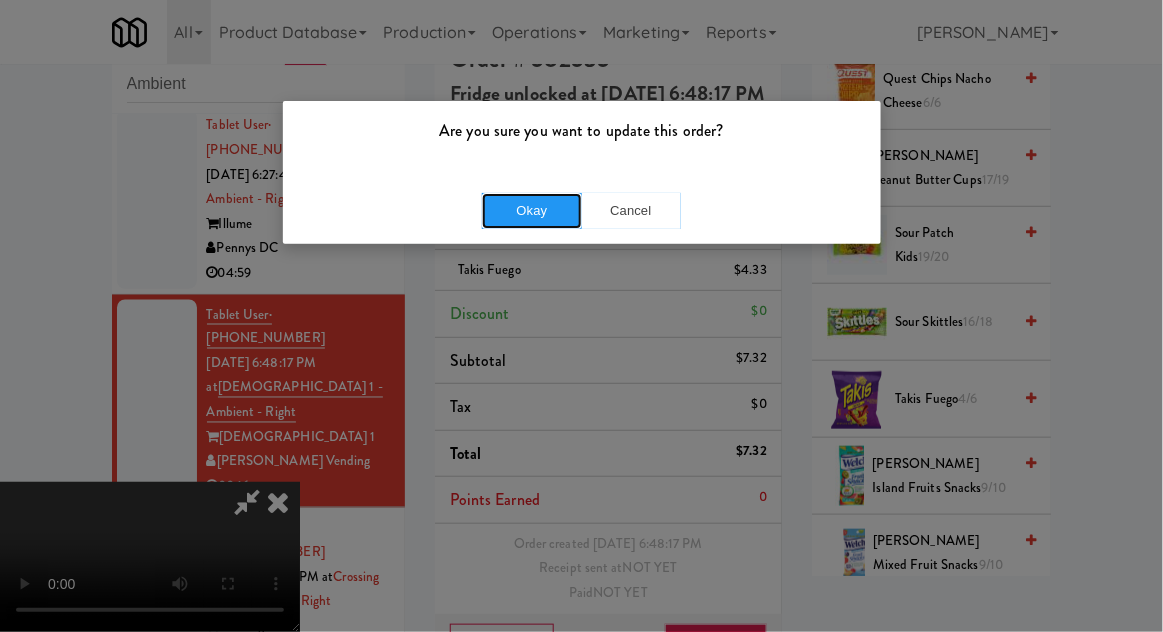 click on "Okay" at bounding box center (532, 211) 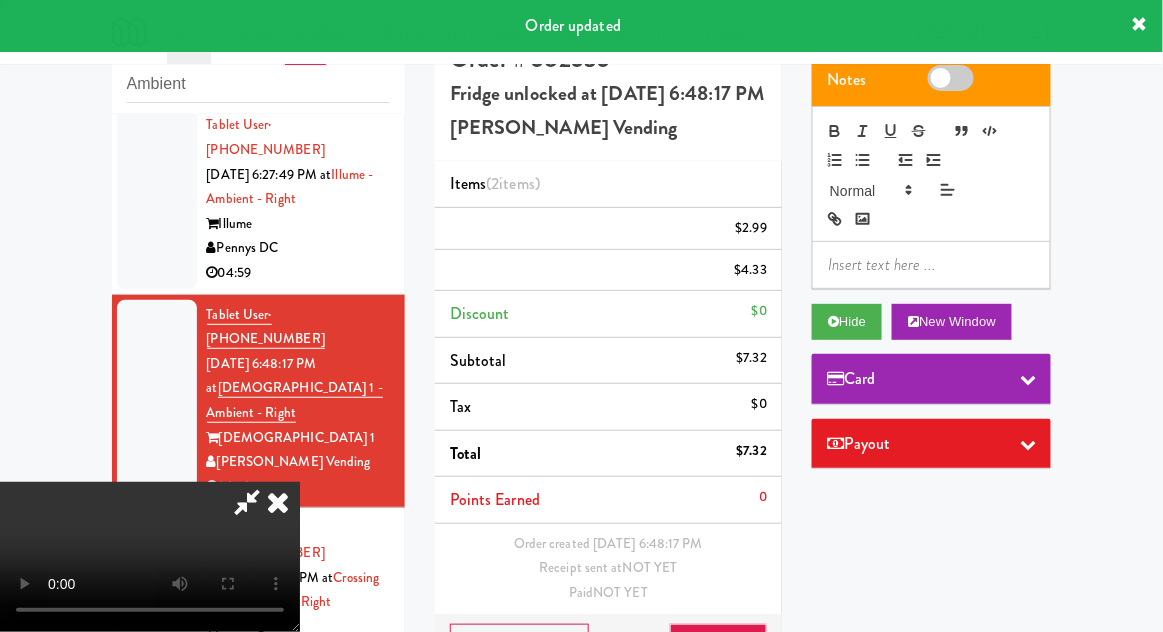 scroll, scrollTop: 0, scrollLeft: 0, axis: both 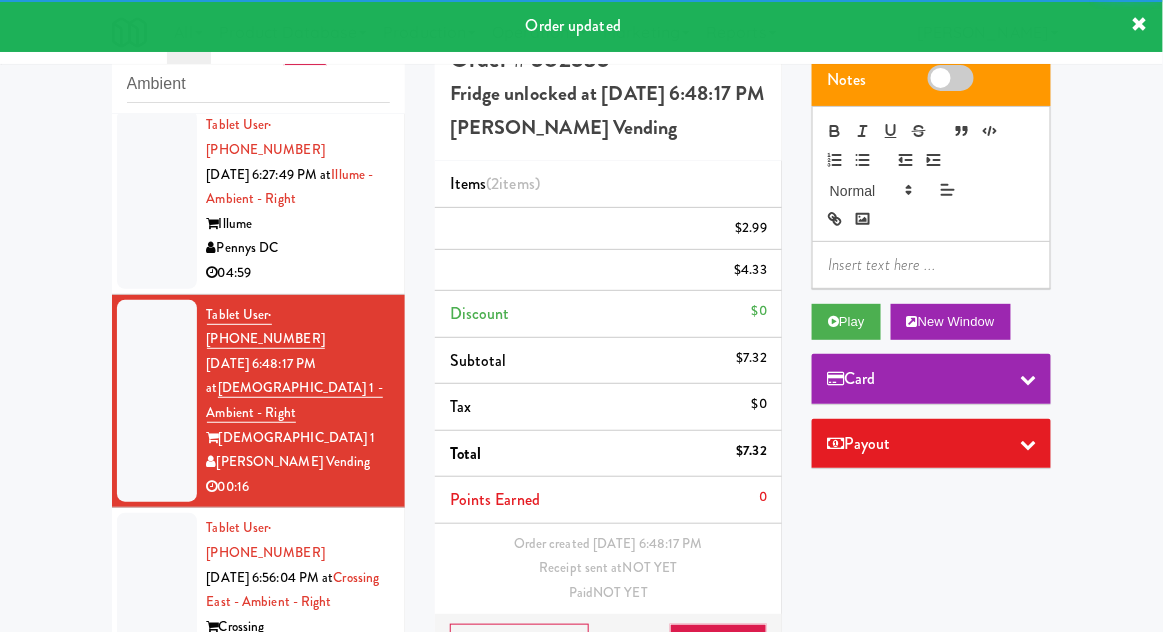 click at bounding box center [157, 626] 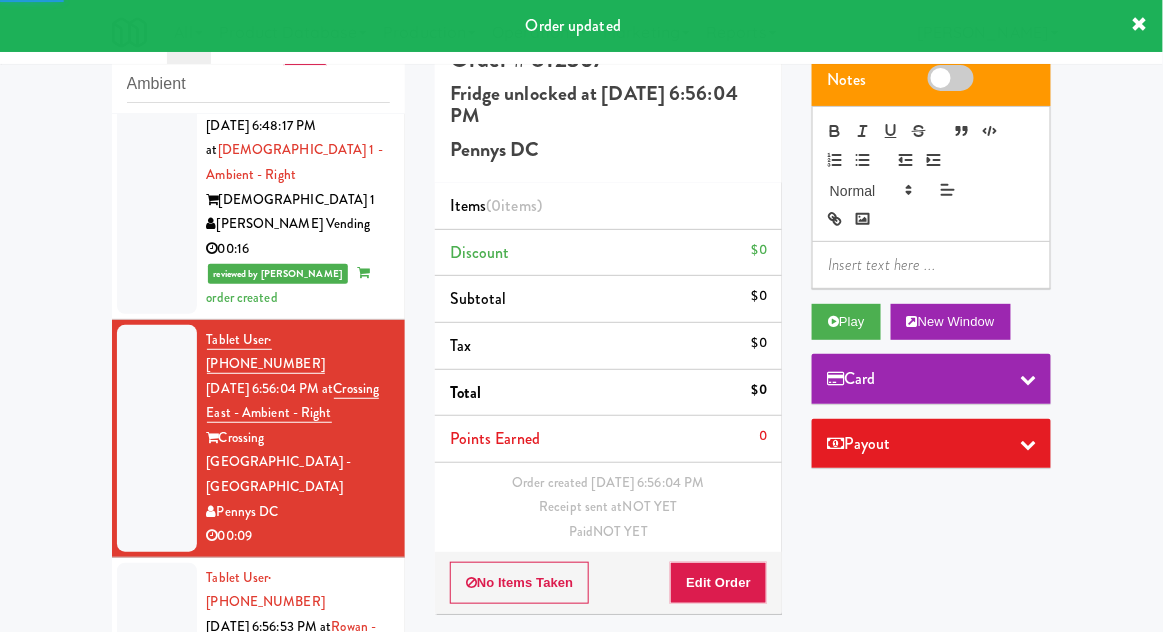 scroll, scrollTop: 941, scrollLeft: 0, axis: vertical 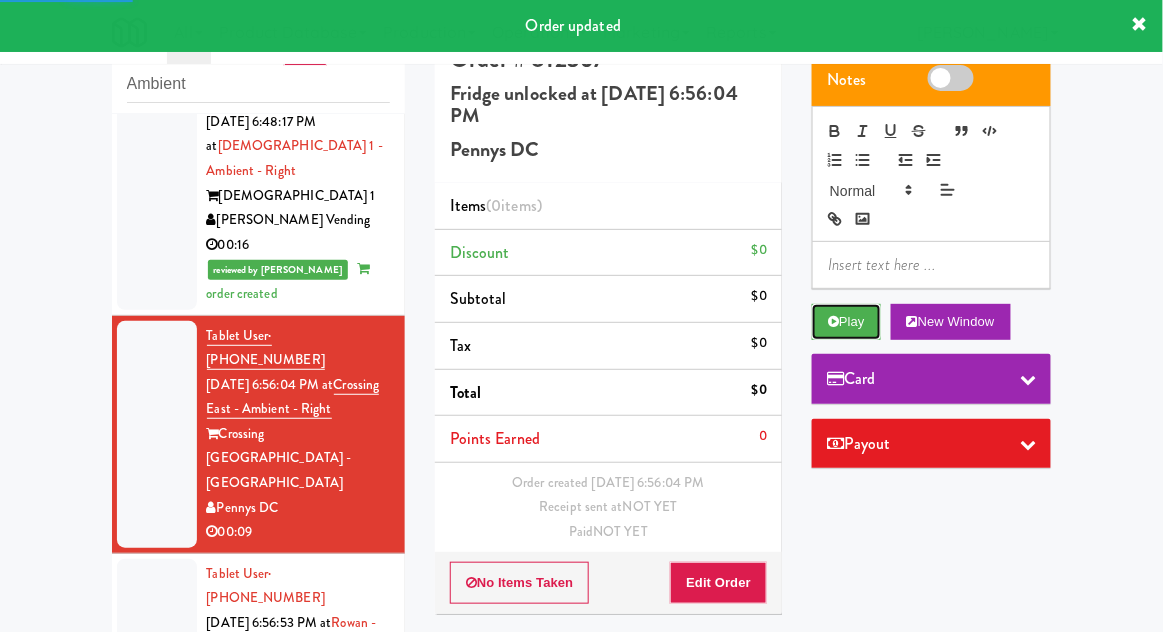 click on "Play" at bounding box center [846, 322] 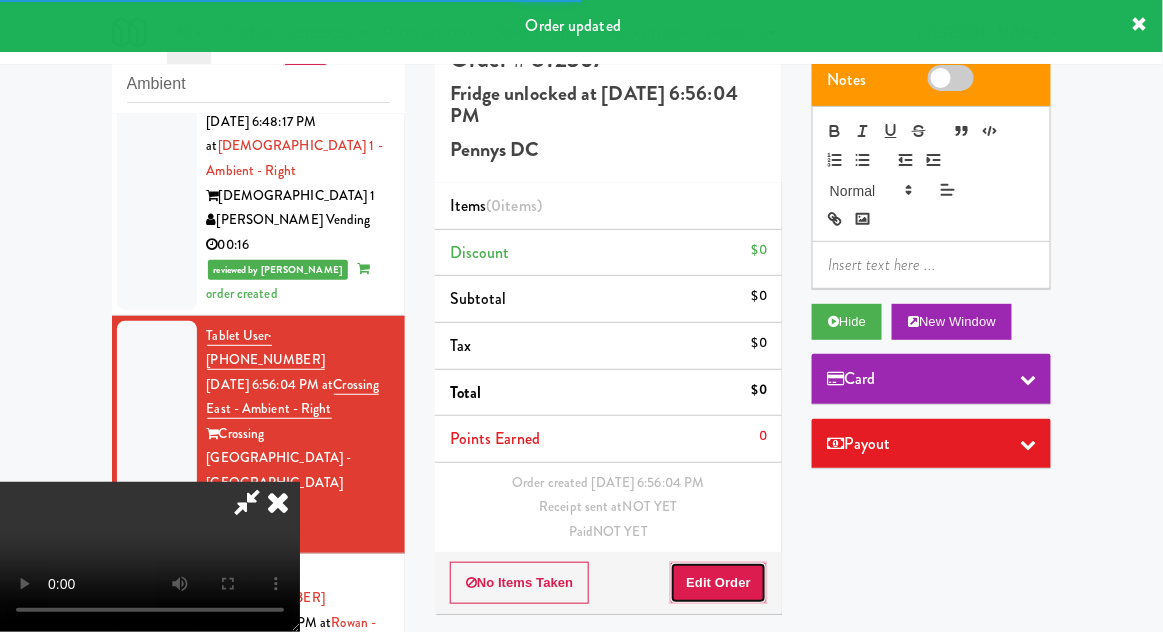 click on "Edit Order" at bounding box center (718, 583) 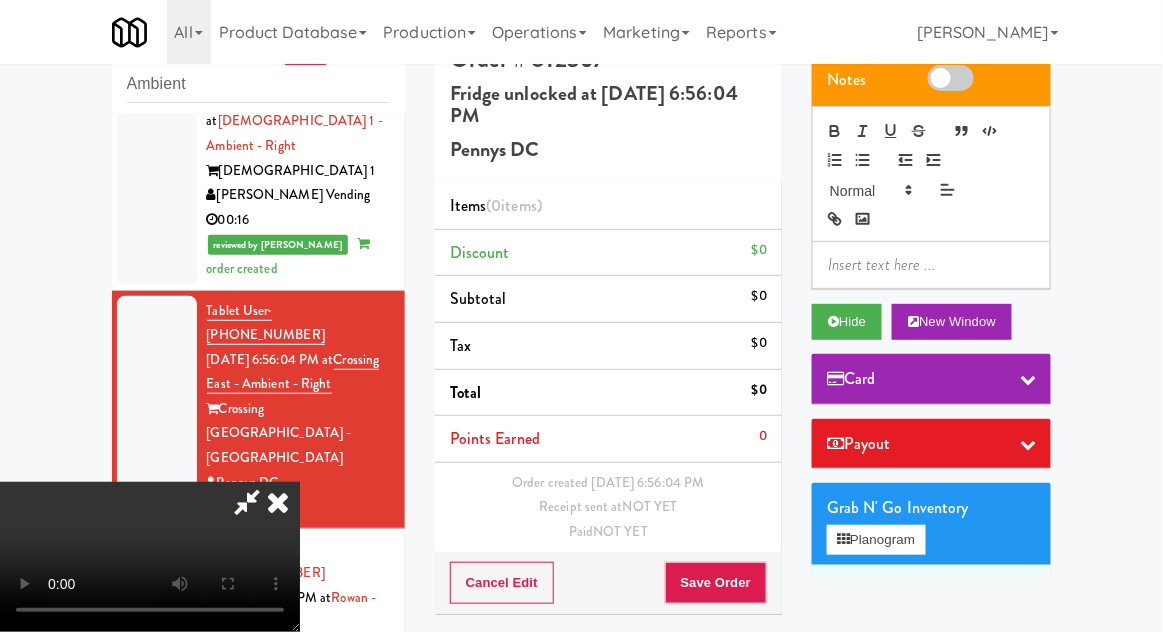 scroll, scrollTop: 967, scrollLeft: 0, axis: vertical 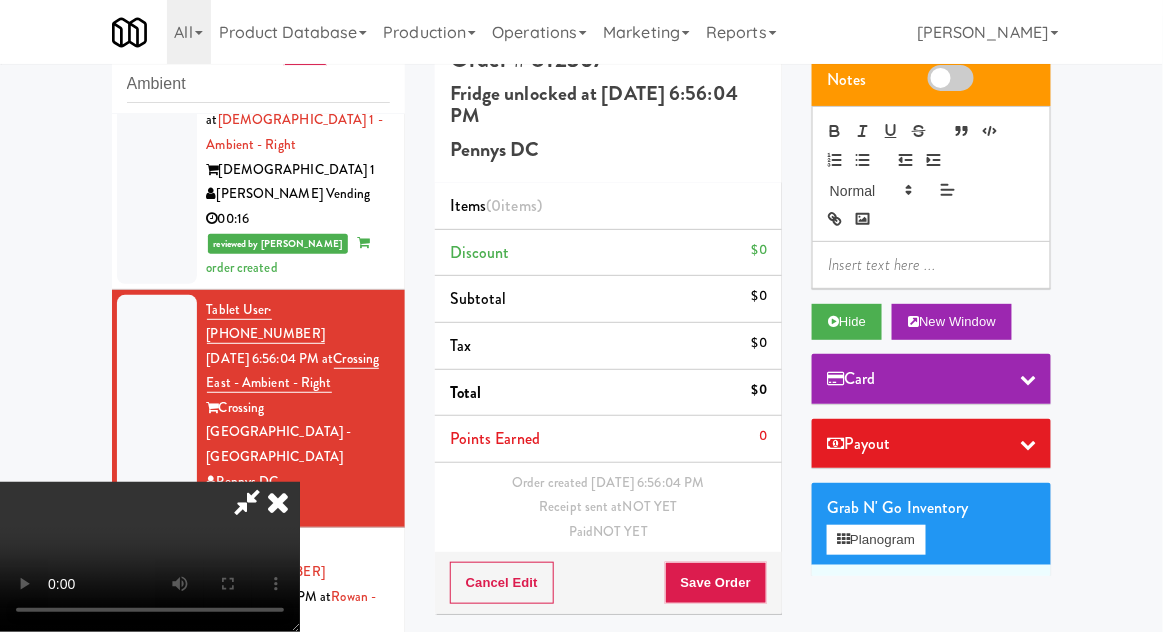 type 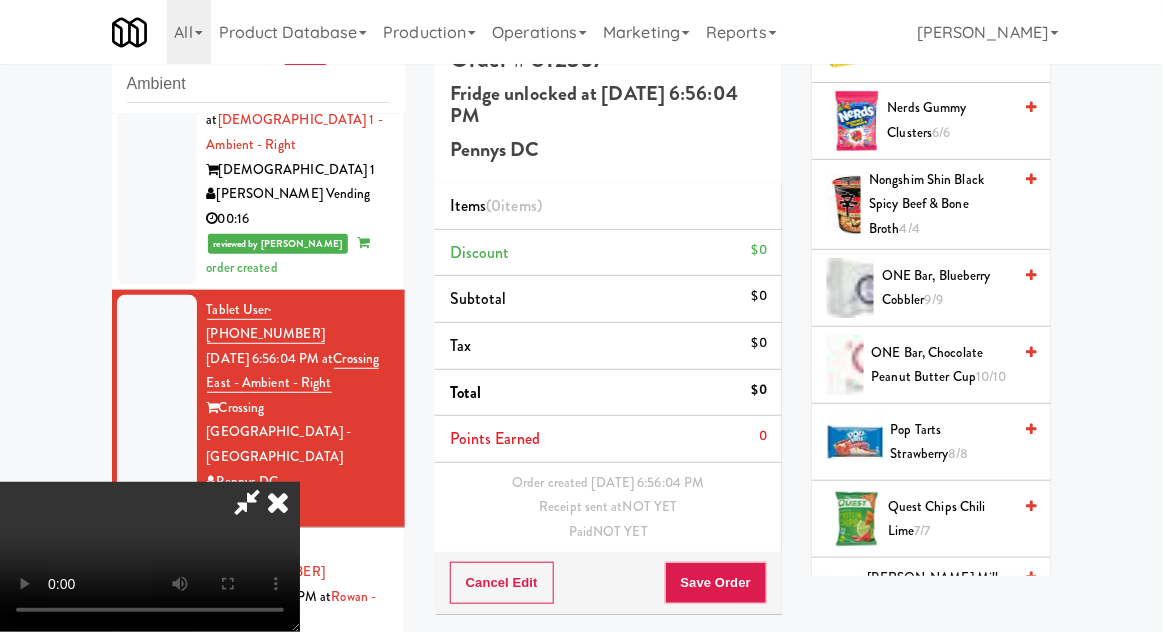scroll, scrollTop: 1949, scrollLeft: 0, axis: vertical 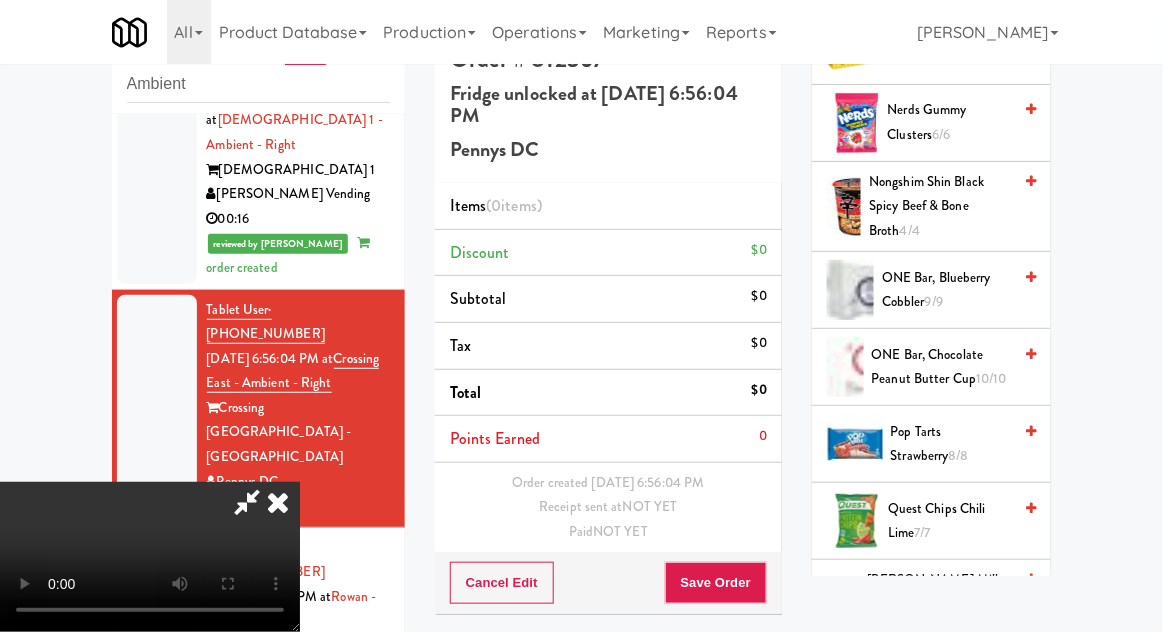 click on "Quest Chips Chili Lime  7/7" at bounding box center [949, 521] 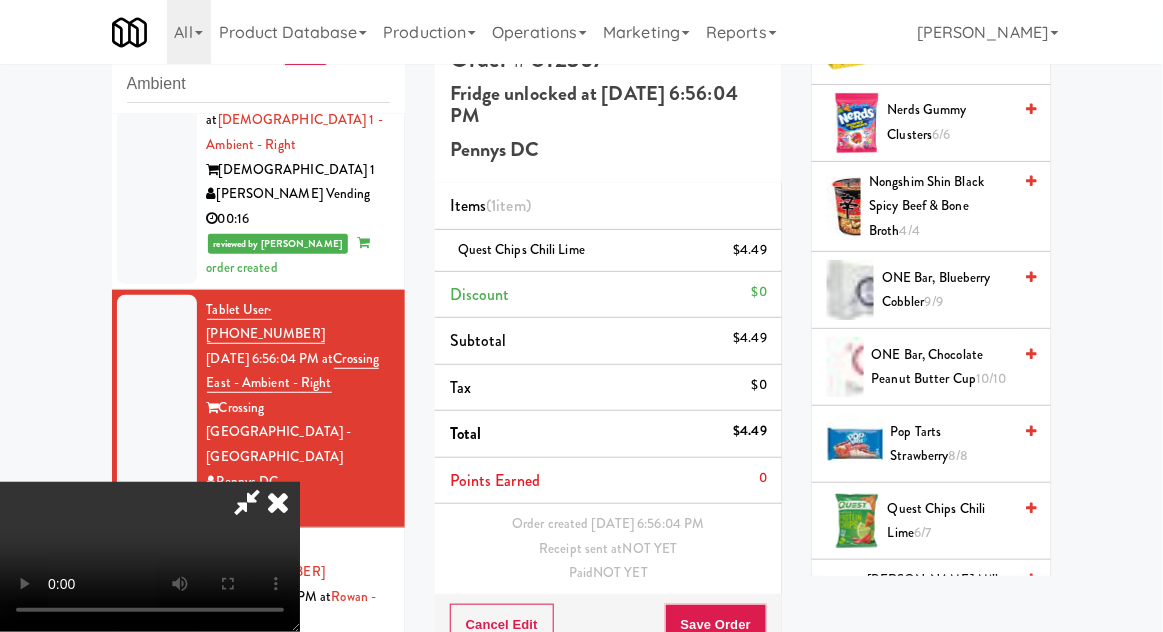 click on "Quest Chips Chili Lime  6/7" at bounding box center [949, 521] 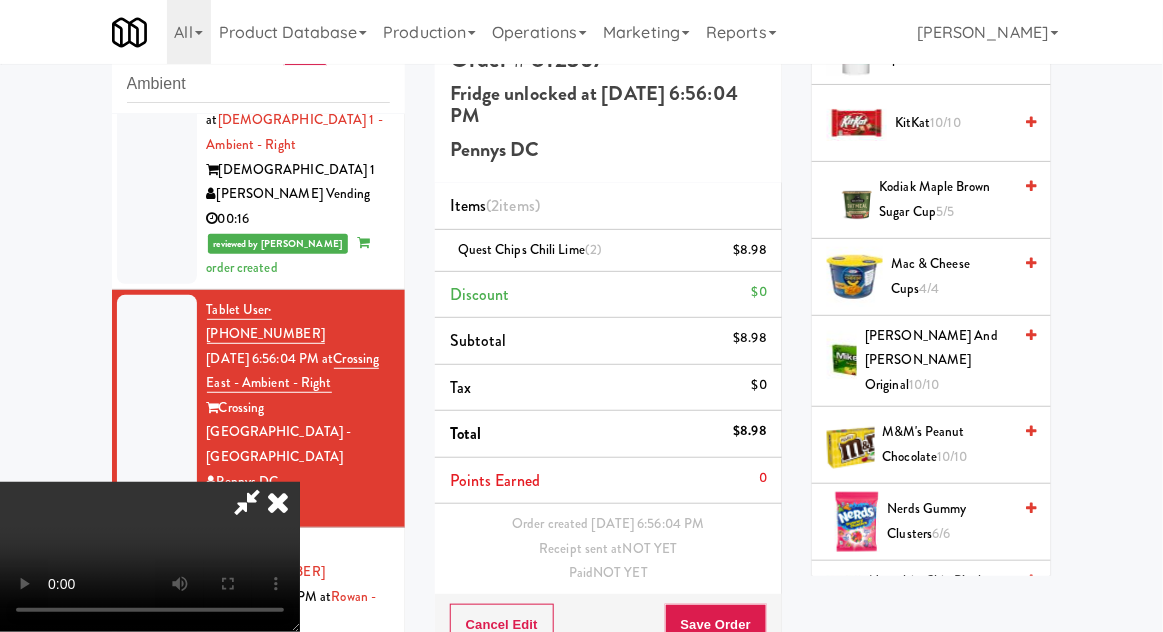 scroll, scrollTop: 1456, scrollLeft: 0, axis: vertical 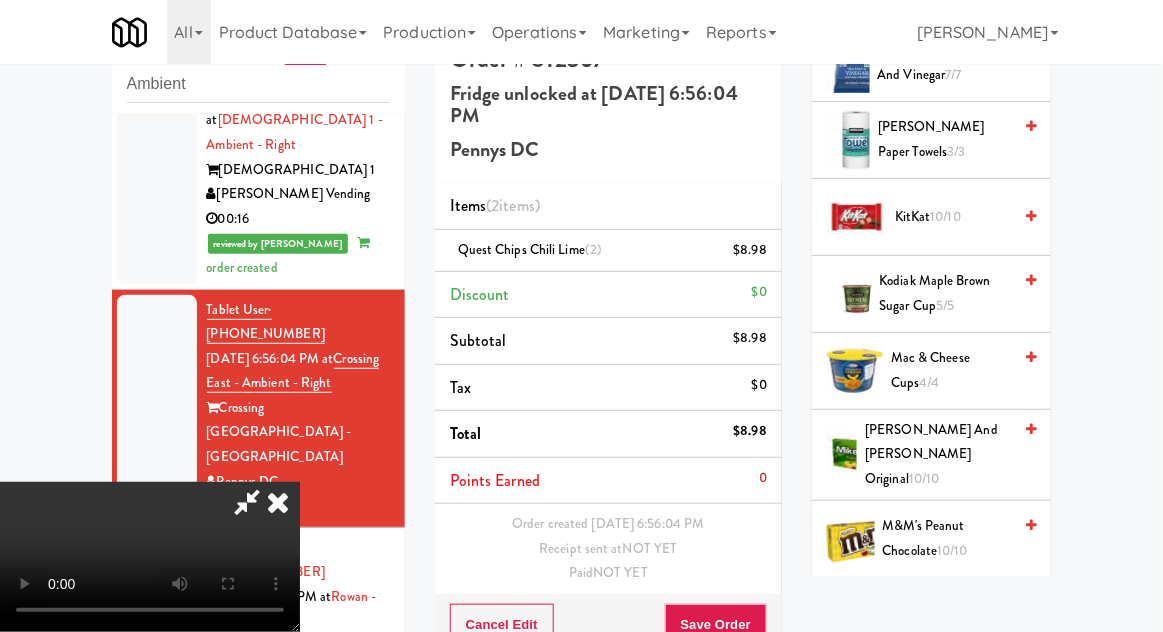 click on "Nerds Gummy Clusters  6/6" at bounding box center (950, 615) 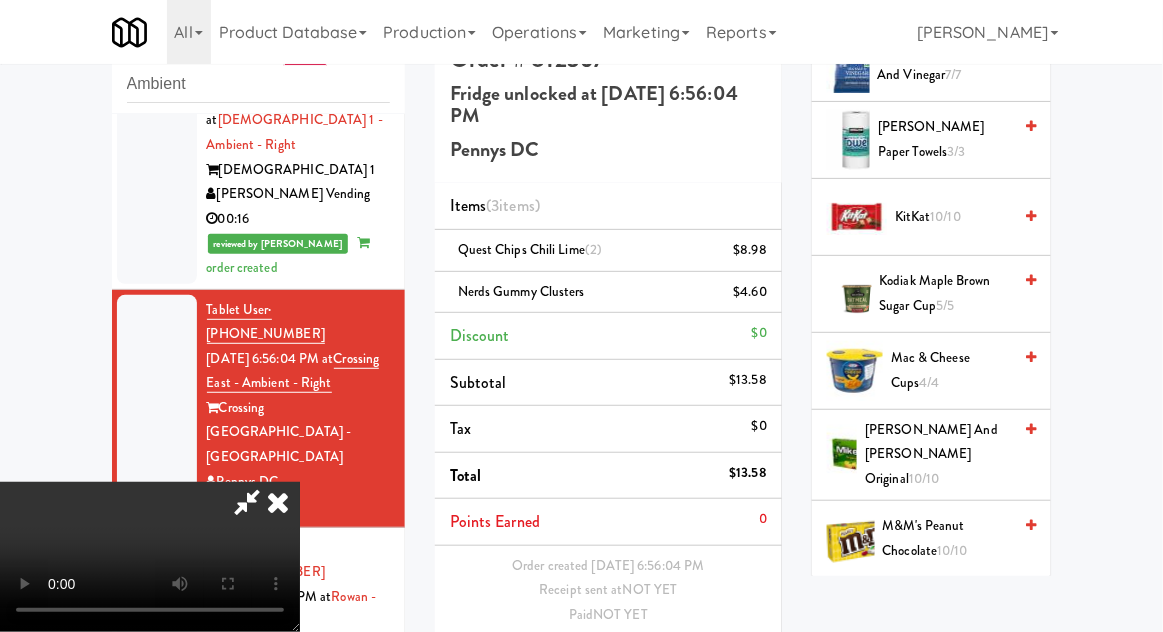 click on "Save Order" at bounding box center [716, 667] 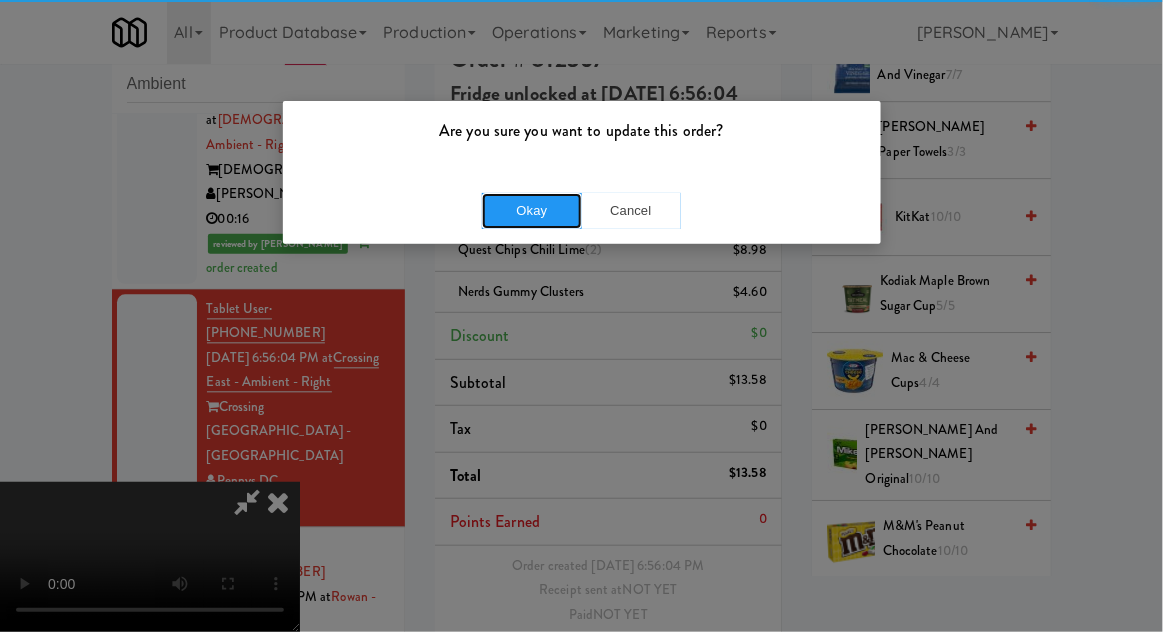 click on "Okay" at bounding box center [532, 211] 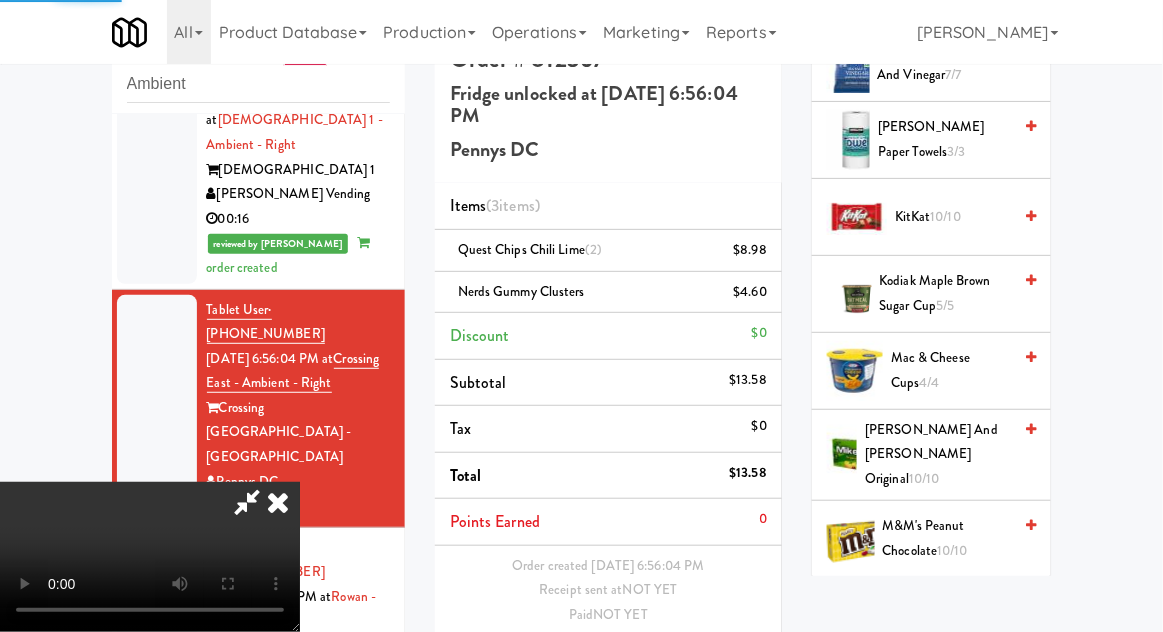 scroll, scrollTop: 0, scrollLeft: 0, axis: both 